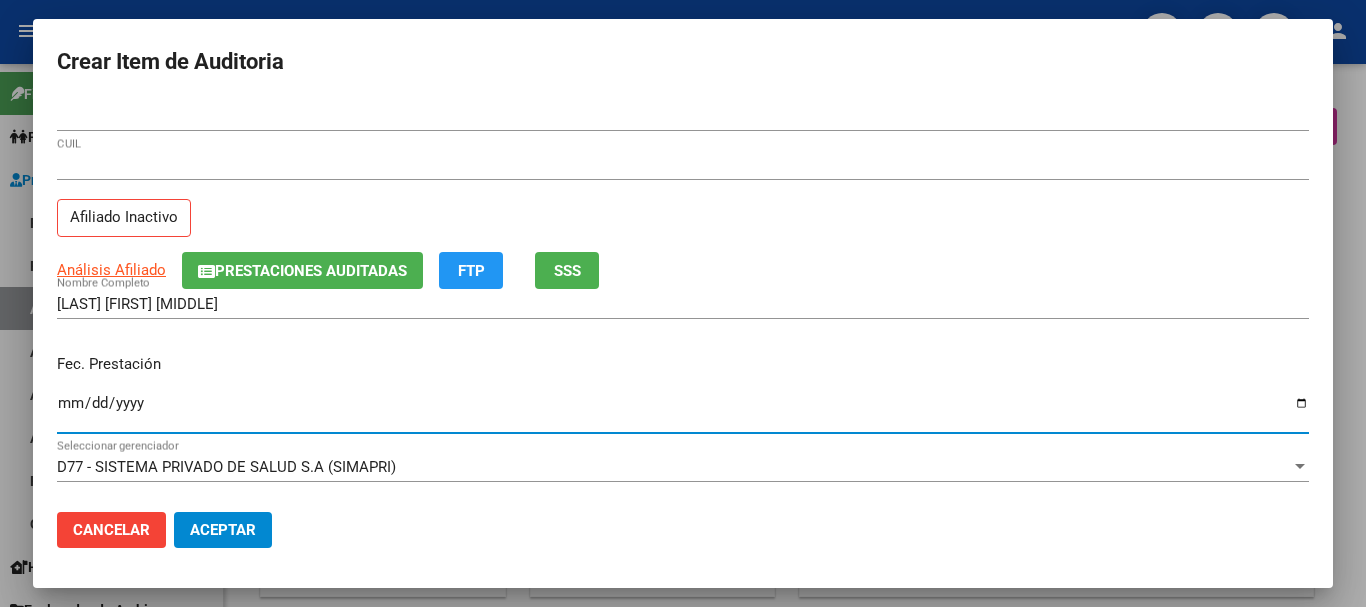 scroll, scrollTop: 0, scrollLeft: 0, axis: both 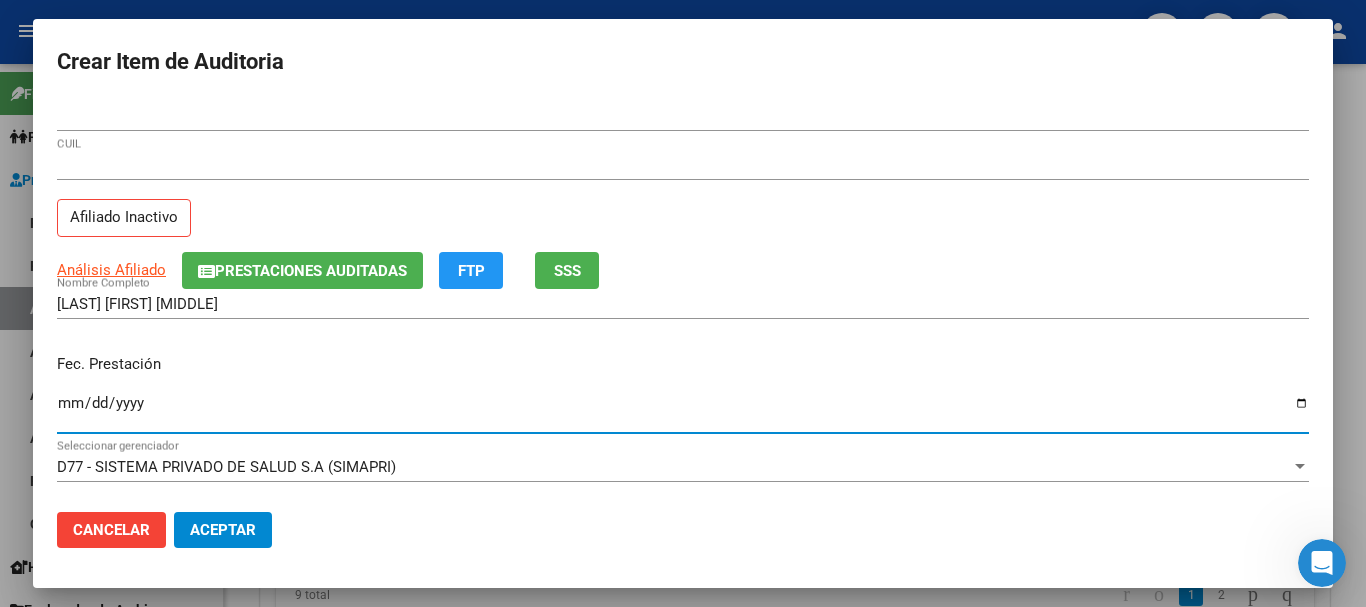 click on "Análisis Afiliado" at bounding box center [111, 270] 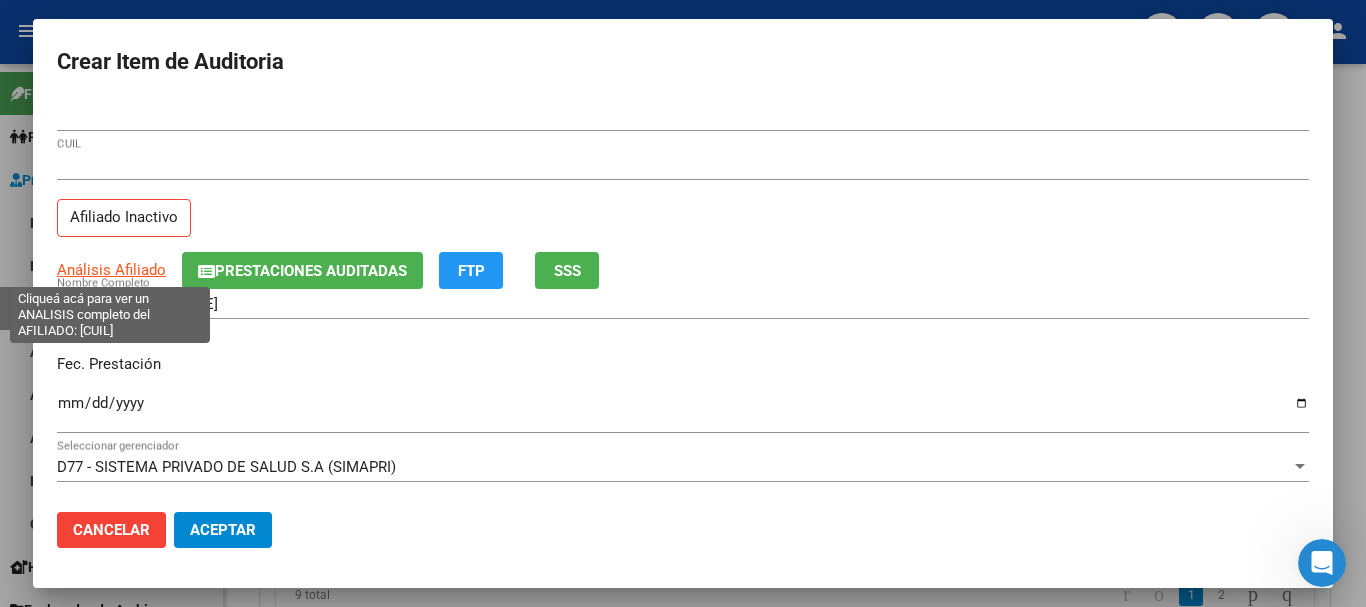 click on "Análisis Afiliado" at bounding box center (111, 270) 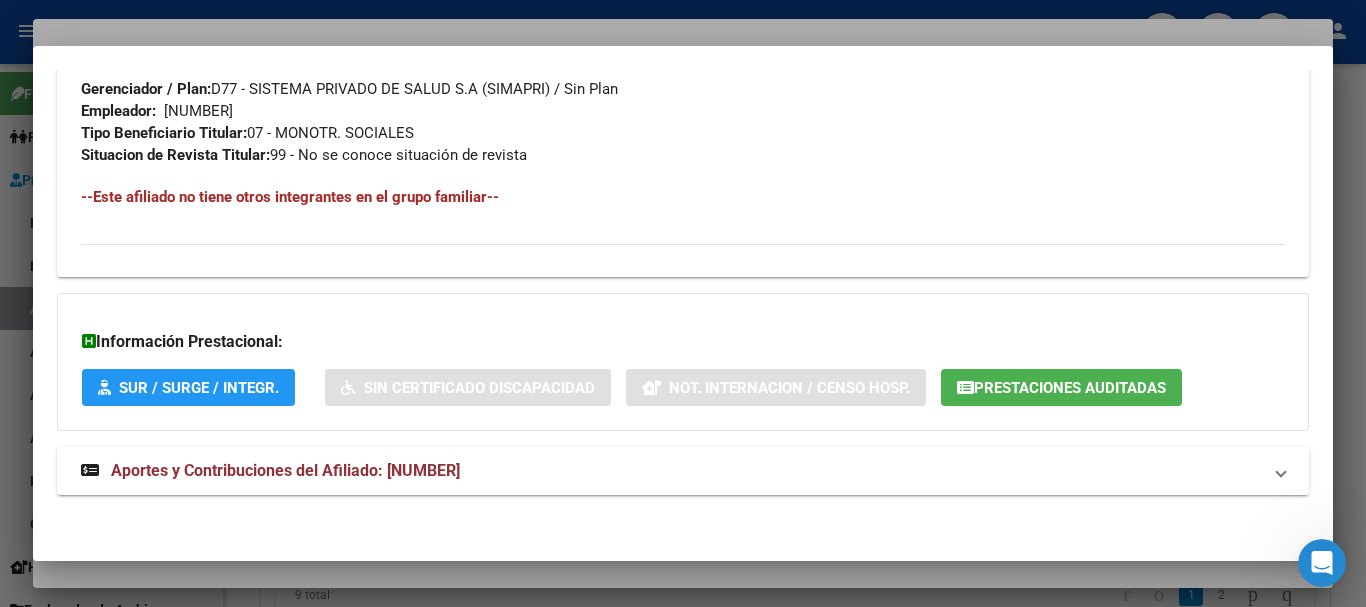 scroll, scrollTop: 1053, scrollLeft: 0, axis: vertical 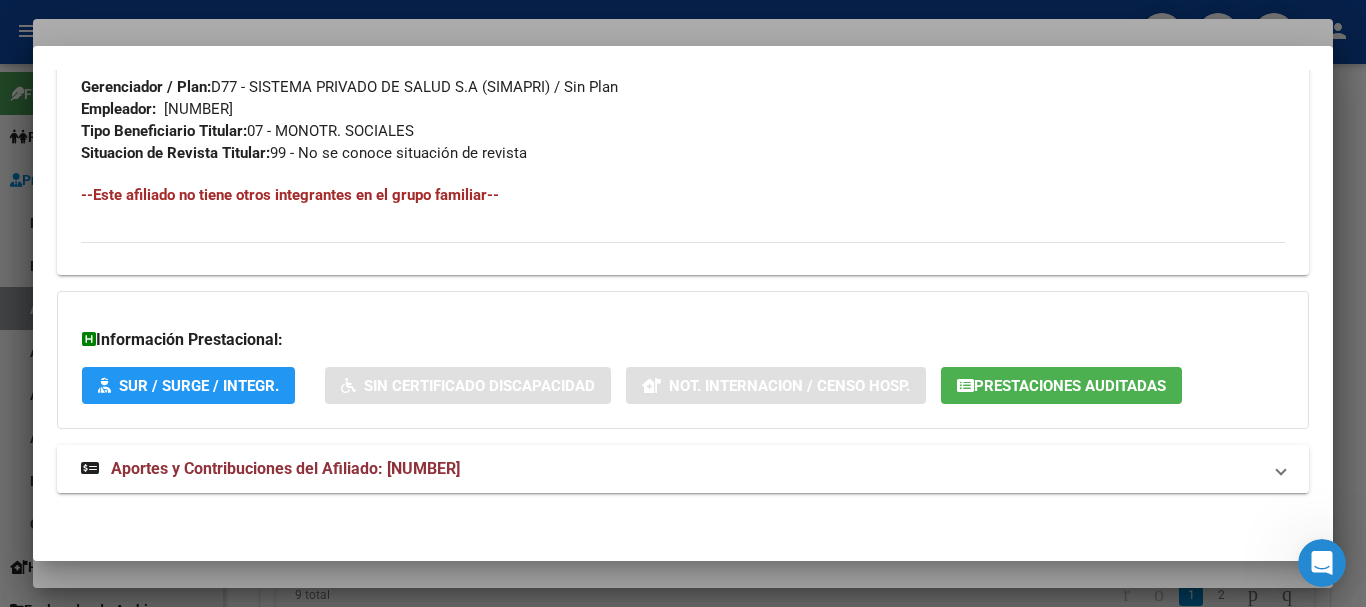 click on "Aportes y Contribuciones del Afiliado: [NUMBER]" at bounding box center [285, 468] 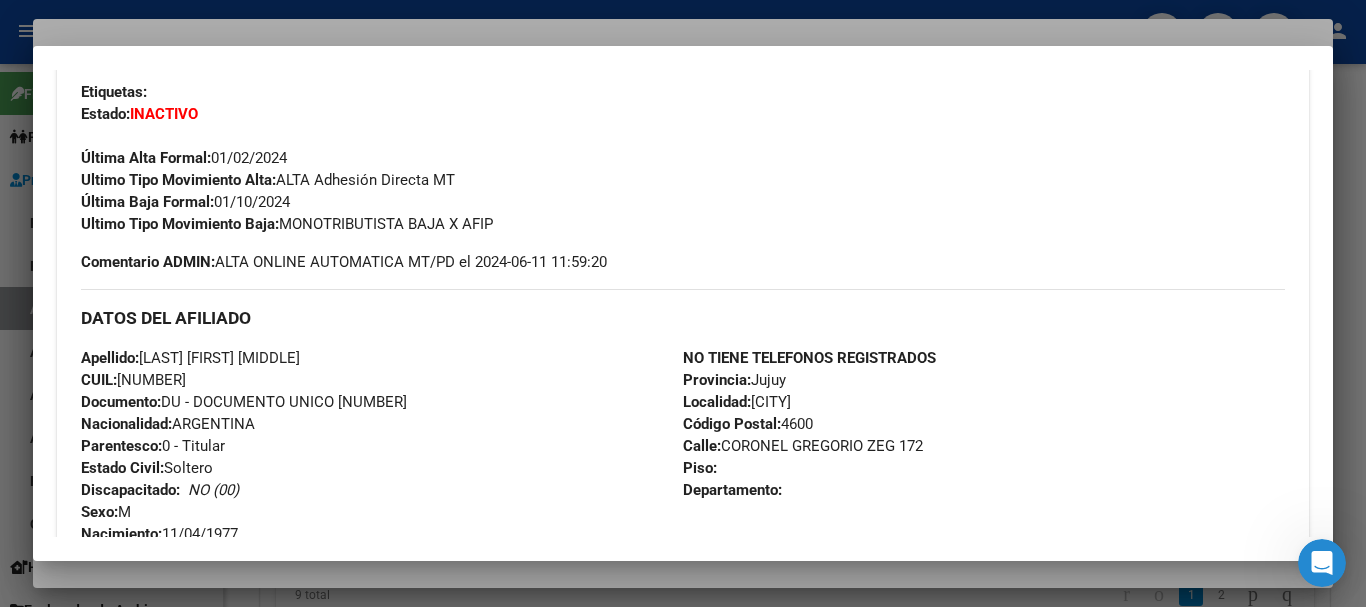 scroll, scrollTop: 0, scrollLeft: 0, axis: both 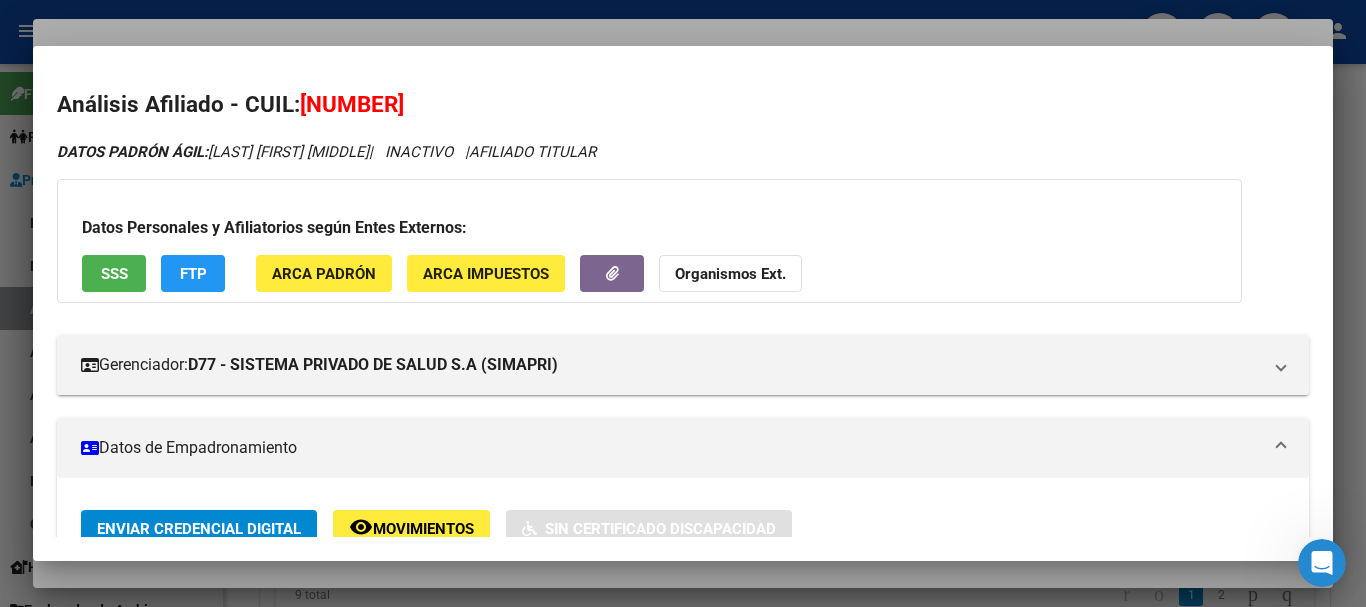 click on "Organismos Ext." 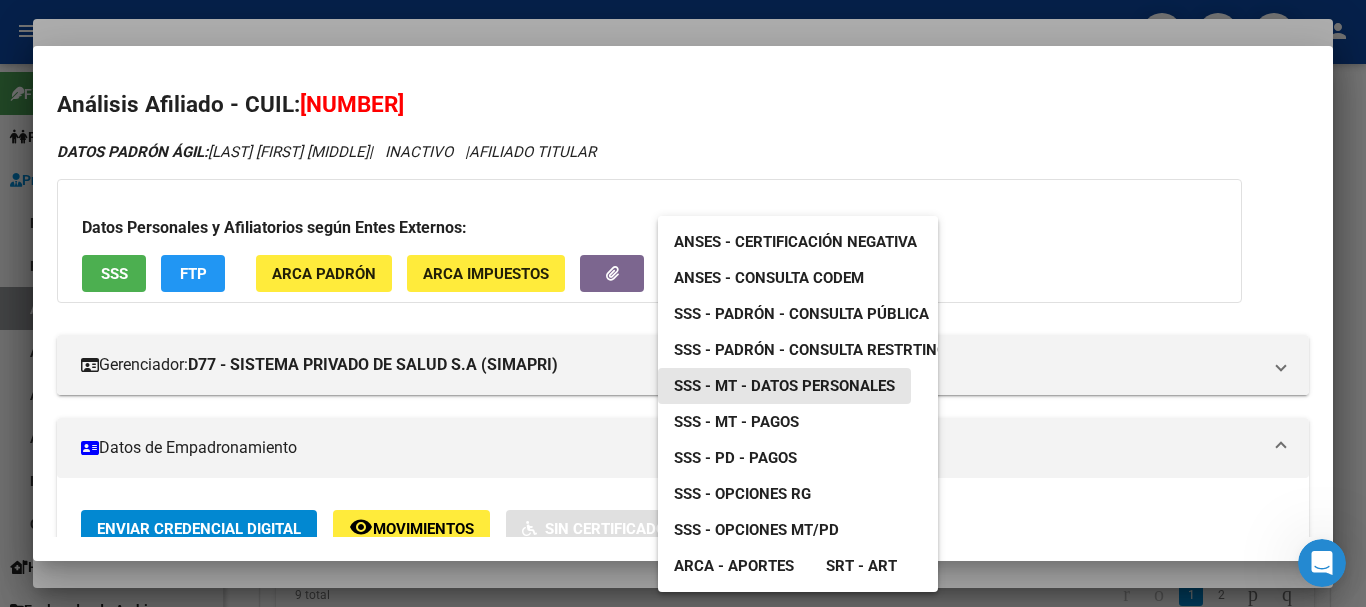 click on "SSS - MT - Datos Personales" at bounding box center (784, 386) 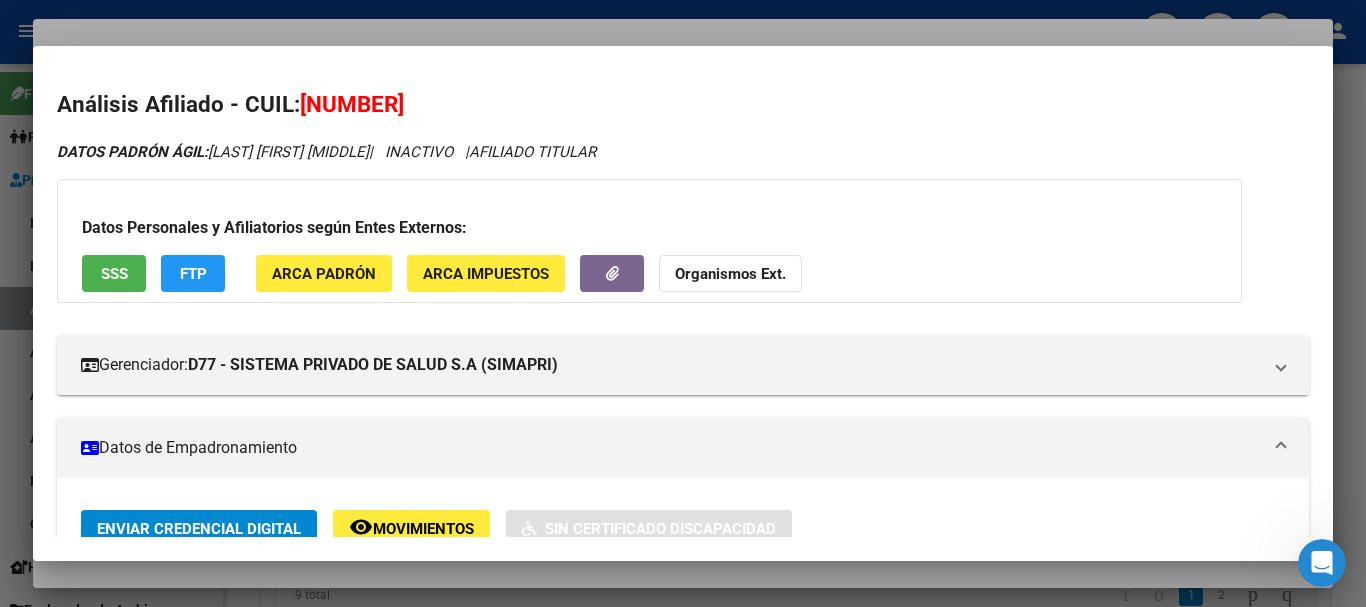 click at bounding box center [683, 303] 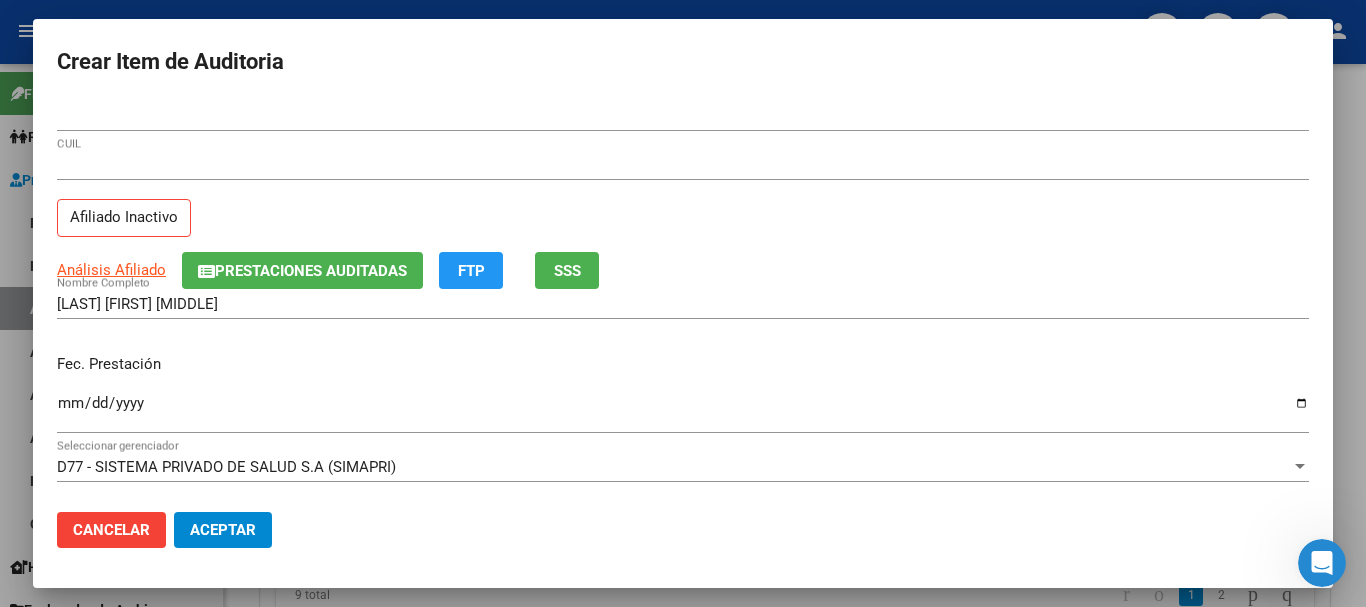 click on "Crear Item de Auditoria   [NUMBER] Nro Documento    [NUMBER] CUIL   Afiliado Inactivo  Análisis Afiliado  Prestaciones Auditadas FTP SSS   [LAST] [FIRST] [MIDDLE] Nombre Completo  Fec. Prestación    [DATE] Ingresar la fecha  D77 - SISTEMA PRIVADO DE SALUD S.A  (SIMAPRI) Seleccionar gerenciador Código Prestación (no obligatorio)    Ingresar el código  Precio  *   $ [AMOUNT] Ingresar el precio  Cantidad  *   1 Ingresar la cantidad  Monto Item  *   $ [AMOUNT] Ingresar el monto  Monto Debitado    $ 0,00 Ingresar el monto  Comentario Operador    Ingresar el Comentario  Comentario Gerenciador    Ingresar el Comentario  Descripción    Ingresar el Descripción   Atencion Tipo  Seleccionar tipo Seleccionar tipo  Nomenclador  Seleccionar Nomenclador Seleccionar Nomenclador Cancelar Aceptar" at bounding box center [683, 303] 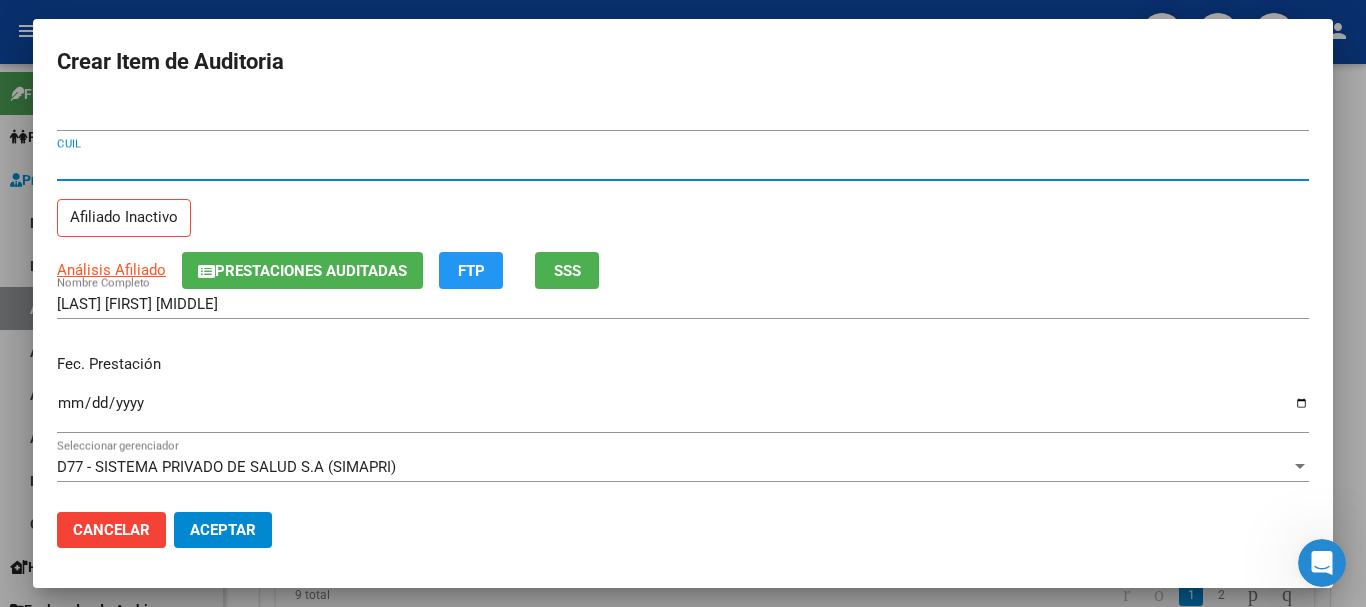 type 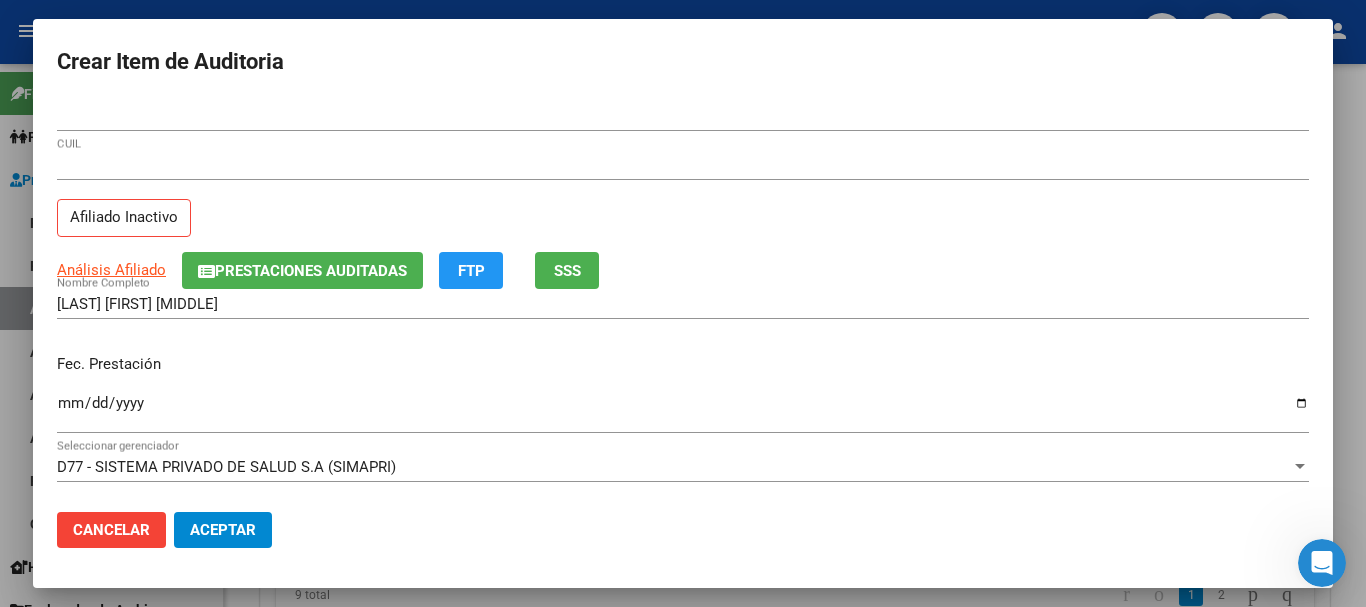 scroll, scrollTop: 270, scrollLeft: 0, axis: vertical 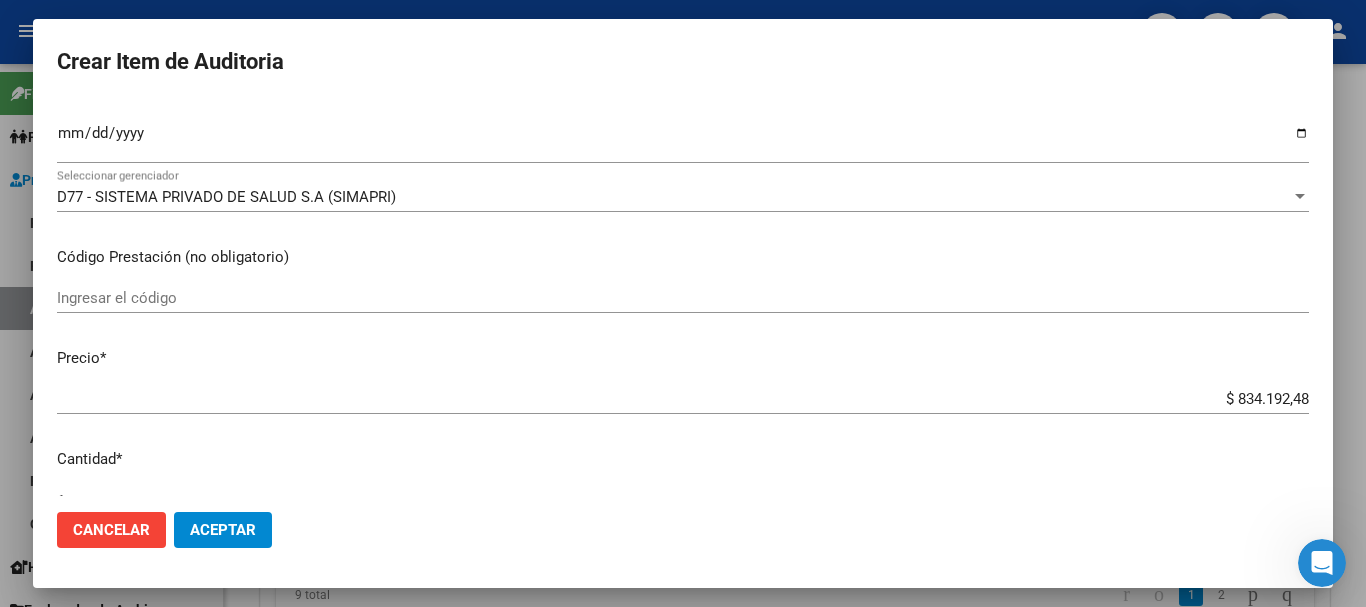 type on "$ 0,03" 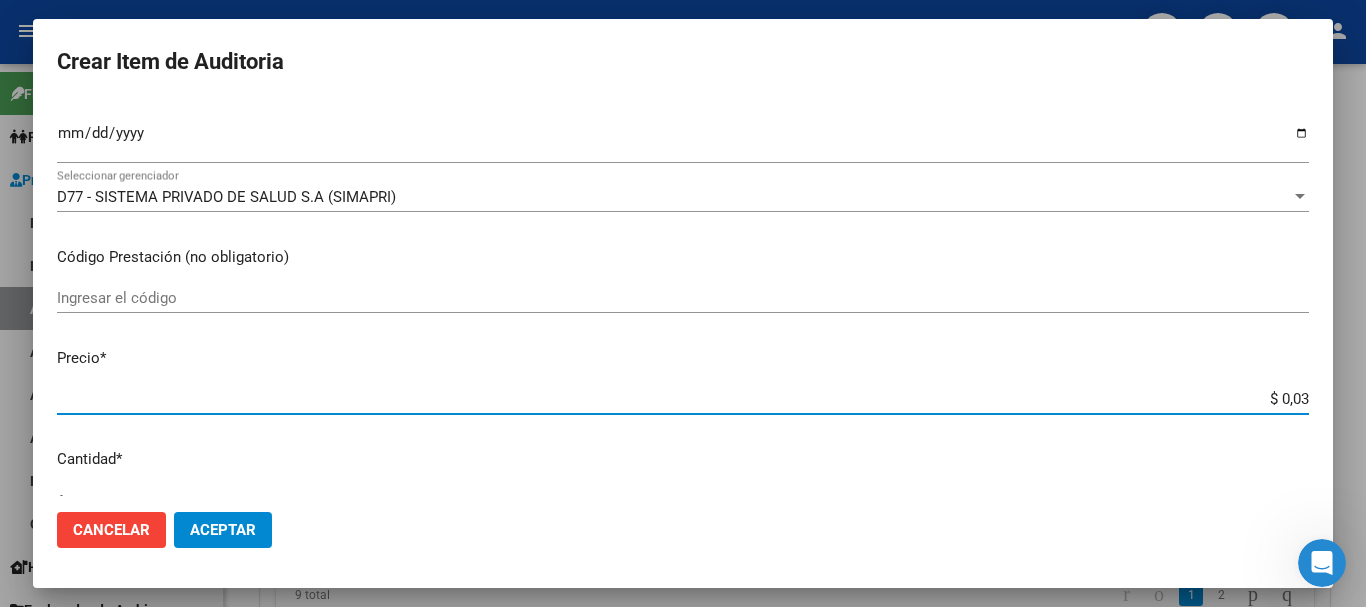 type on "$ 0,39" 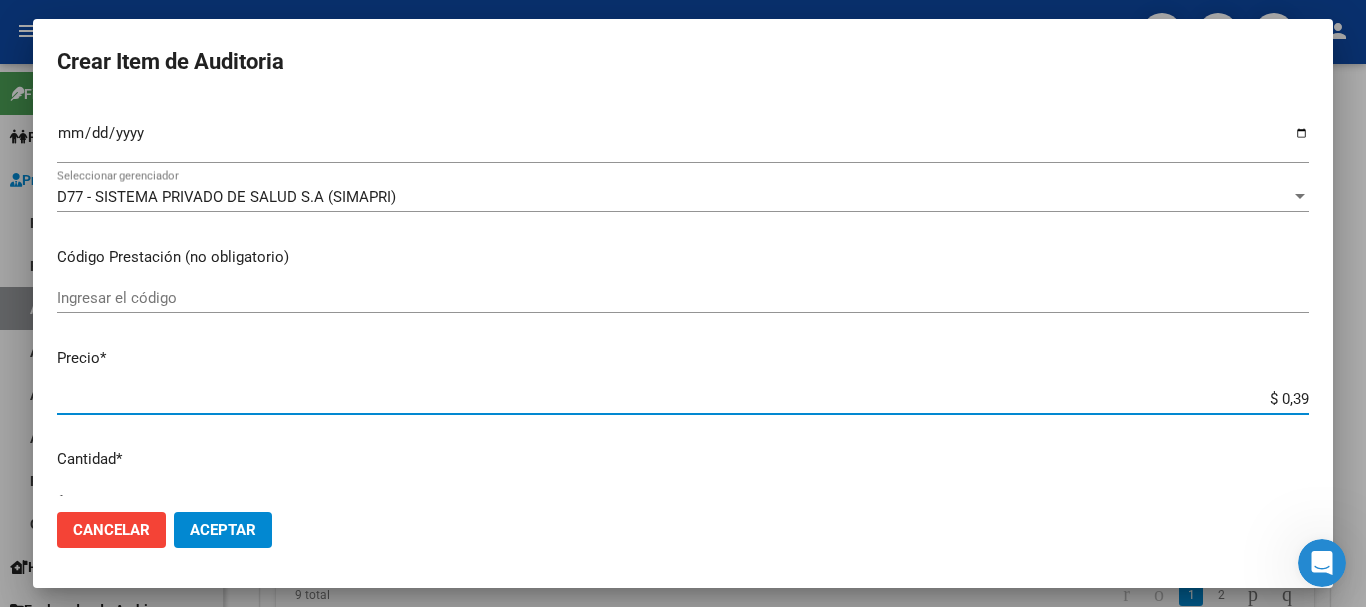 type on "$ 3,99" 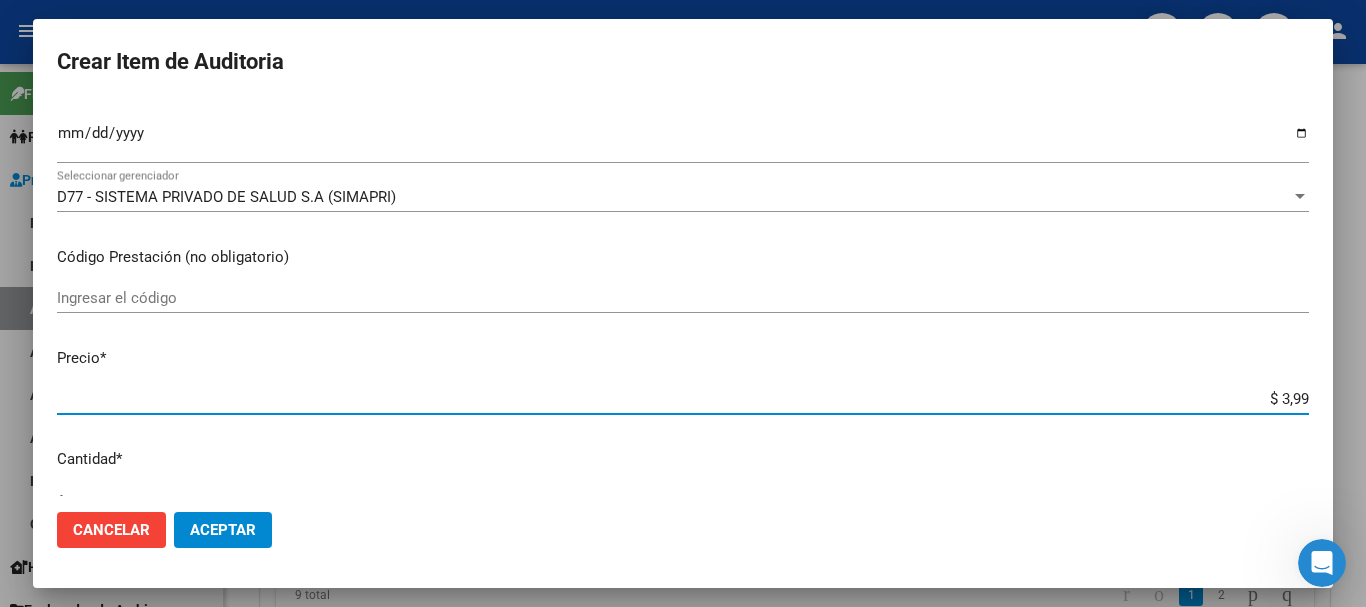 type on "$ 39,98" 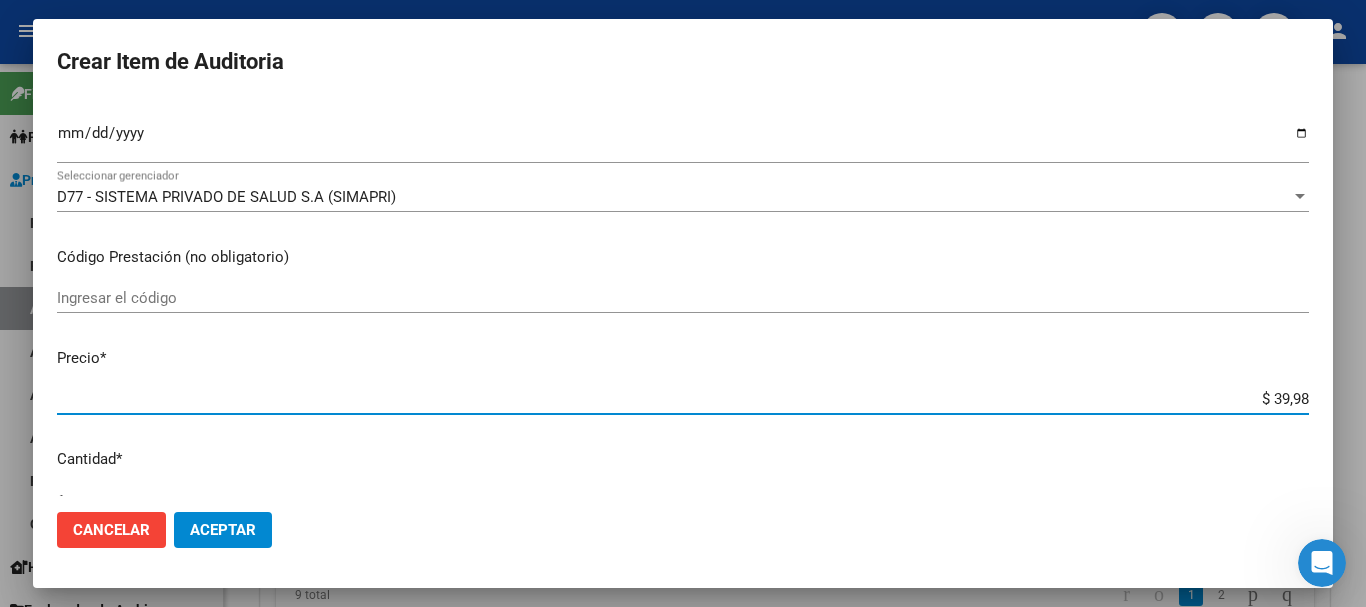 type on "$ 399,80" 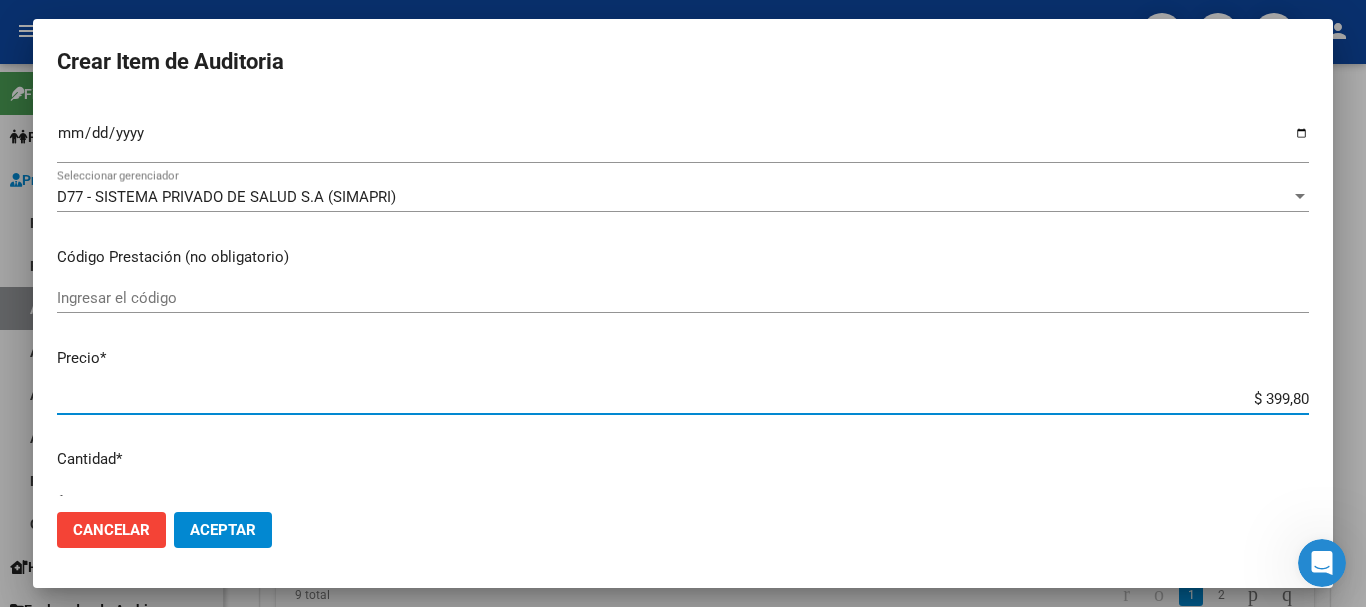 type on "$ 3.998,00" 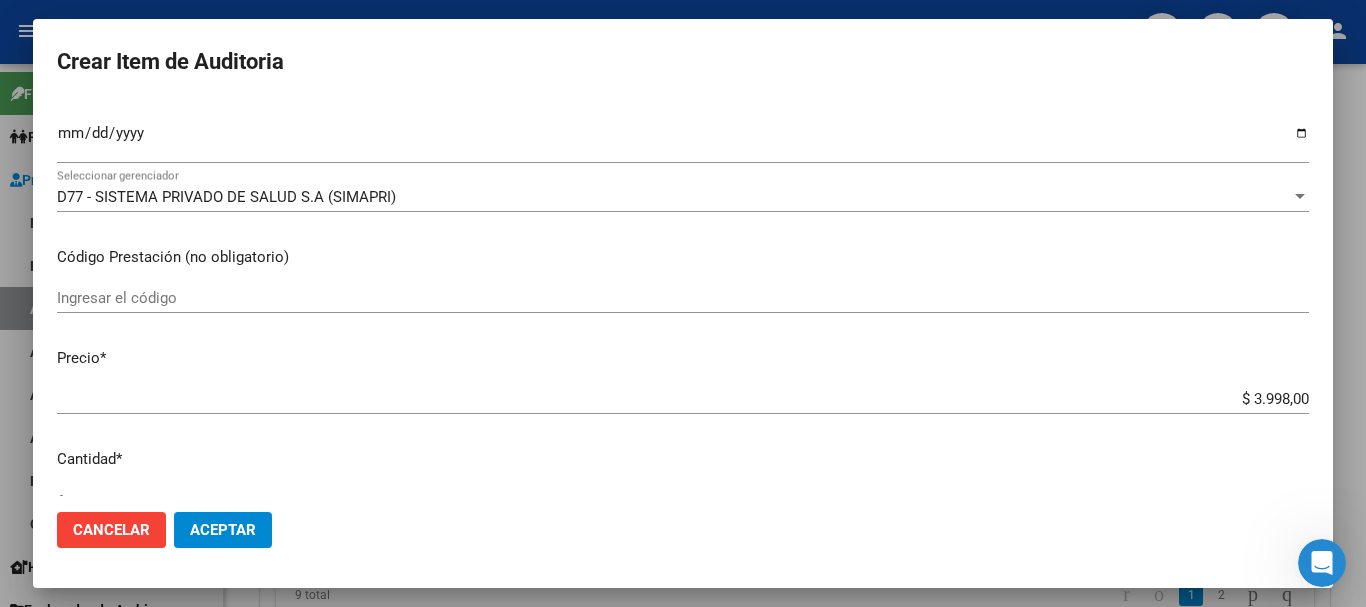 scroll, scrollTop: 675, scrollLeft: 0, axis: vertical 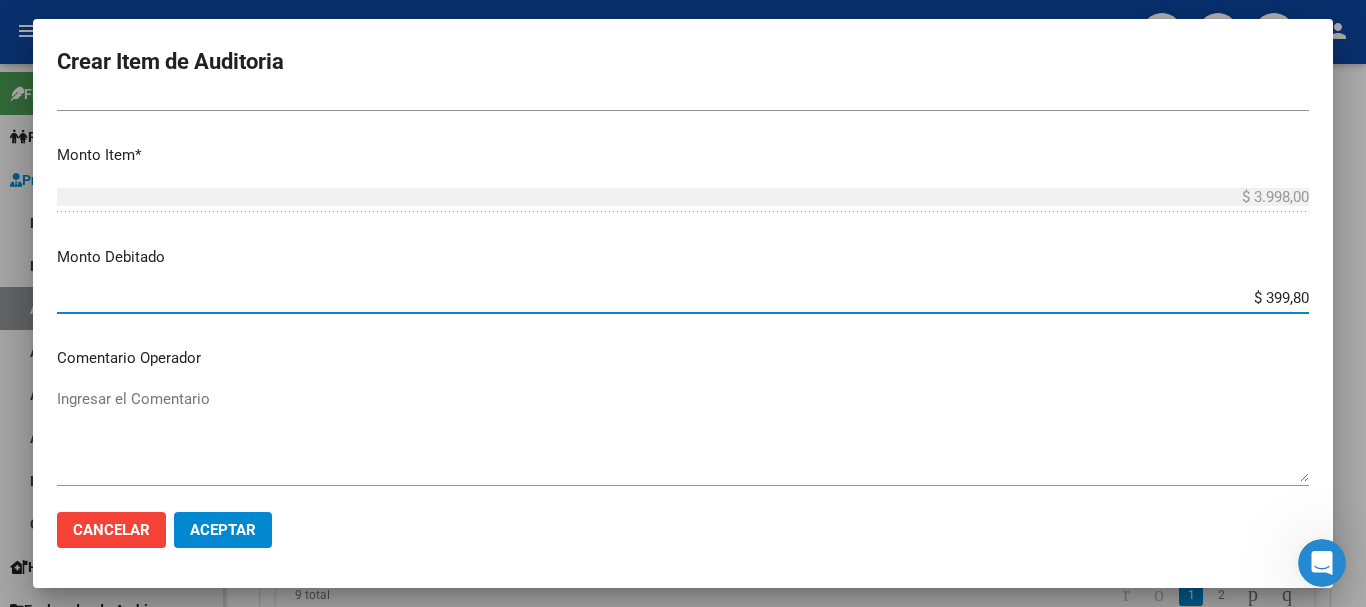 type on "$ 3.998,00" 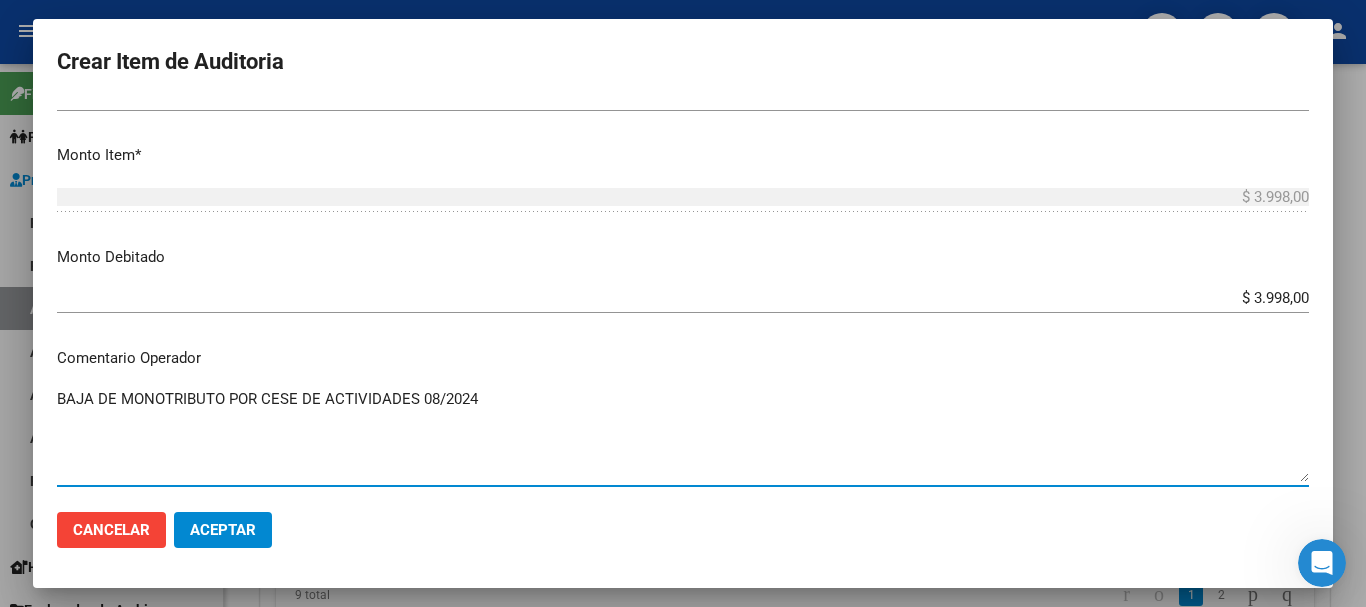 type on "BAJA DE MONOTRIBUTO POR CESE DE ACTIVIDADES 08/2024" 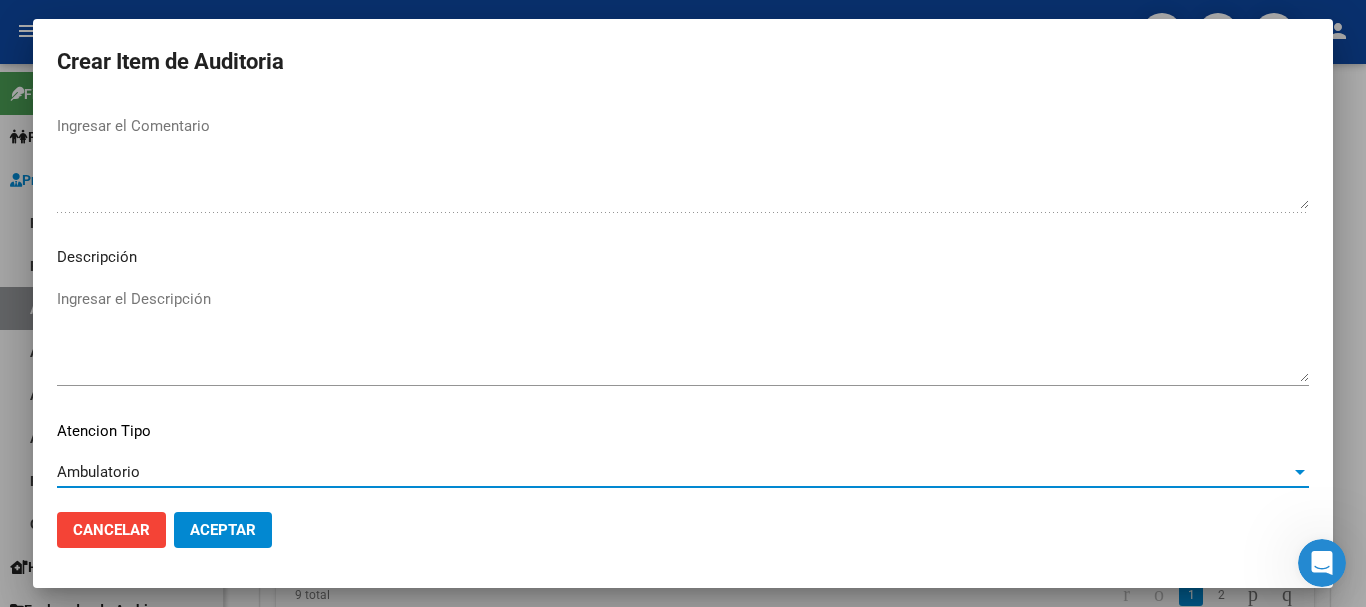 scroll, scrollTop: 1233, scrollLeft: 0, axis: vertical 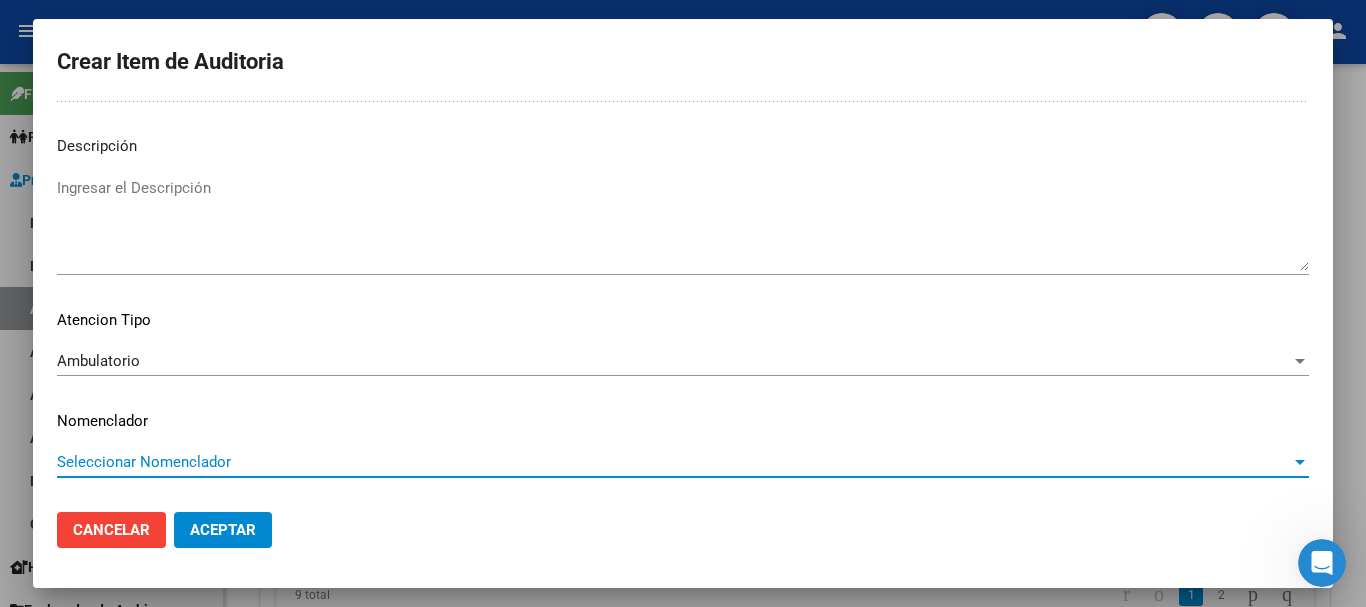 type 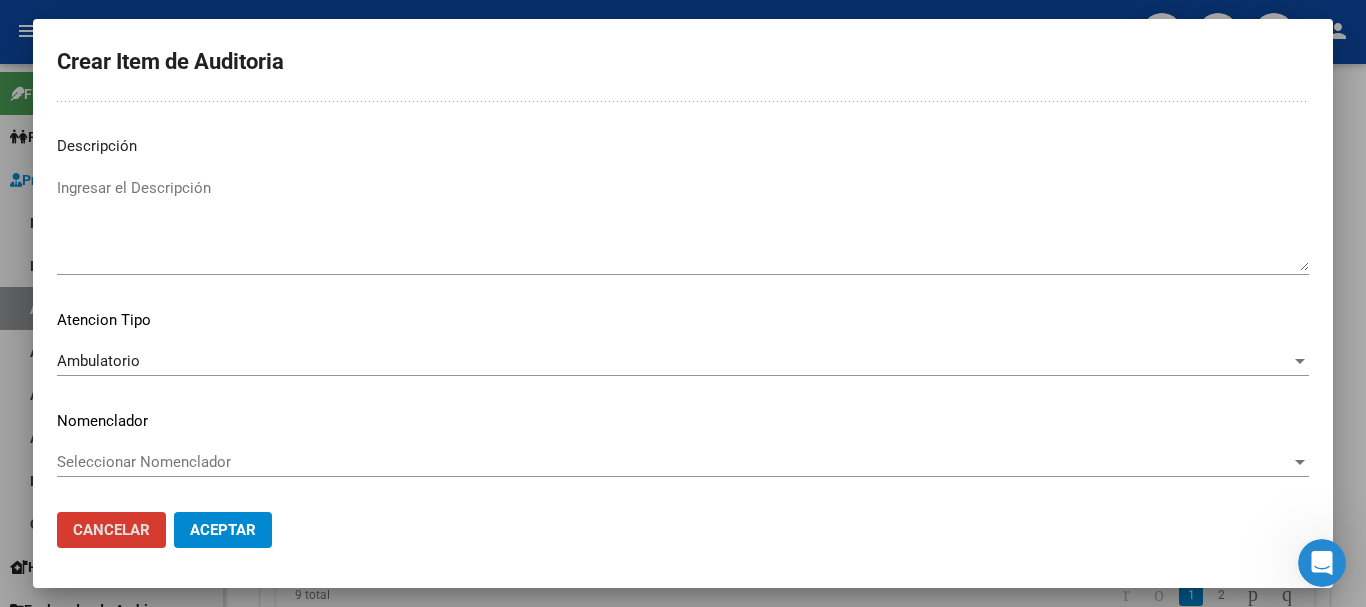 type 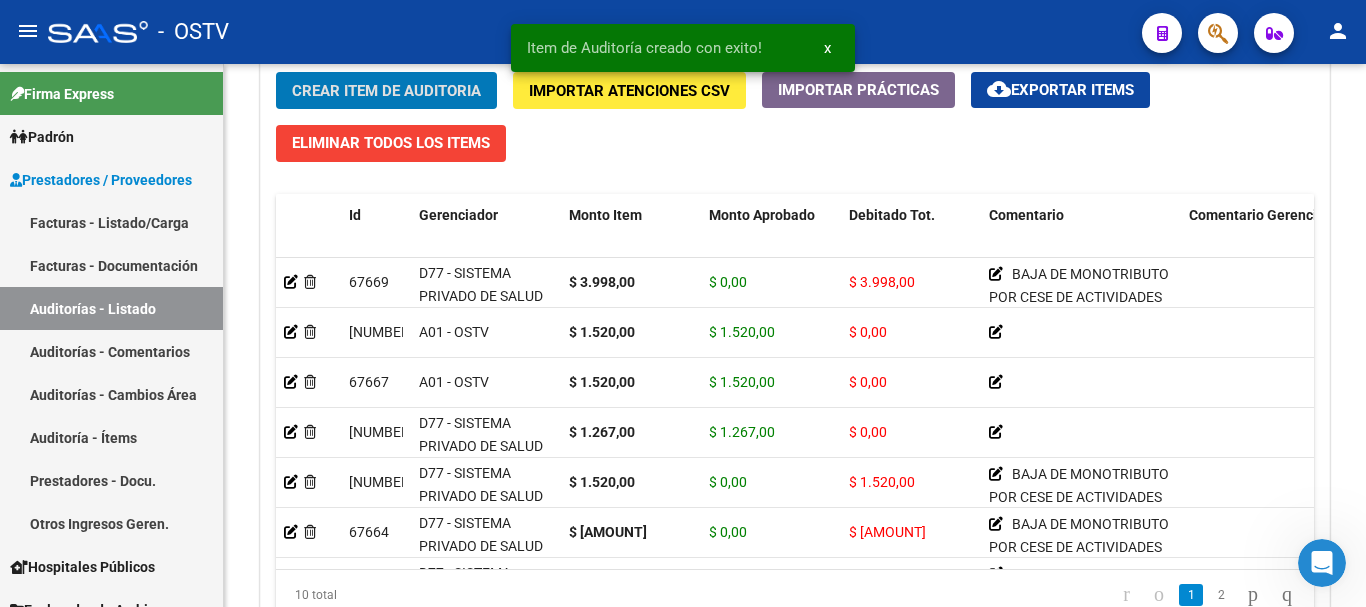 type 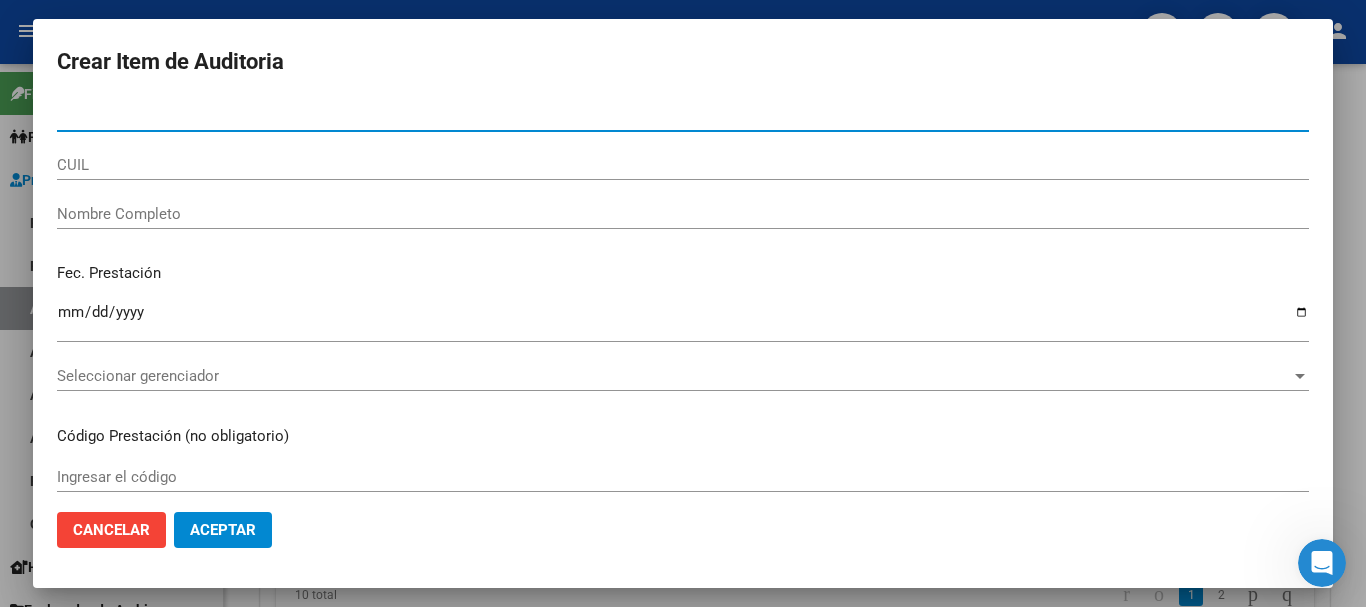 paste on "[NUMBER]" 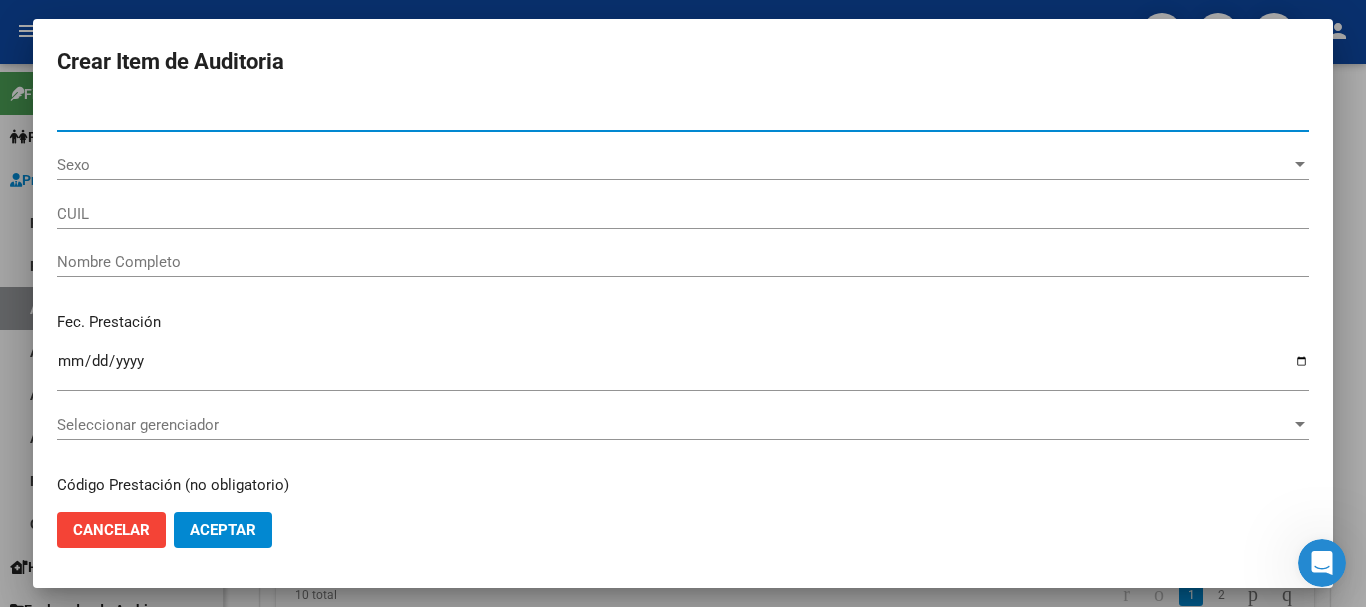 type on "[NUMBER]" 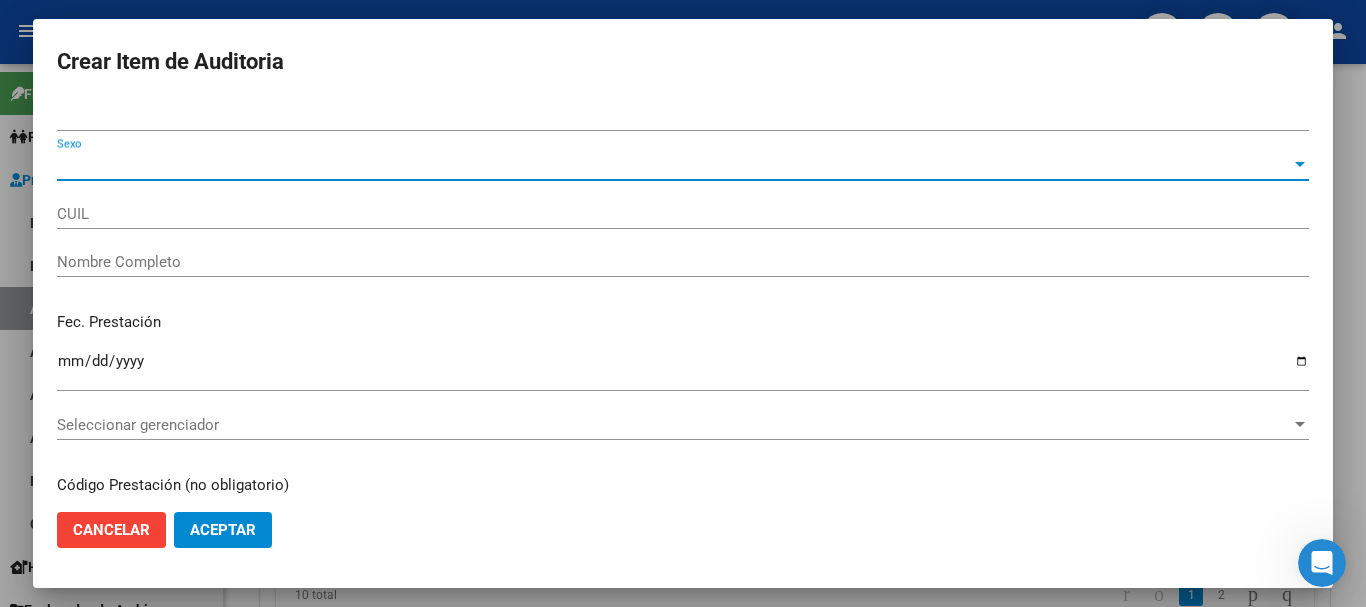 type on "[CUIL]" 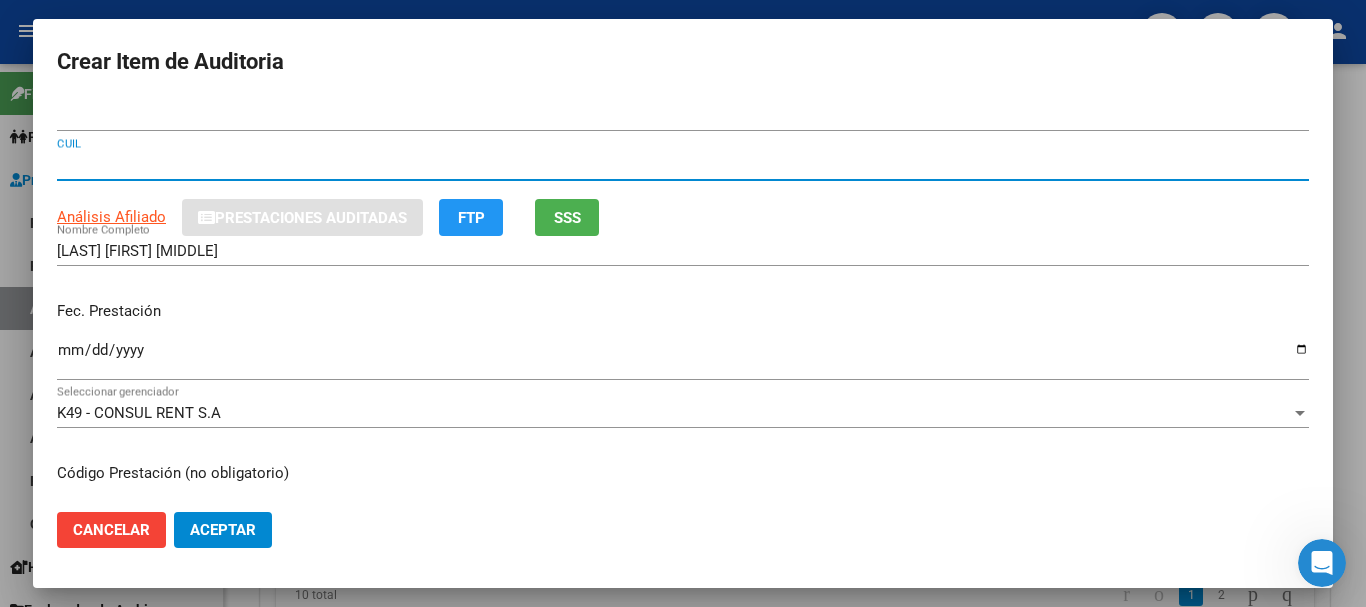 type 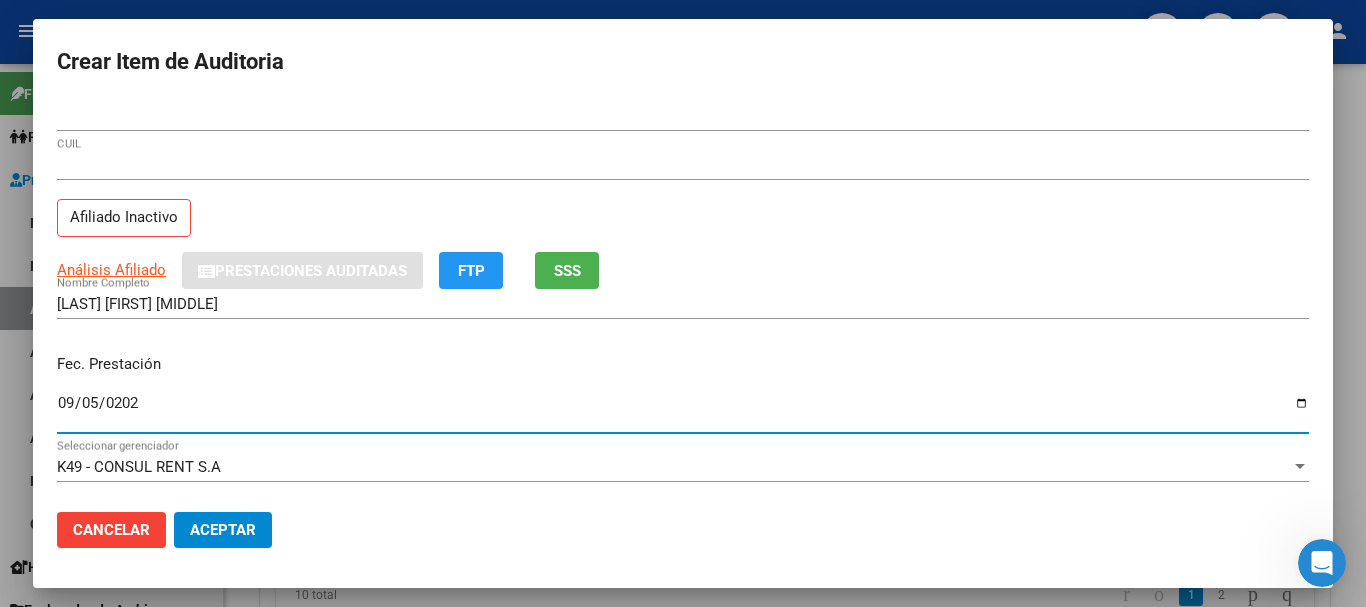 type on "[DATE]" 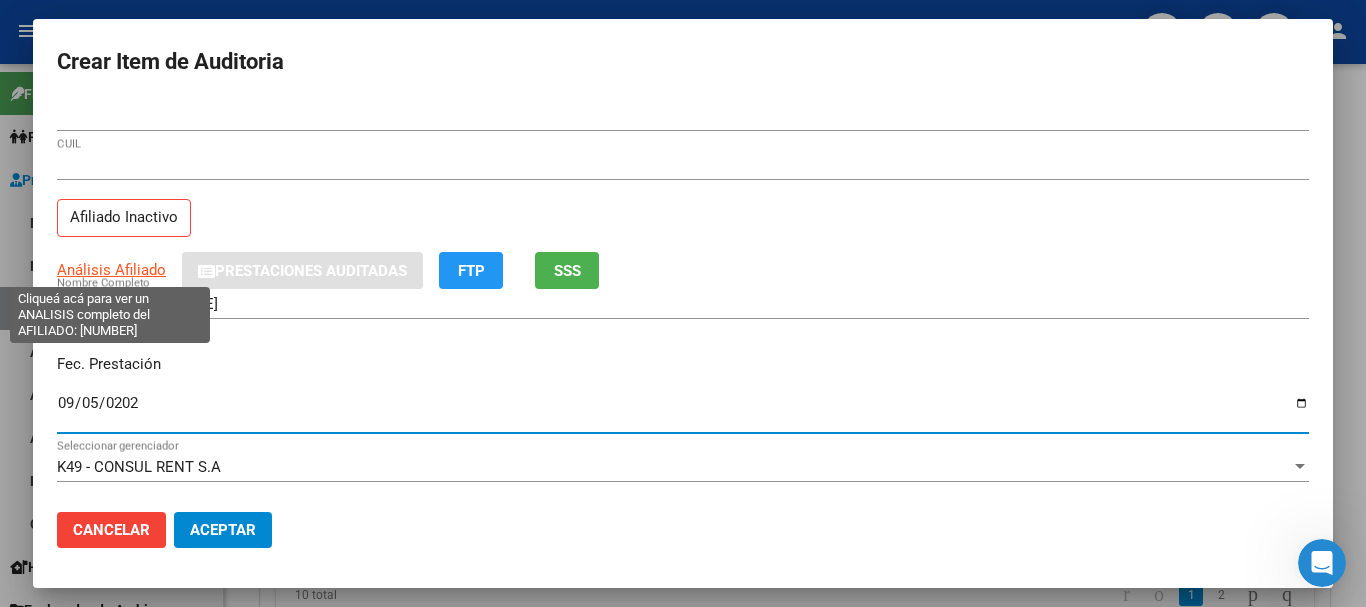 click on "Análisis Afiliado" at bounding box center [111, 270] 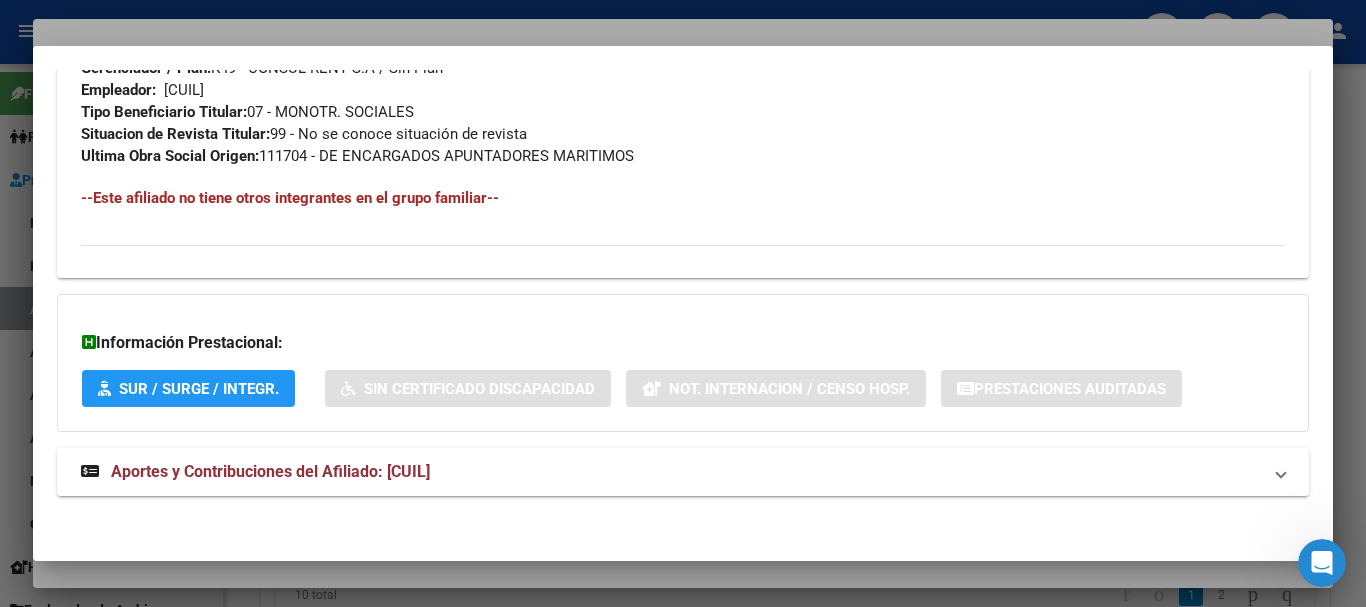 scroll, scrollTop: 1075, scrollLeft: 0, axis: vertical 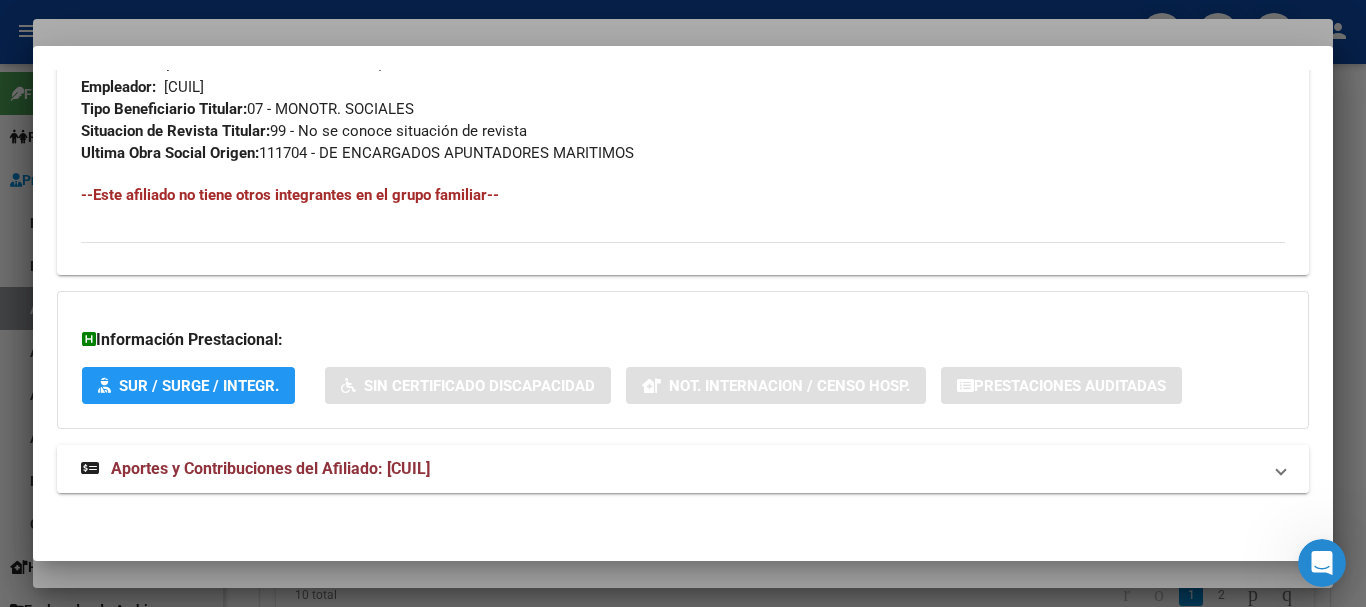 click on "Aportes y Contribuciones del Afiliado: [CUIL]" at bounding box center (270, 468) 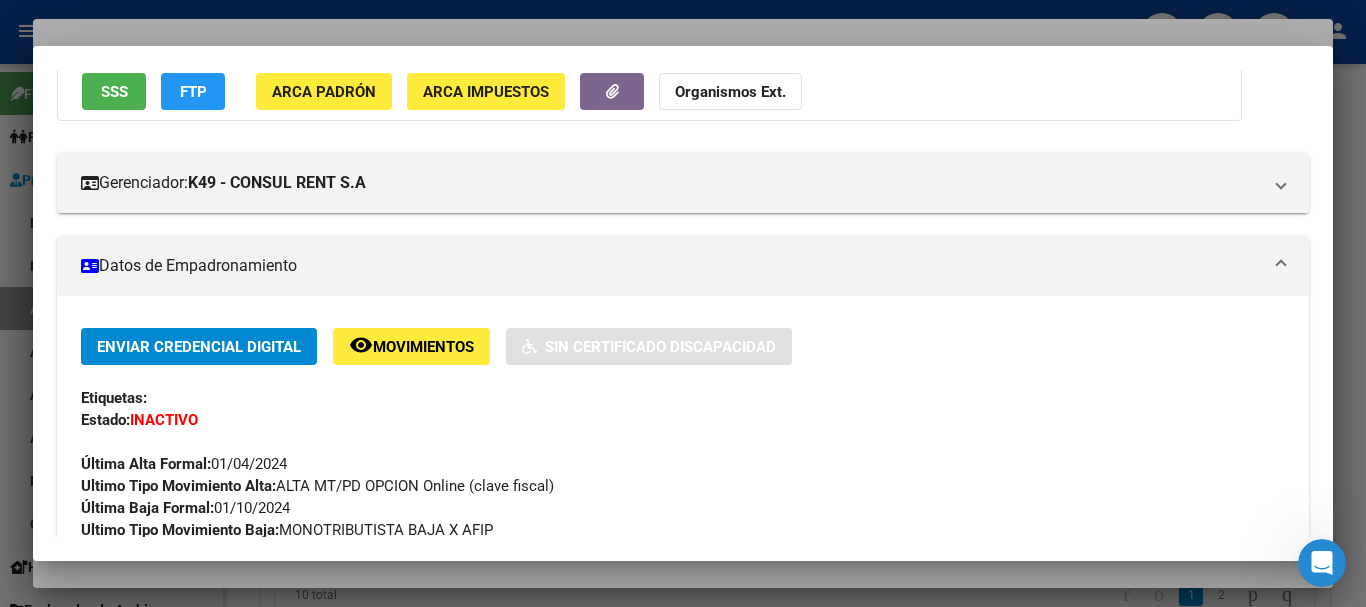 scroll, scrollTop: 0, scrollLeft: 0, axis: both 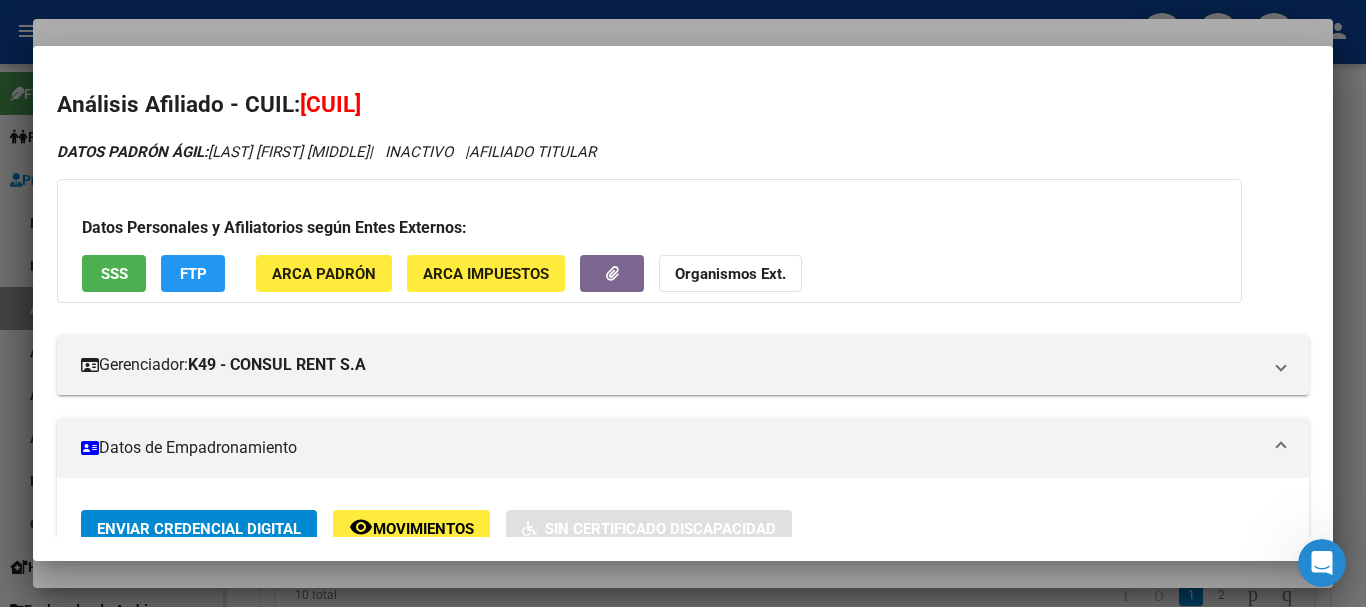 click on "[CUIL]" at bounding box center (330, 104) 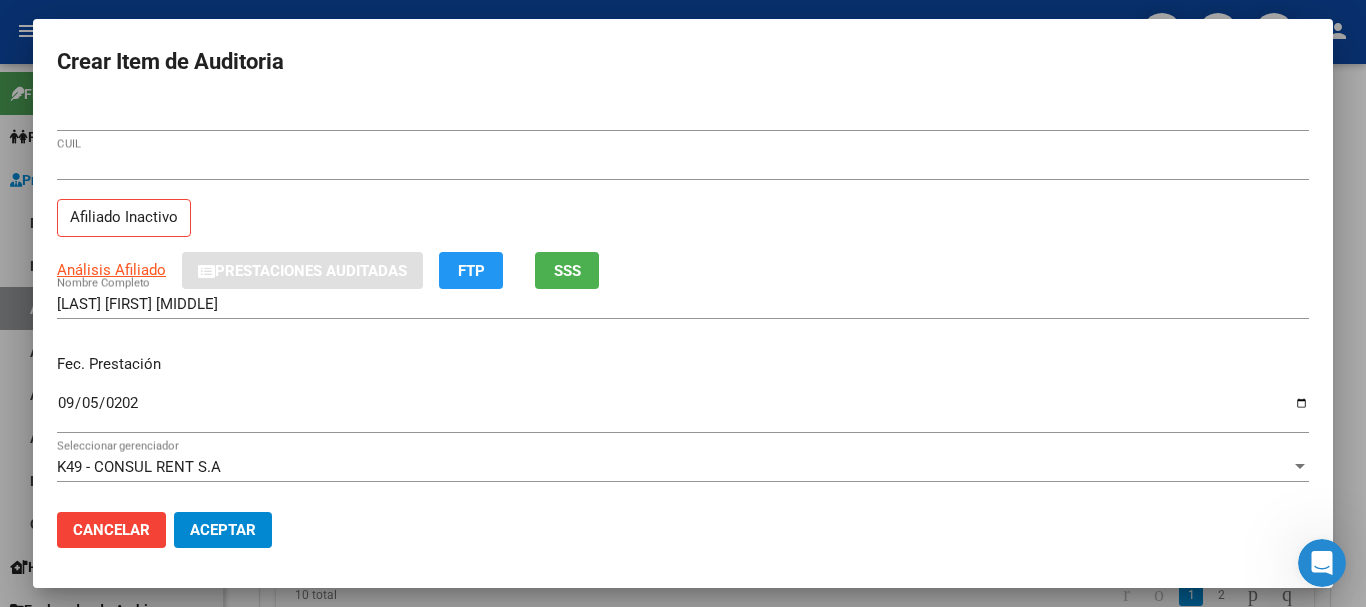 drag, startPoint x: 731, startPoint y: 90, endPoint x: 720, endPoint y: 113, distance: 25.495098 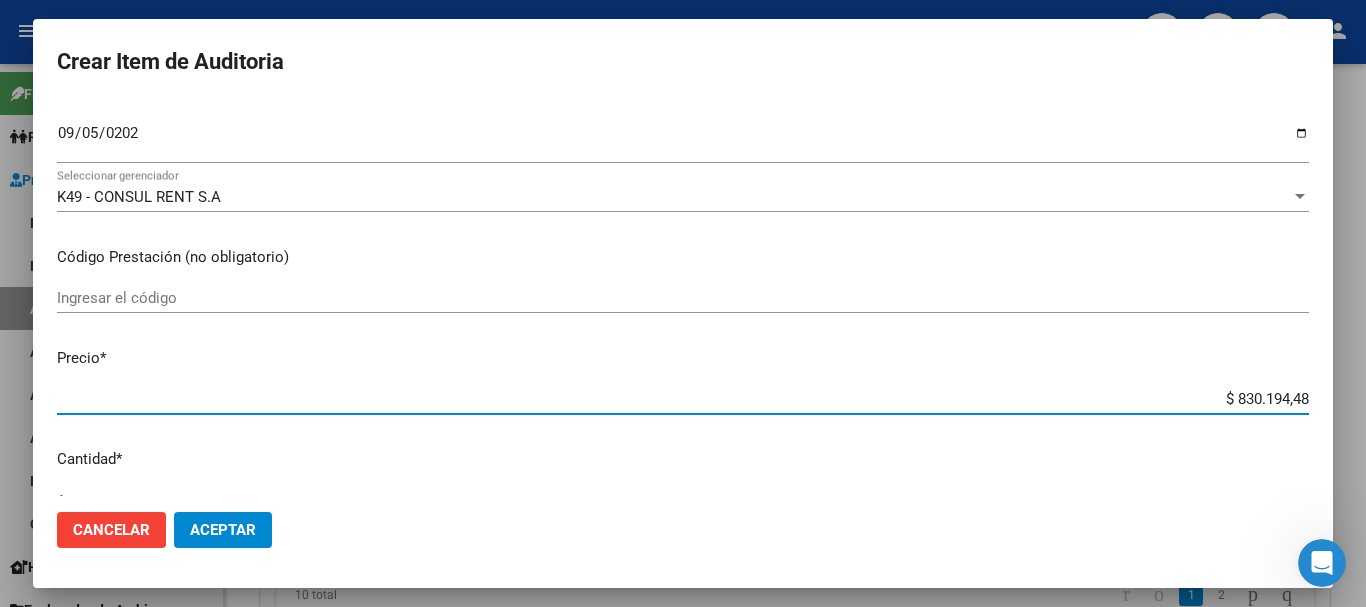 type on "$ 0,01" 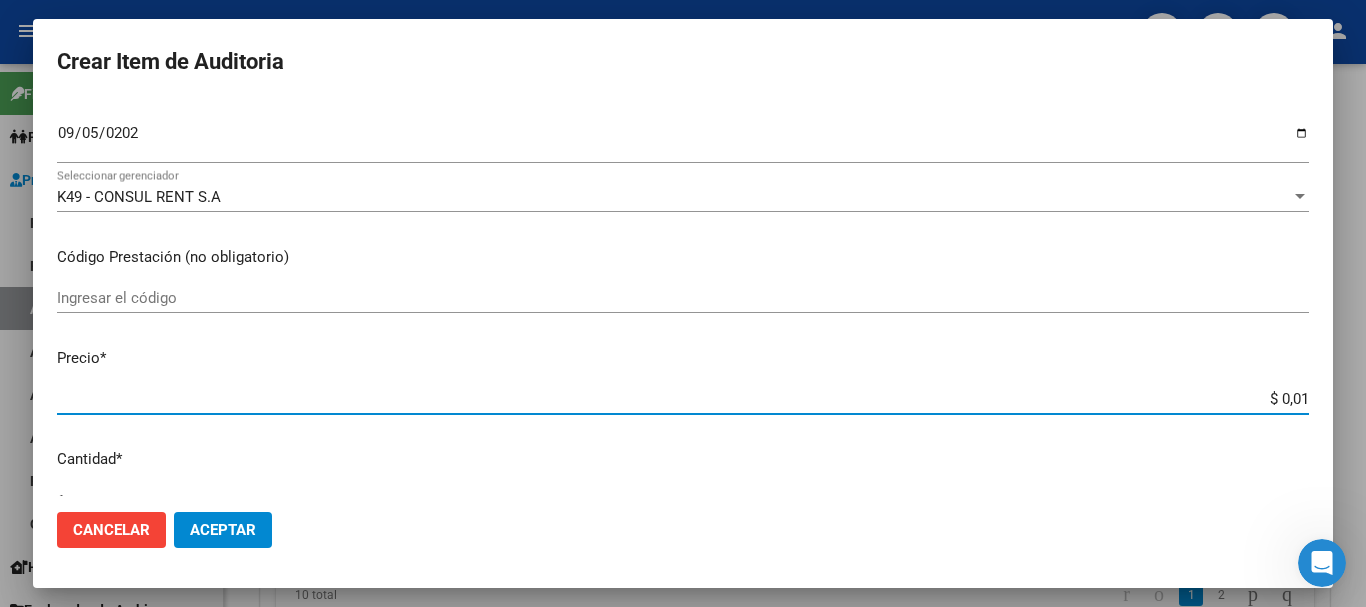 type on "$ 0,15" 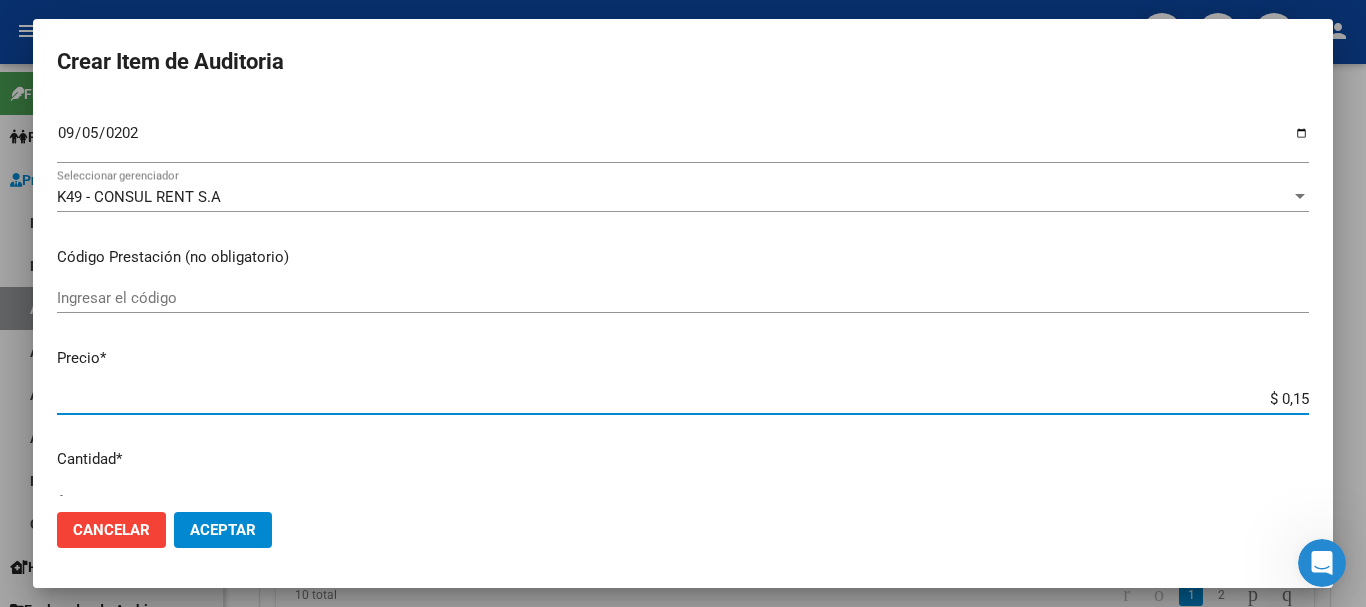 type on "$ 1,52" 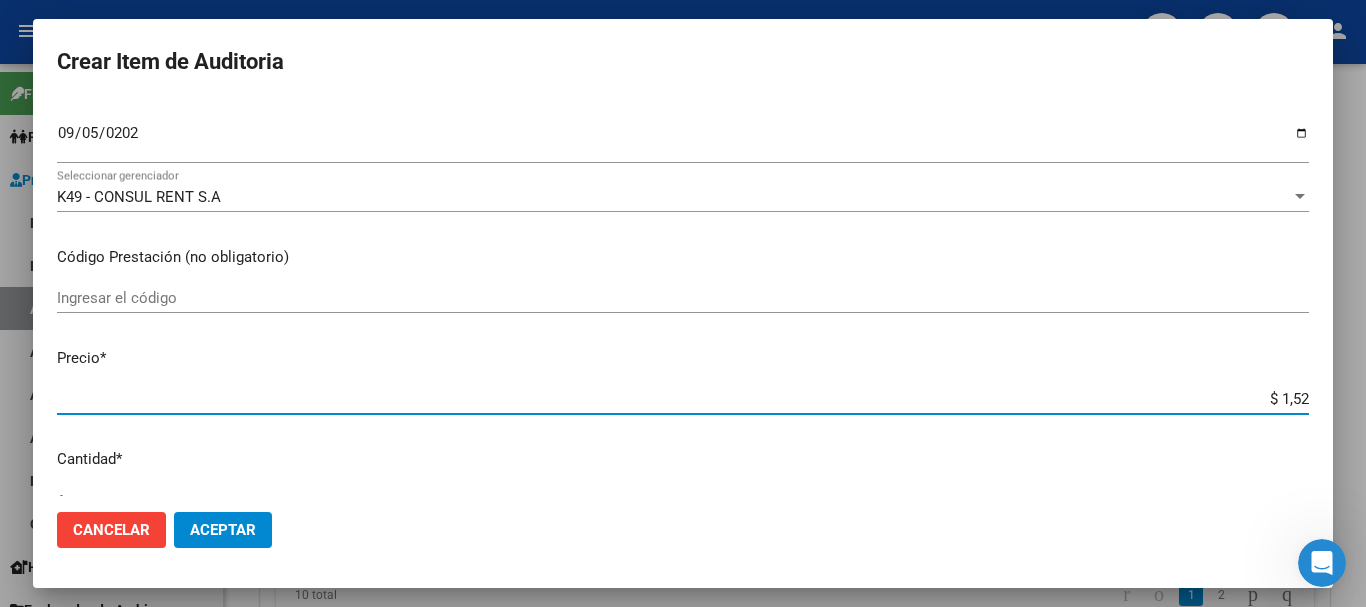 type on "$ 15,20" 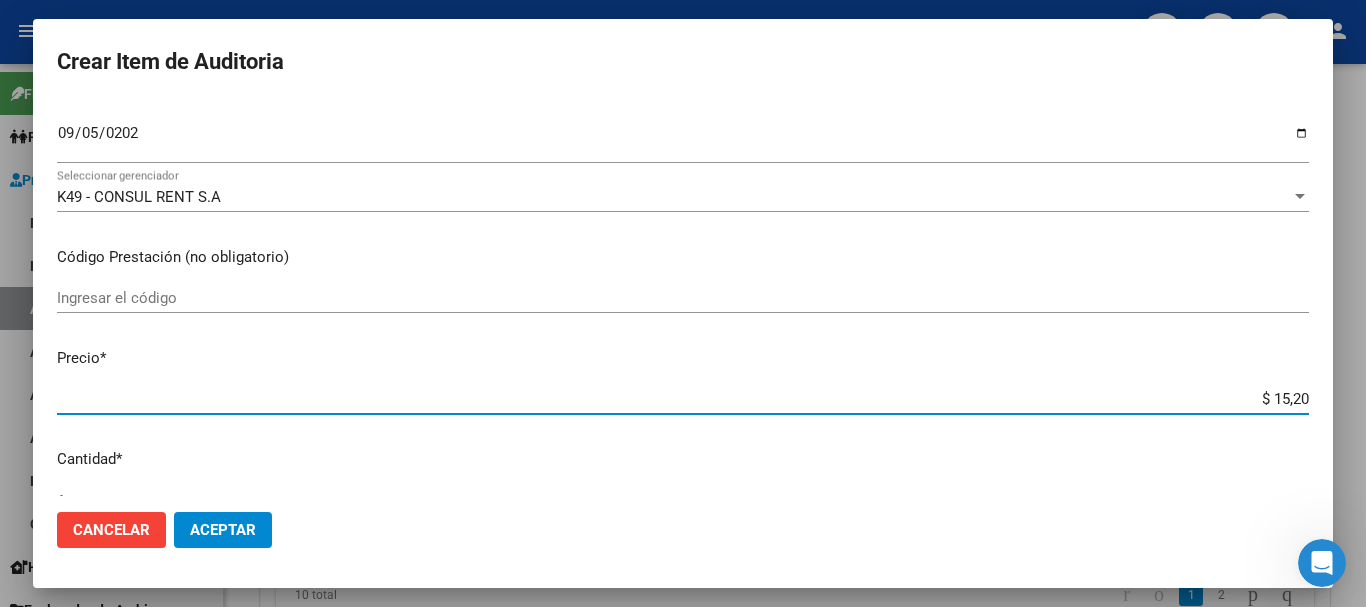 type on "$ 152,00" 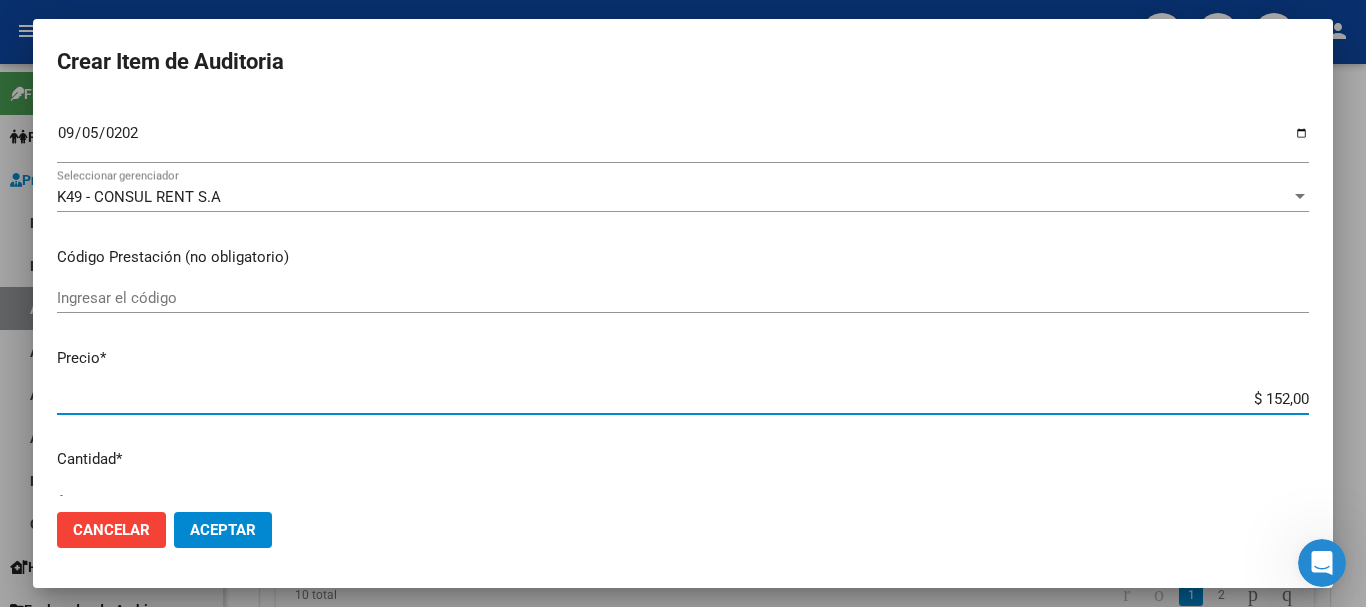 type on "$ 1.520,00" 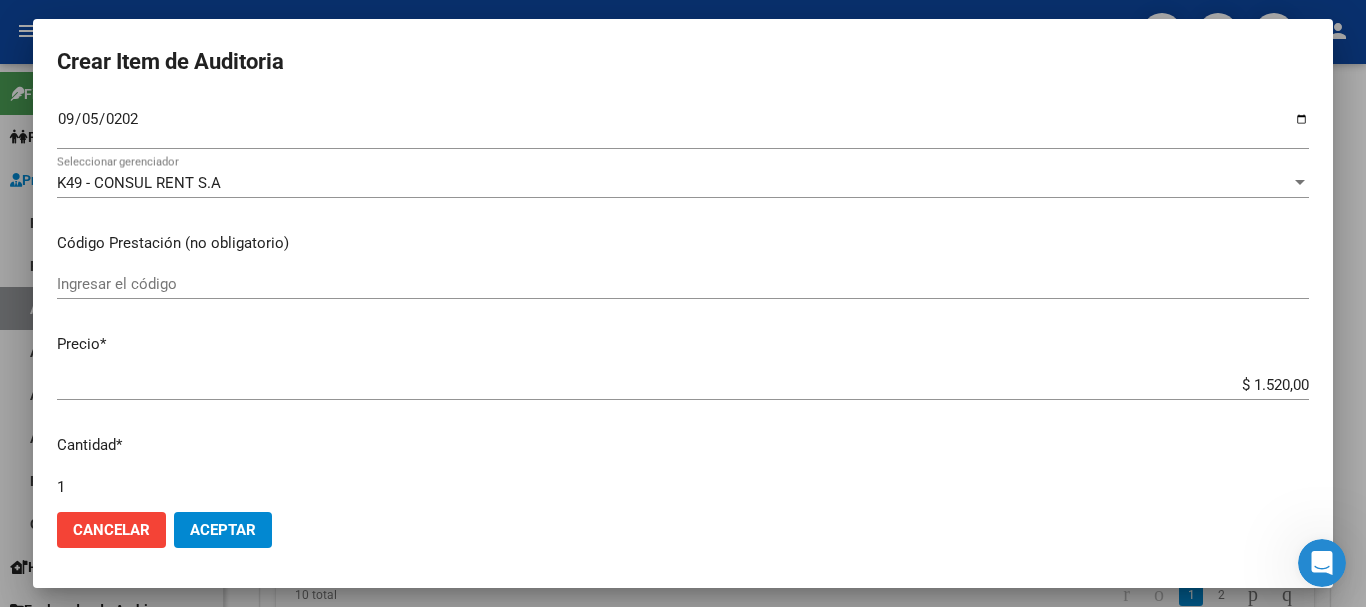 scroll, scrollTop: 675, scrollLeft: 0, axis: vertical 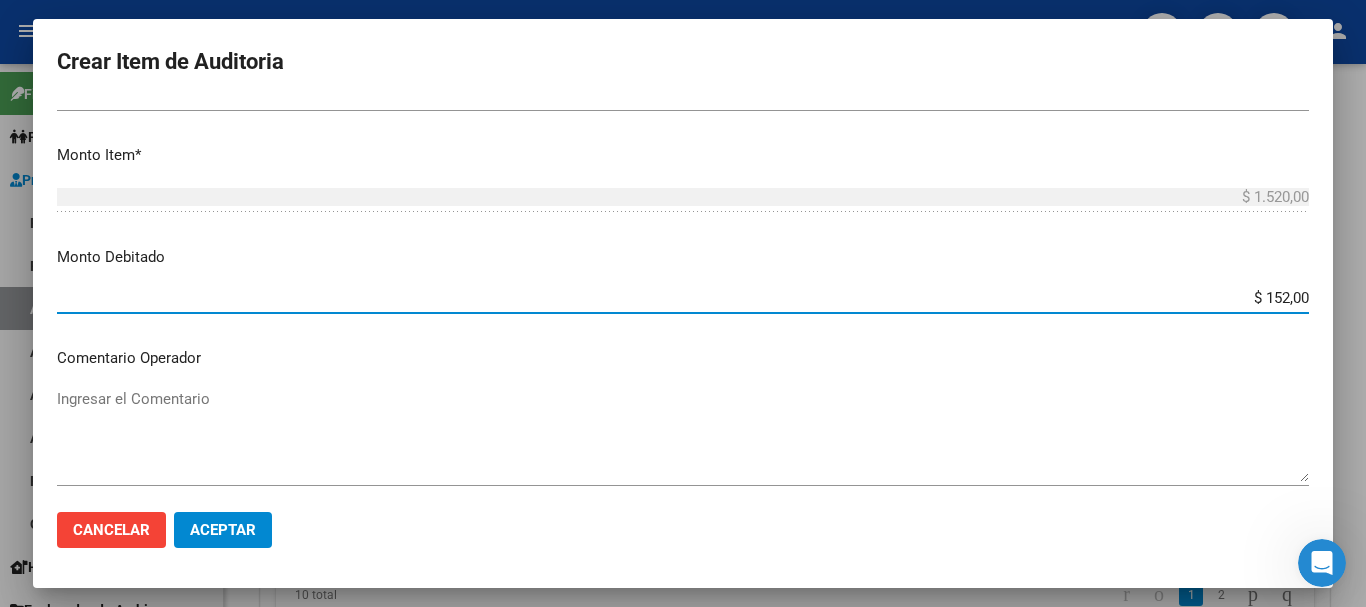type on "$ 1.520,00" 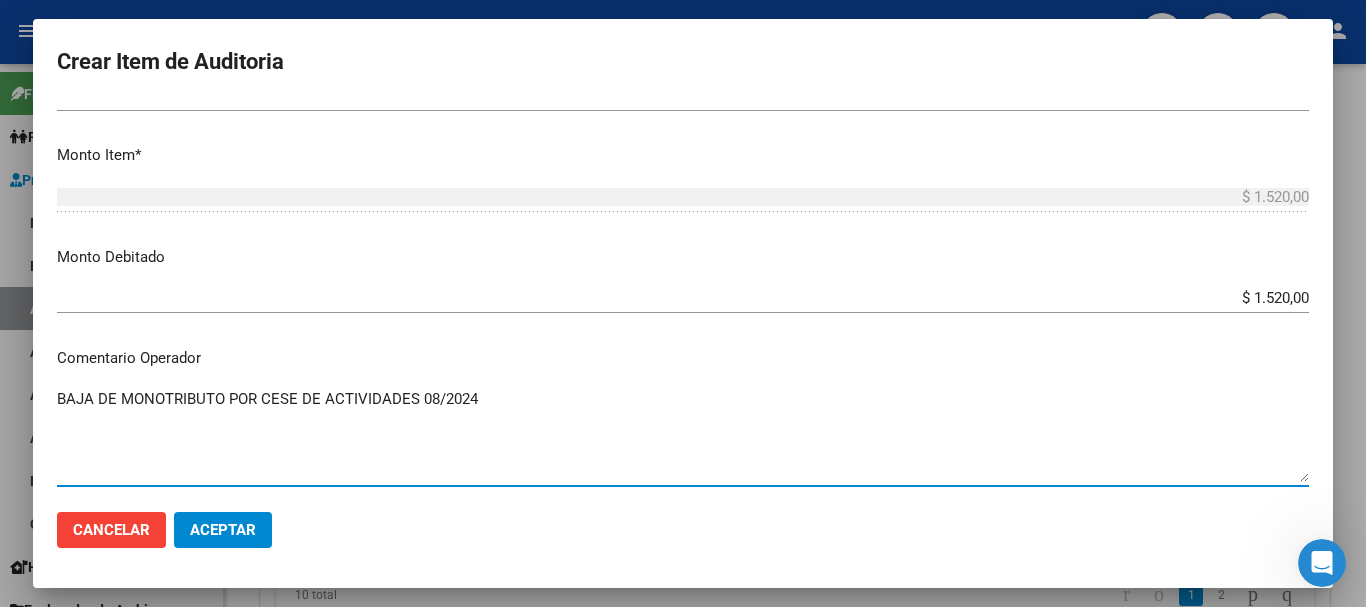 type on "BAJA DE MONOTRIBUTO POR CESE DE ACTIVIDADES 08/2024" 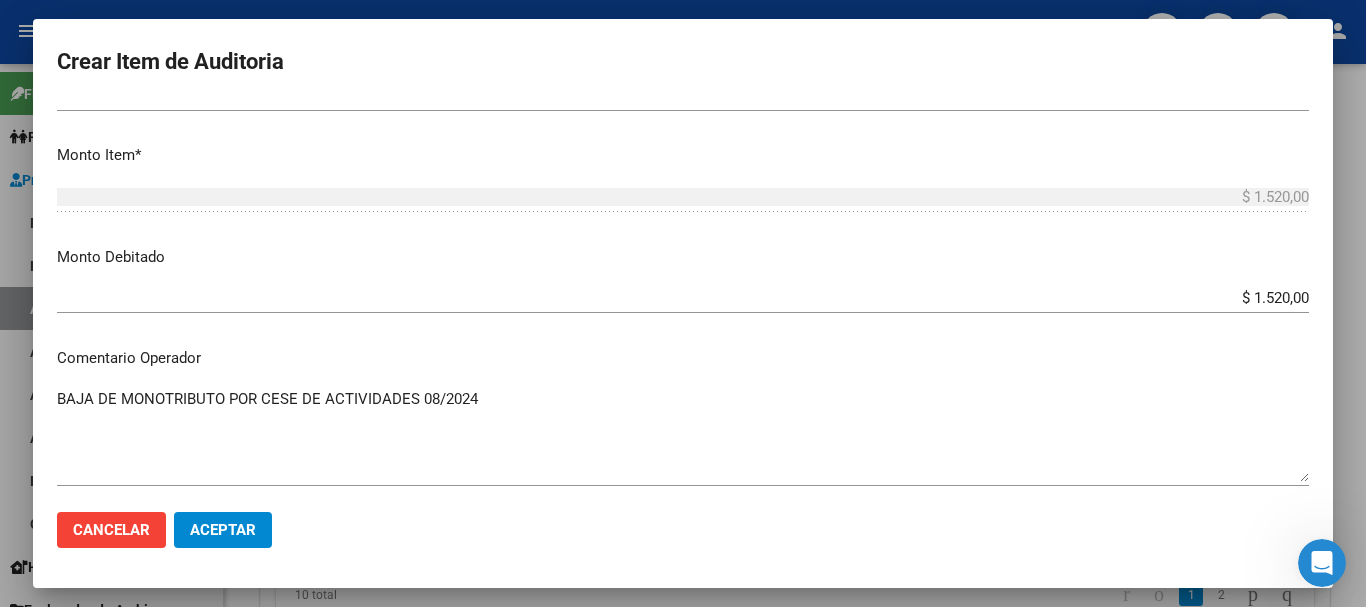 scroll, scrollTop: 1122, scrollLeft: 0, axis: vertical 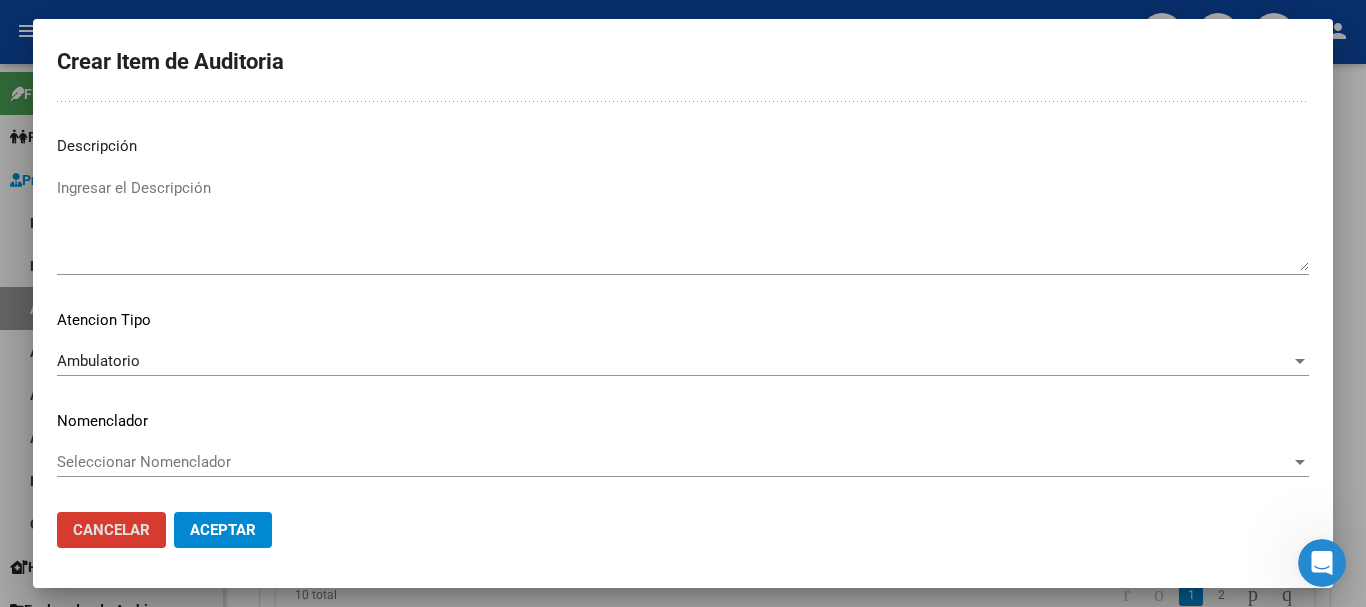 type 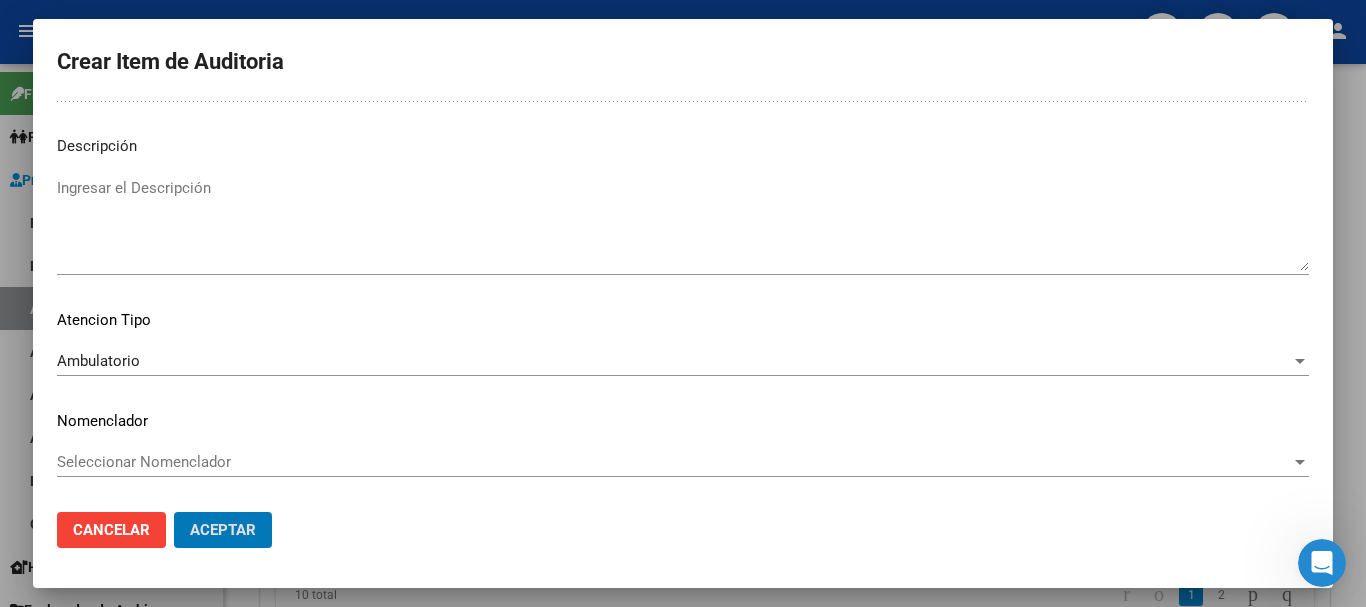 type 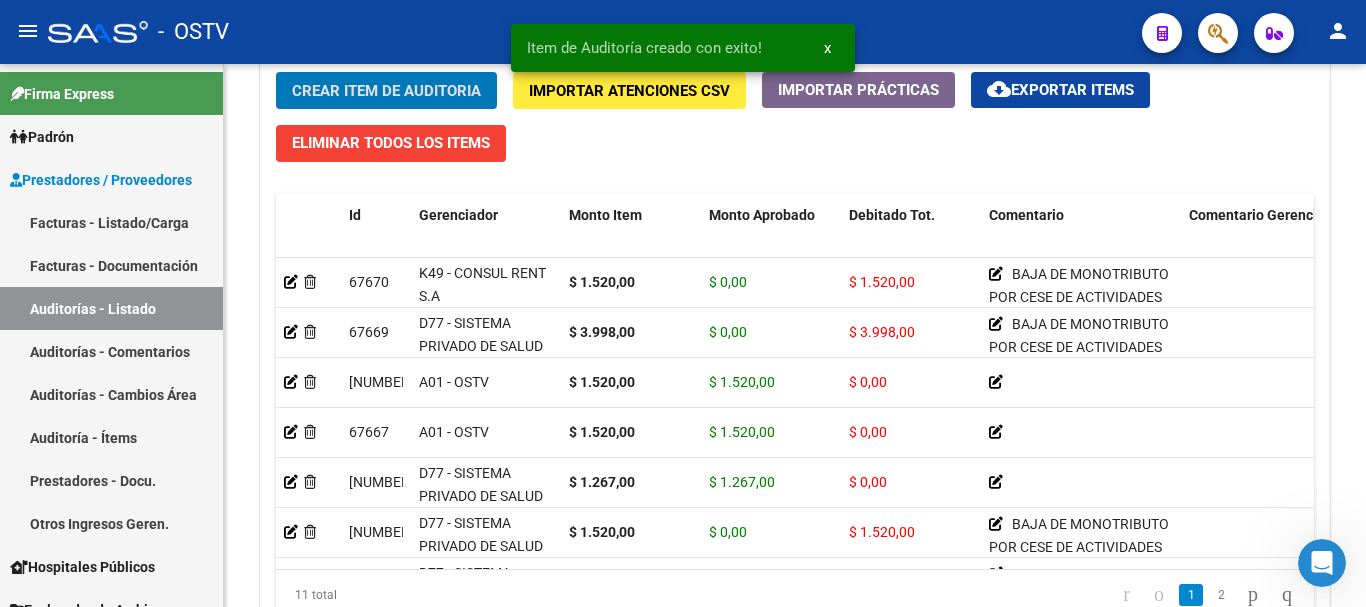click on "Crear Item de Auditoria" 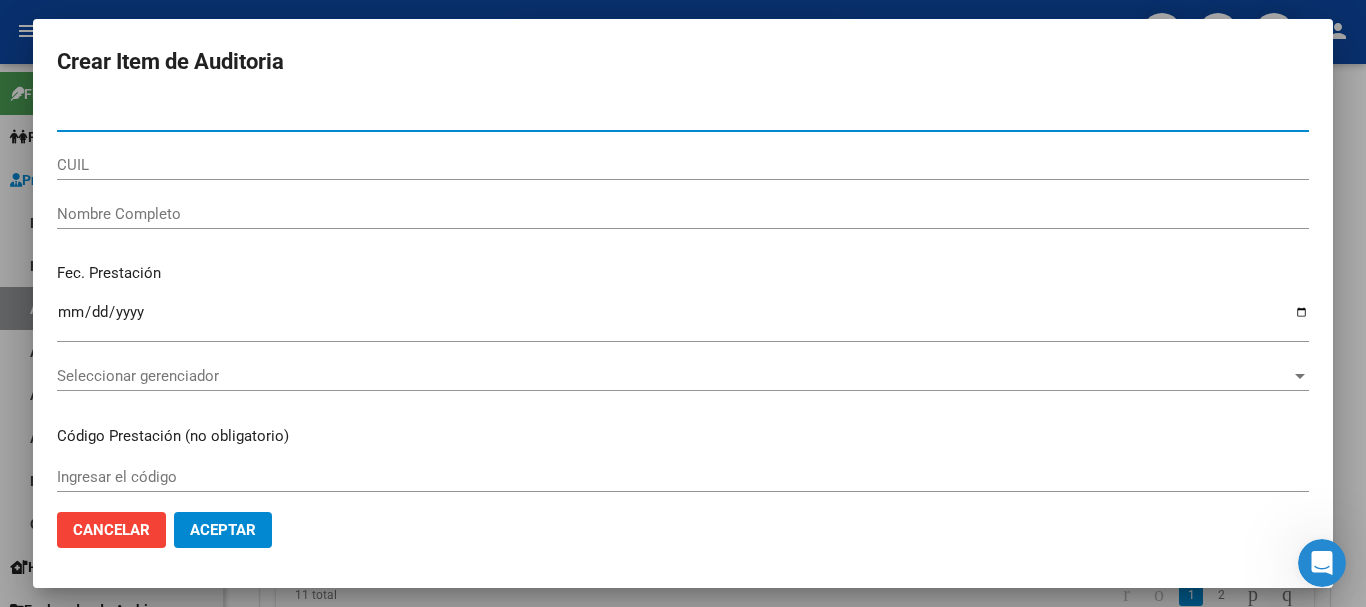 paste on "[NUMBER]" 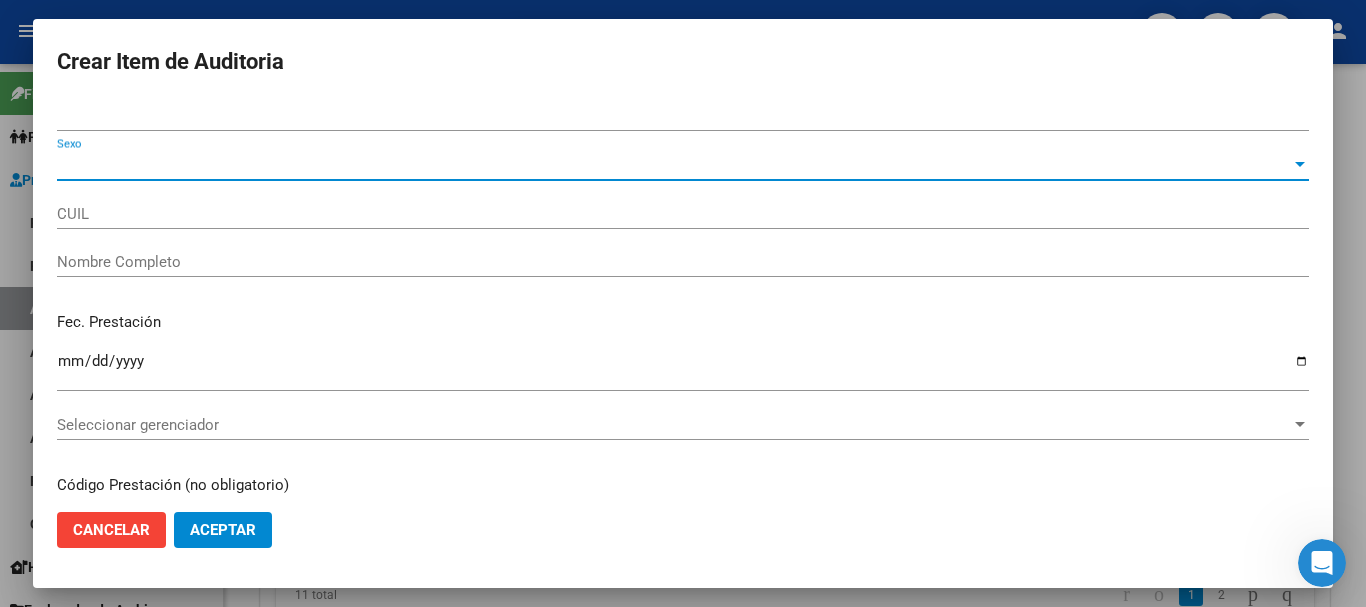 type on "[NUMBER]" 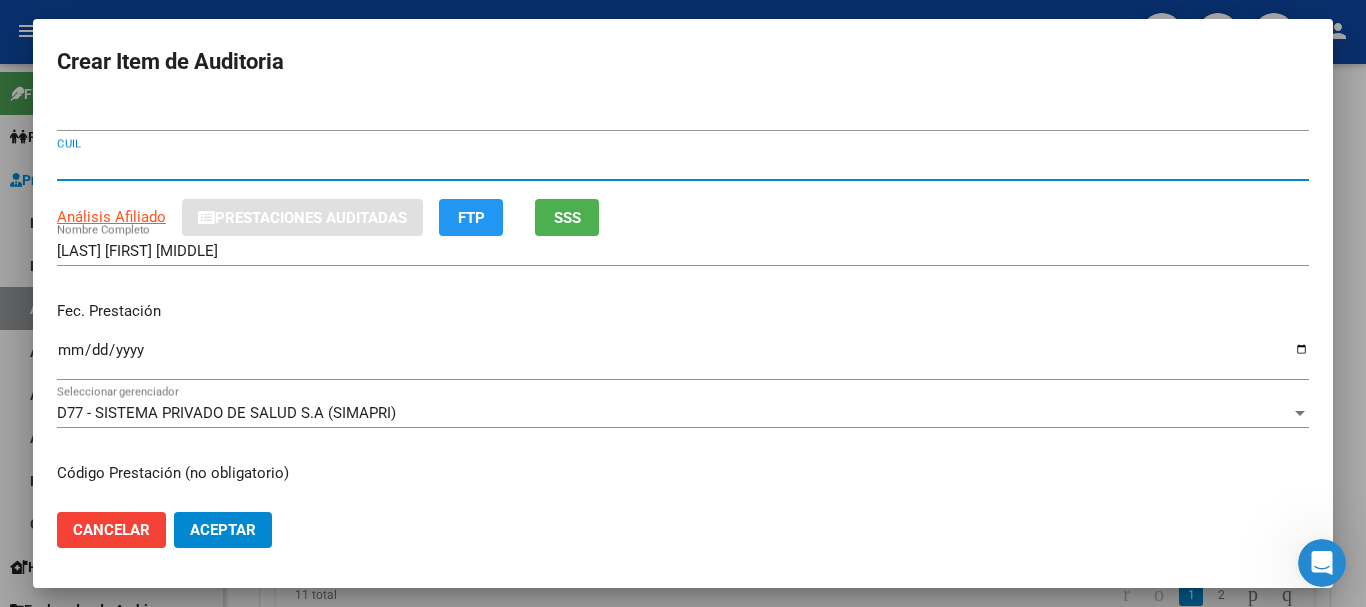 type 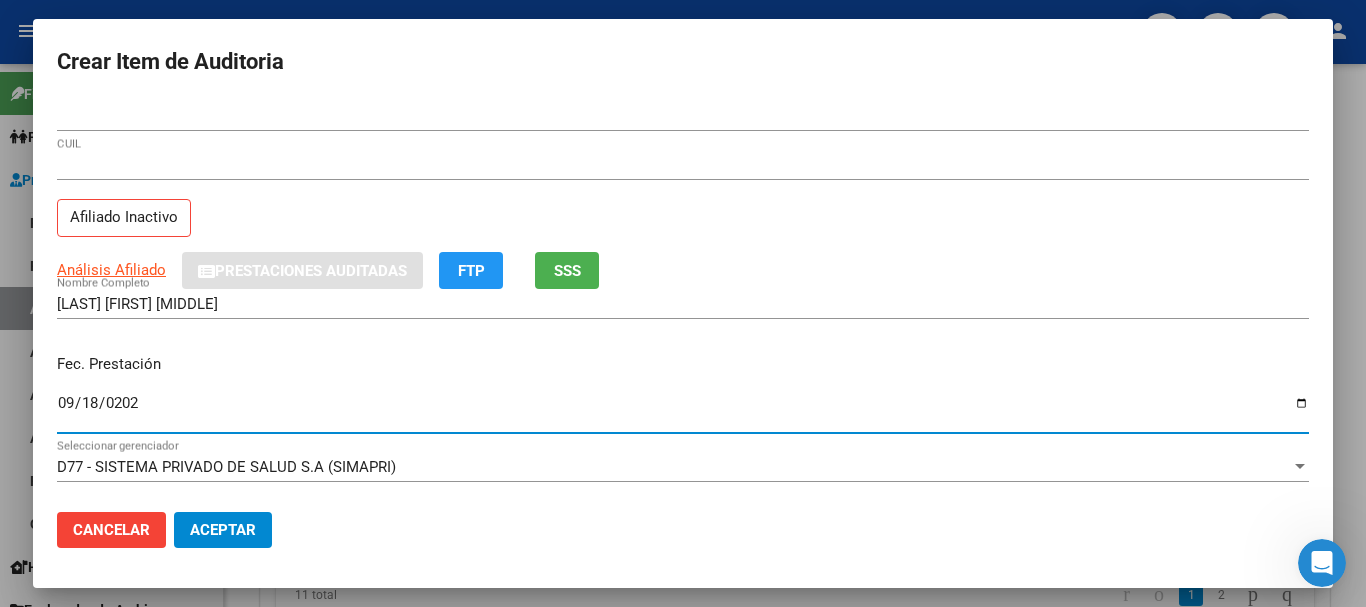 type on "2024-09-18" 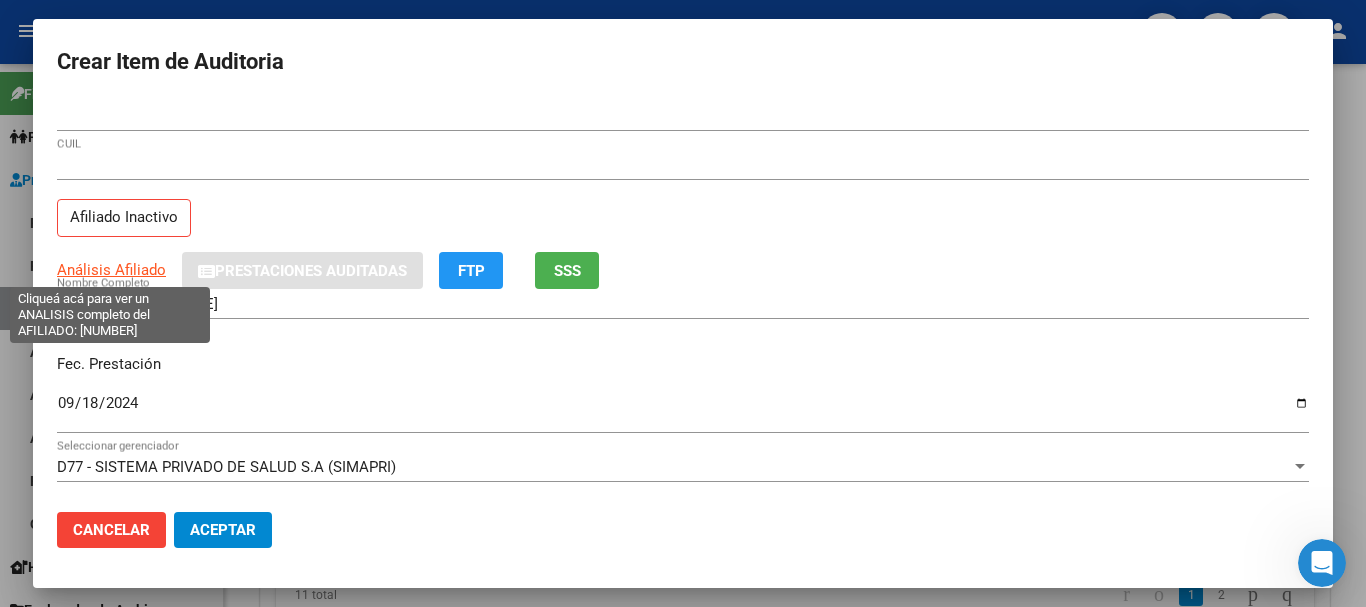 click on "Análisis Afiliado" at bounding box center (111, 270) 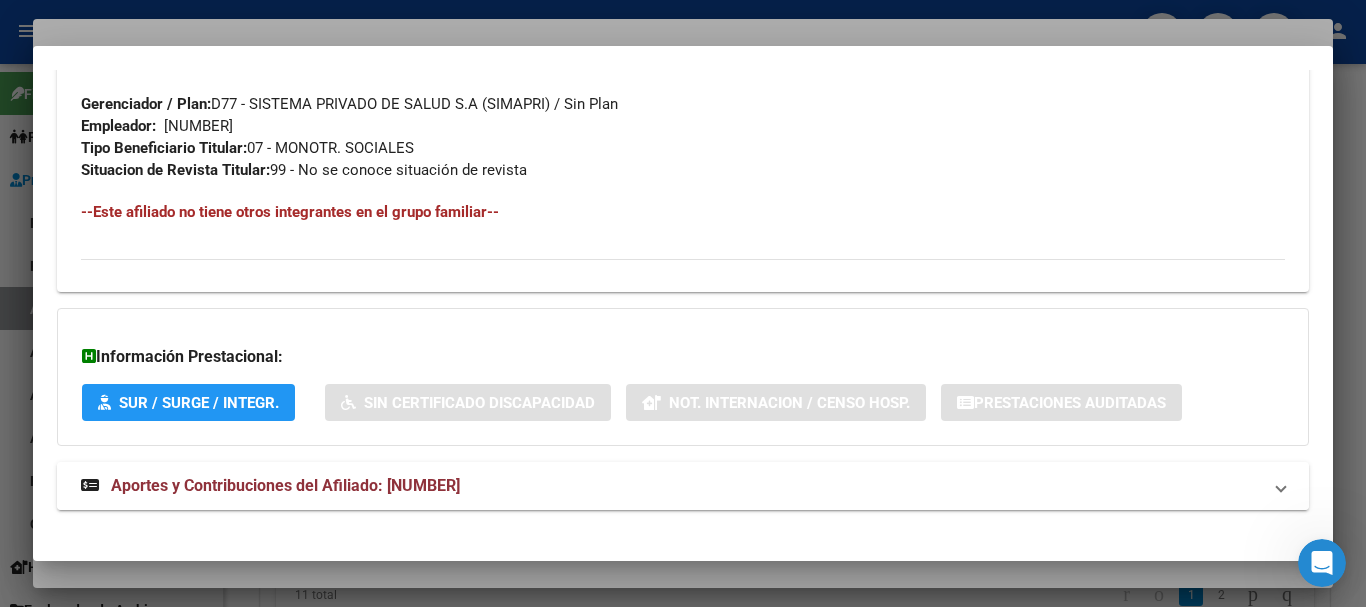 scroll, scrollTop: 1053, scrollLeft: 0, axis: vertical 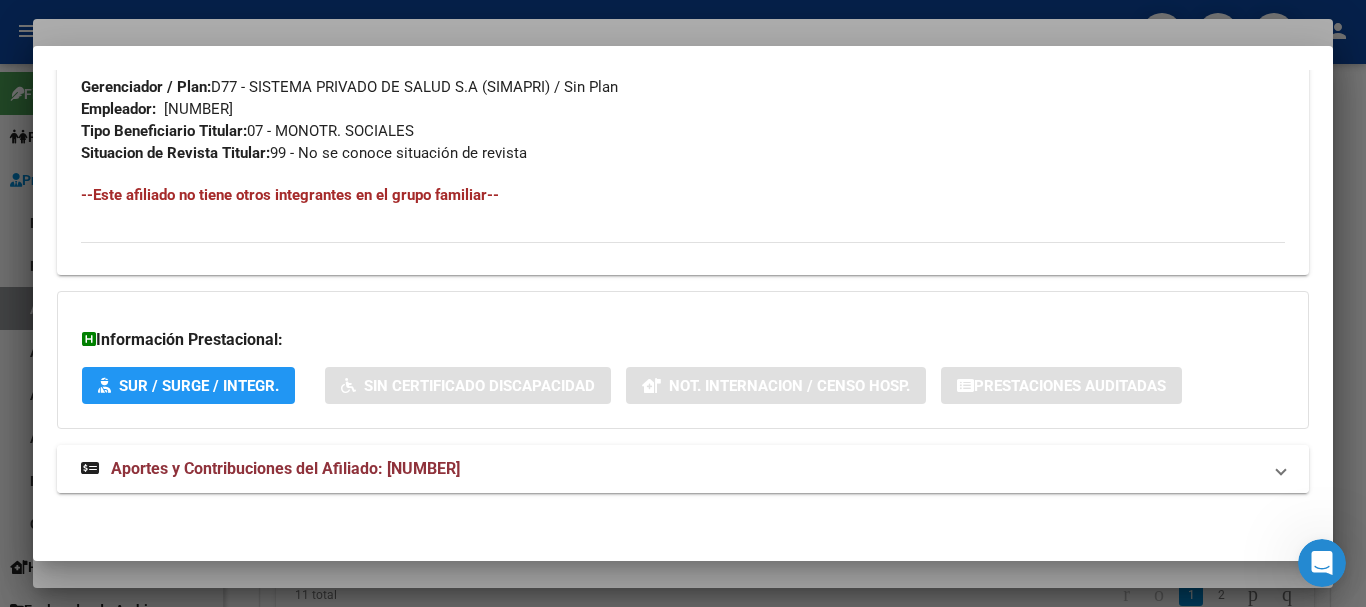 click on "Aportes y Contribuciones del Afiliado: [NUMBER]" at bounding box center [270, 469] 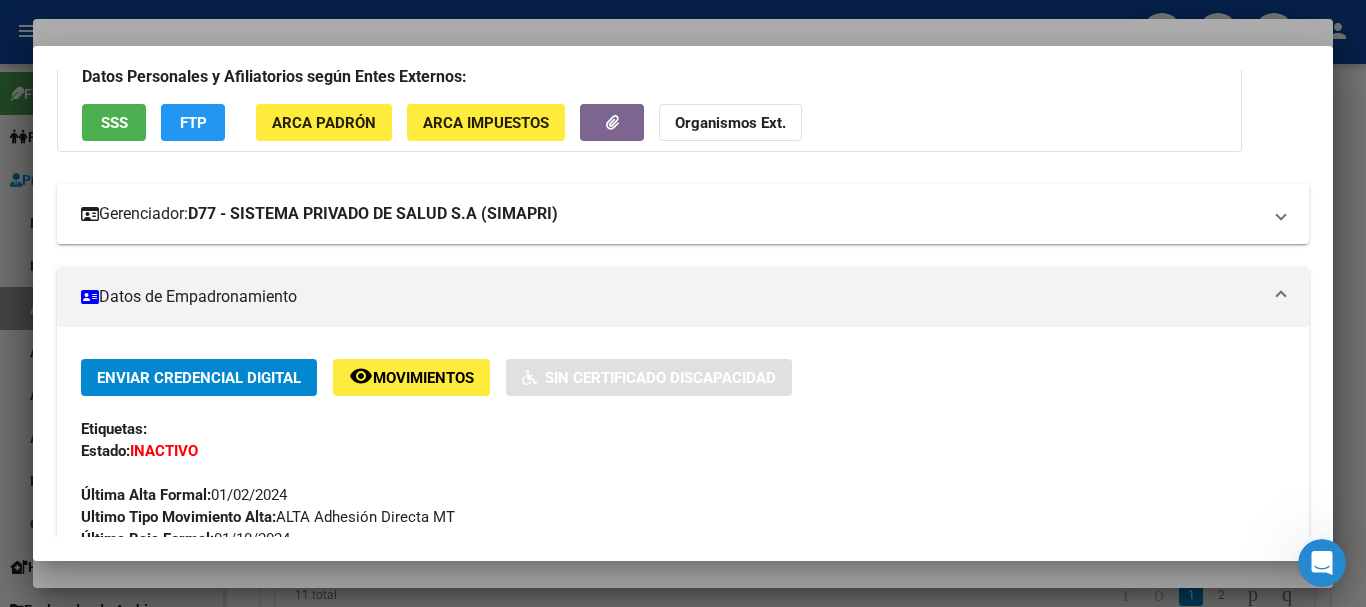 scroll, scrollTop: 0, scrollLeft: 0, axis: both 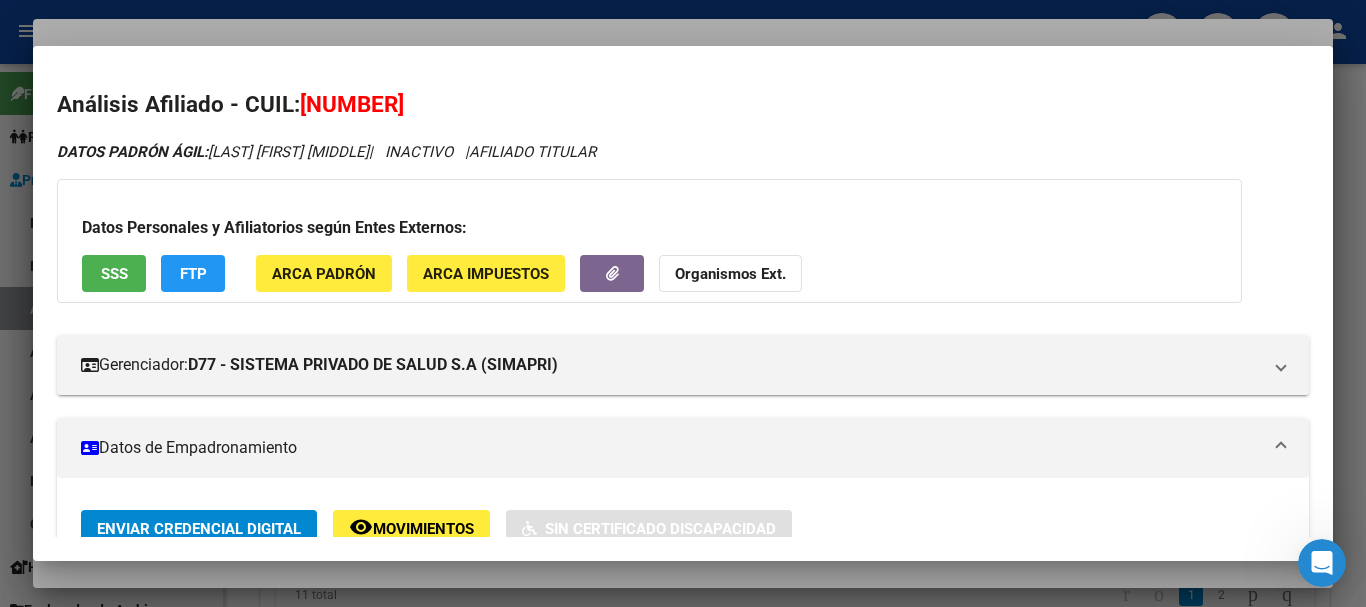 click at bounding box center (683, 303) 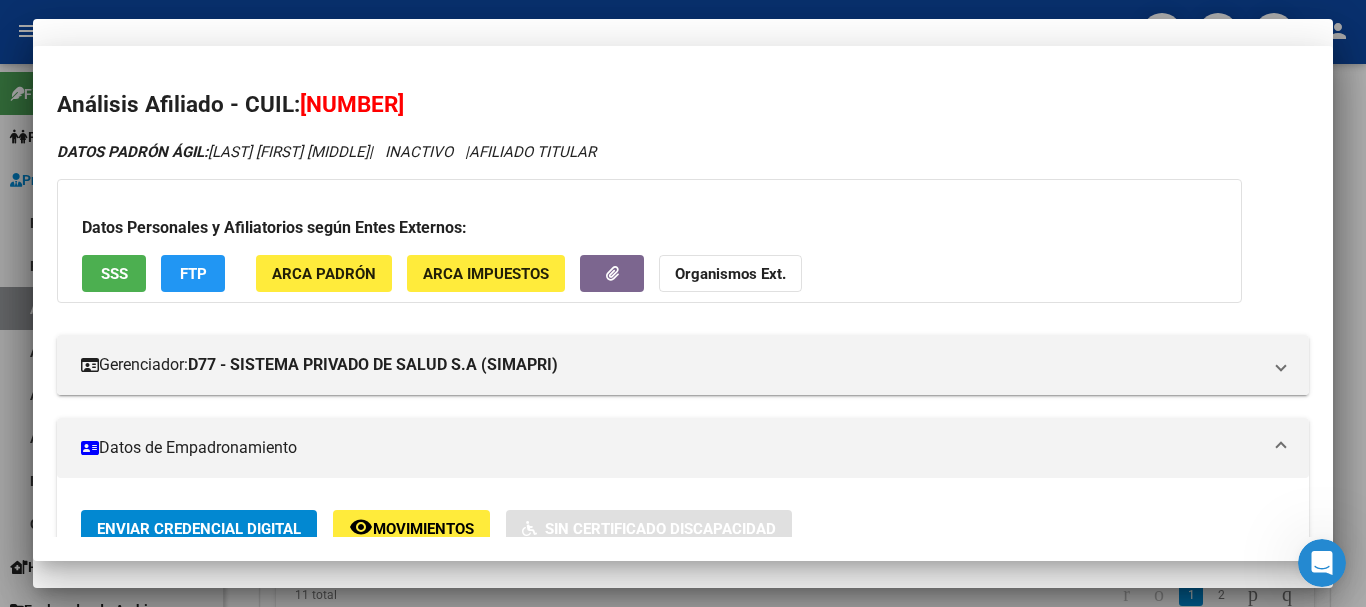 click on "[NUMBER] CUIL" at bounding box center (683, 165) 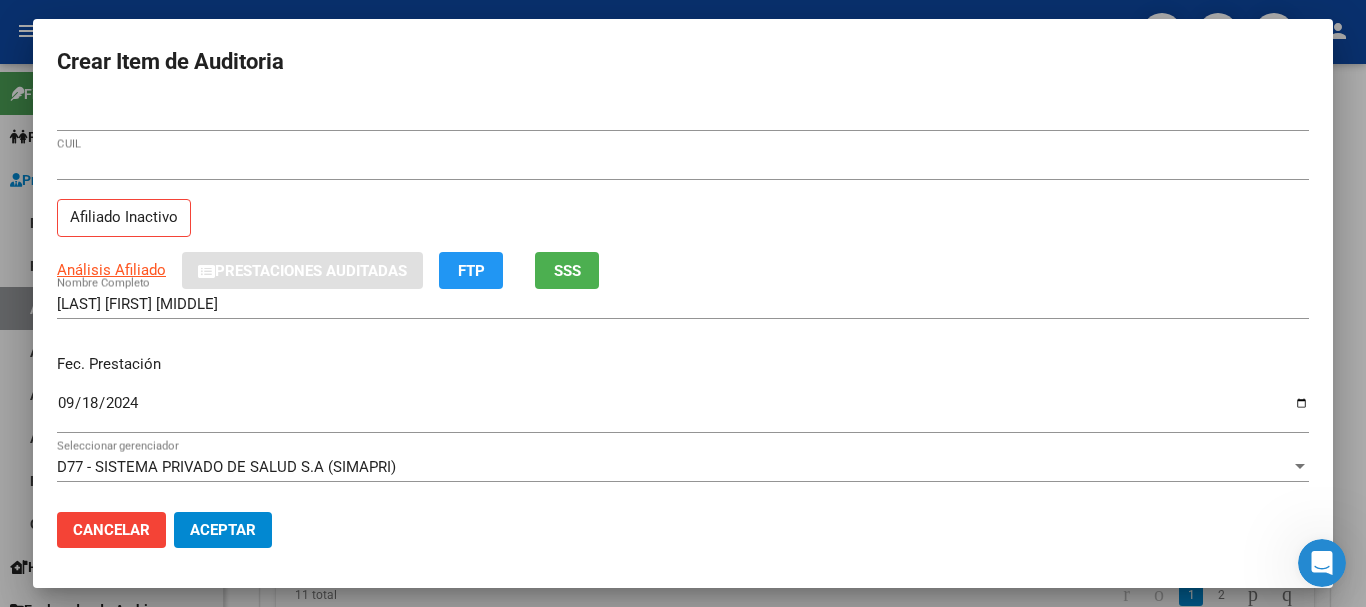 scroll, scrollTop: 270, scrollLeft: 0, axis: vertical 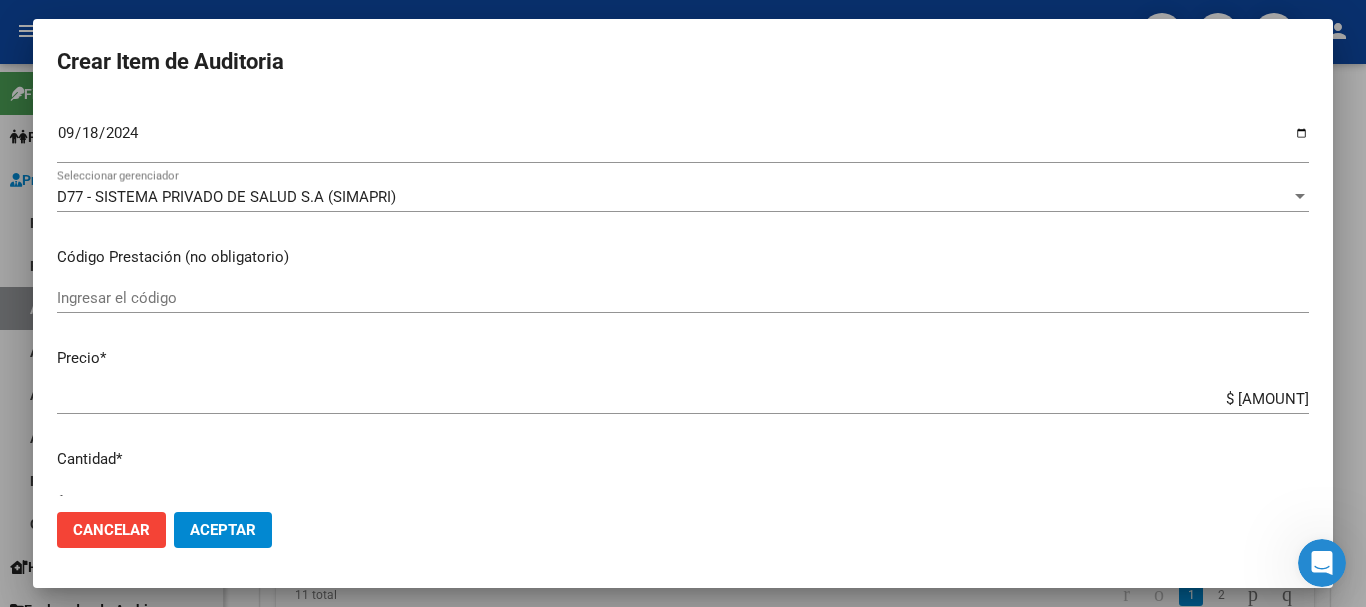 type on "$ 0,01" 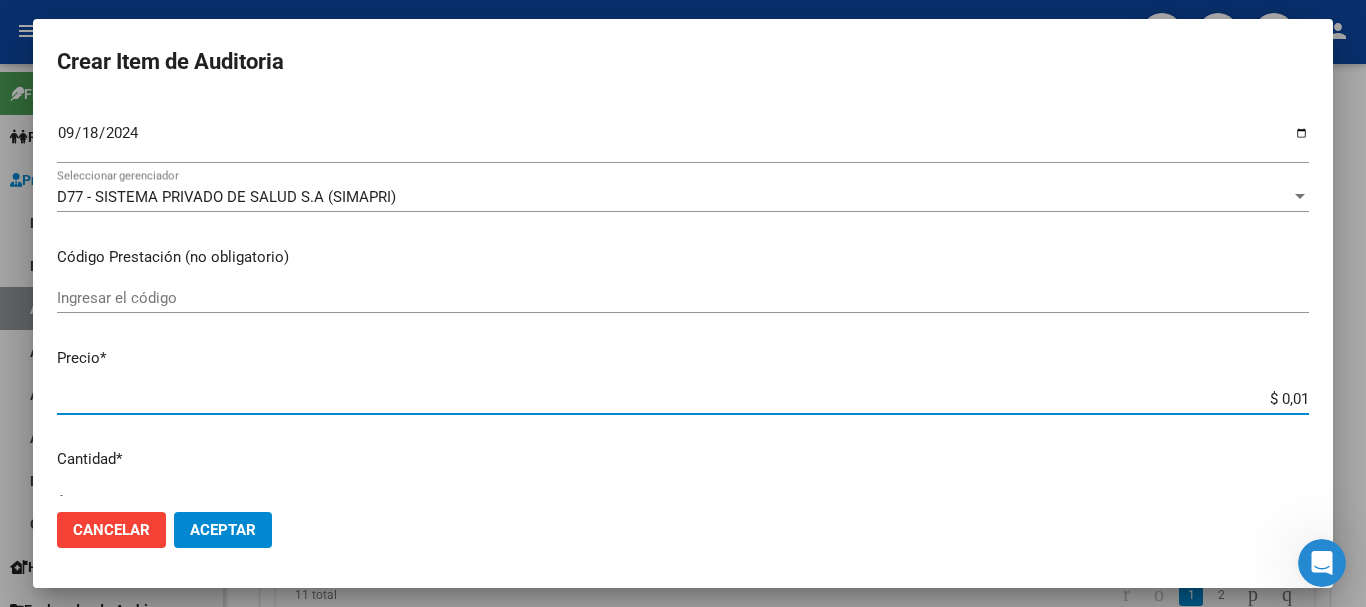 type on "$ 0,12" 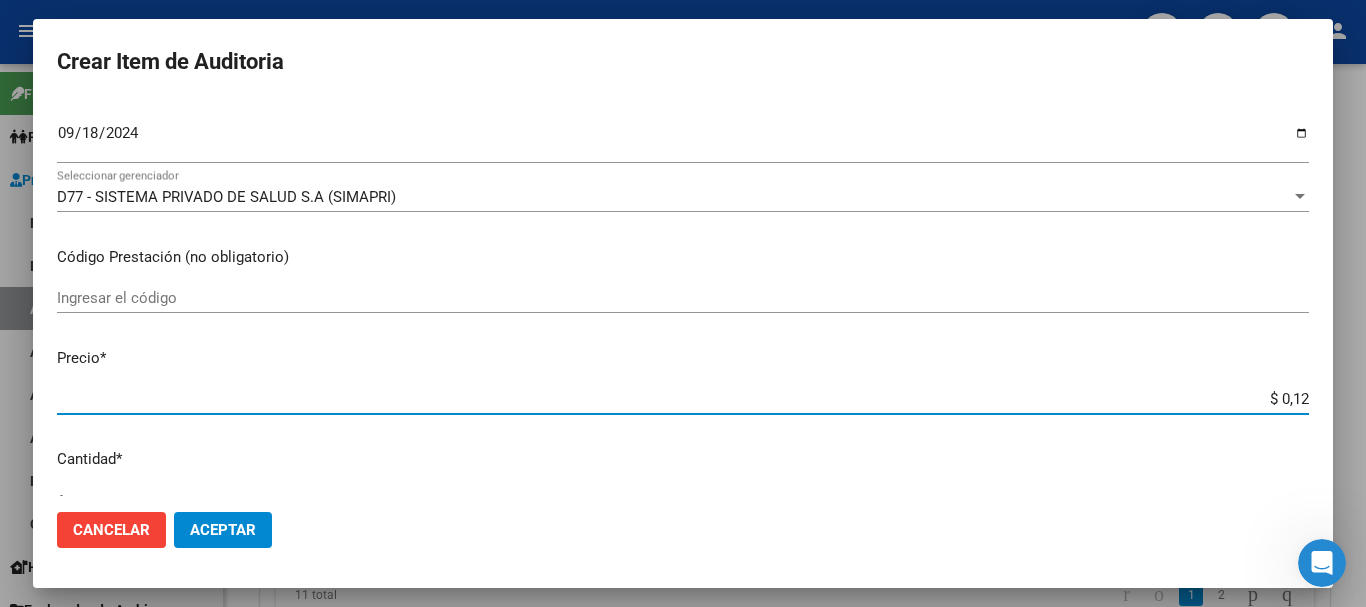 type on "$ 0,12" 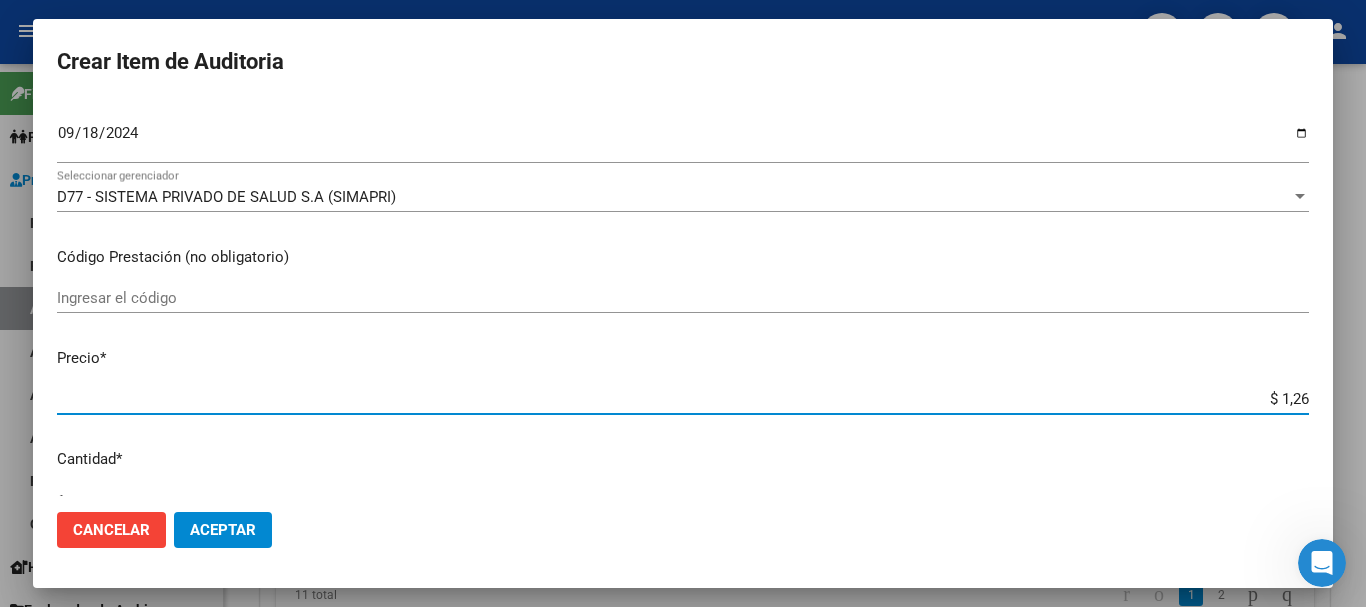 type on "$ 12,67" 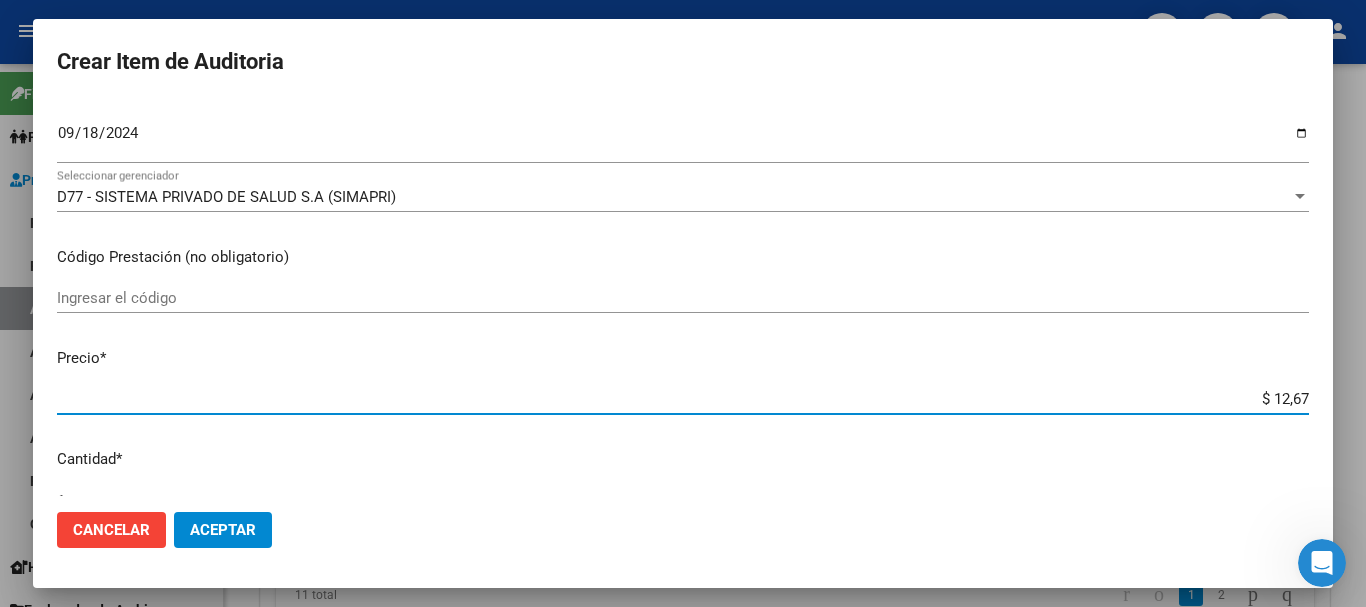 type on "$ 126,70" 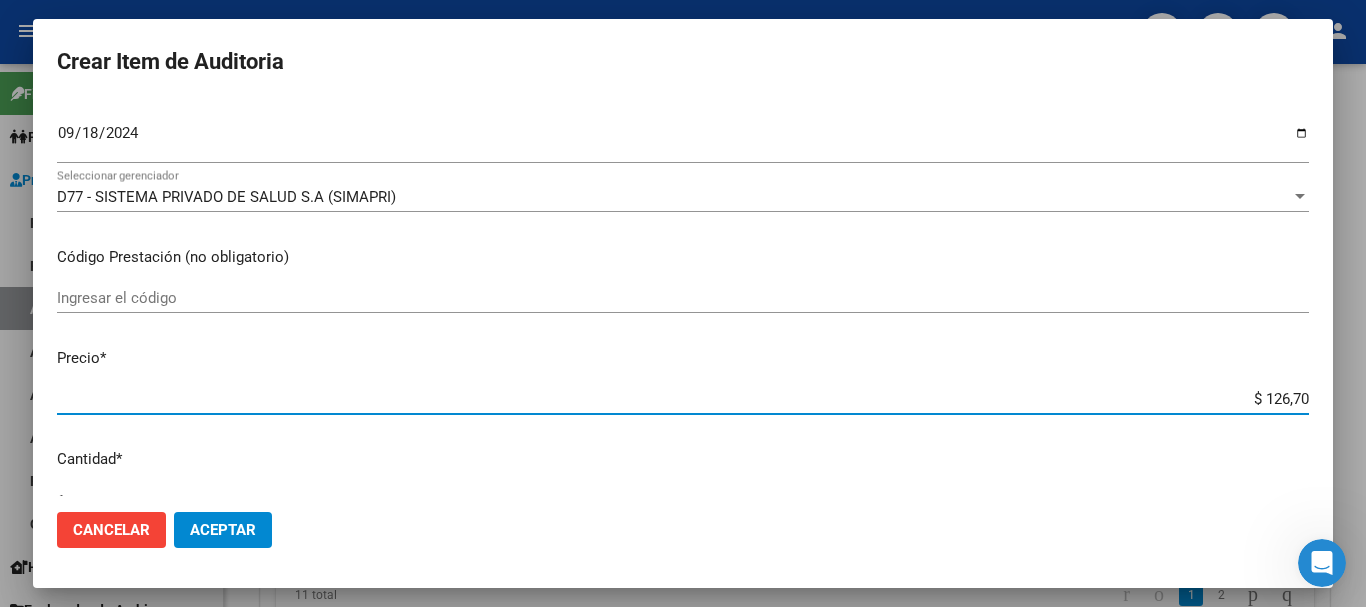 type on "$ 1.267,00" 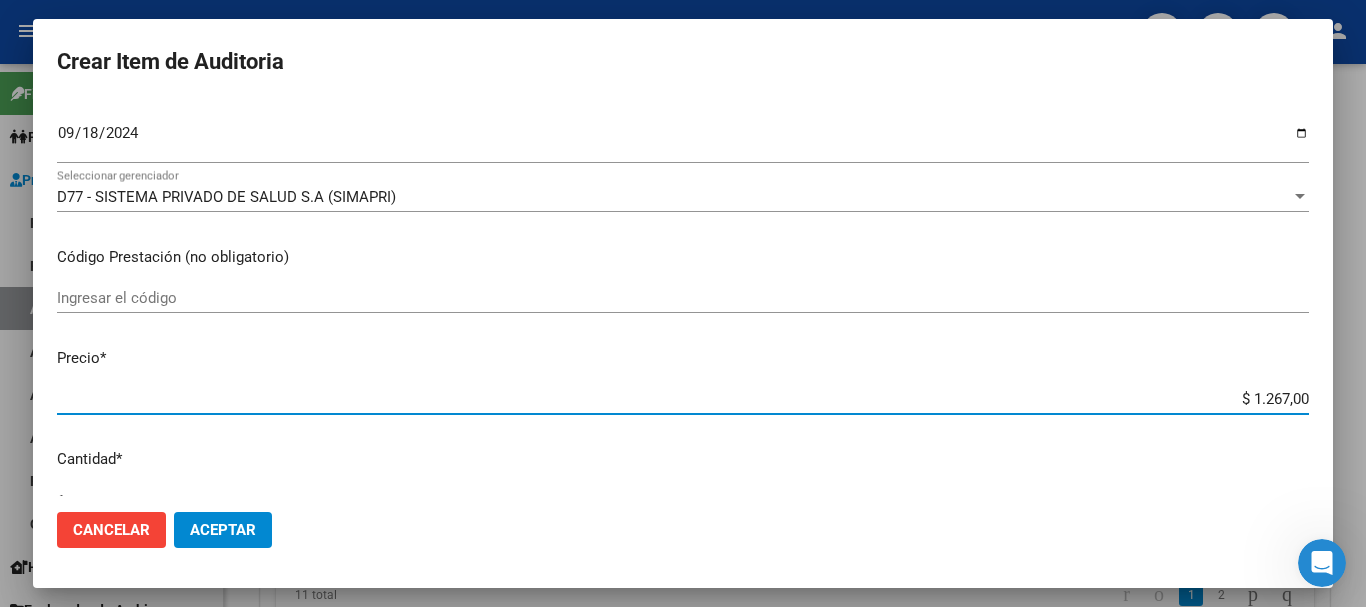 scroll, scrollTop: 675, scrollLeft: 0, axis: vertical 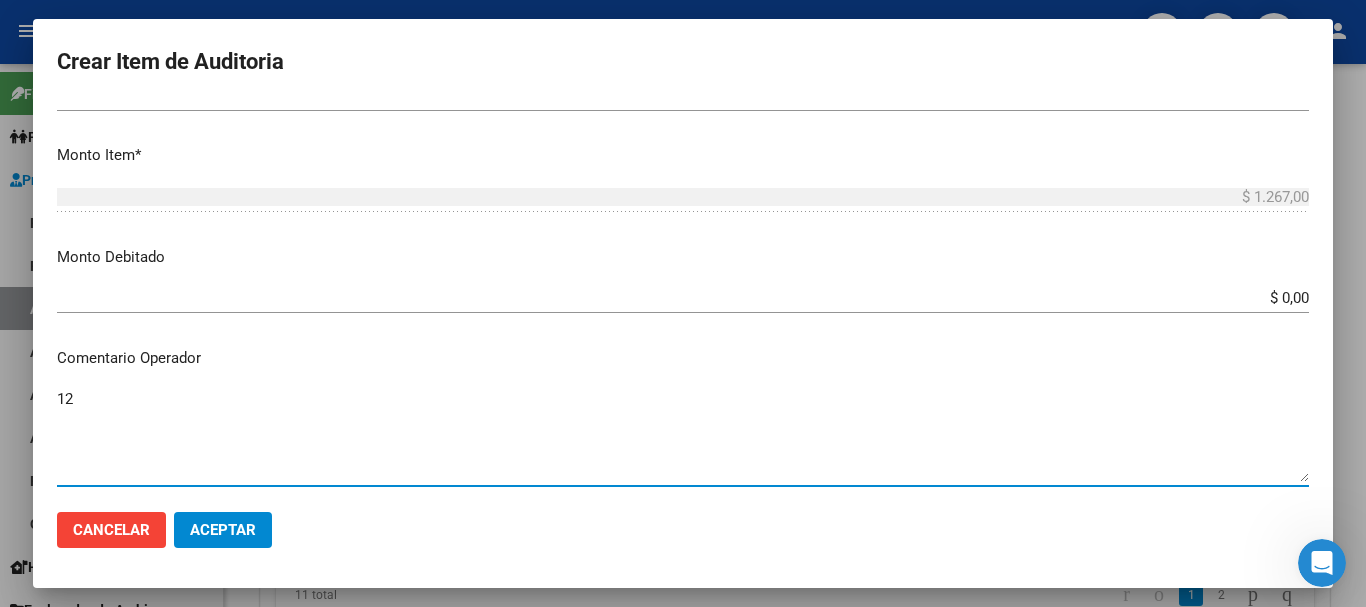 type on "12" 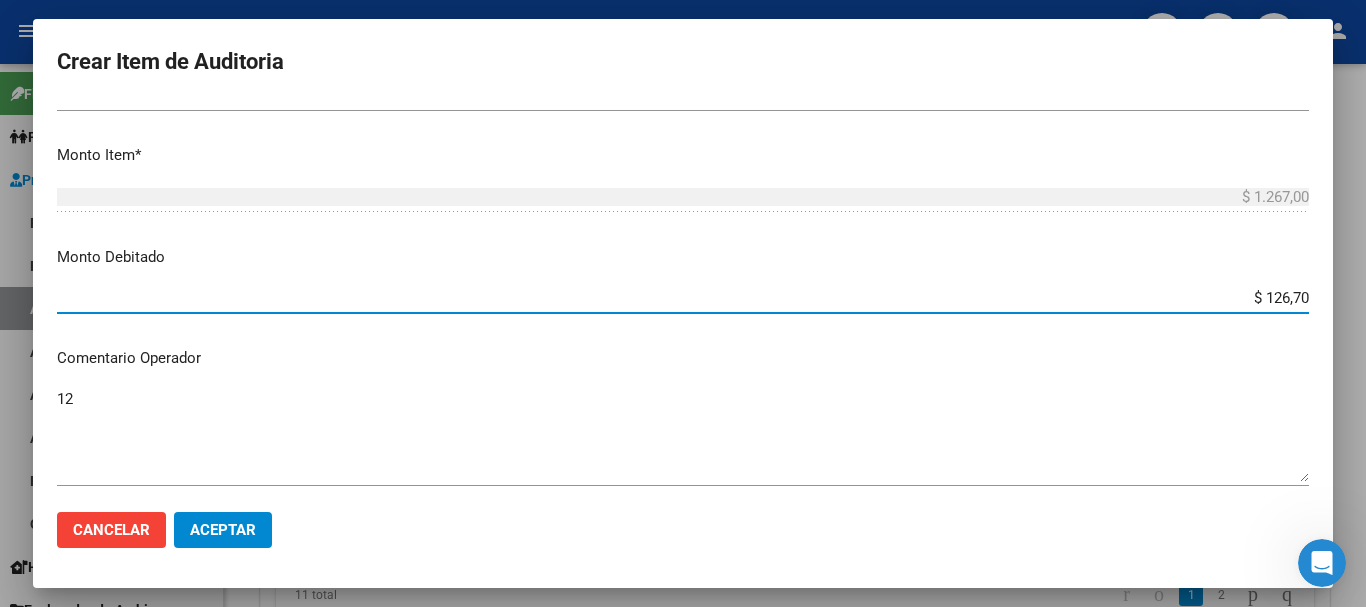 type on "$ 1.267,00" 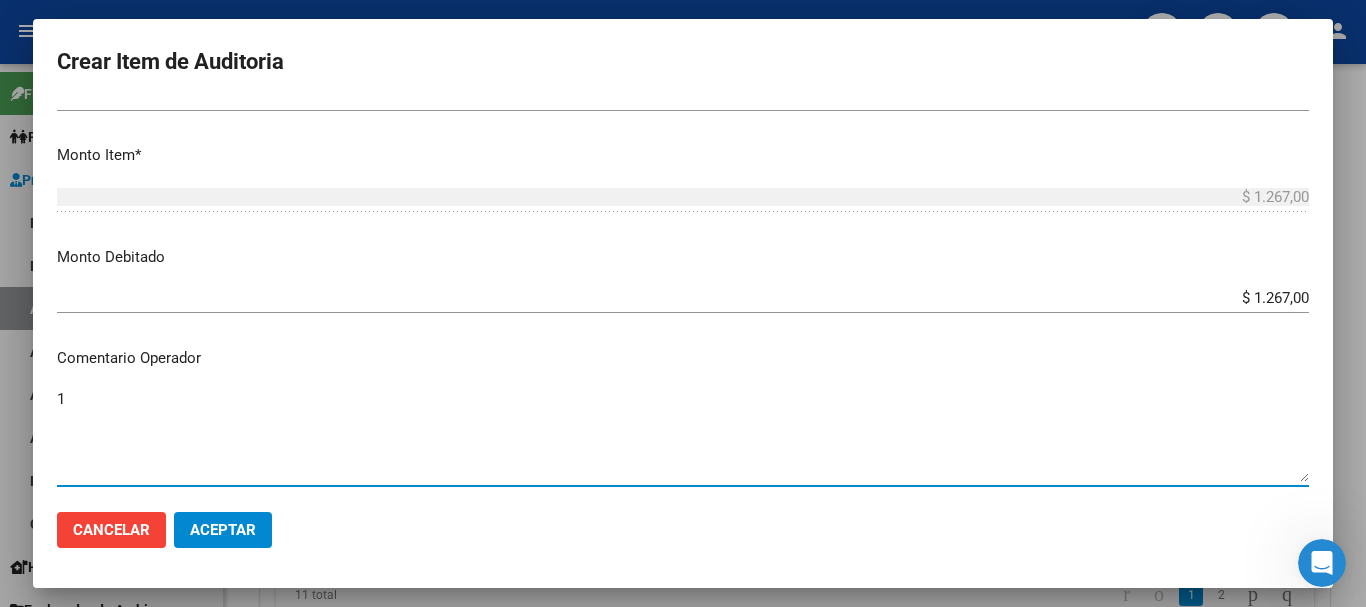 type on "1" 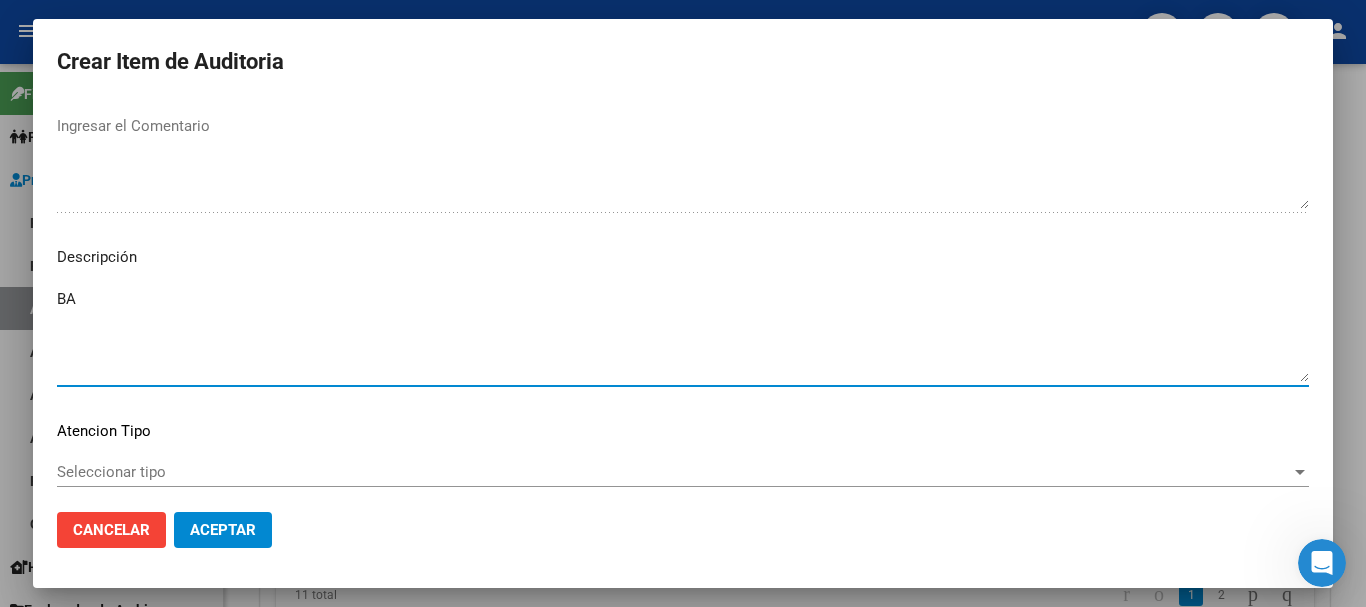type on "B" 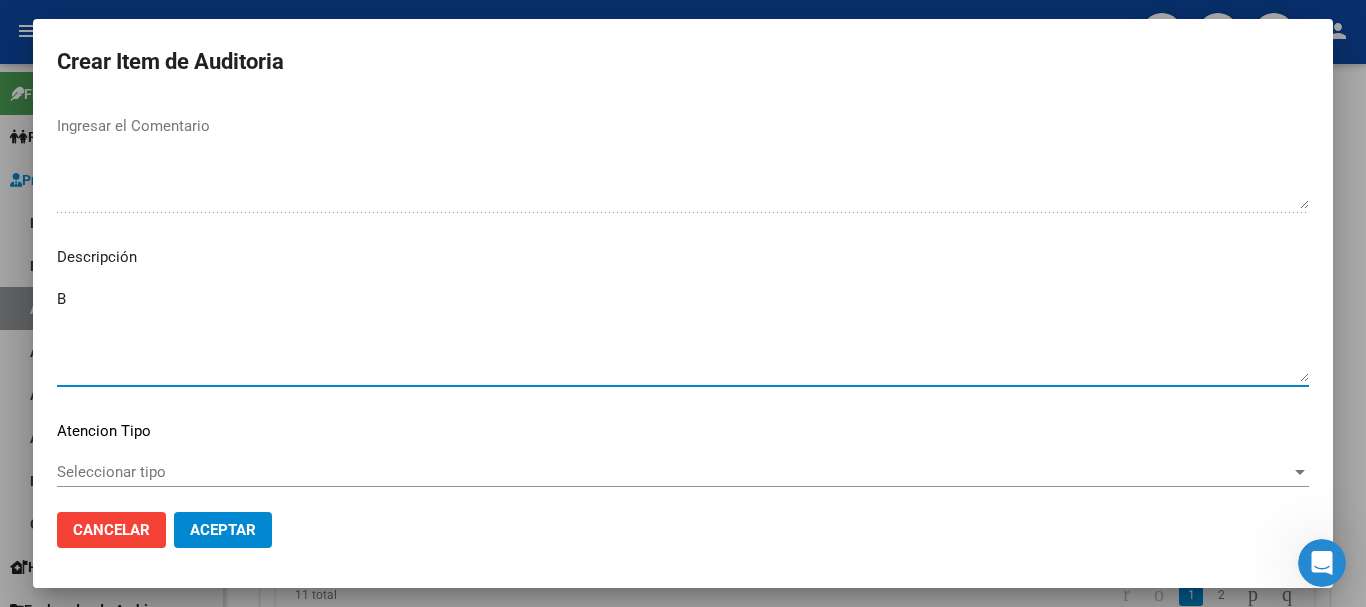 type 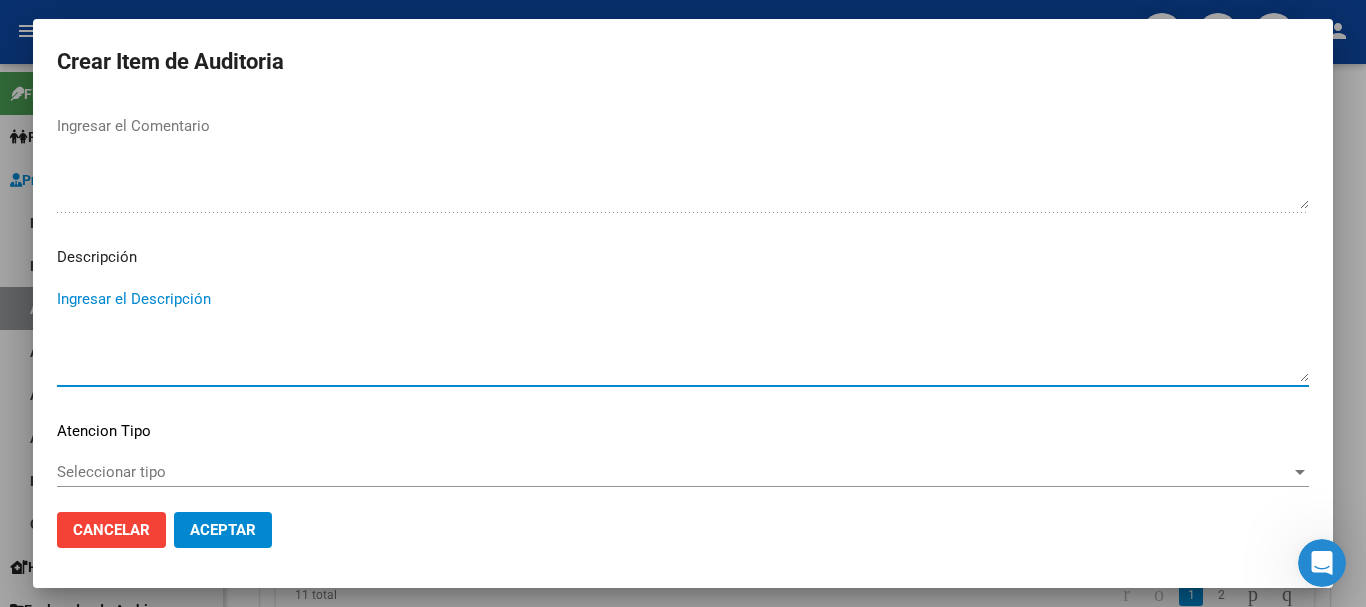 scroll, scrollTop: 776, scrollLeft: 0, axis: vertical 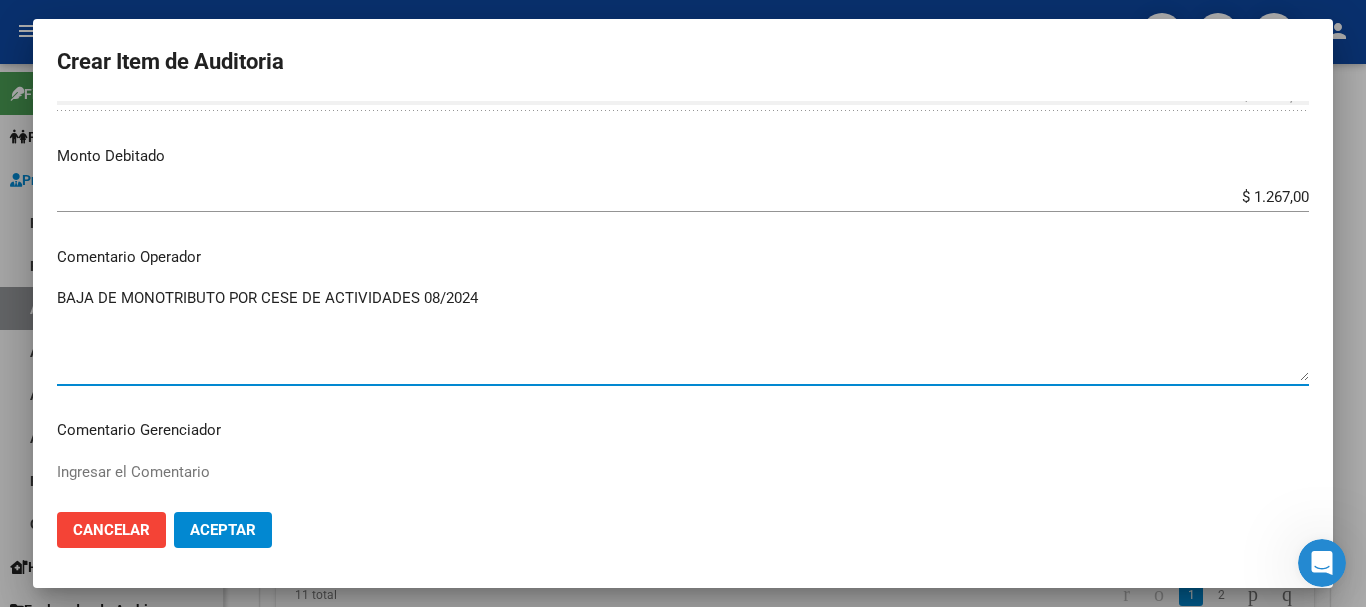 type on "BAJA DE MONOTRIBUTO POR CESE DE ACTIVIDADES 08/2024" 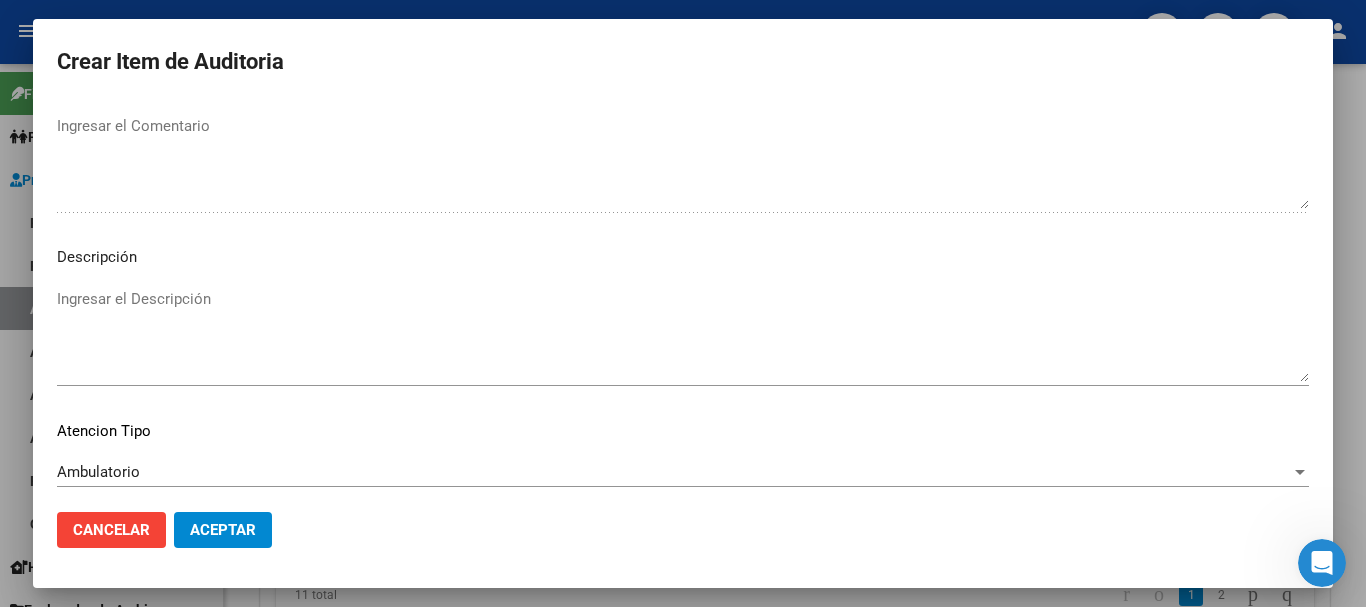 scroll, scrollTop: 1233, scrollLeft: 0, axis: vertical 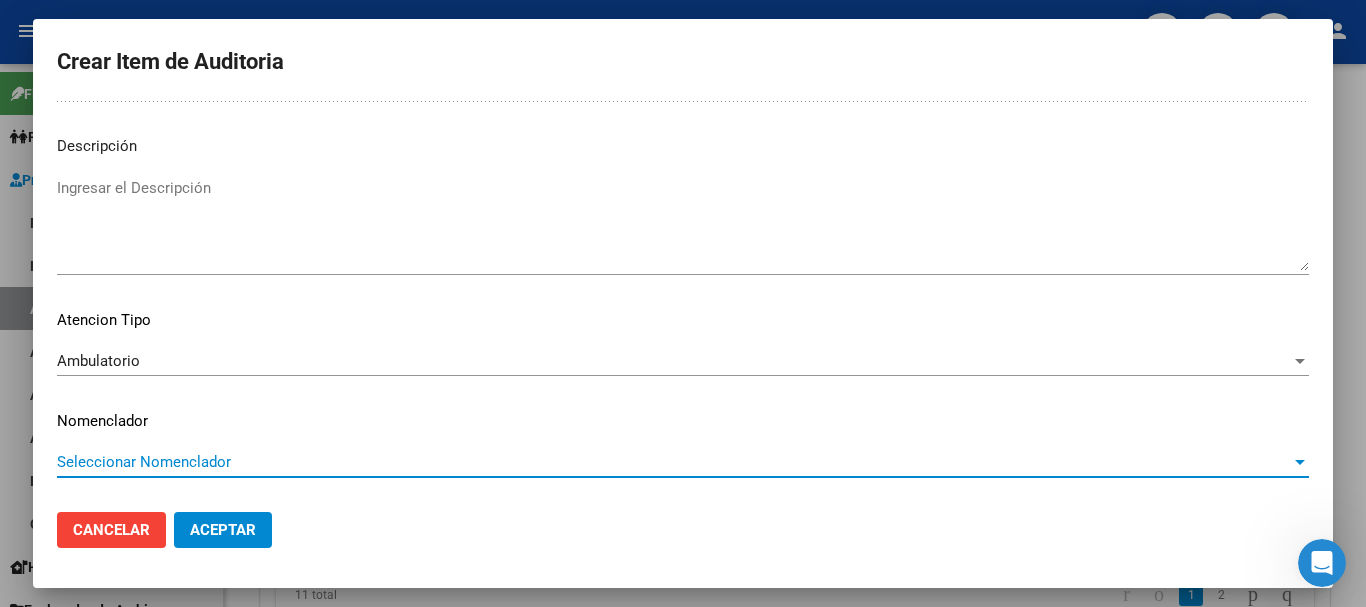 type 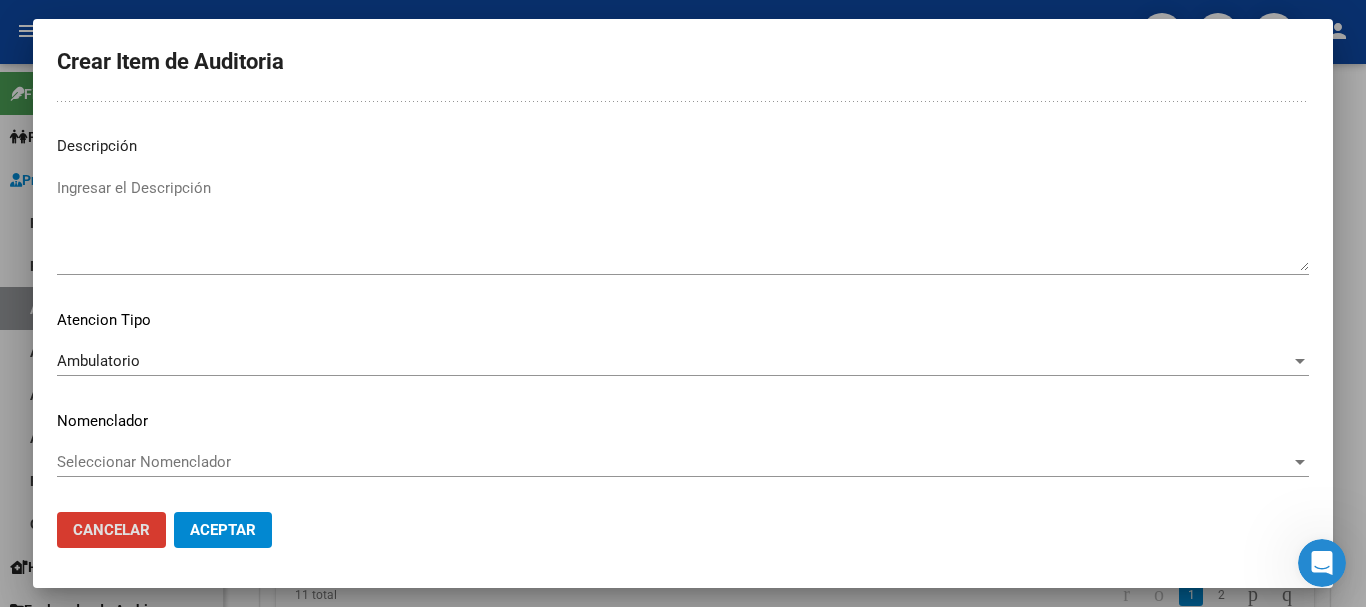 type 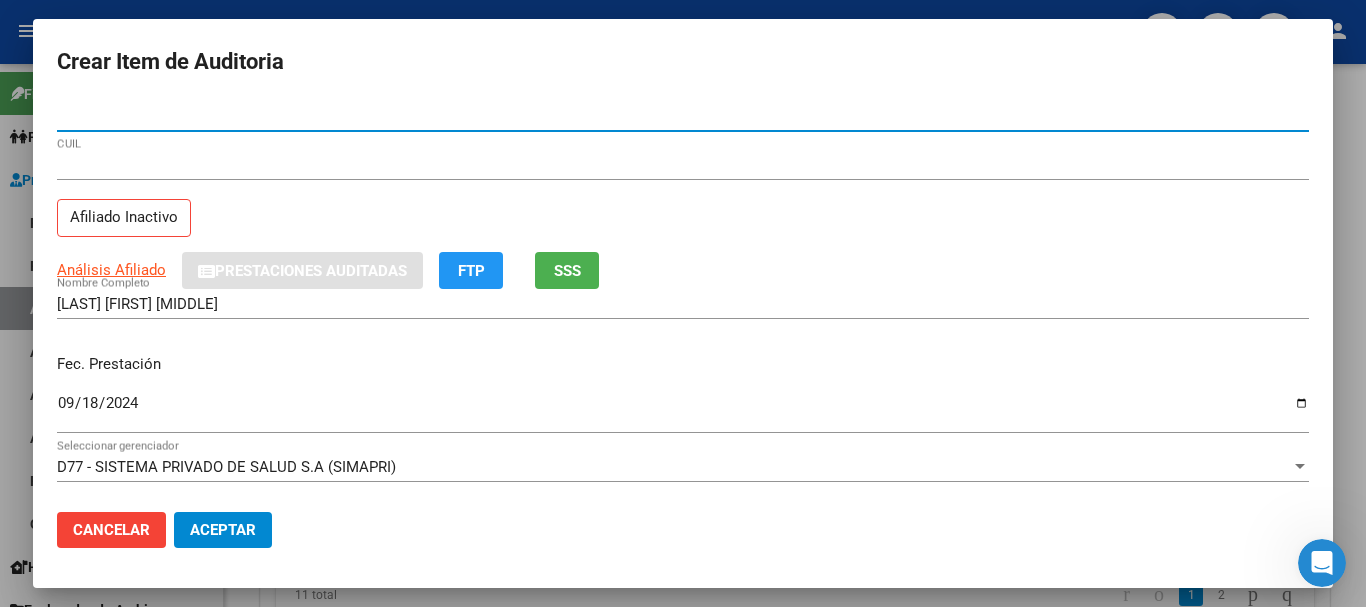 click on "Aceptar" 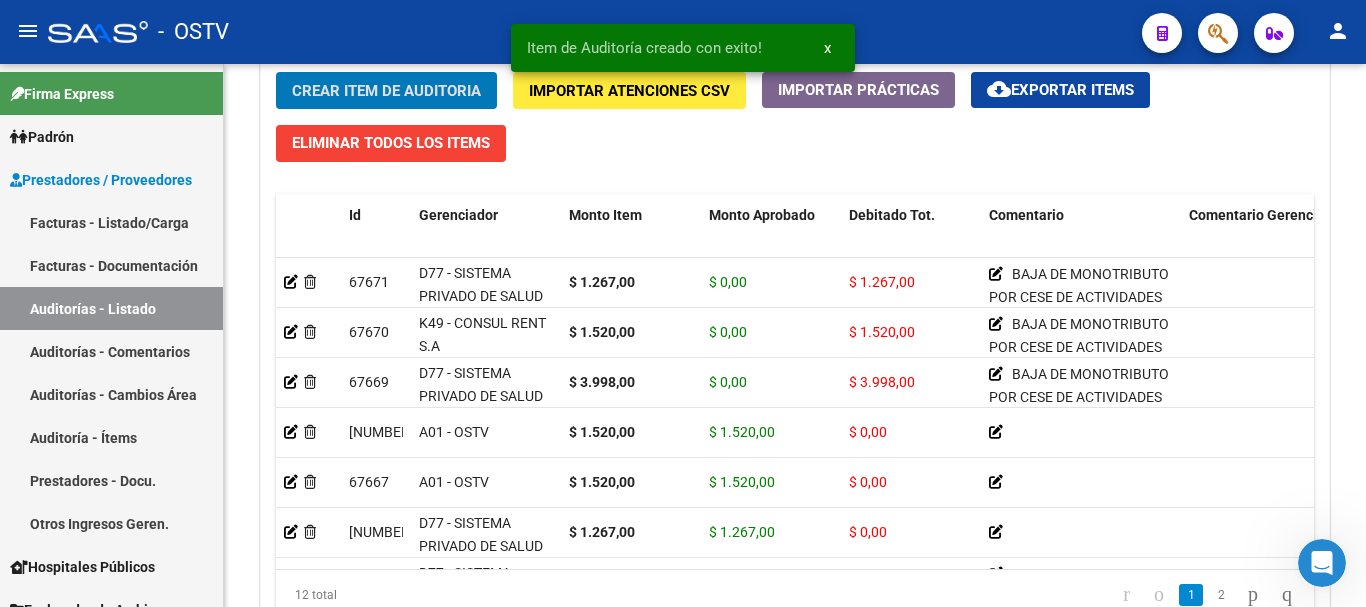 click on "Crear Item de Auditoria" 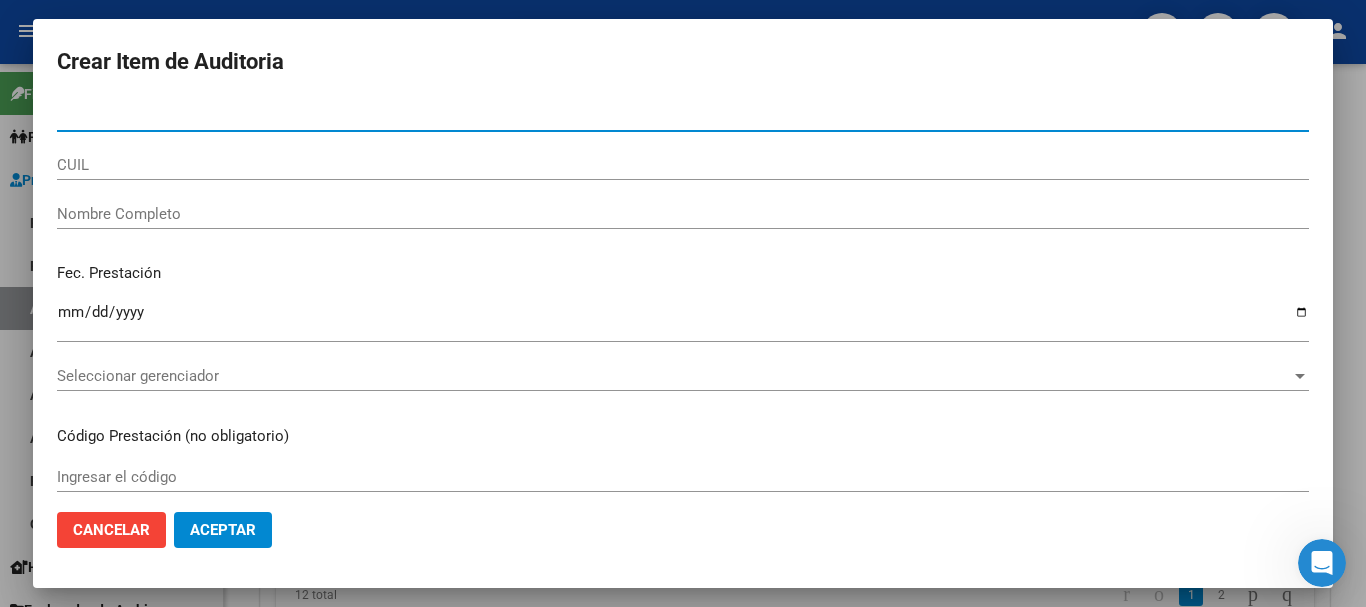 paste on "[NUMBER]" 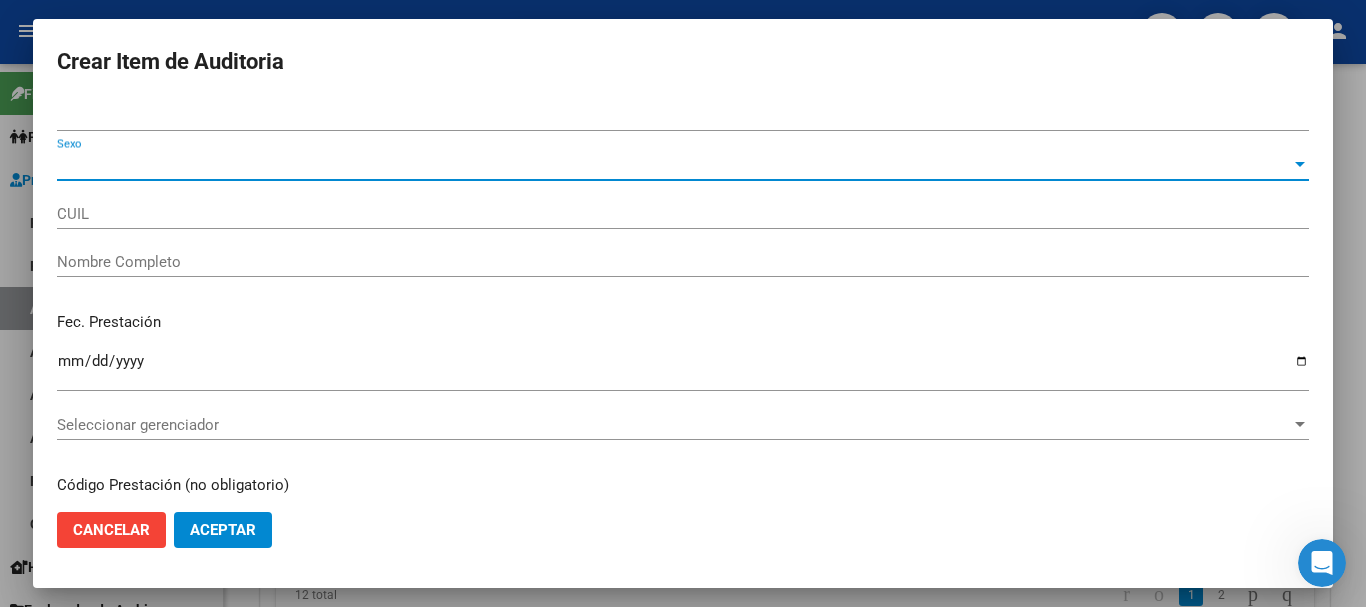 type on "[NUMBER]" 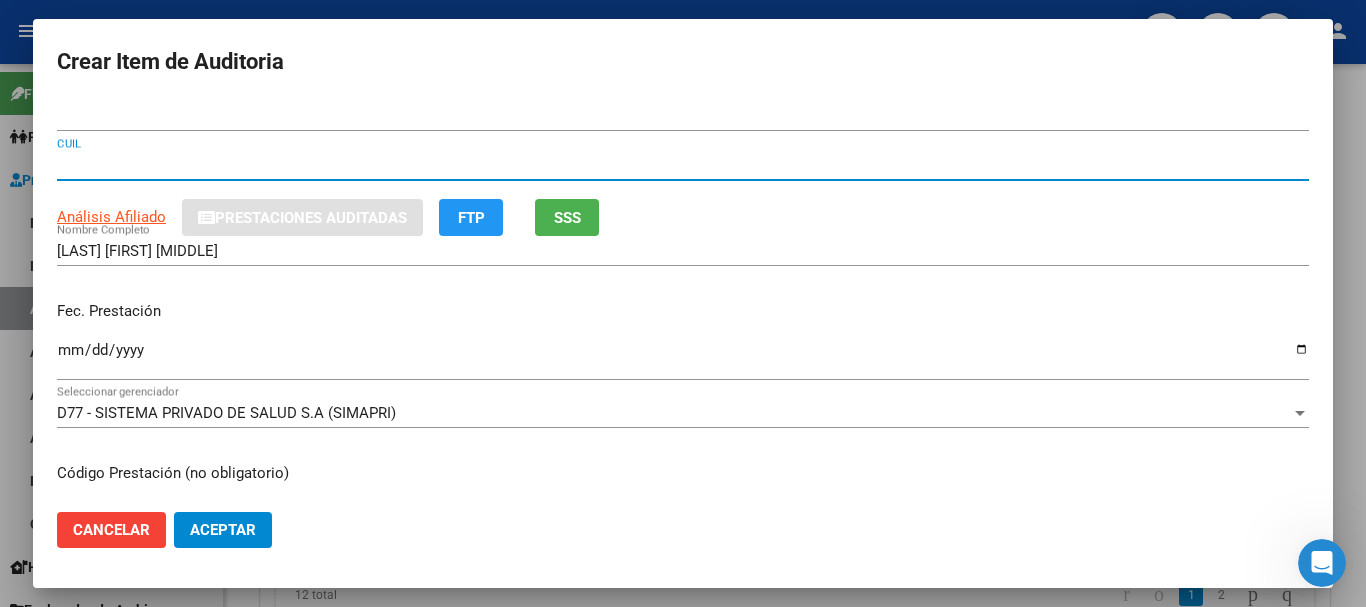 type 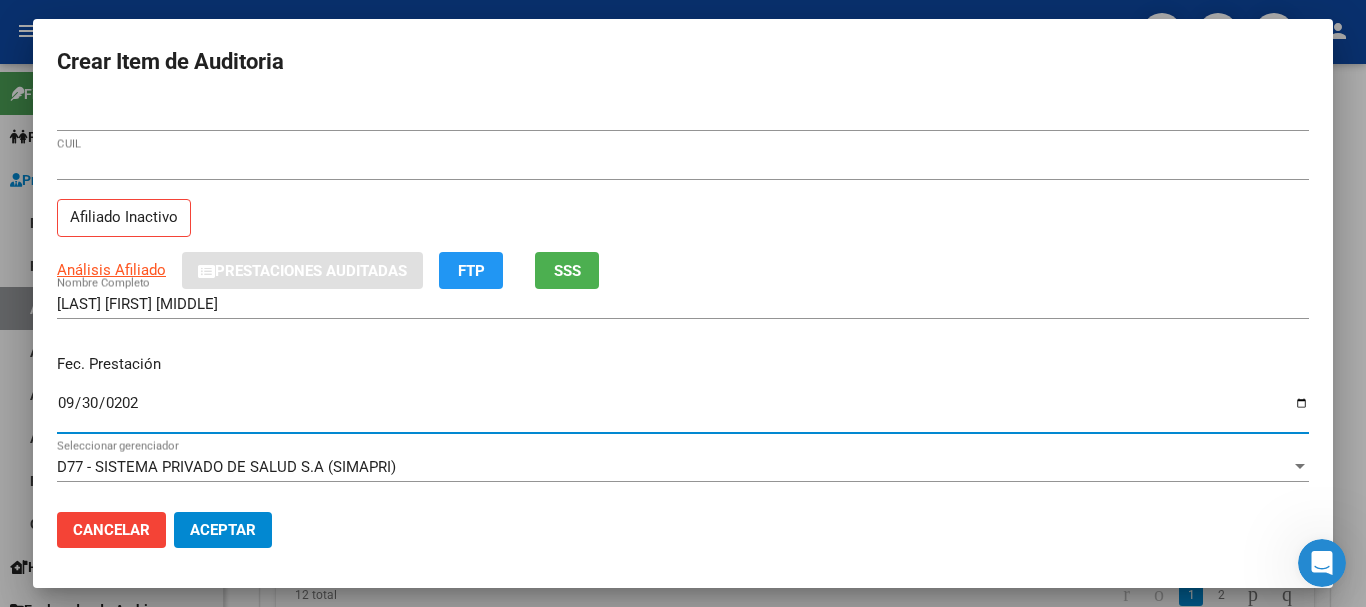 type on "2024-09-30" 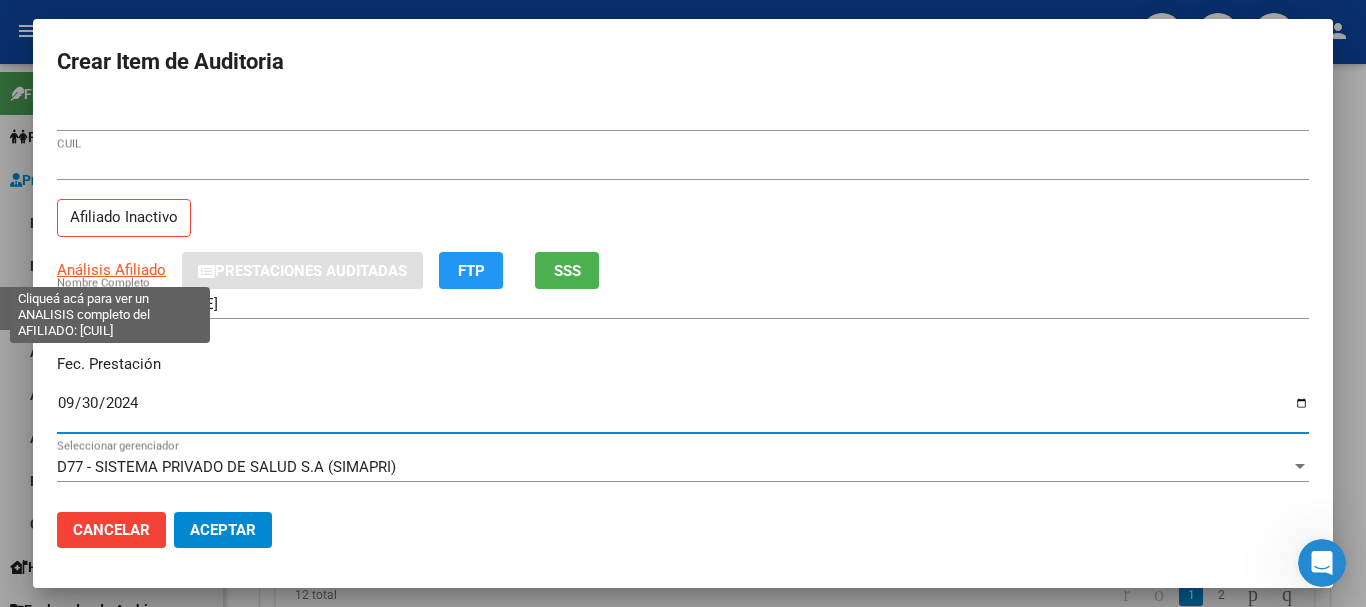 click on "Análisis Afiliado" at bounding box center (111, 270) 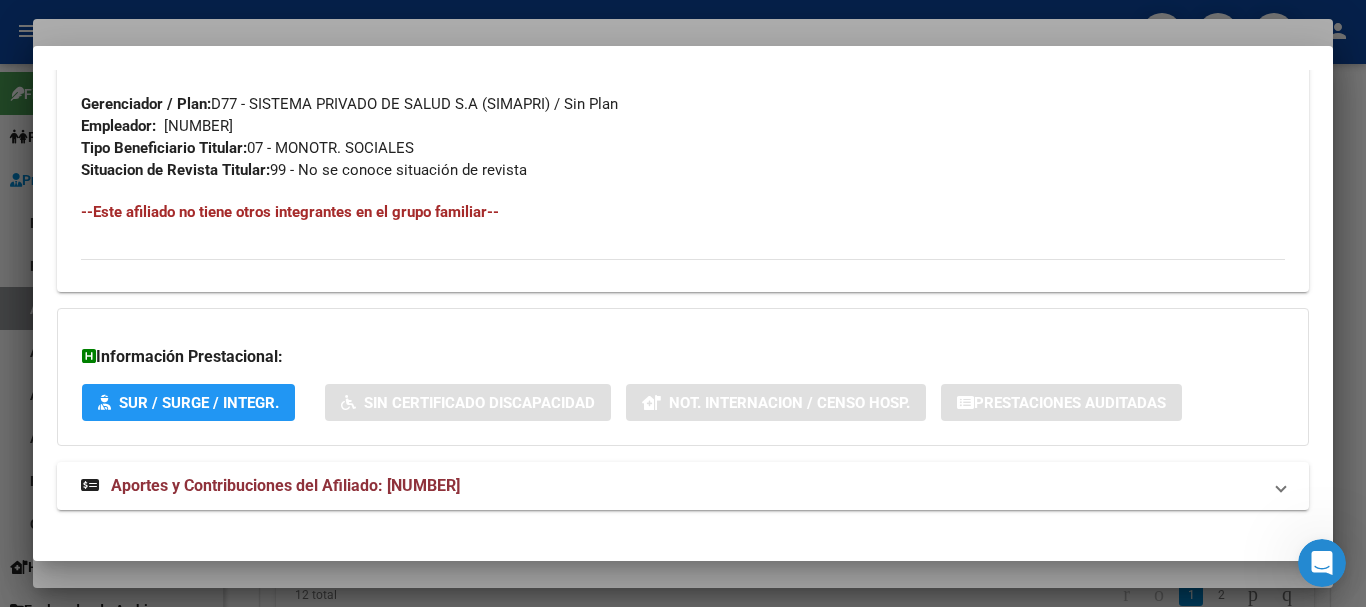 scroll, scrollTop: 1053, scrollLeft: 0, axis: vertical 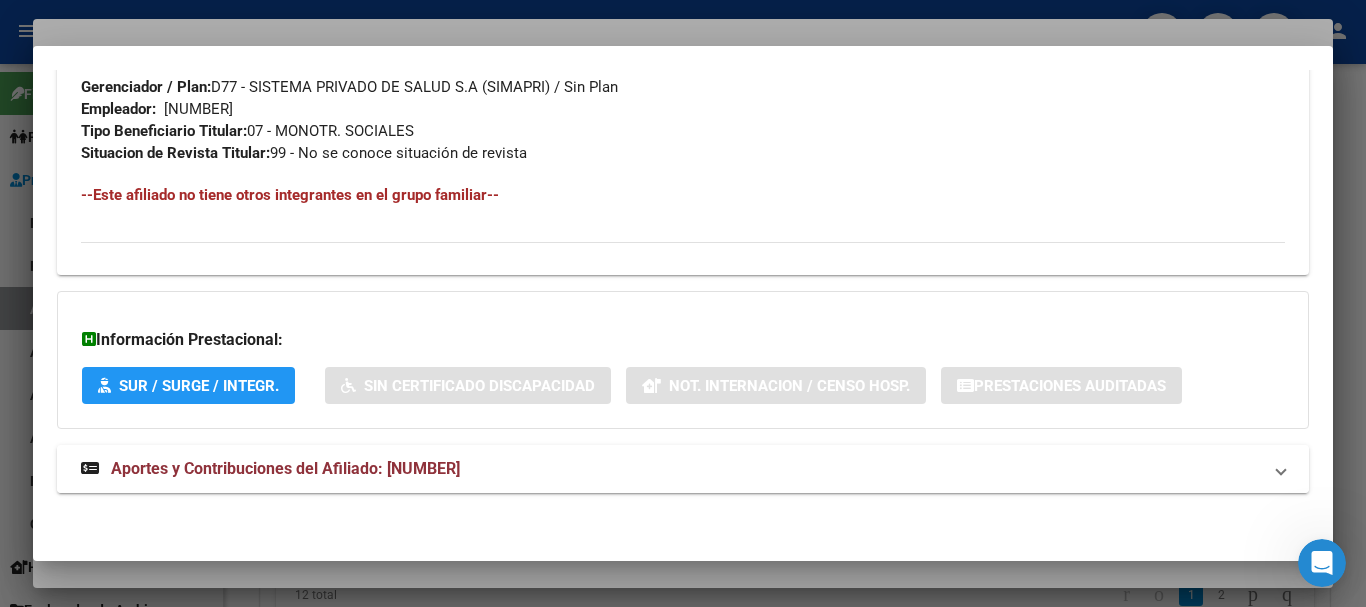 click on "Aportes y Contribuciones del Afiliado: [NUMBER]" at bounding box center [285, 468] 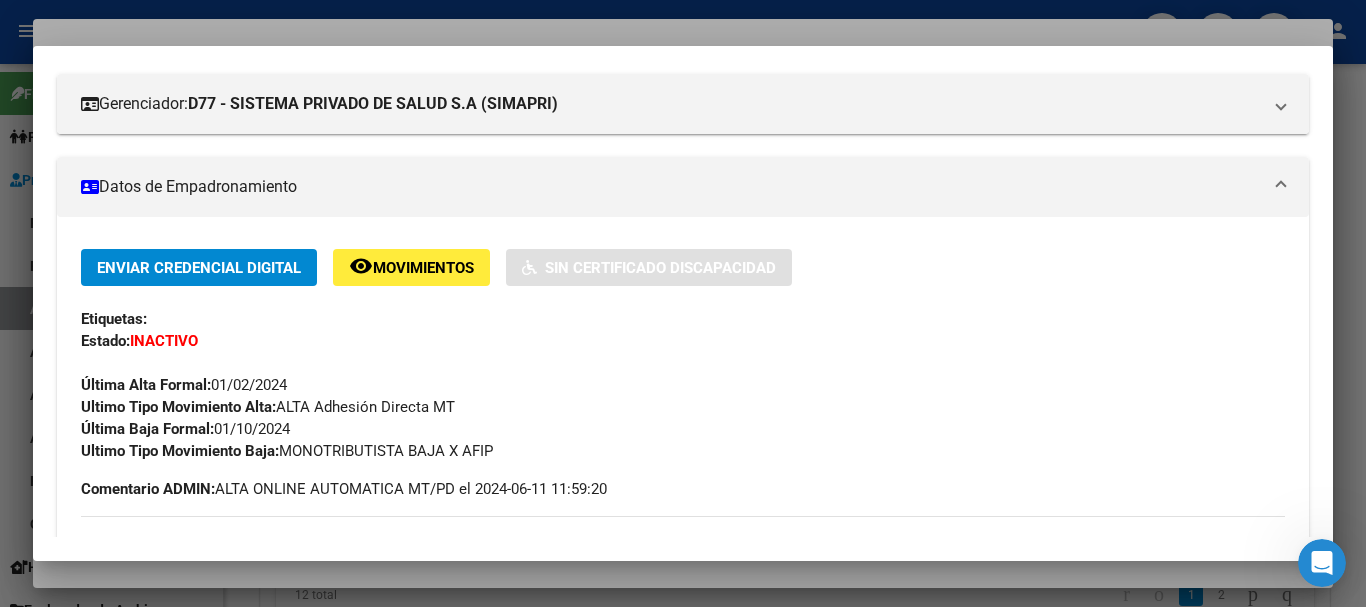 scroll, scrollTop: 0, scrollLeft: 0, axis: both 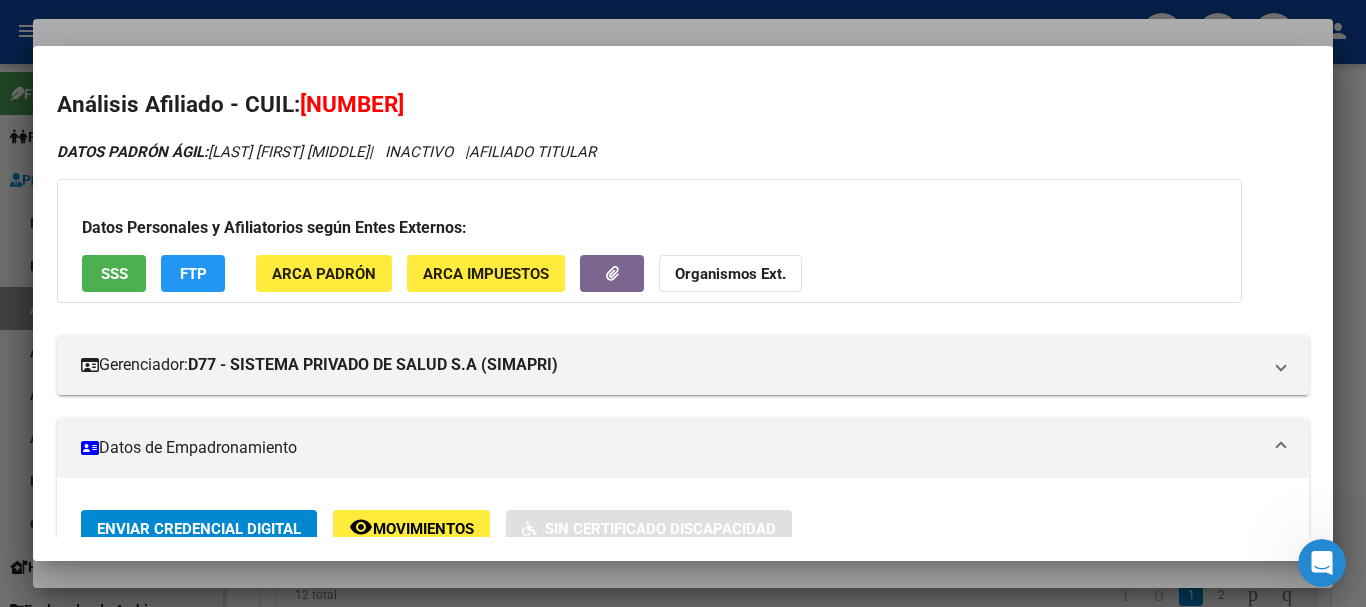click at bounding box center (683, 303) 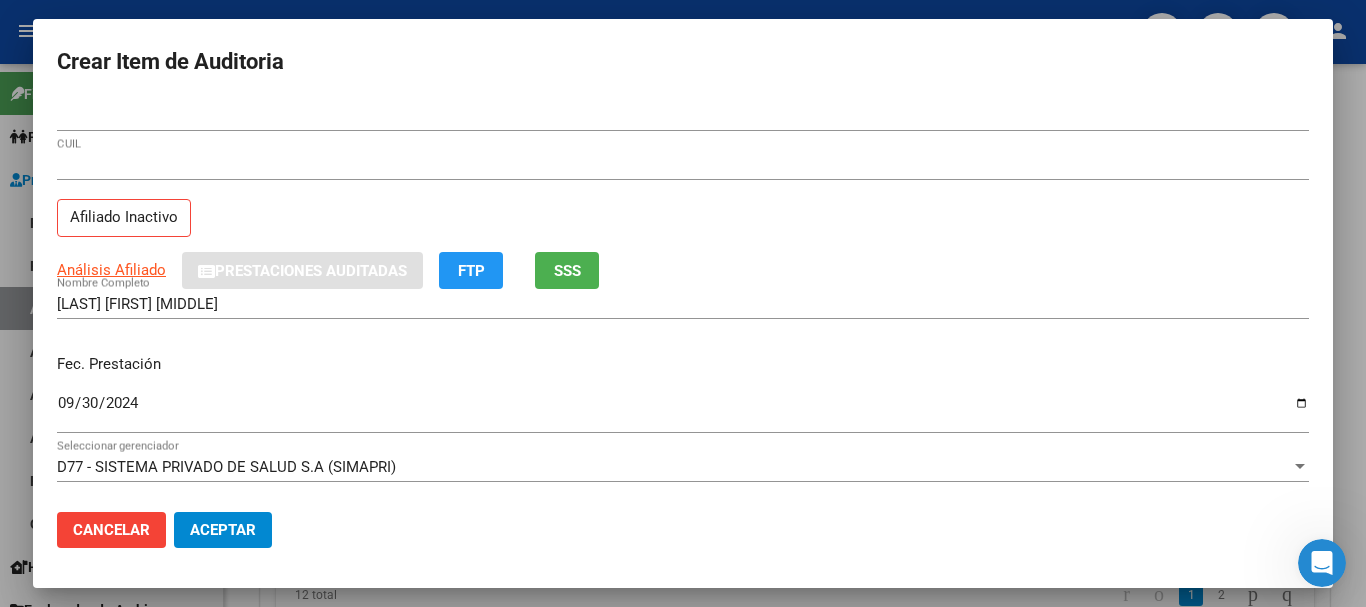 click on "[CUIL] CUIL   Afiliado Inactivo" at bounding box center [683, 201] 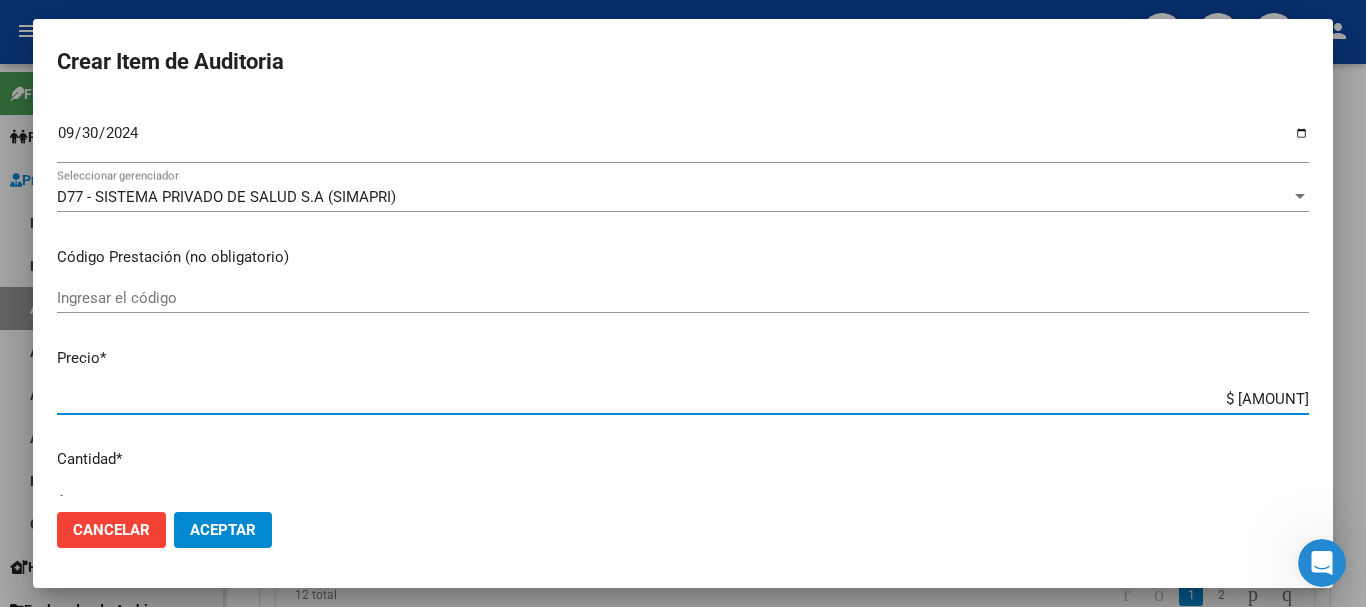 type on "$ 0,04" 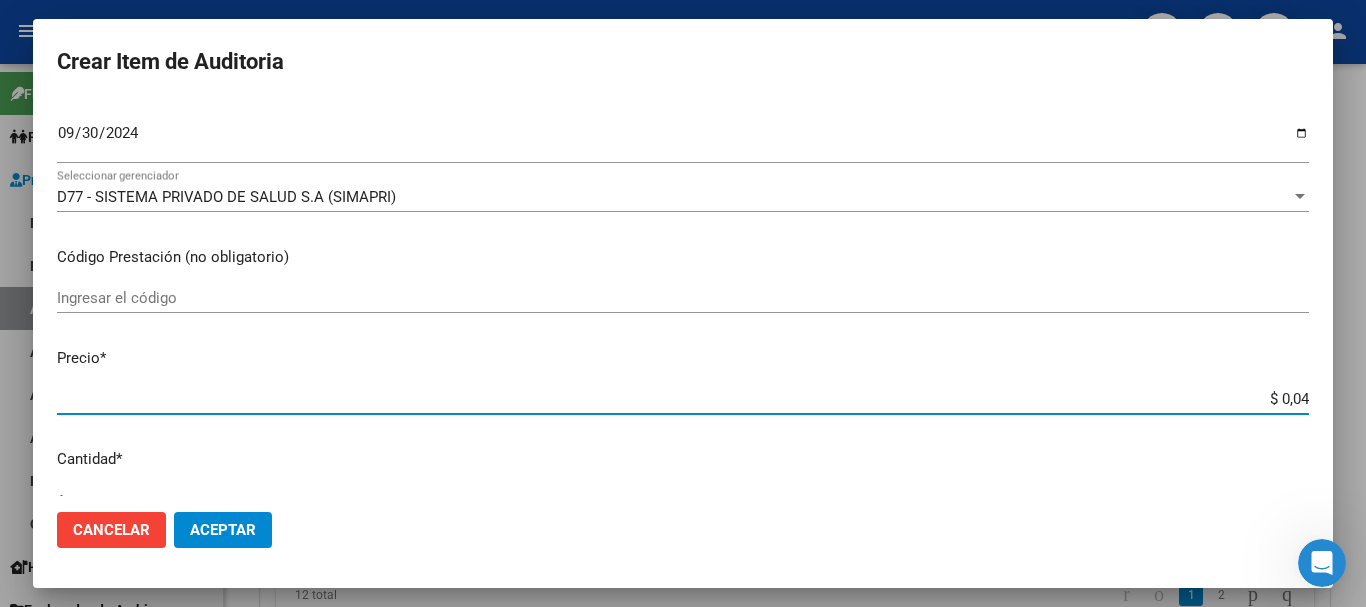 type on "$ 0,41" 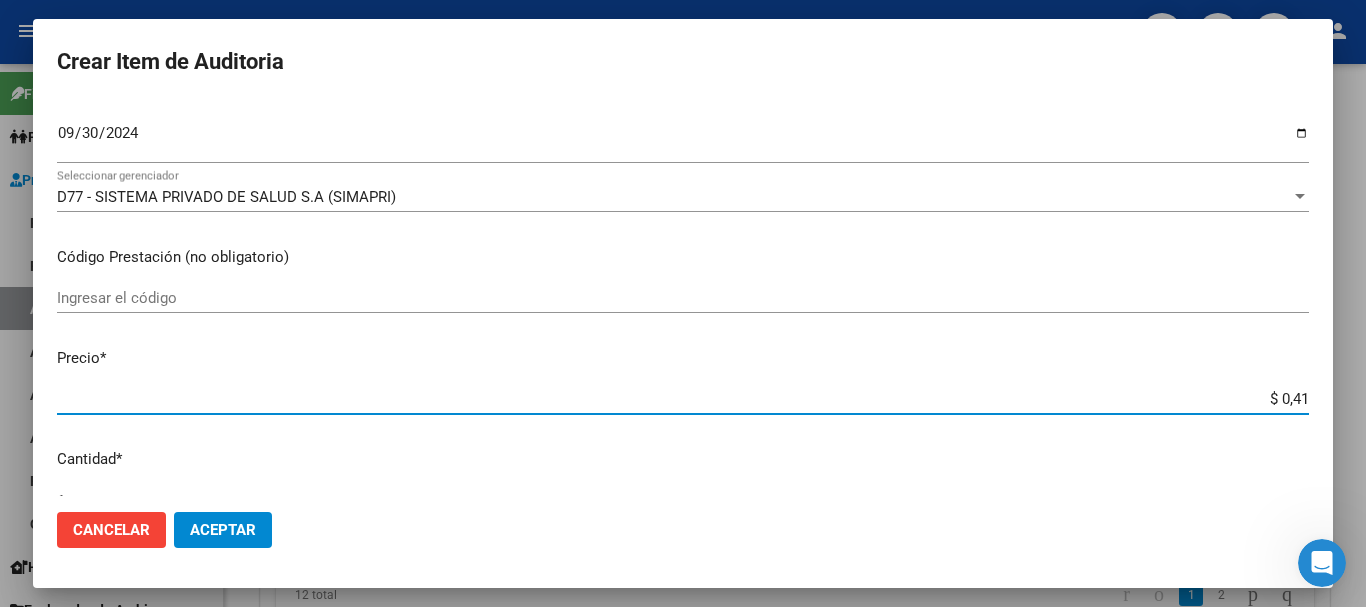 type on "$ 4,15" 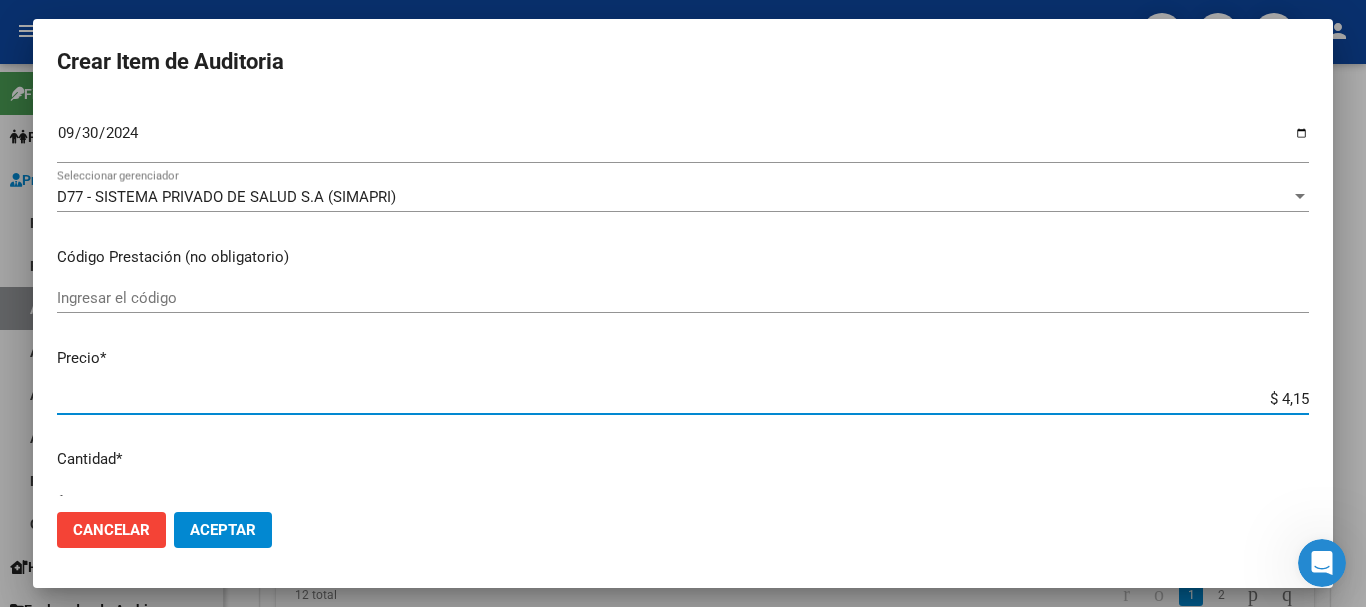 type on "$ 41,53" 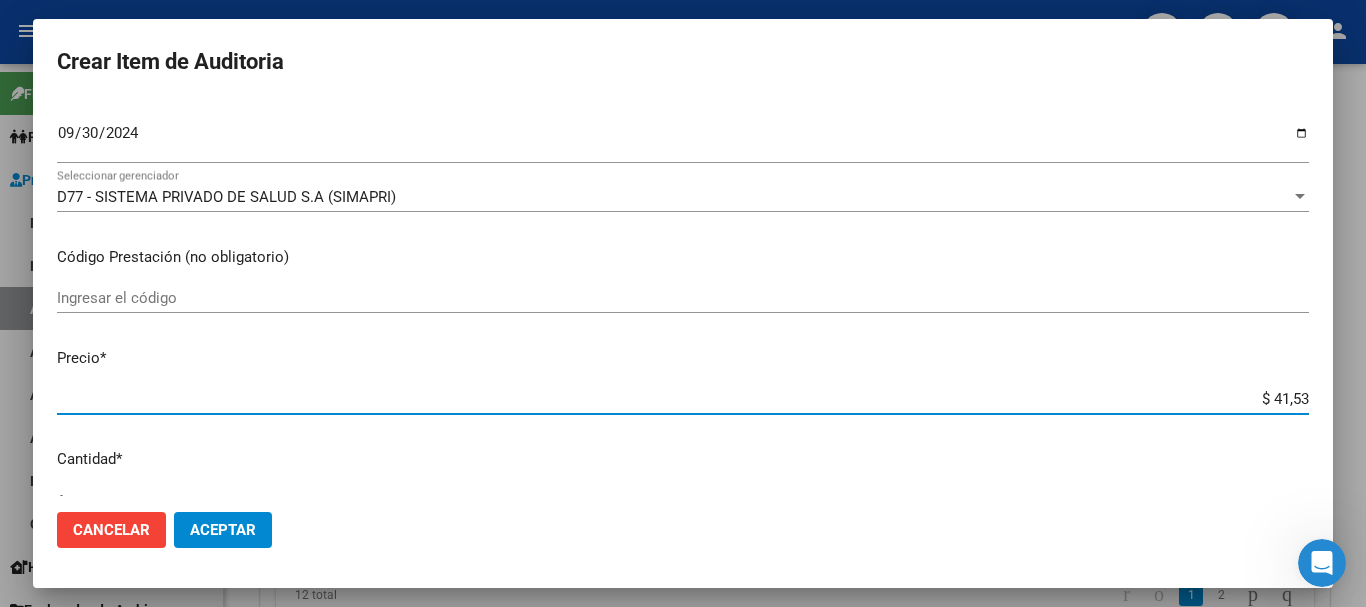 type on "$ 415,30" 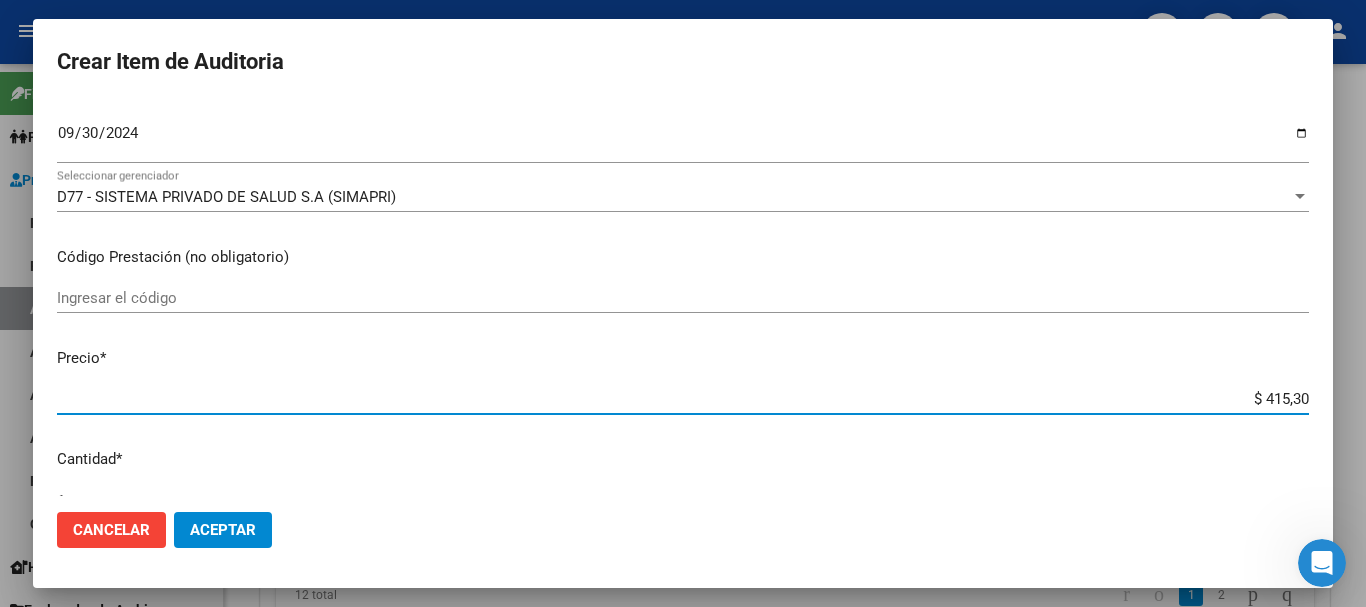 type on "$ 4.153,00" 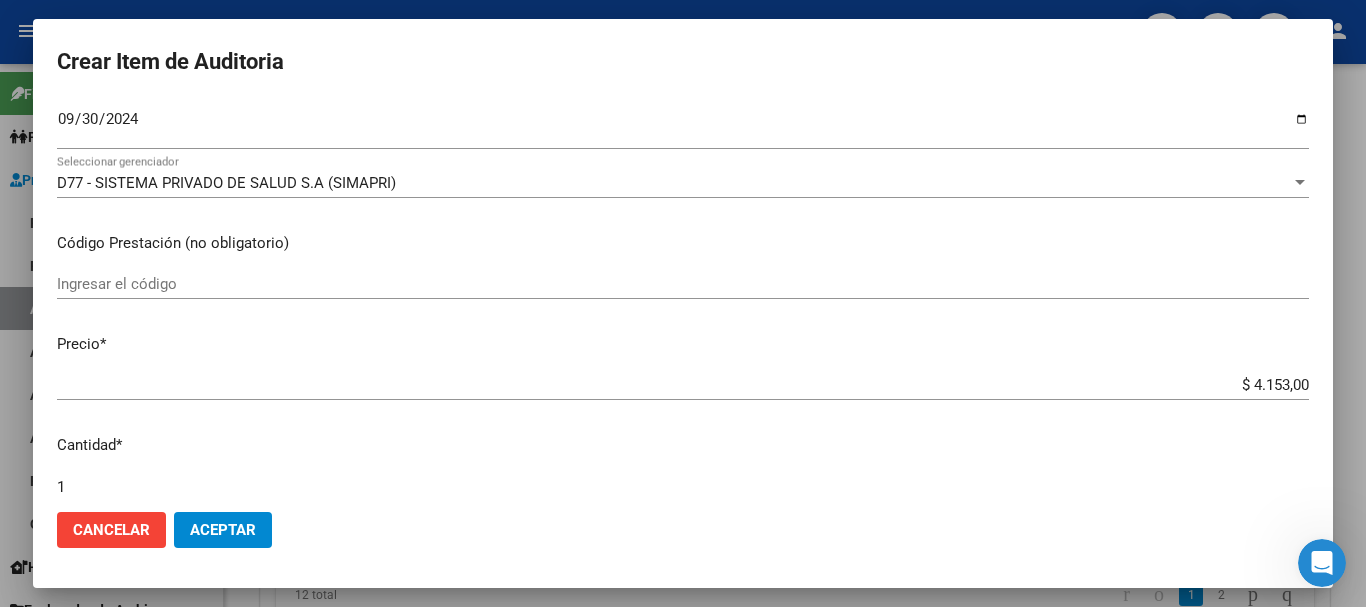 scroll, scrollTop: 675, scrollLeft: 0, axis: vertical 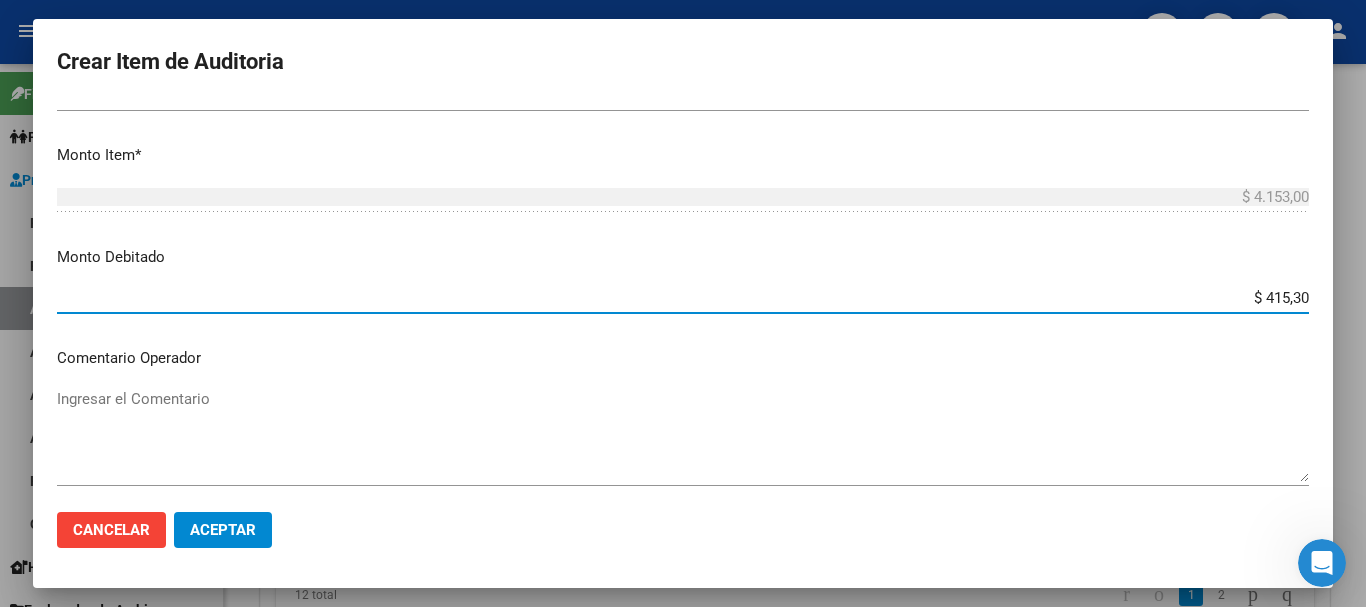 type on "$ 4.153,00" 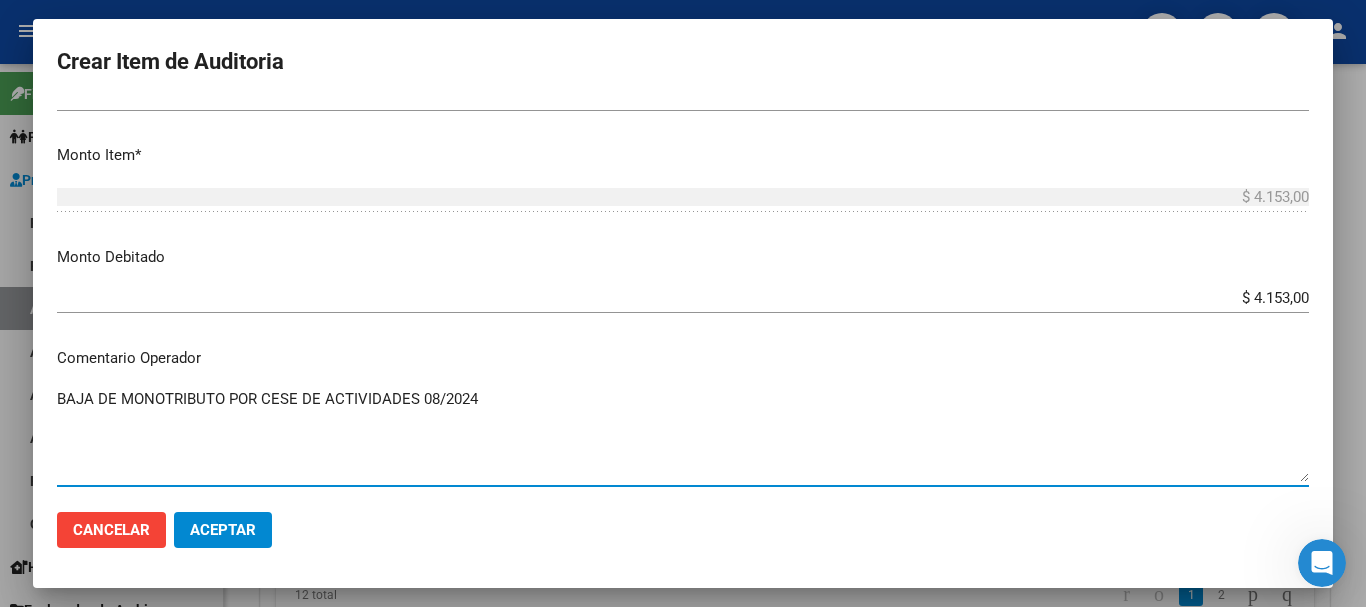 type on "BAJA DE MONOTRIBUTO POR CESE DE ACTIVIDADES 08/2024" 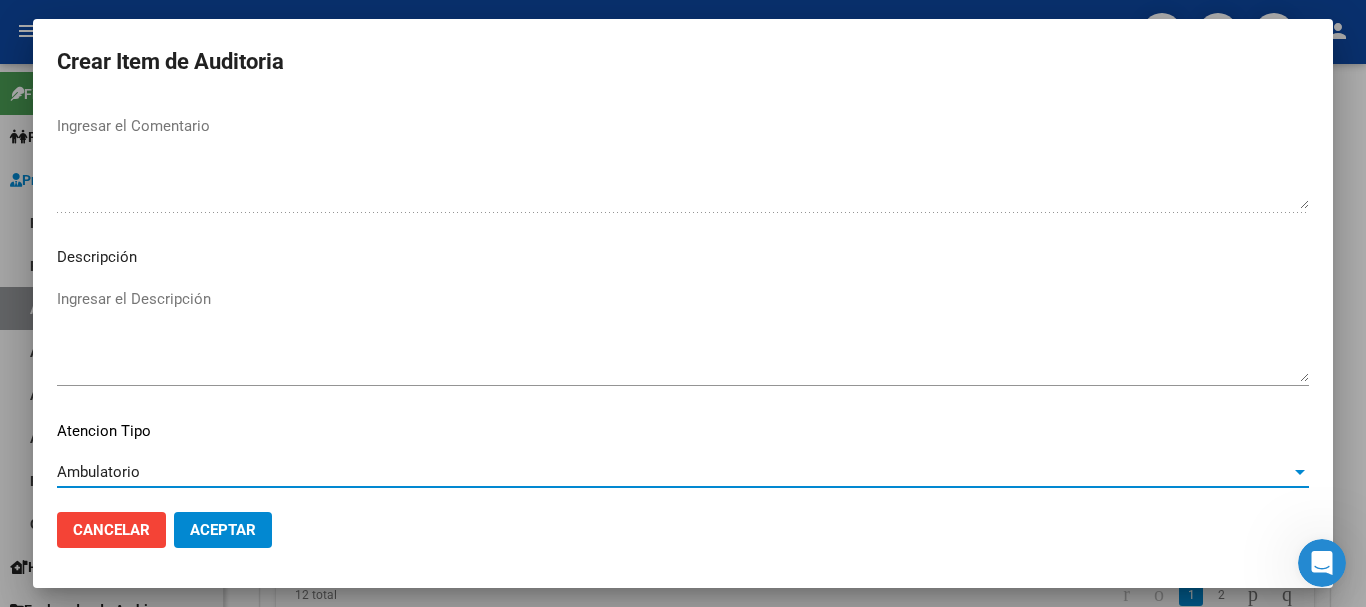 scroll, scrollTop: 1233, scrollLeft: 0, axis: vertical 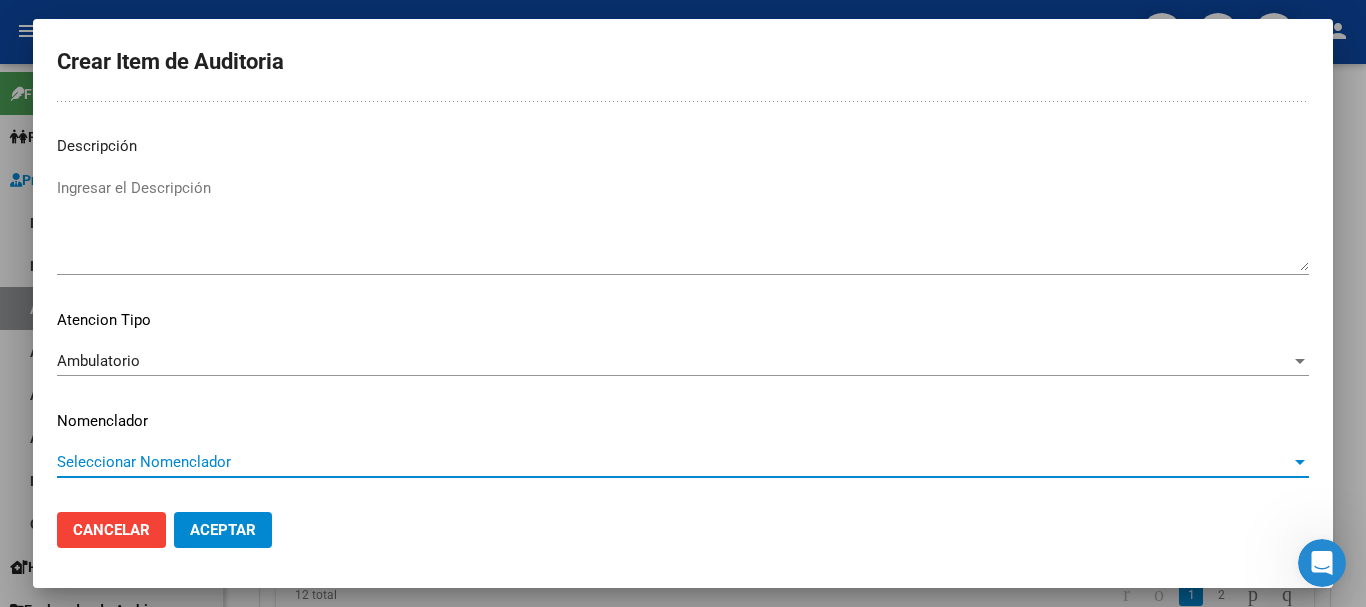 type 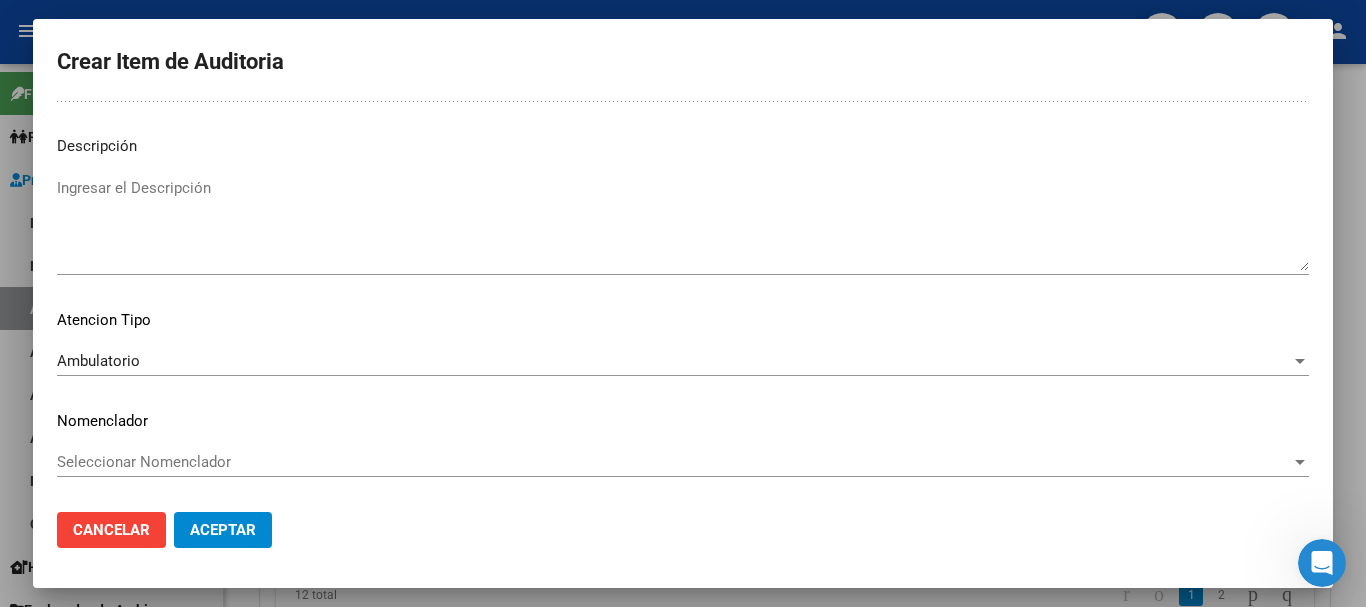 scroll, scrollTop: 0, scrollLeft: 0, axis: both 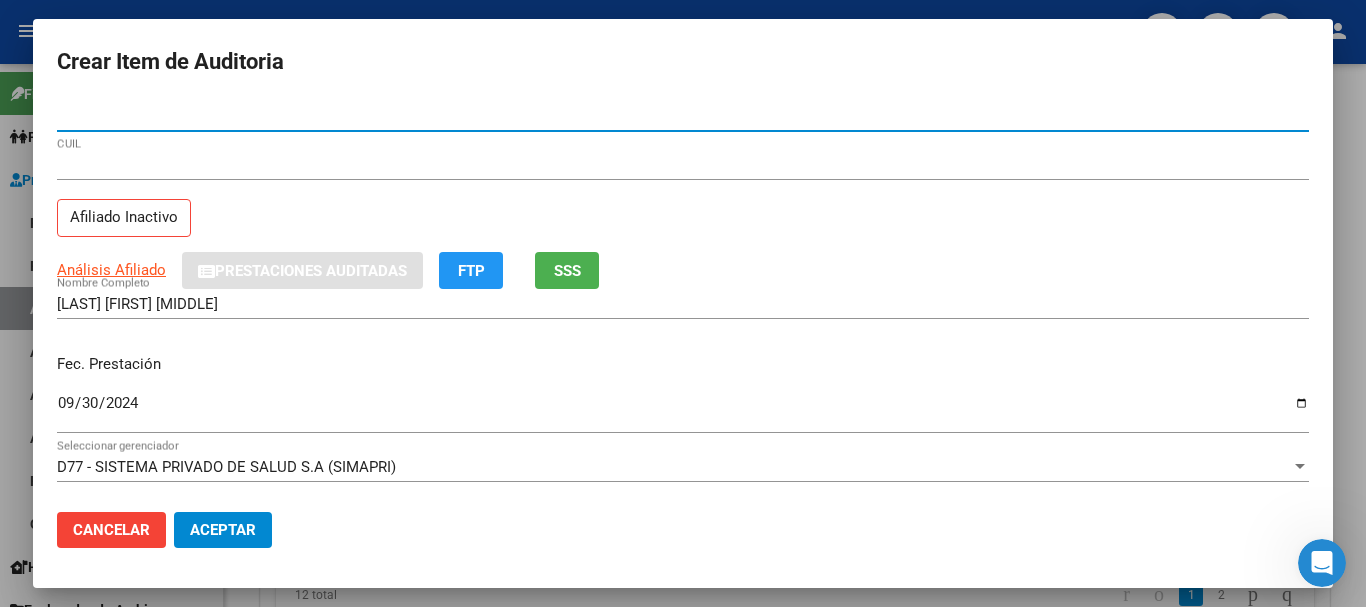 click on "Aceptar" 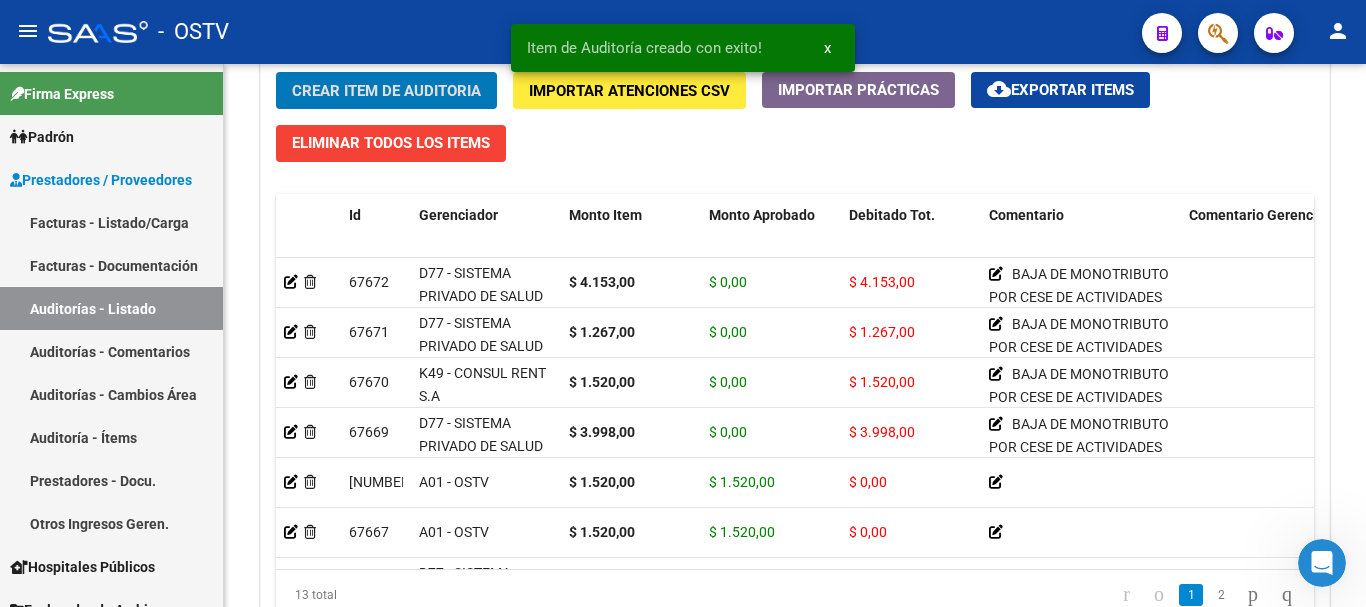 click on "Crear Item de Auditoria" 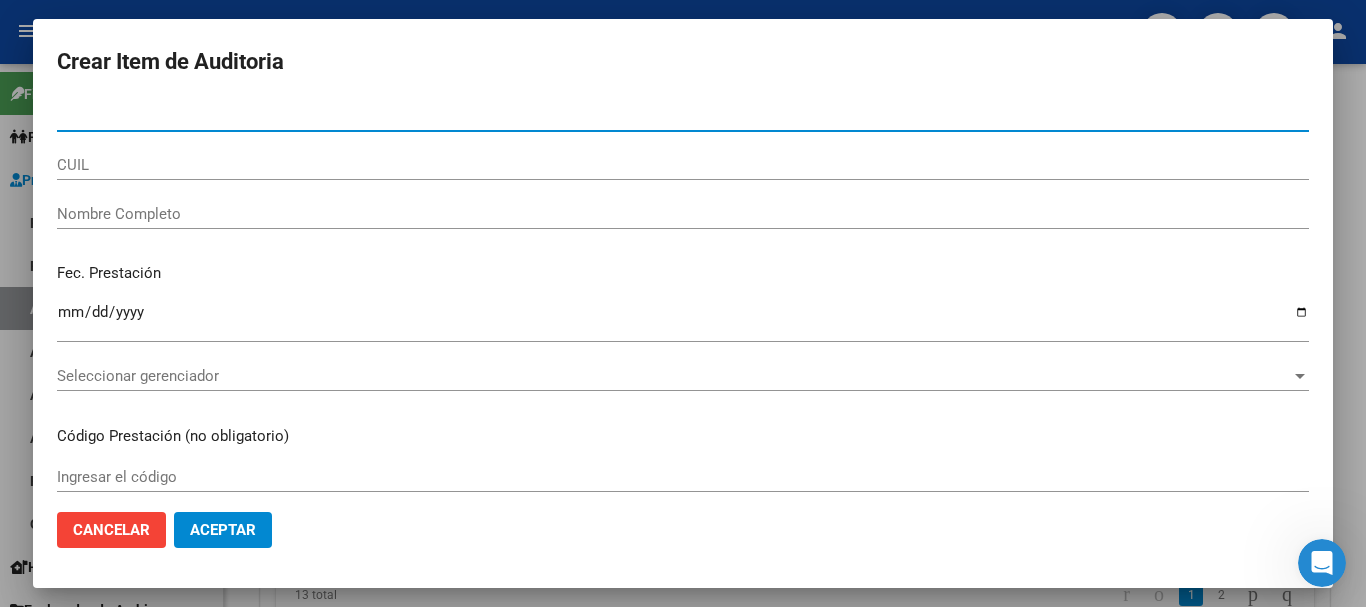 paste on "[NUMBER]" 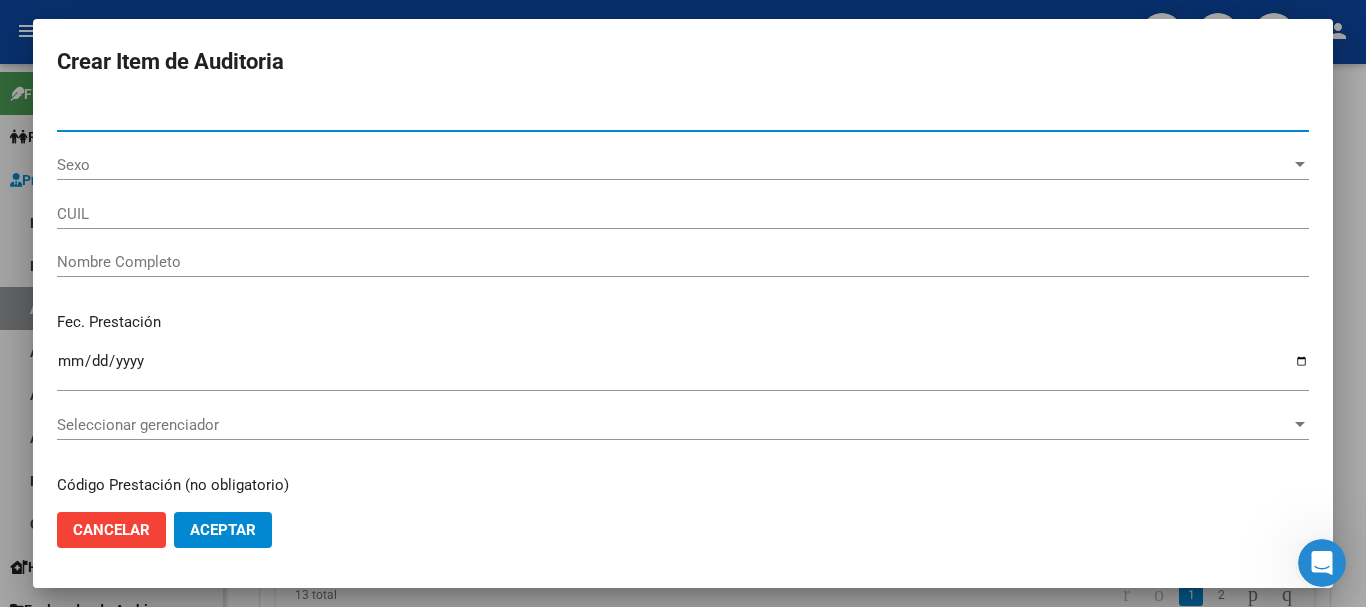 type on "[NUMBER]" 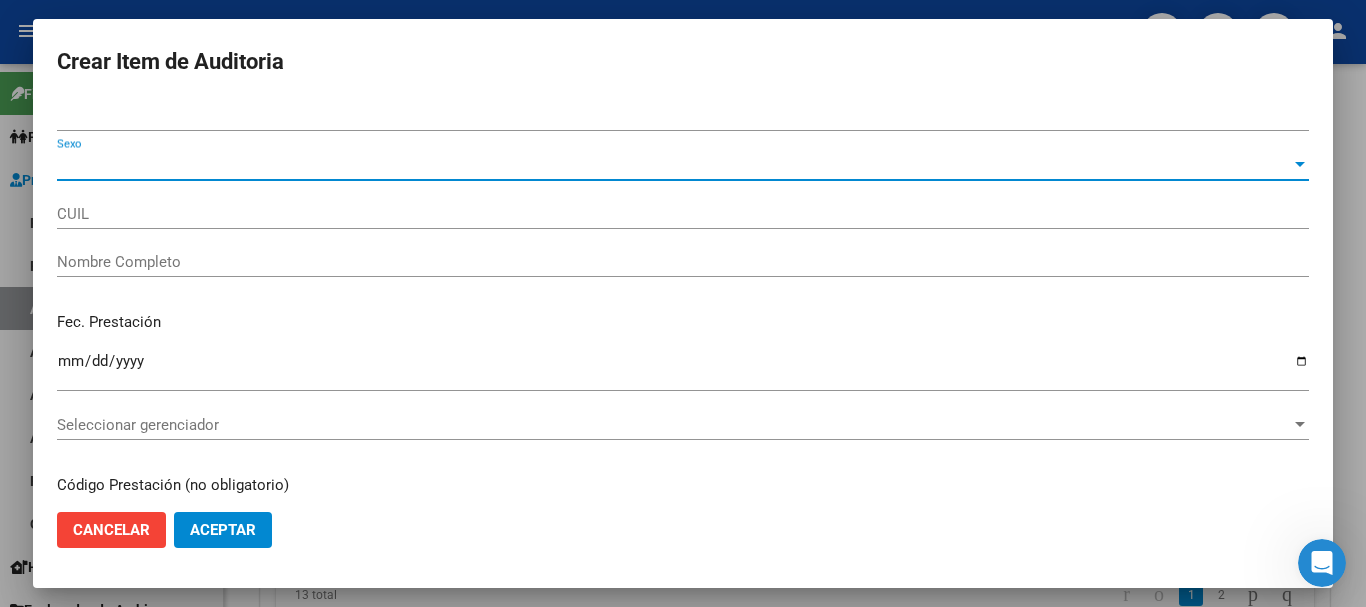 type on "[CUIL]" 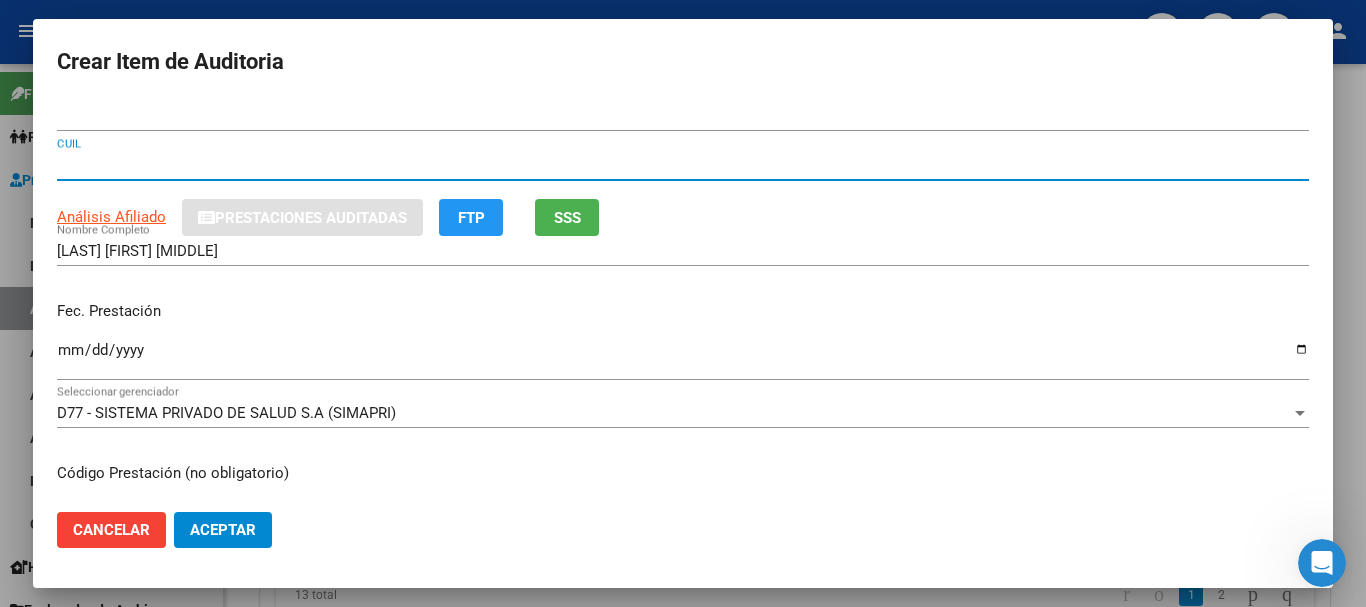 type 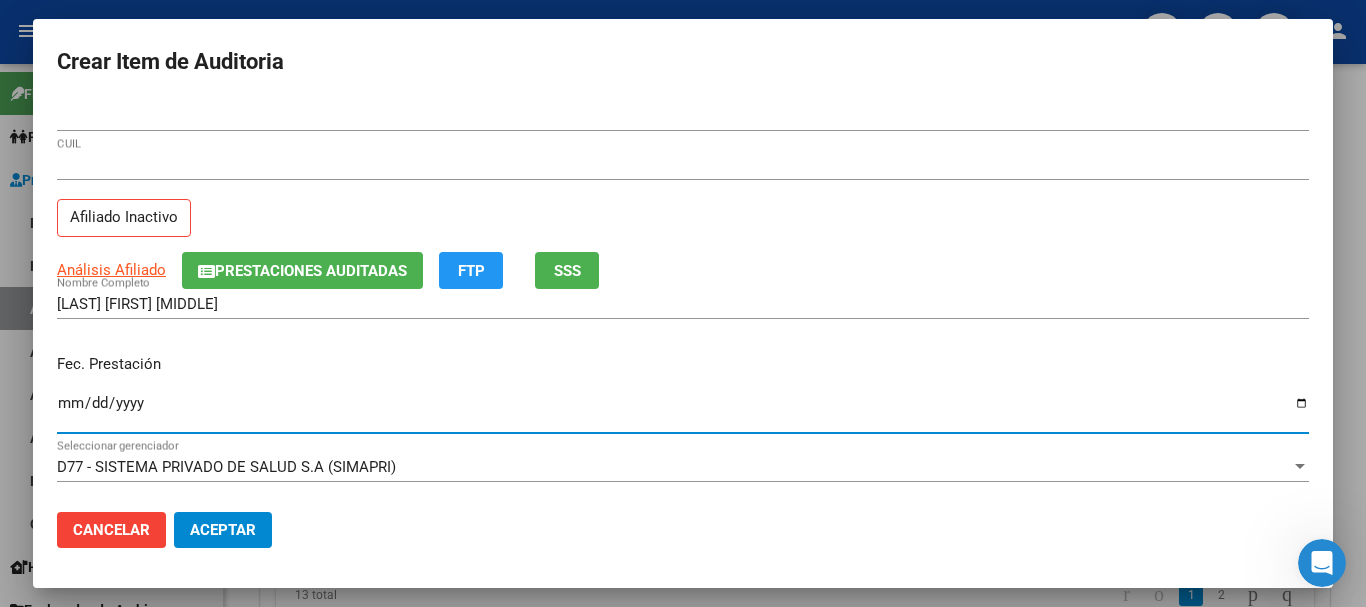 type on "2024-09-19" 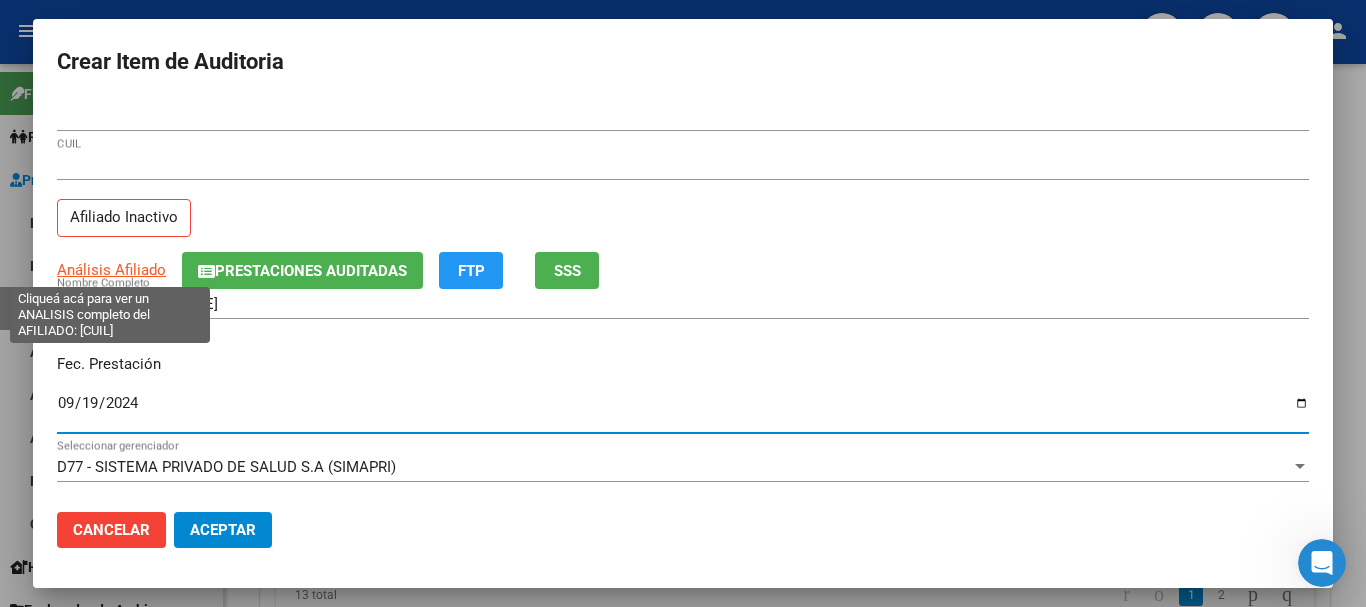 click on "Análisis Afiliado" at bounding box center [111, 270] 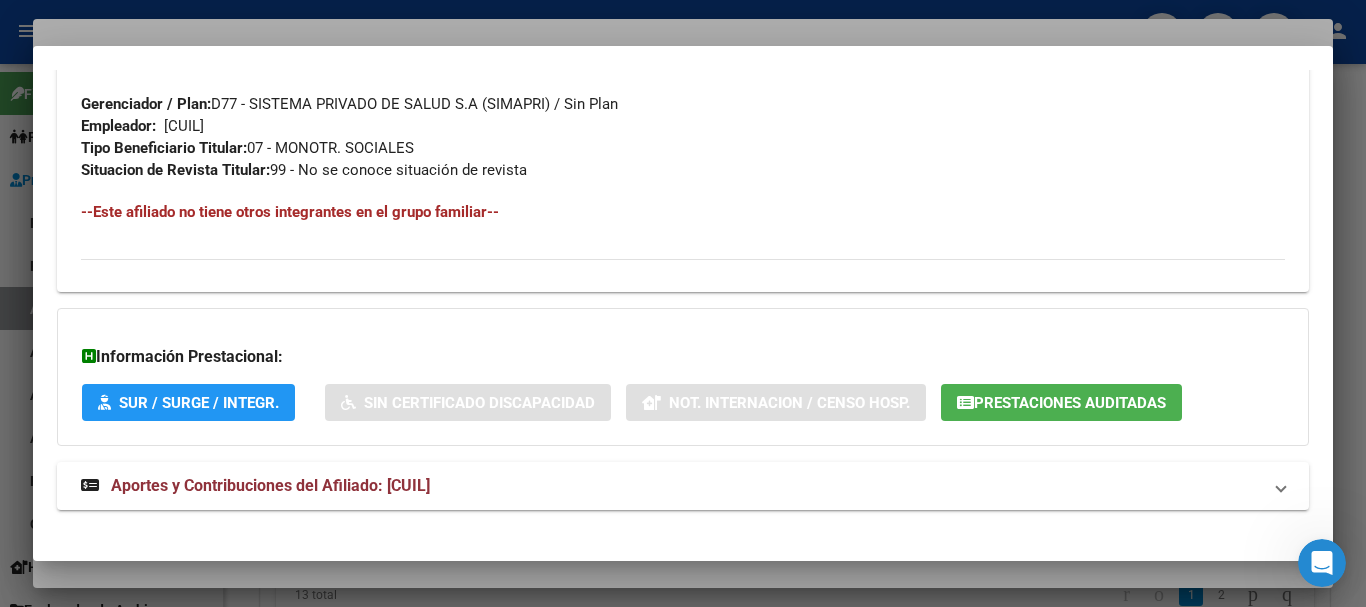 scroll, scrollTop: 1053, scrollLeft: 0, axis: vertical 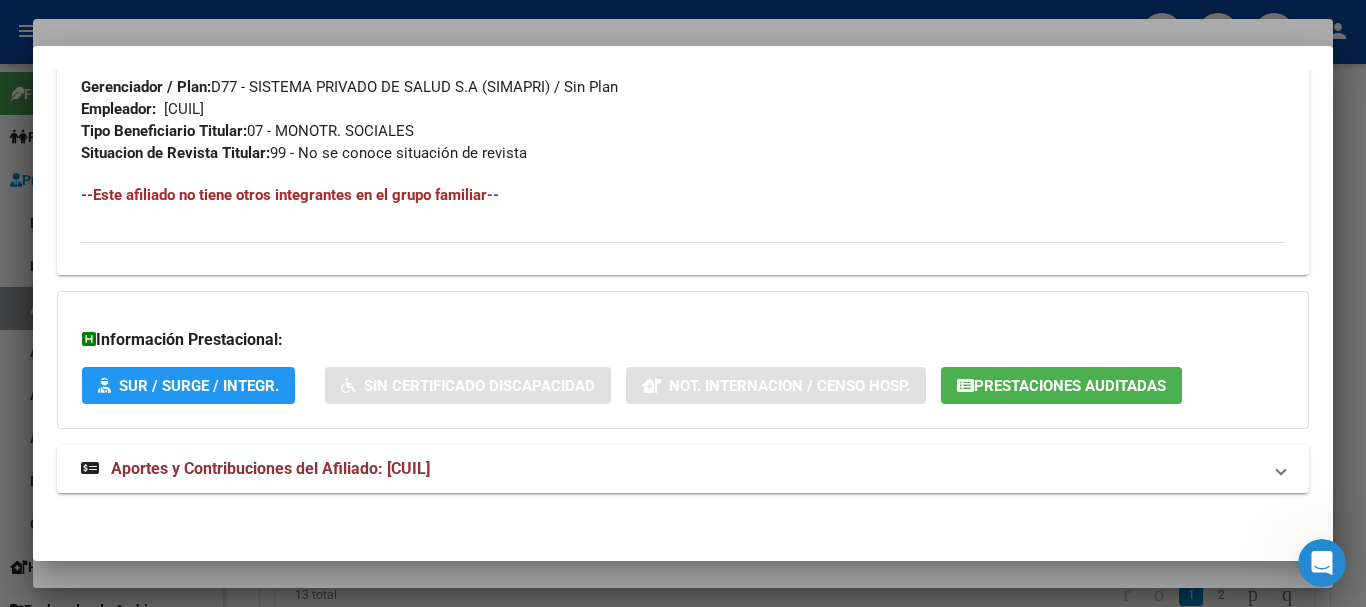 click on "Aportes y Contribuciones del Afiliado: [CUIL]" at bounding box center (270, 468) 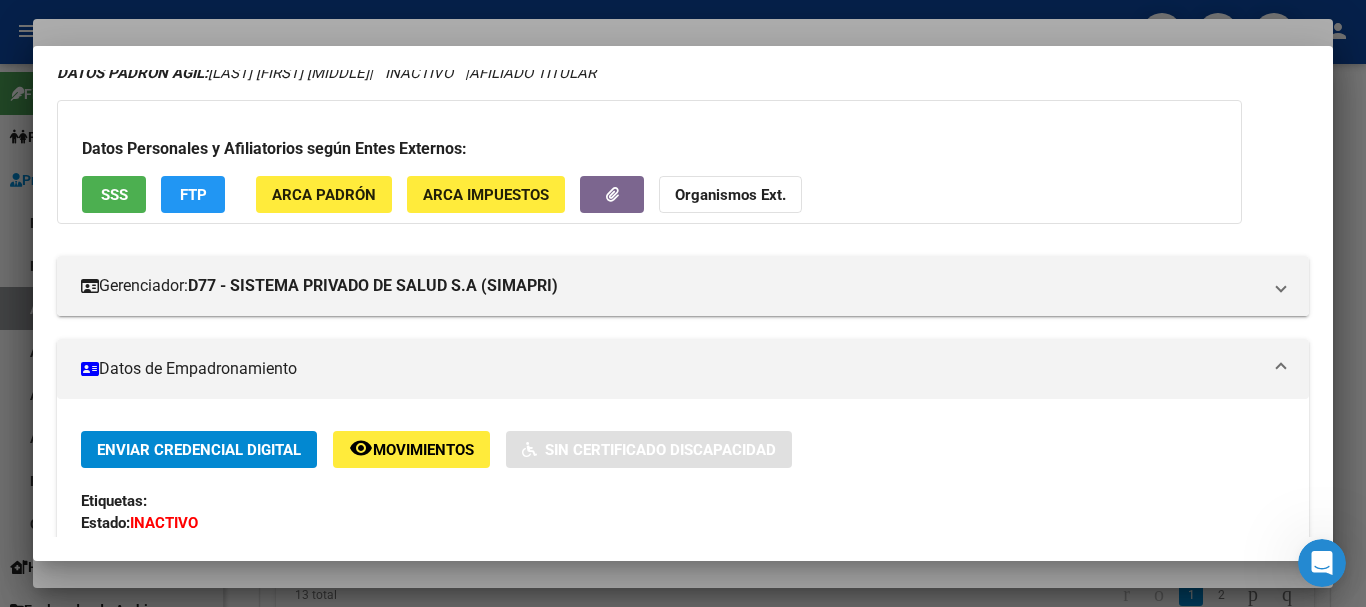 scroll, scrollTop: 0, scrollLeft: 0, axis: both 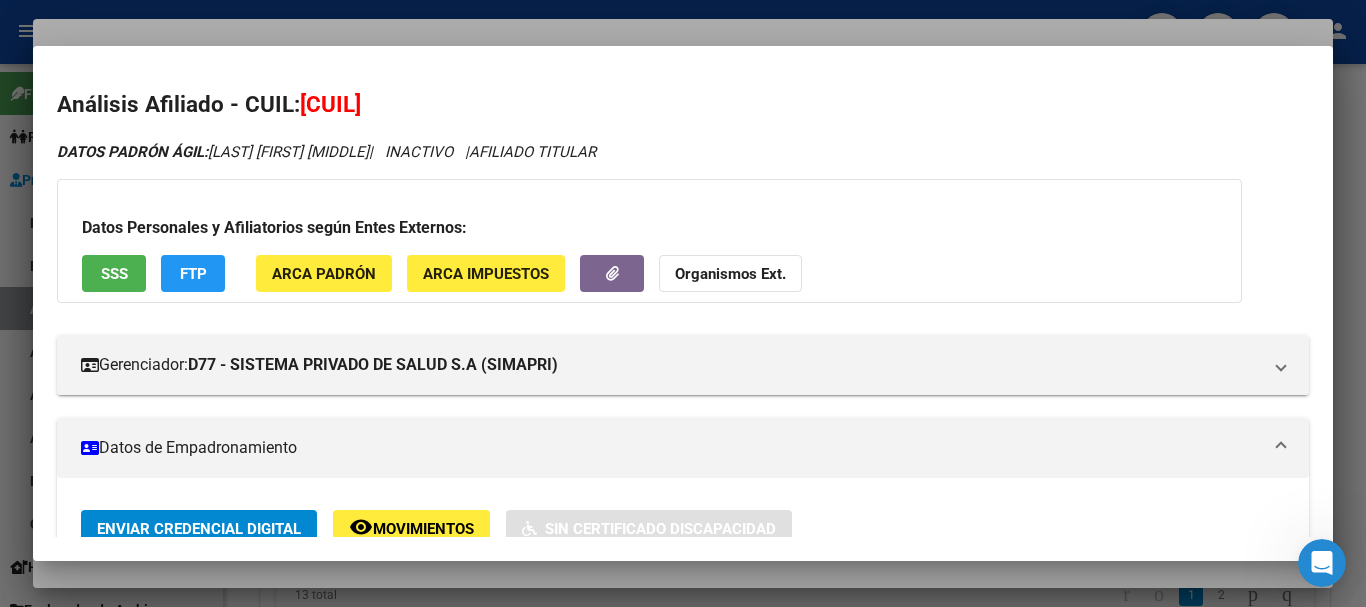 click on "Organismos Ext." 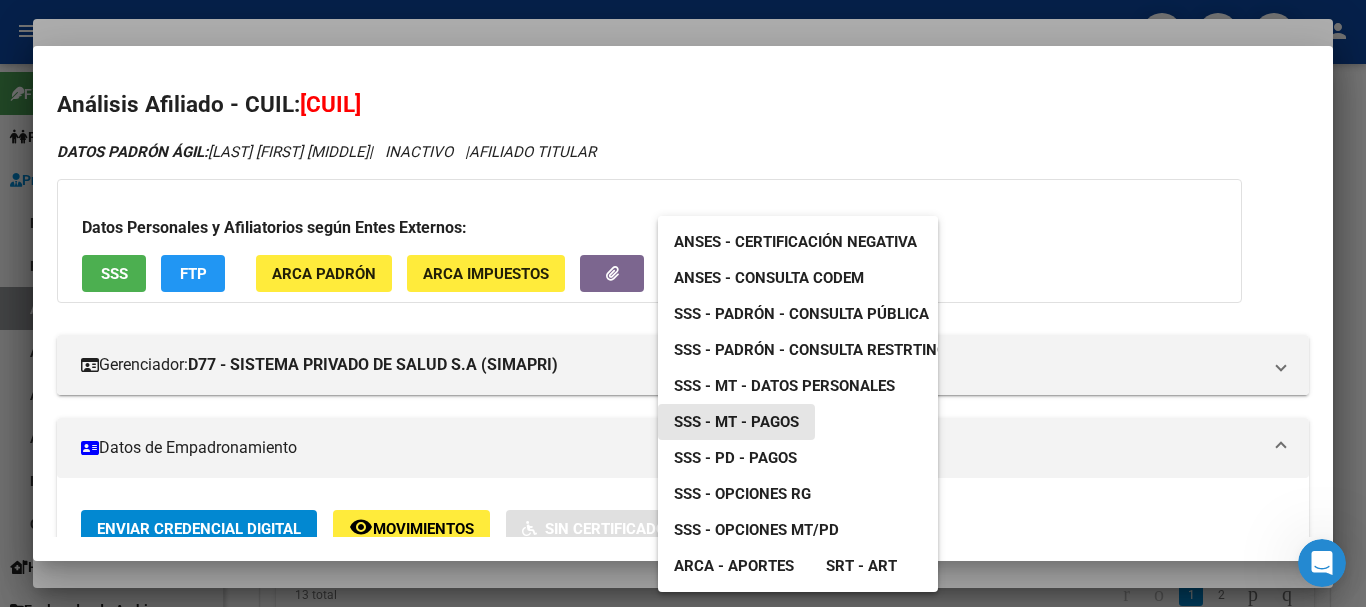 click on "SSS - MT - Pagos" at bounding box center [736, 422] 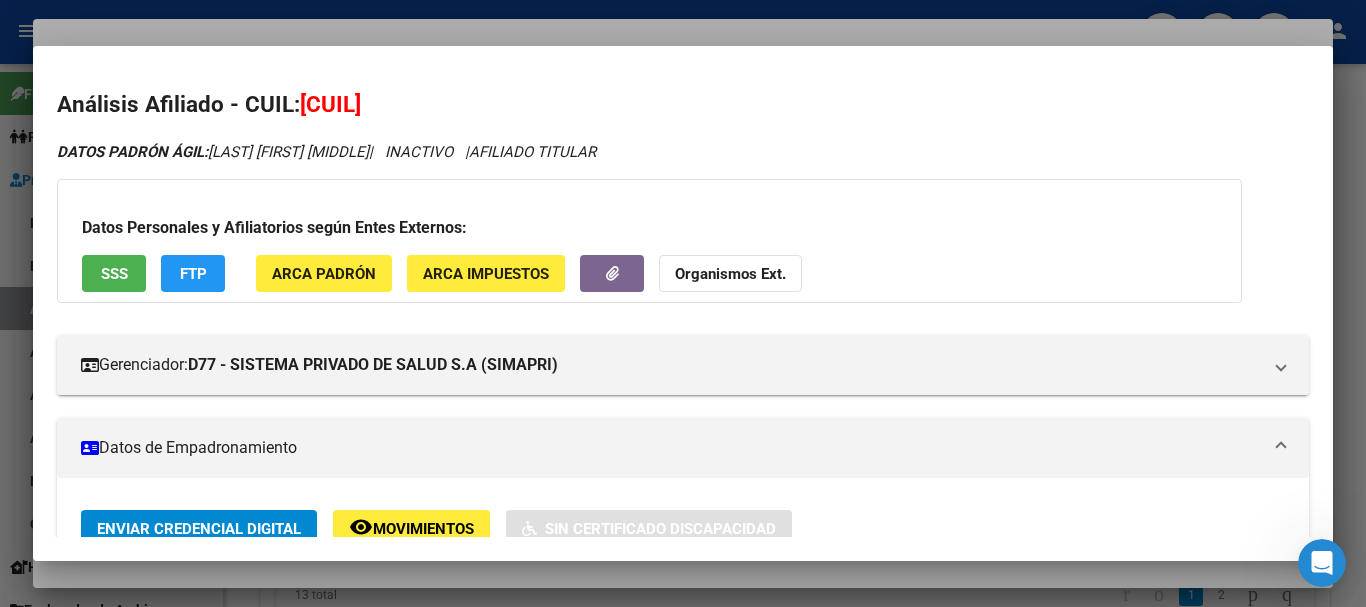click on "Organismos Ext." 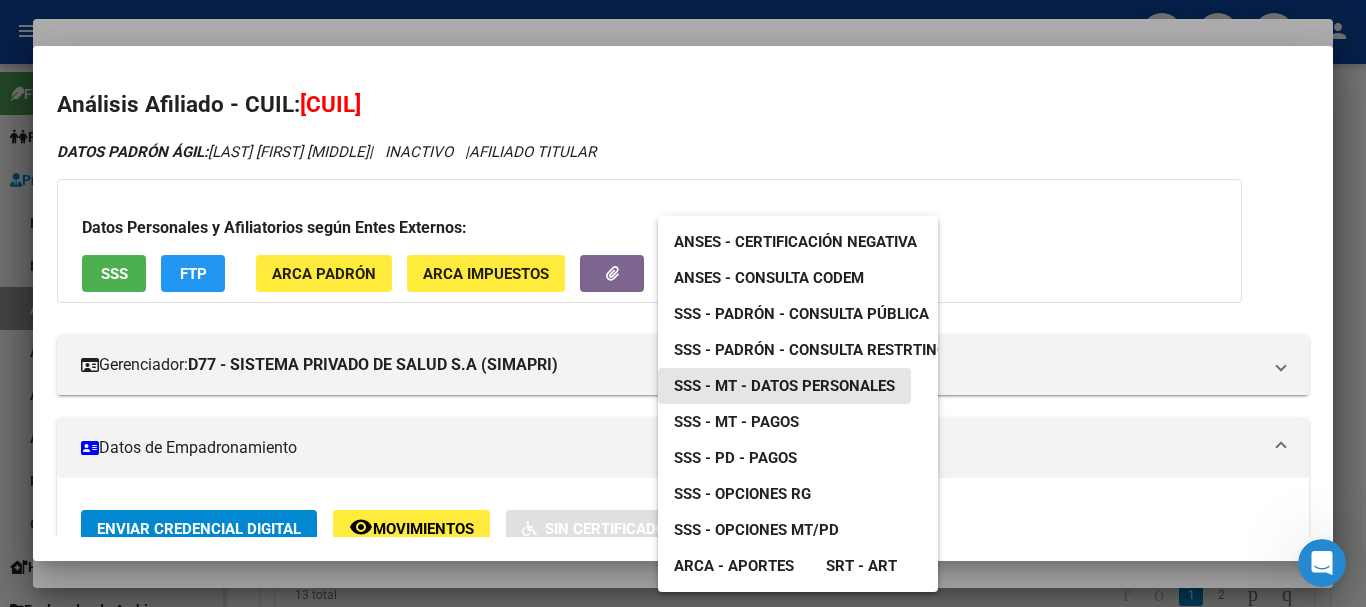 click on "SSS - MT - Datos Personales" at bounding box center [784, 386] 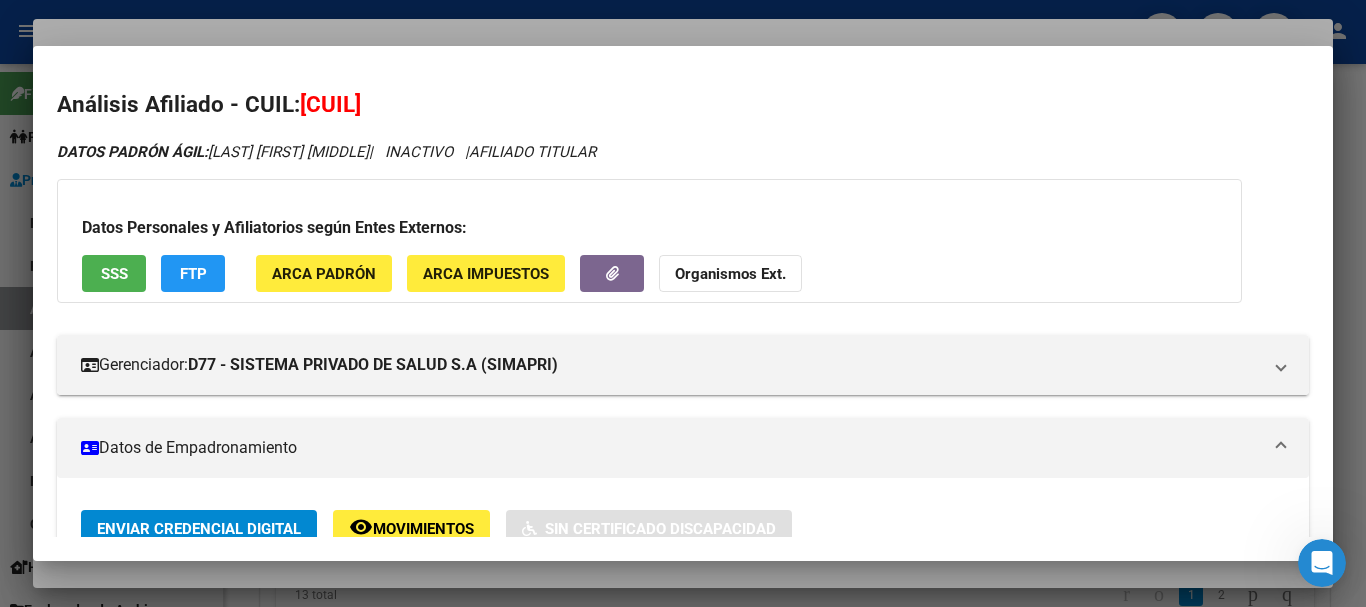 click at bounding box center [683, 303] 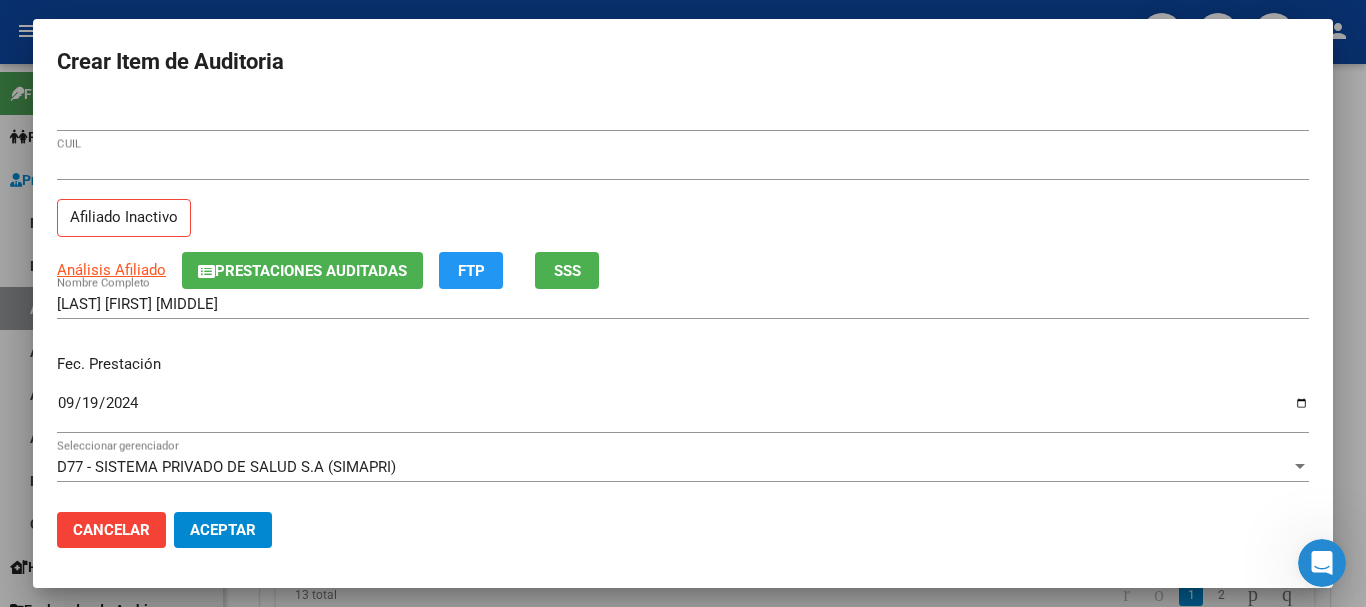 click on "Prestaciones Auditadas" 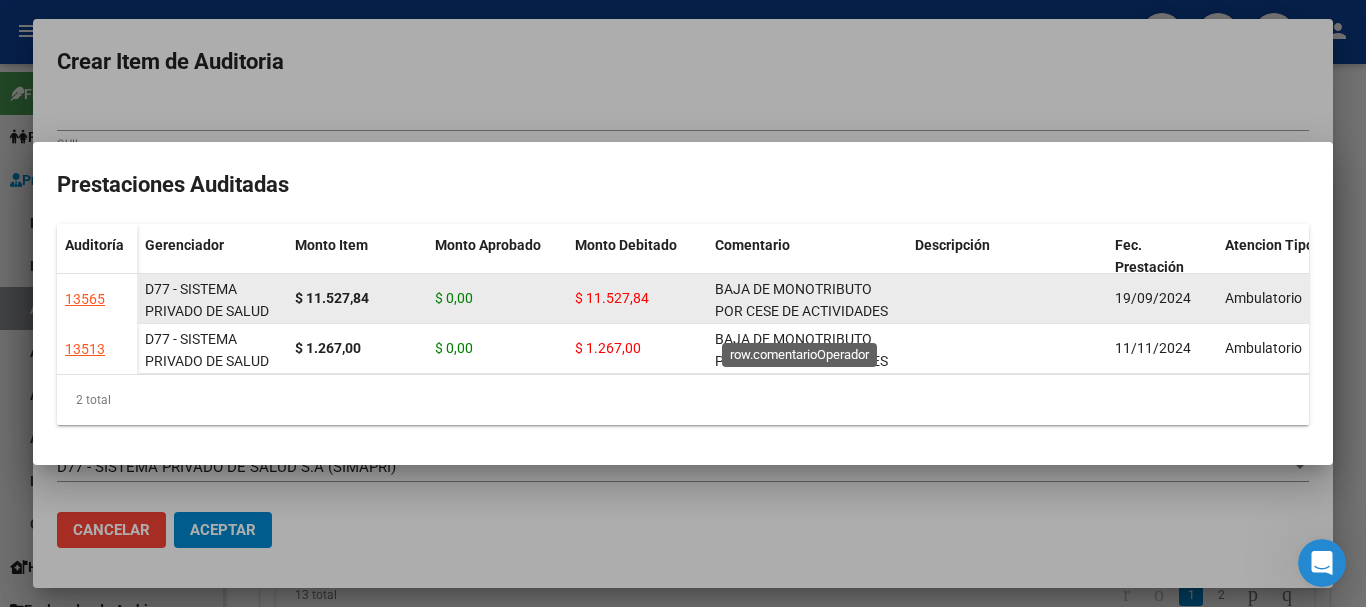 click on "BAJA DE MONOTRIBUTO POR CESE DE ACTIVIDADES 08/2024" 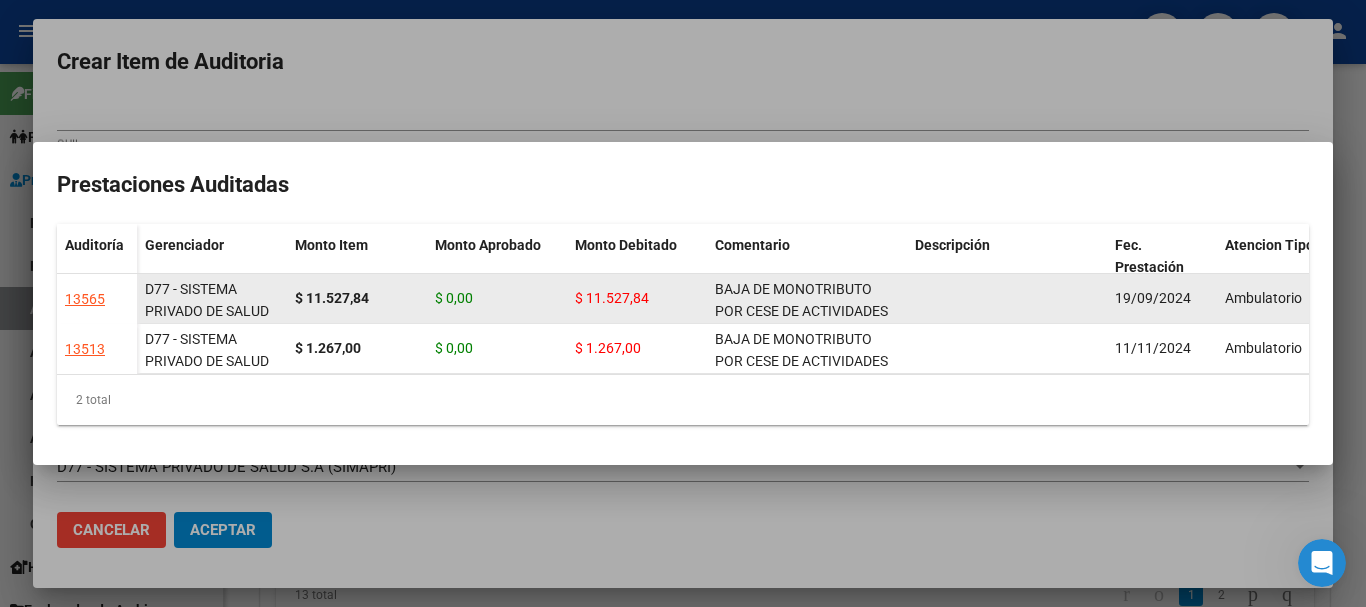click on "BAJA DE MONOTRIBUTO POR CESE DE ACTIVIDADES 08/2024" 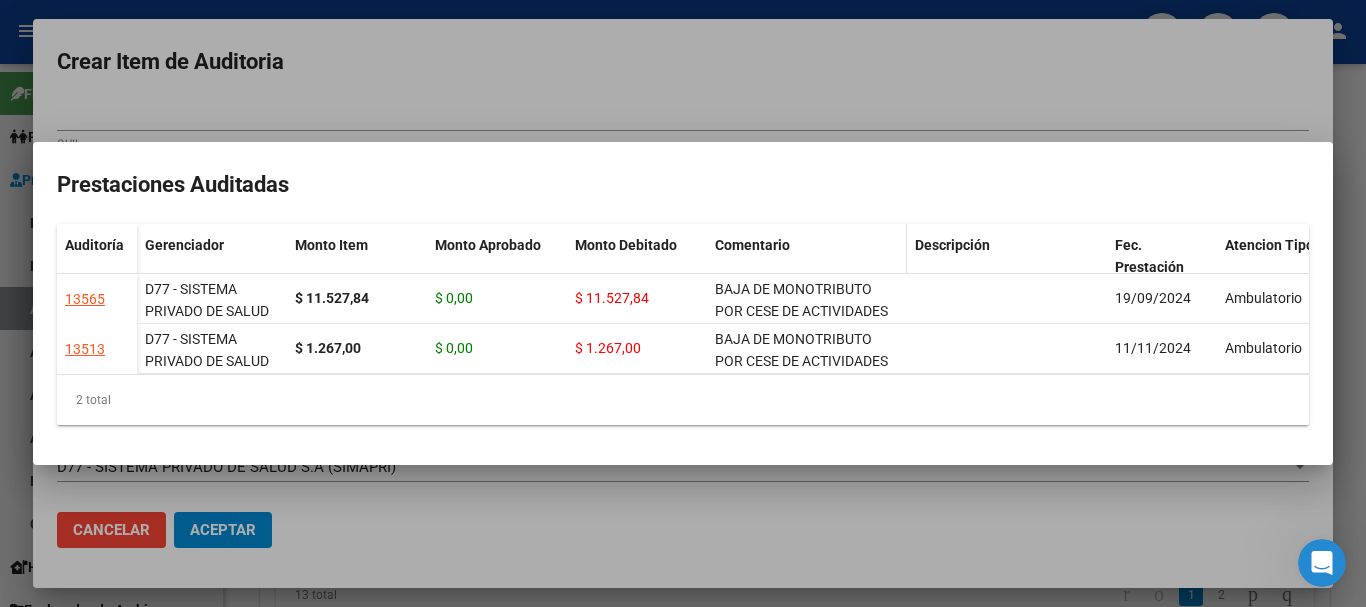 copy on "BAJA DE MONOTRIBUTO POR CESE DE ACTIVIDADES 08/2024" 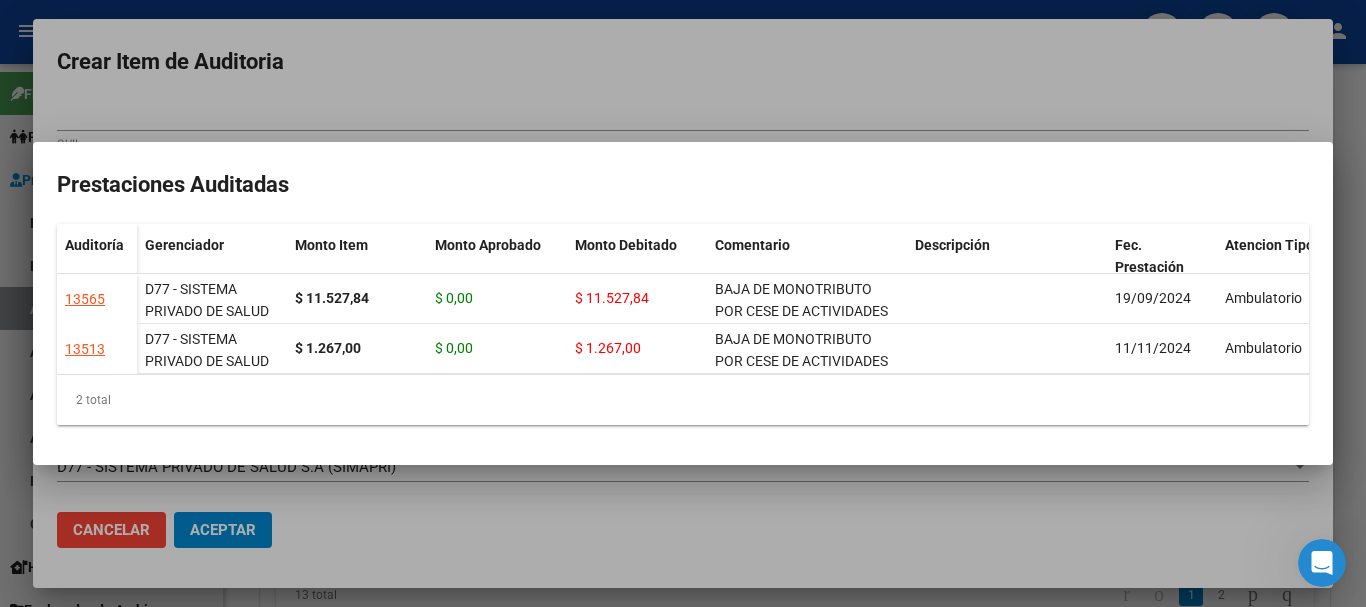 click at bounding box center (683, 303) 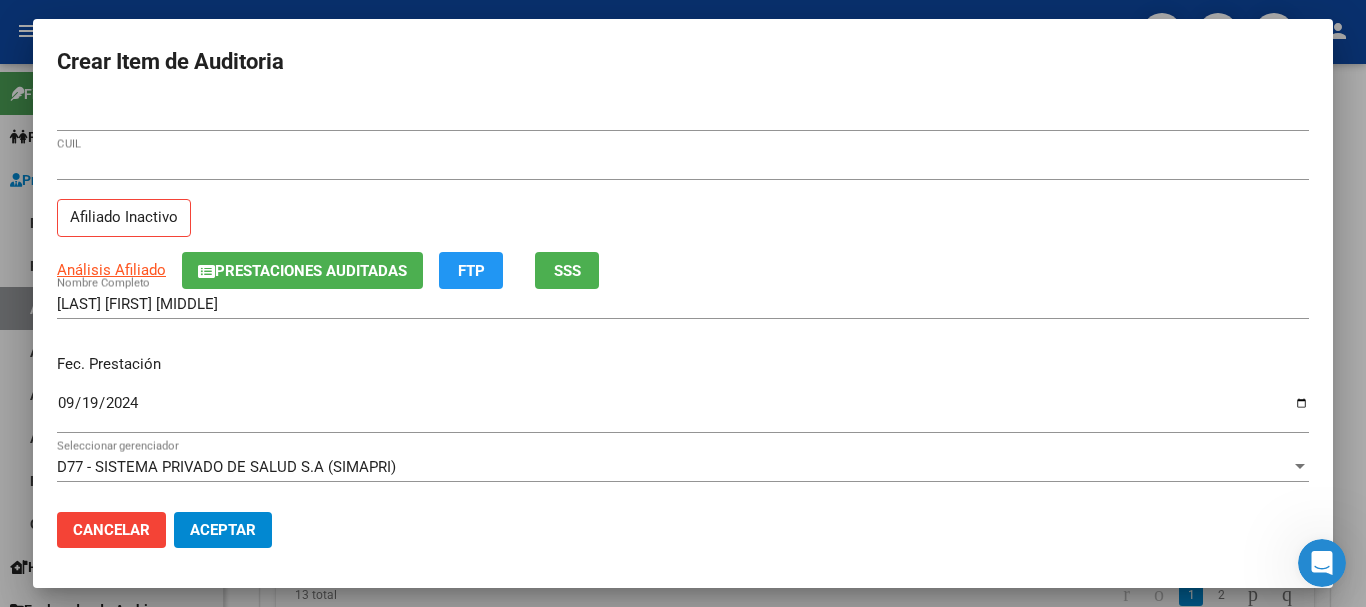 click on "Fec. Prestación" at bounding box center [683, 364] 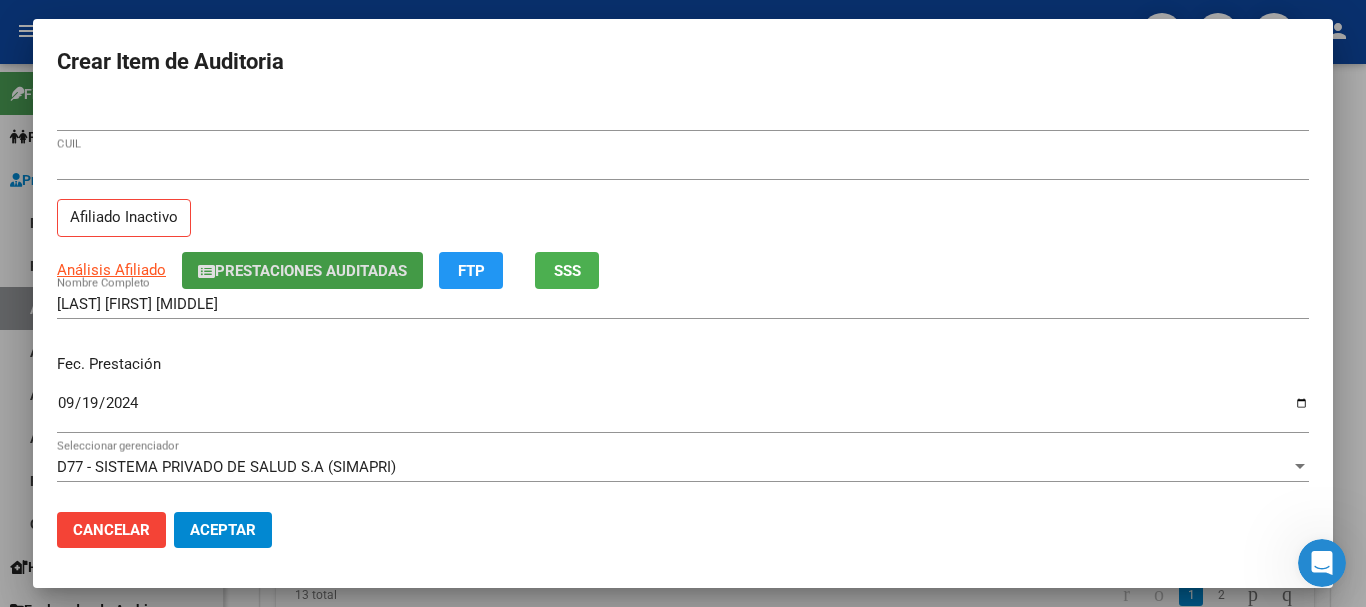 type 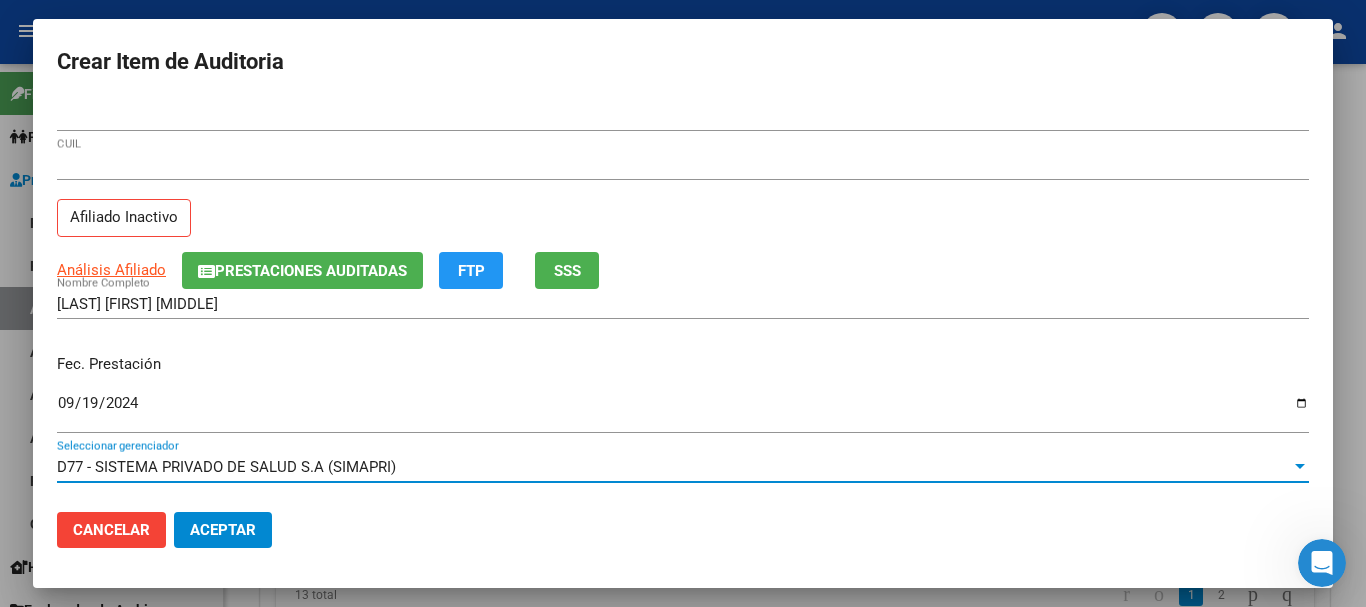 scroll, scrollTop: 270, scrollLeft: 0, axis: vertical 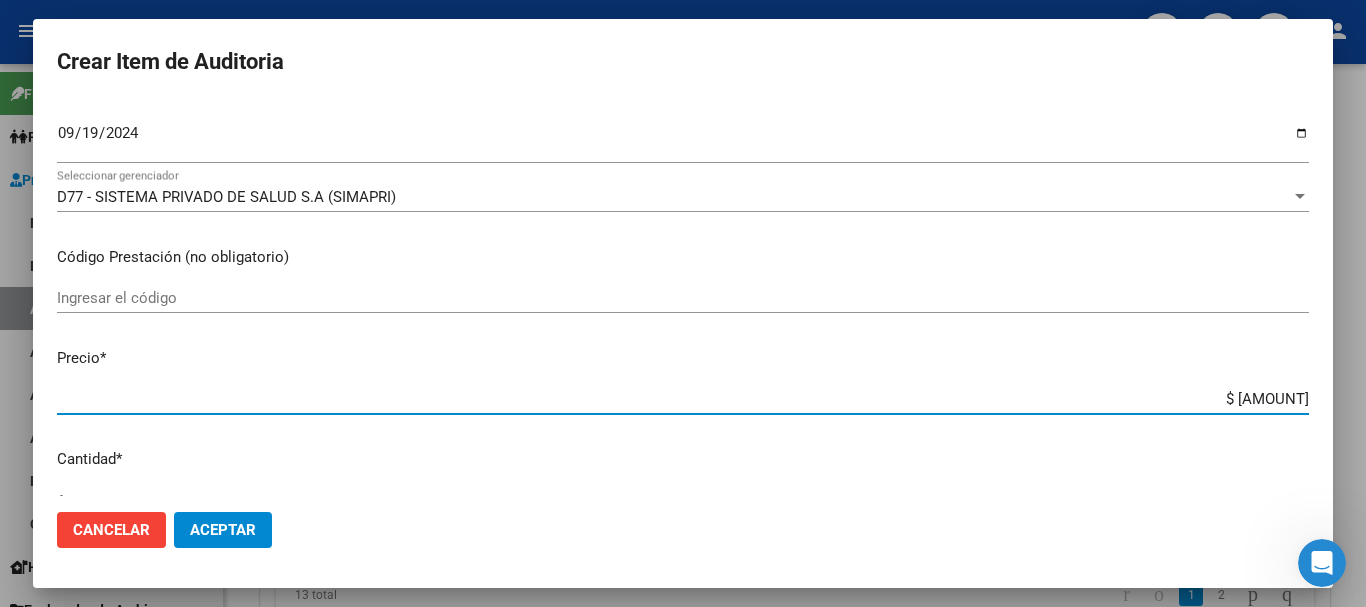 type on "$ 0,04" 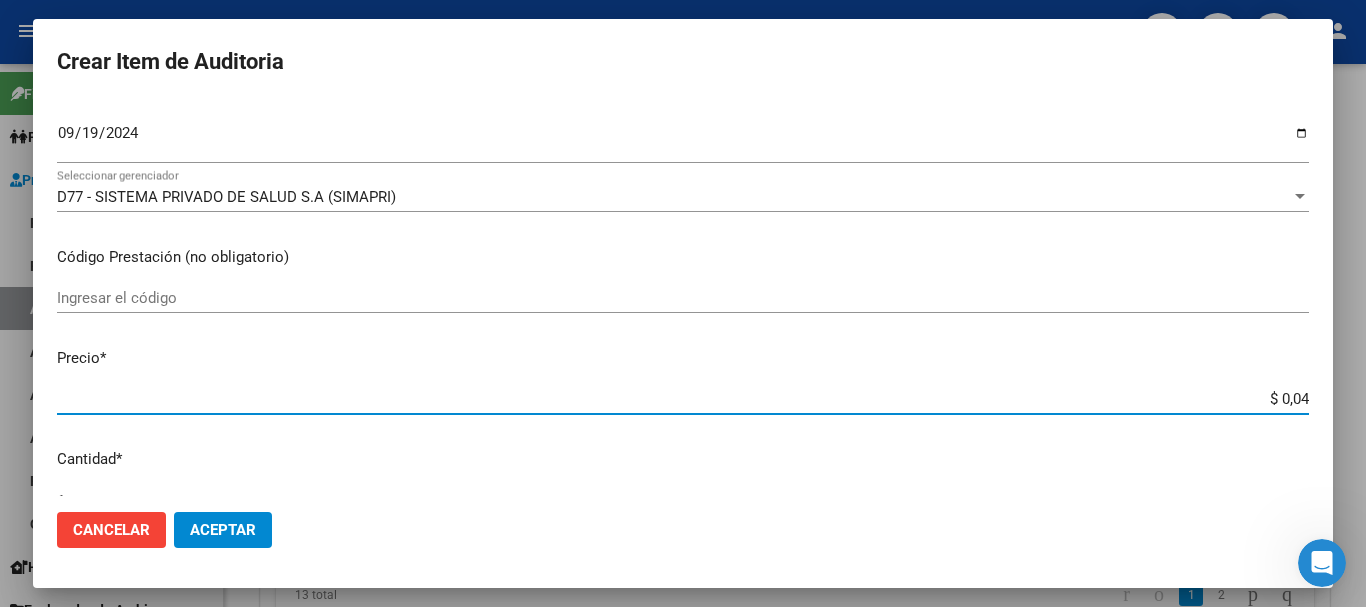 type on "$ 0,41" 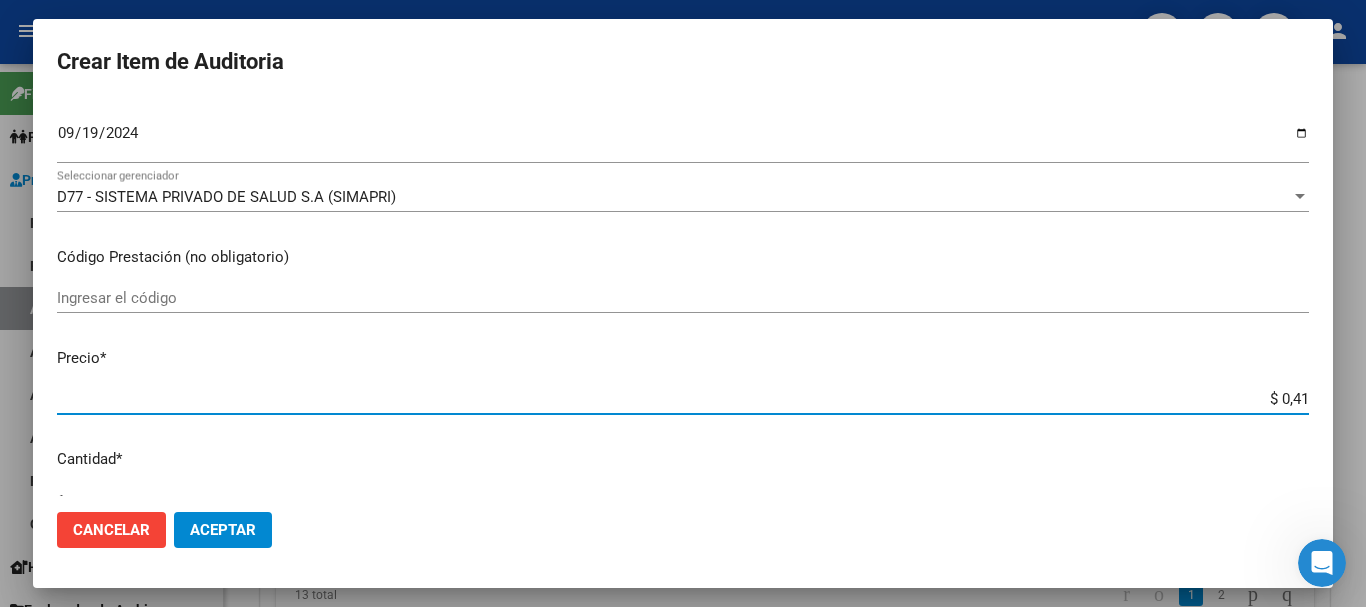 type on "$ 4,15" 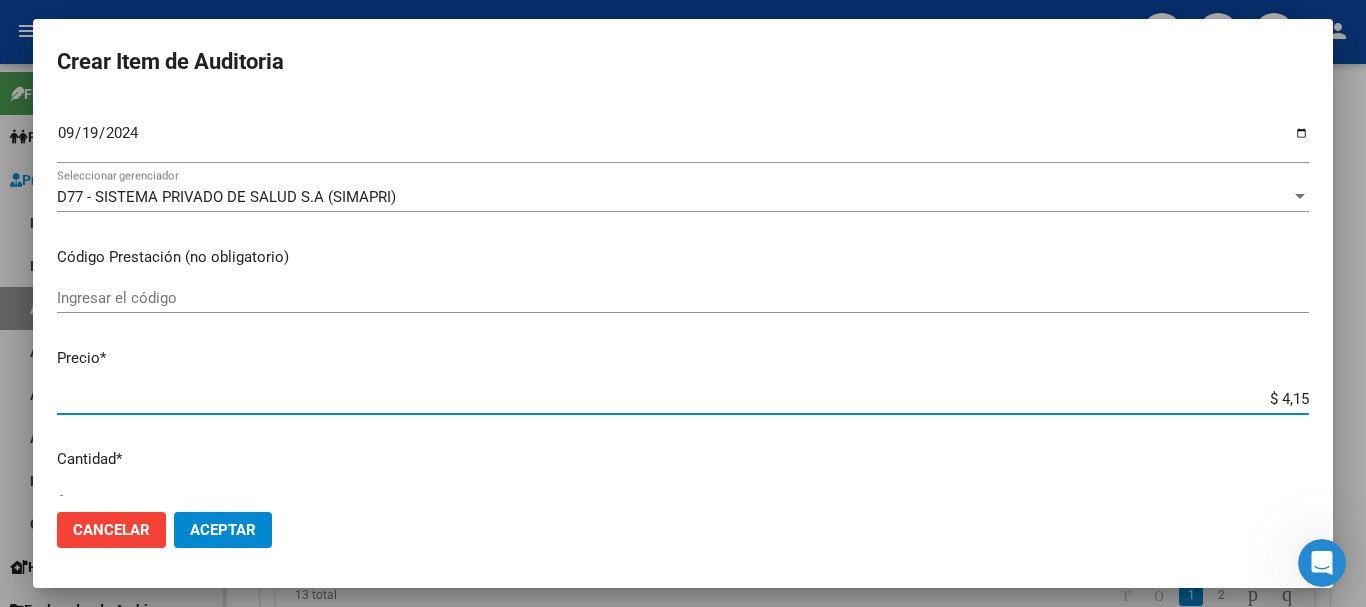 type on "$ 41,53" 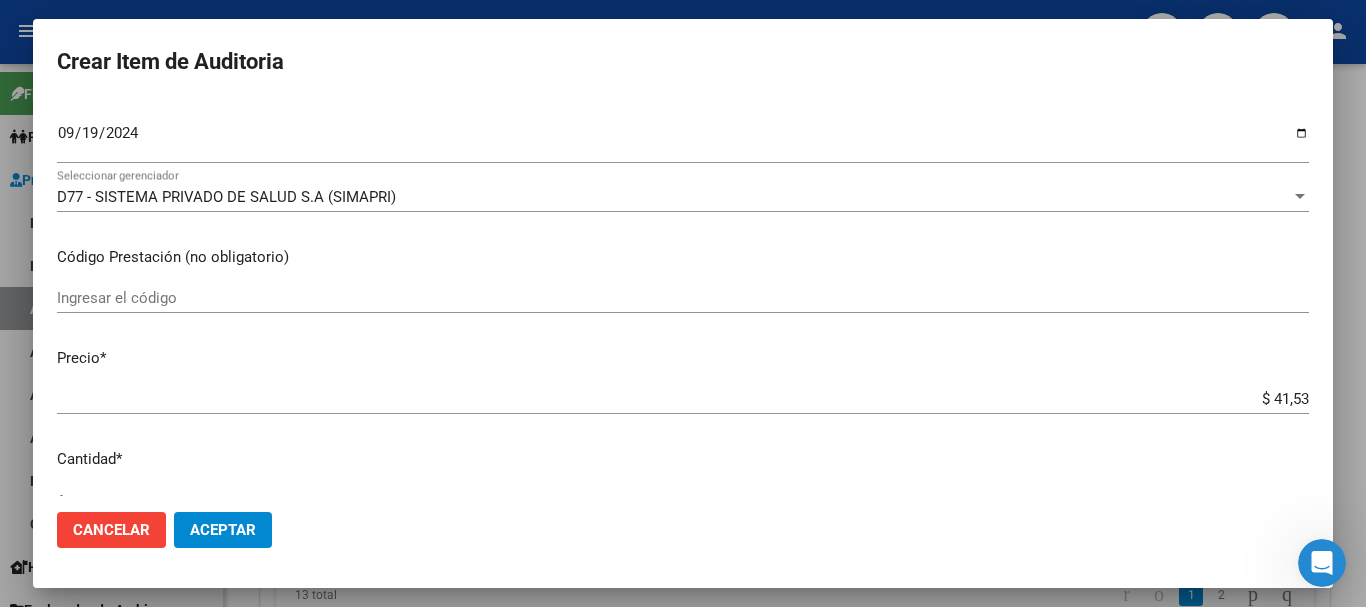 click at bounding box center (683, 303) 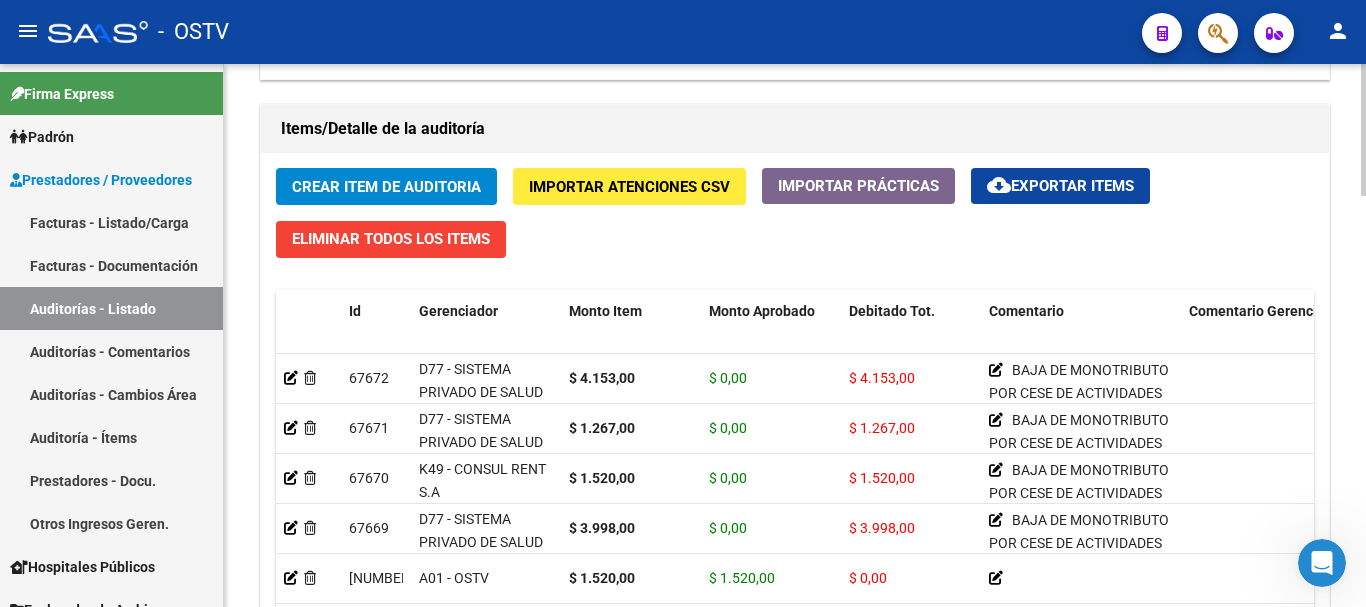 scroll, scrollTop: 1201, scrollLeft: 0, axis: vertical 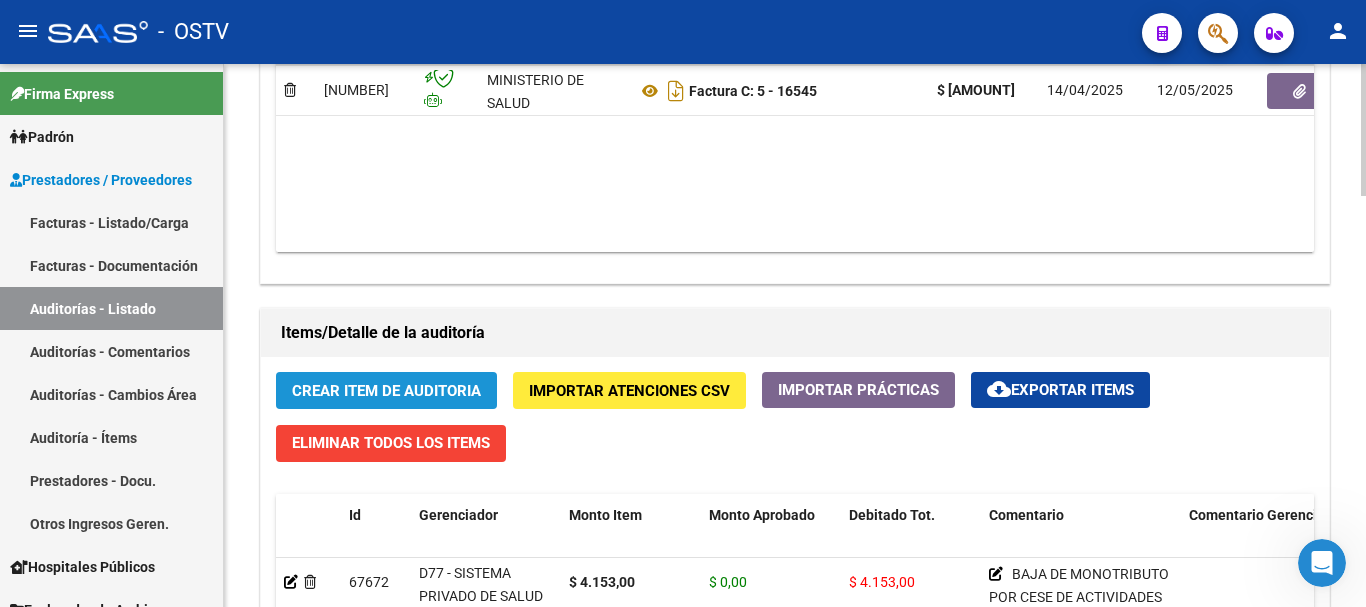 click on "Crear Item de Auditoria" 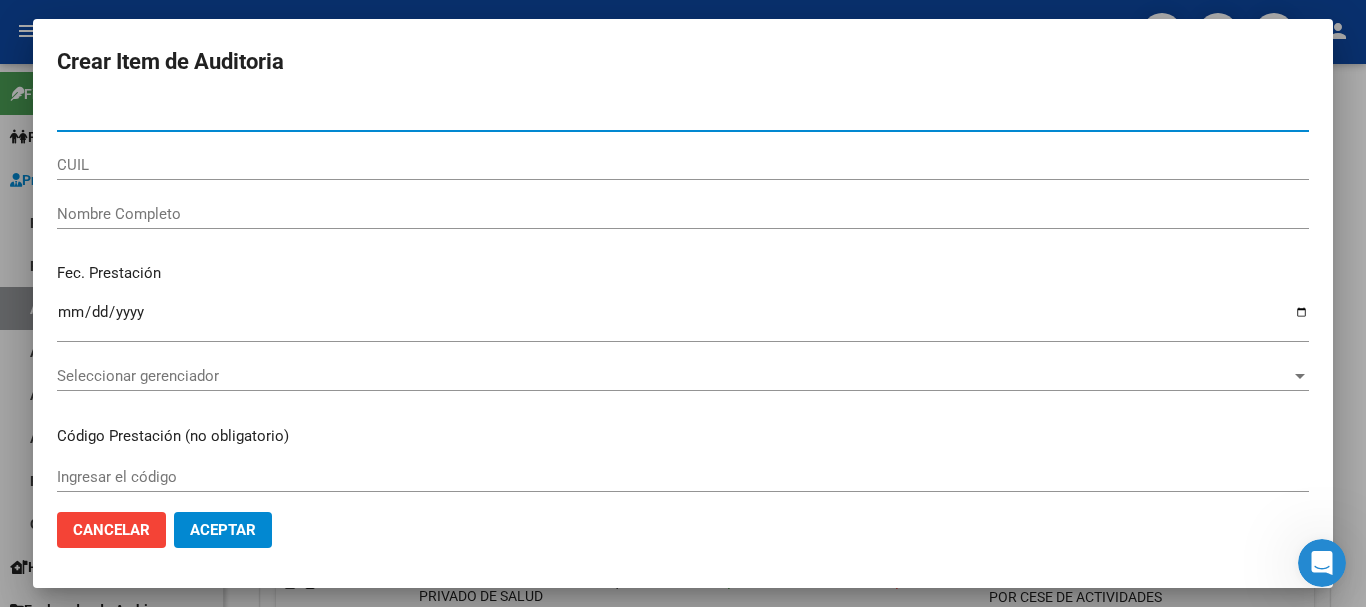 click at bounding box center (683, 303) 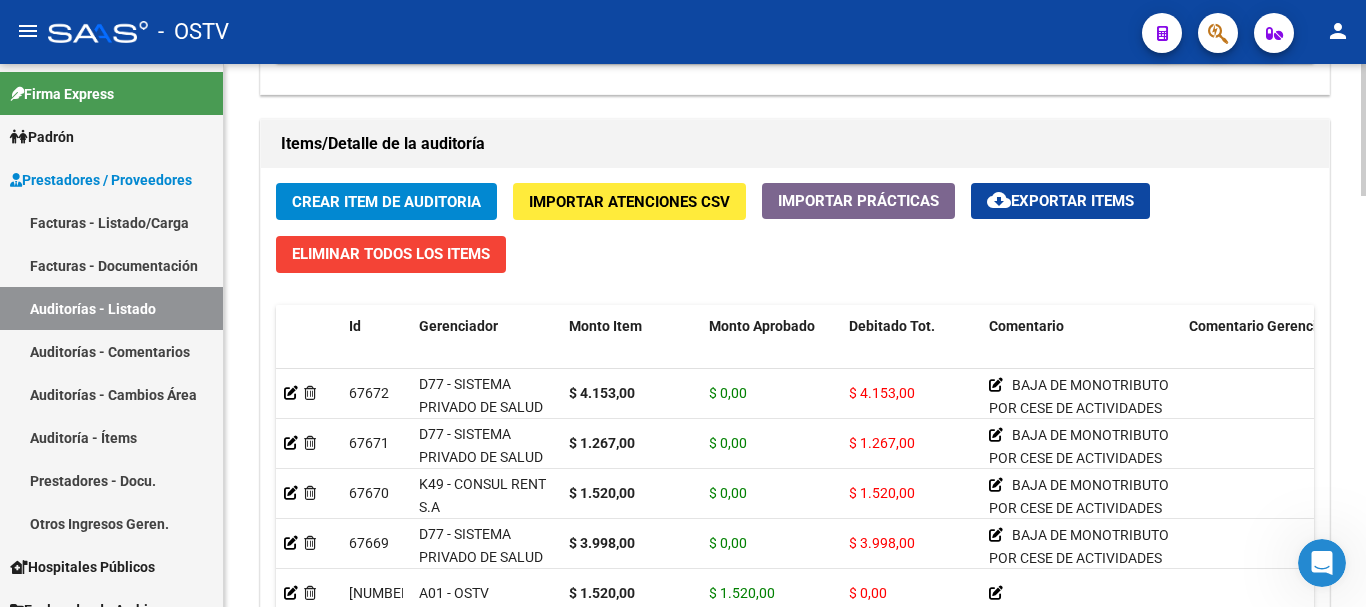scroll, scrollTop: 1401, scrollLeft: 0, axis: vertical 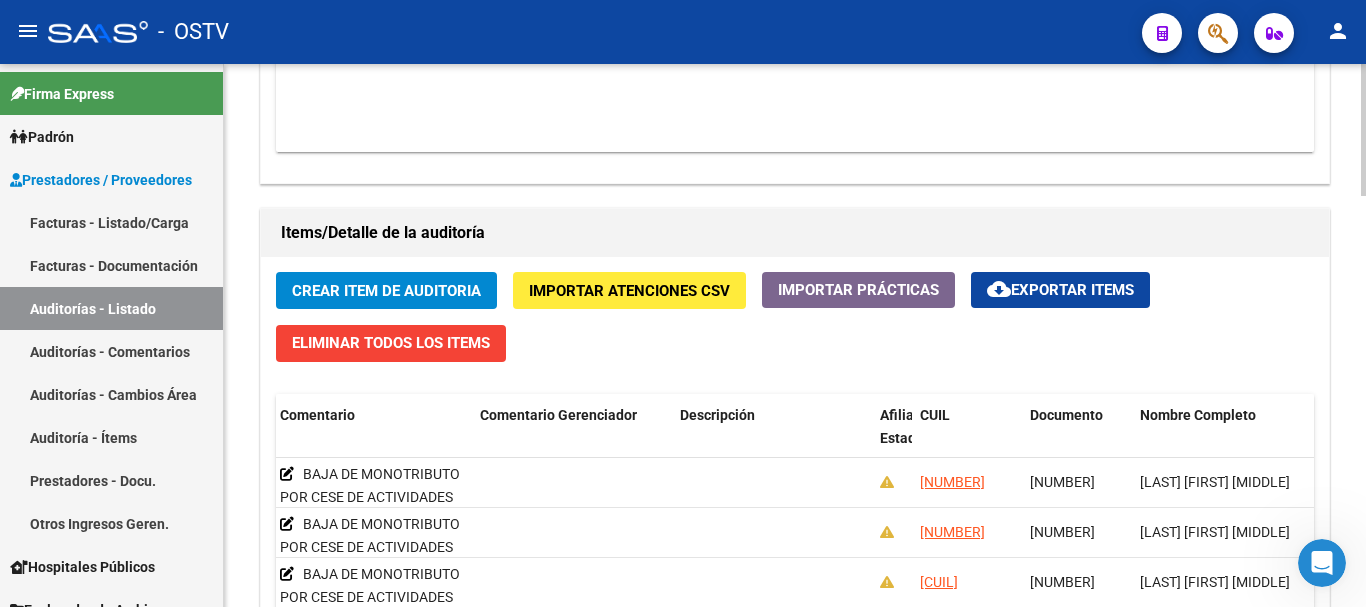 click on "Crear Item de Auditoria" 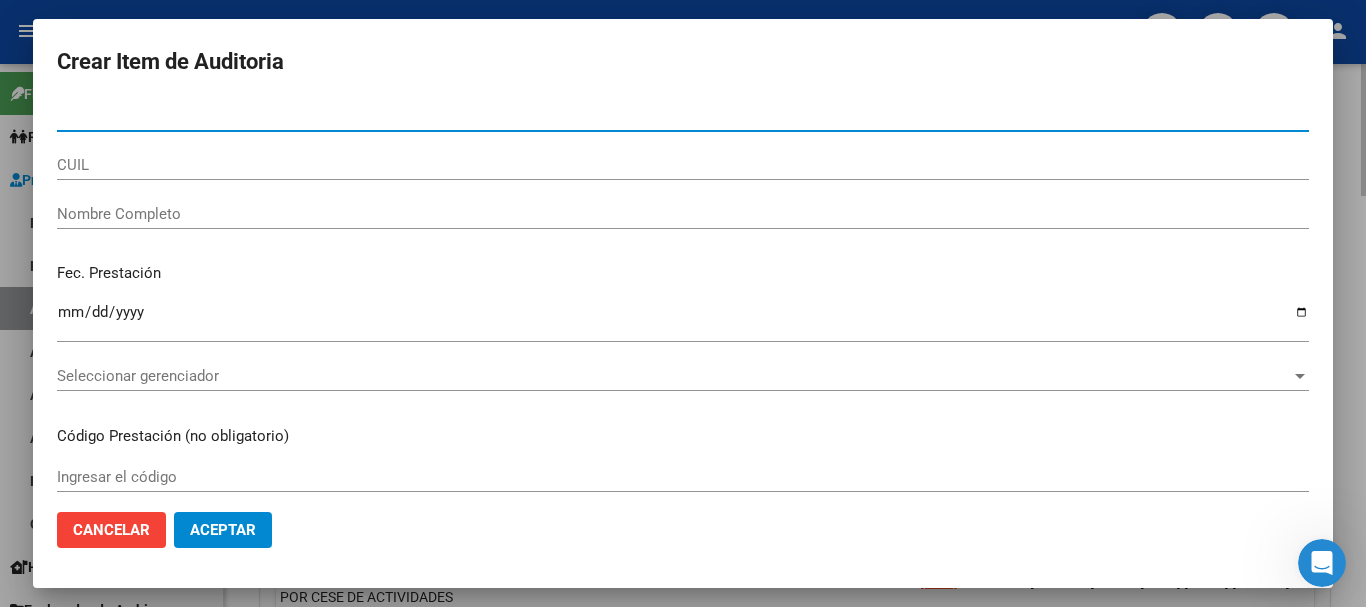 paste on "[NUMBER]" 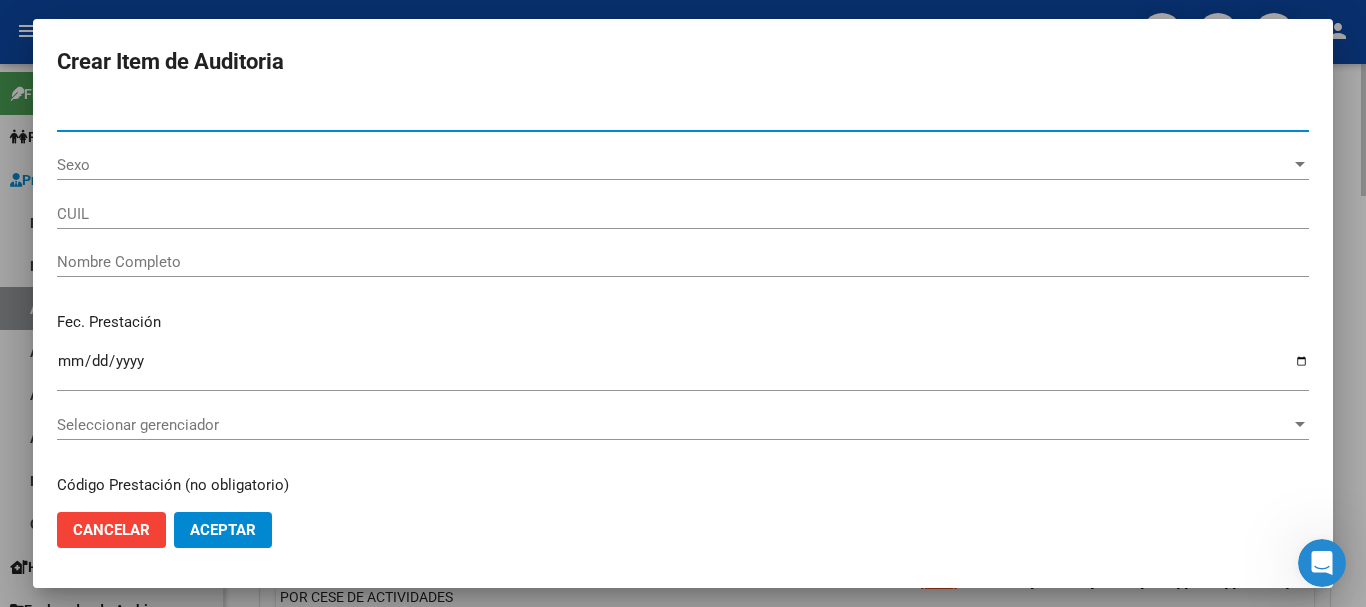 type on "[CUIL]" 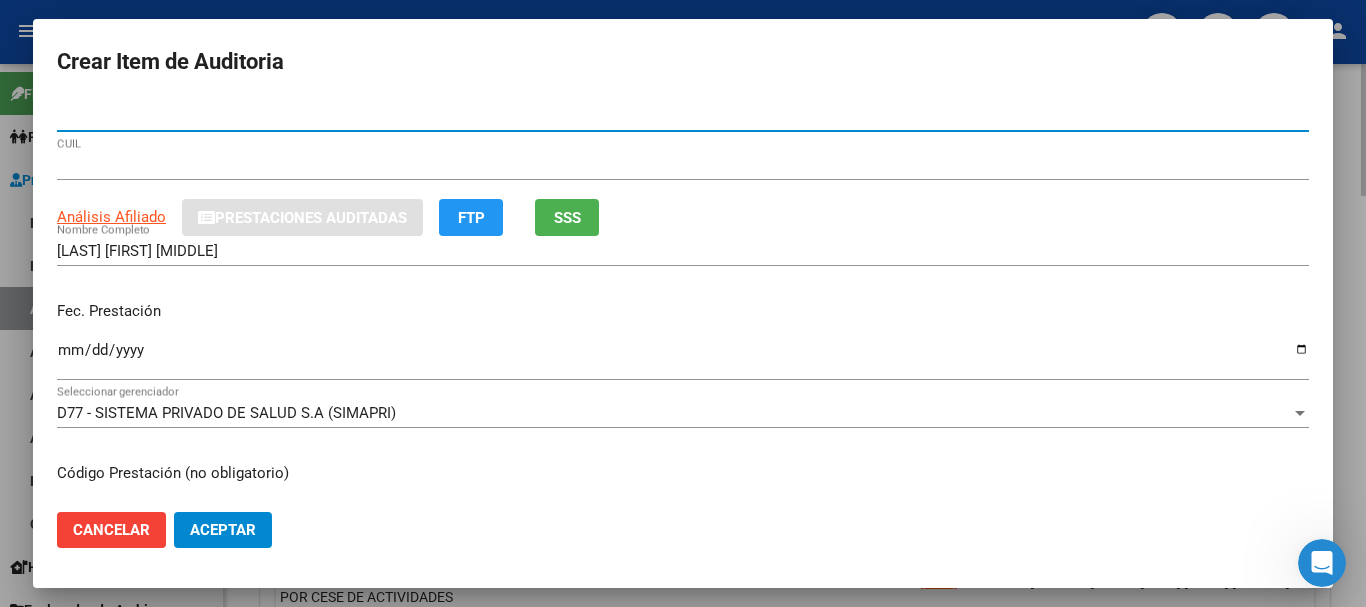 type on "[NUMBER]" 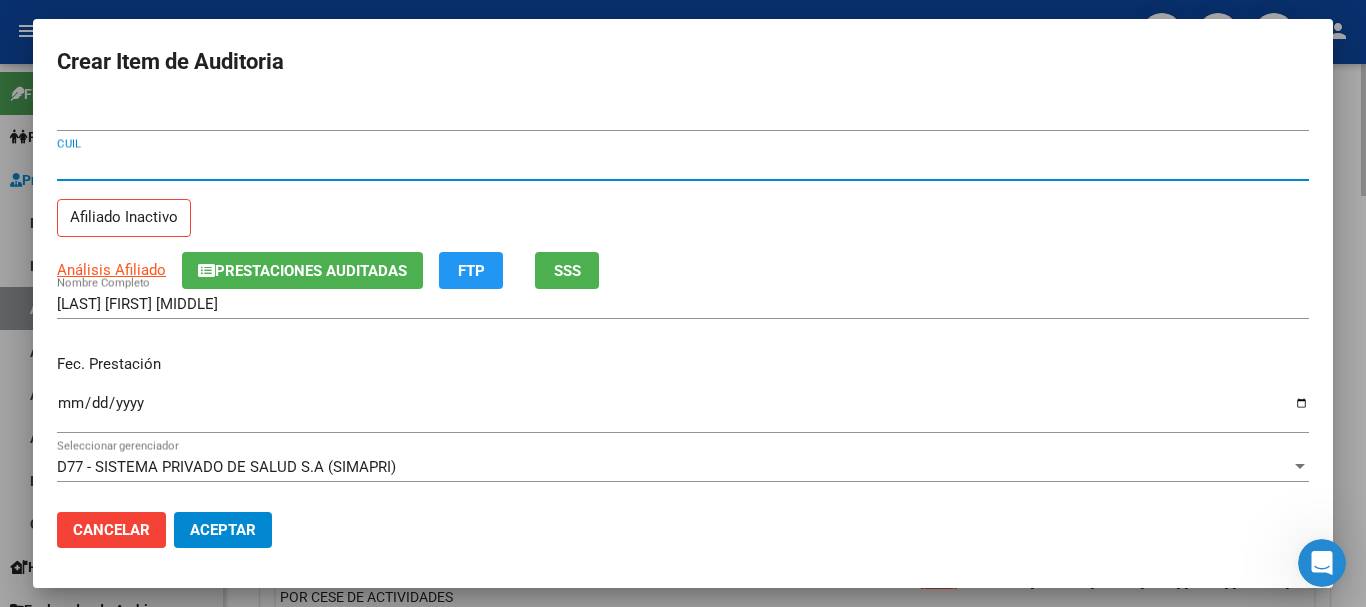 type 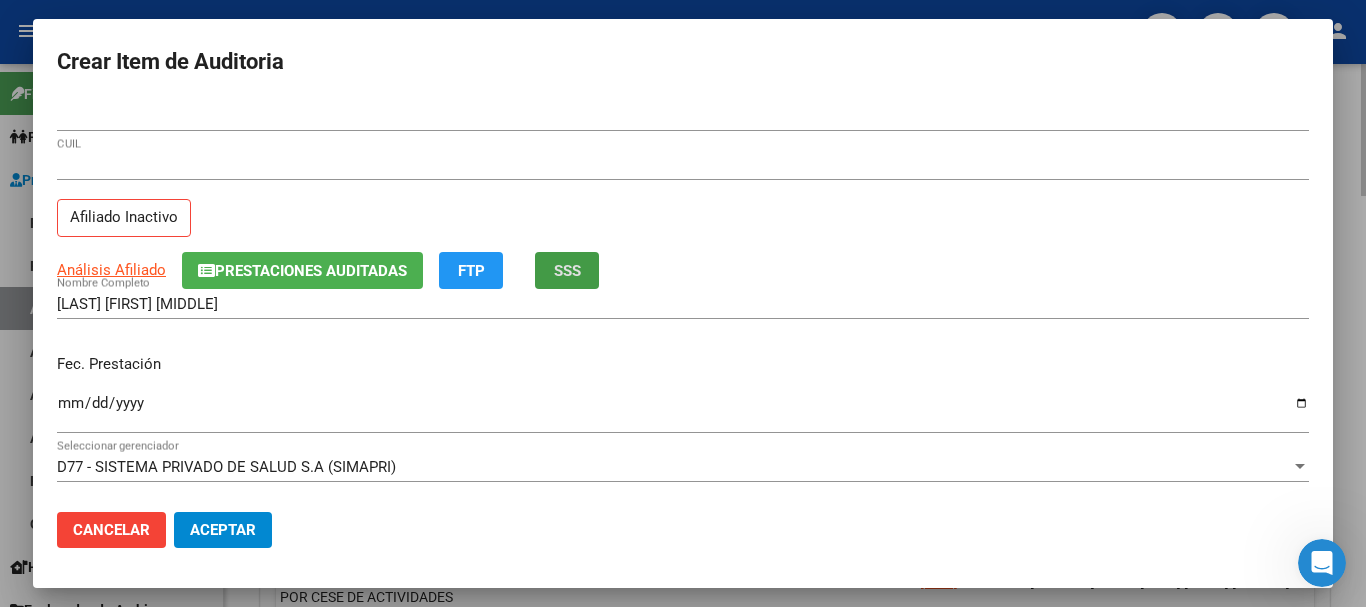 type 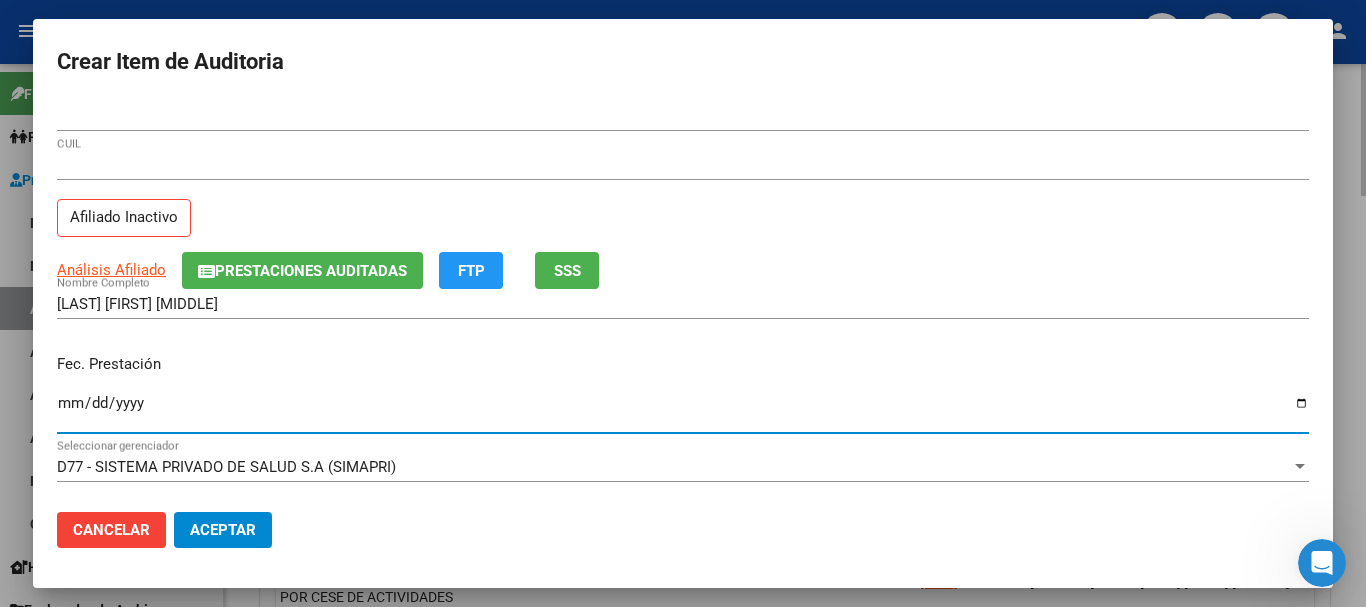 type on "2024-09-19" 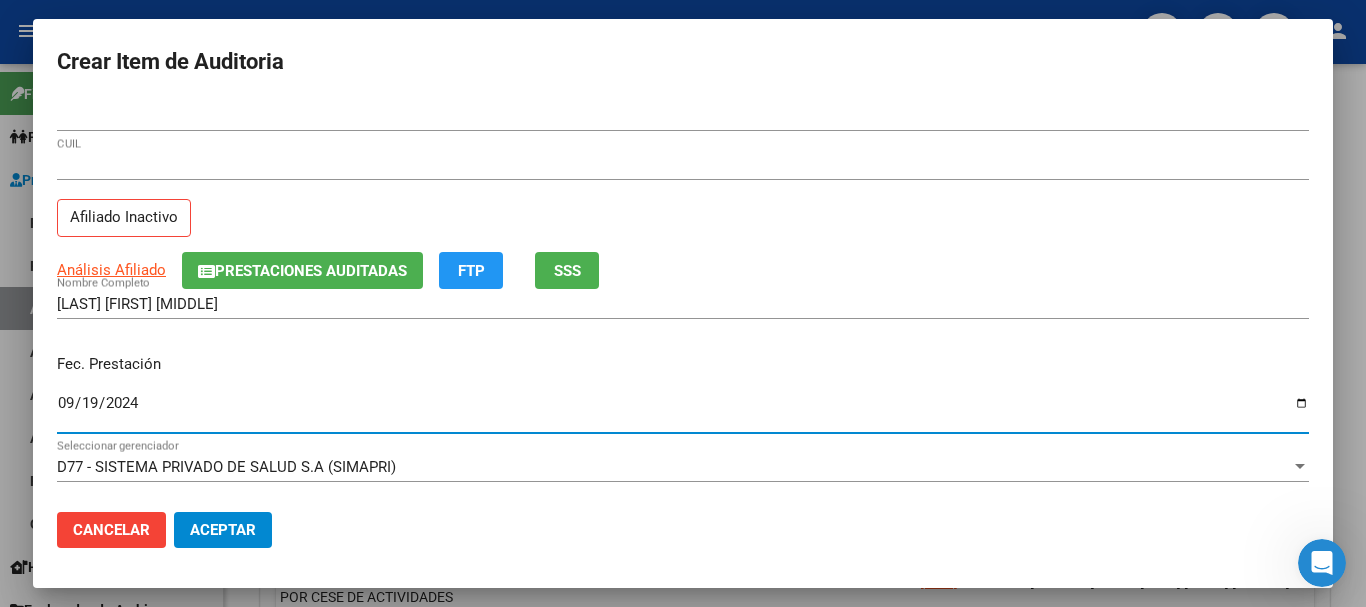 click on "Prestaciones Auditadas" 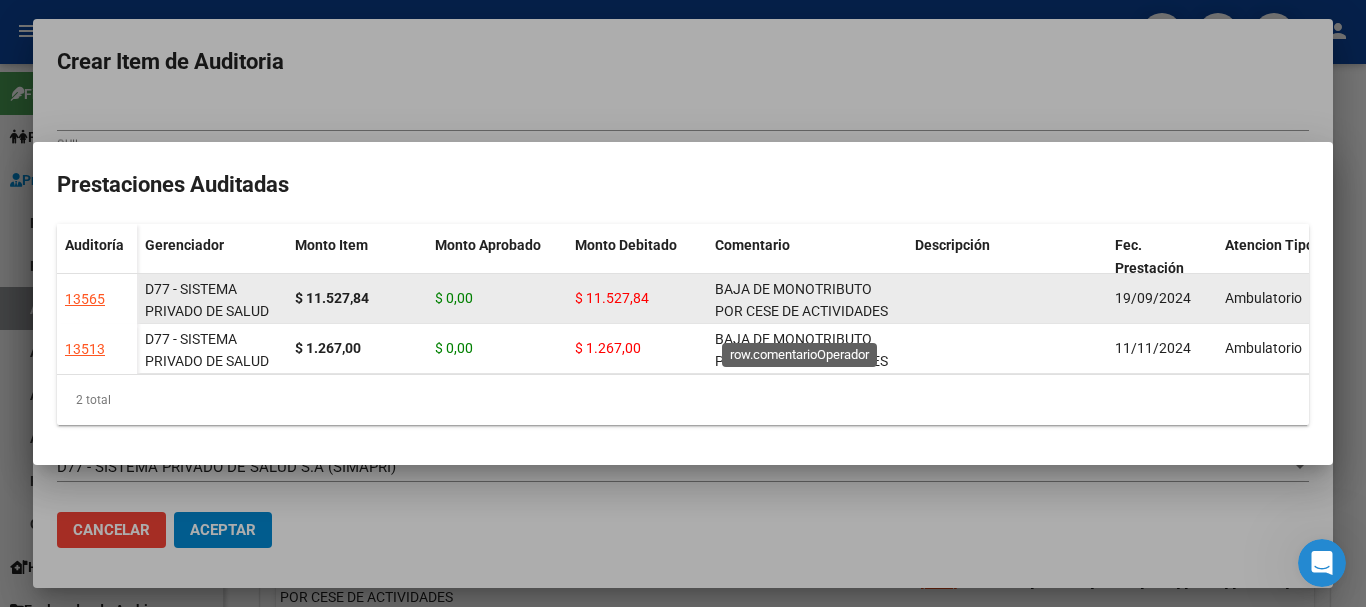 click on "BAJA DE MONOTRIBUTO POR CESE DE ACTIVIDADES 08/2024" 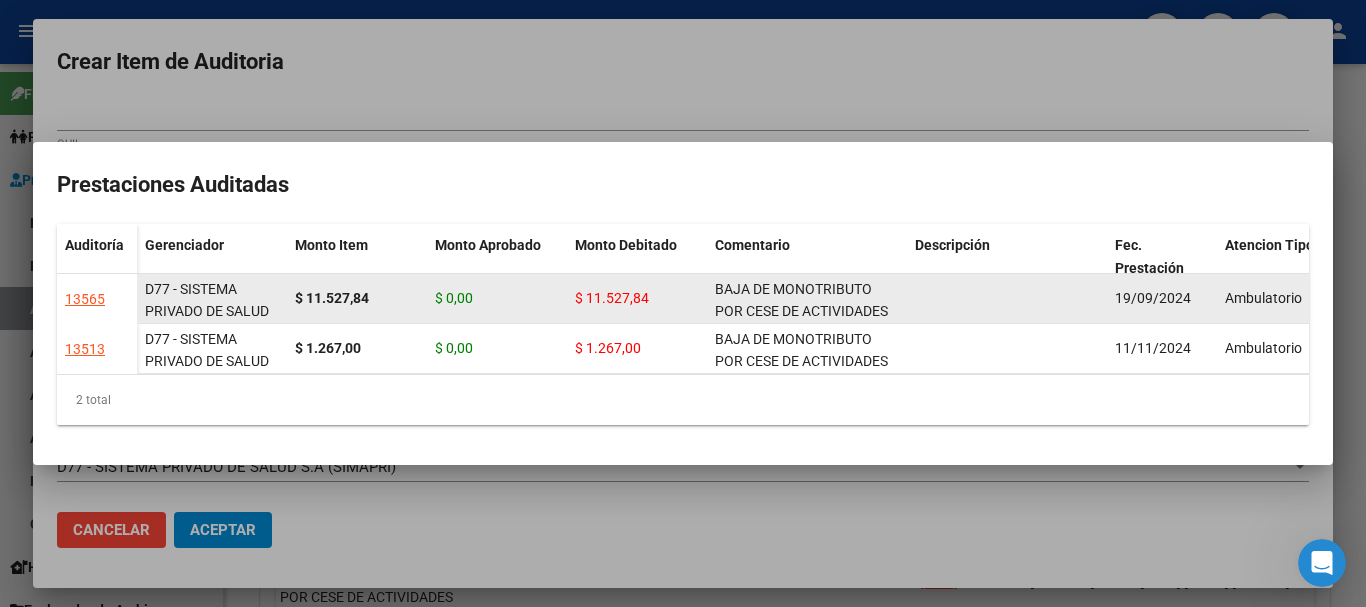 click on "BAJA DE MONOTRIBUTO POR CESE DE ACTIVIDADES 08/2024" 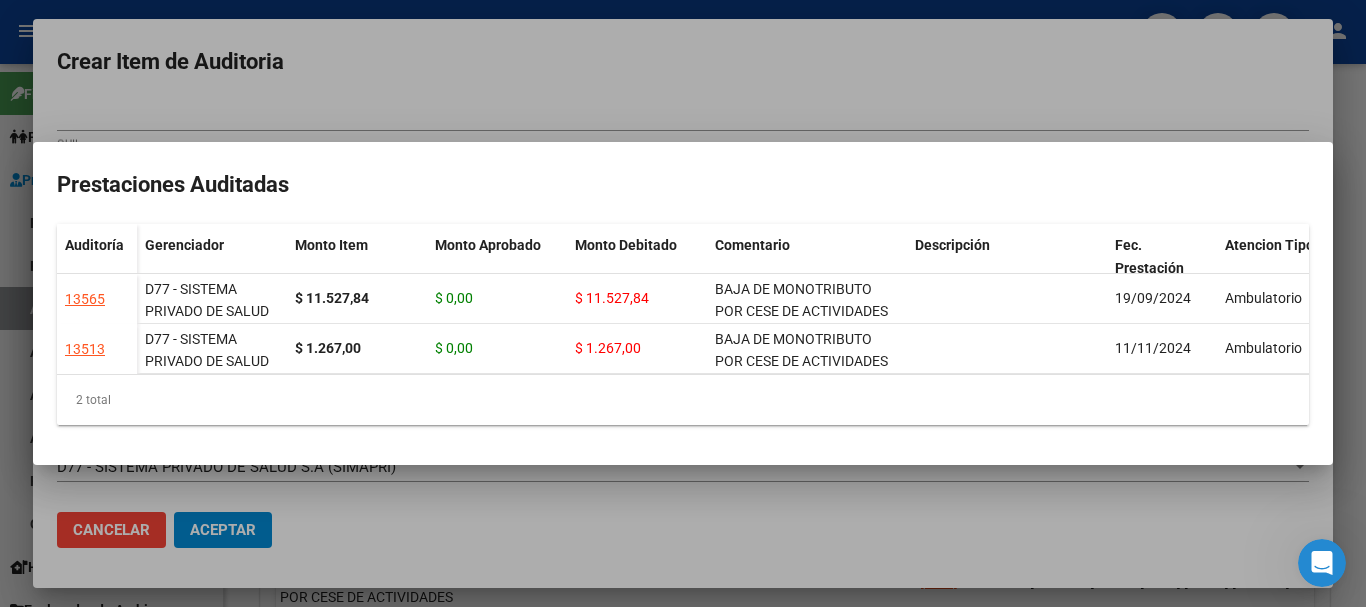 copy on "BAJA DE MONOTRIBUTO POR CESE DE ACTIVIDADES 08/2024" 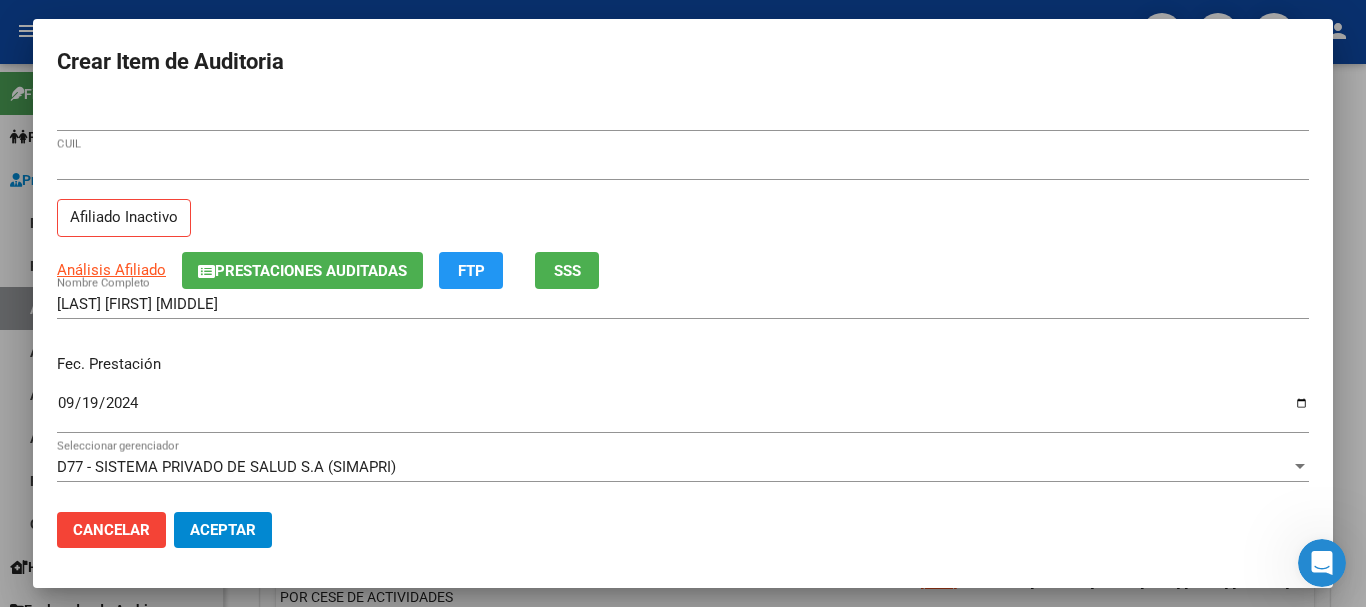 click on "Crear Item de Auditoria   [NUMBER] Nro Documento    [CUIL] CUIL   Afiliado Inactivo  Análisis Afiliado  Prestaciones Auditadas FTP SSS   [LAST] [FIRST] [MIDDLE] Nombre Completo  Fec. Prestación    [DATE] Ingresar la fecha  D77 - SISTEMA PRIVADO DE SALUD S.A  (SIMAPRI) Seleccionar gerenciador Código Prestación (no obligatorio)    Ingresar el código  Precio  *   $ [PRICE] Ingresar el precio  Cantidad  *   1 Ingresar la cantidad  Monto Item  *   $ [PRICE] Ingresar el monto  Monto Debitado    $ [PRICE] Ingresar el monto  Comentario Operador    Ingresar el Comentario  Comentario Gerenciador    Ingresar el Comentario  Descripción    Ingresar el Descripción   Atencion Tipo  Seleccionar tipo Seleccionar tipo  Nomenclador  Seleccionar Nomenclador Seleccionar Nomenclador Cancelar Aceptar" at bounding box center (683, 303) 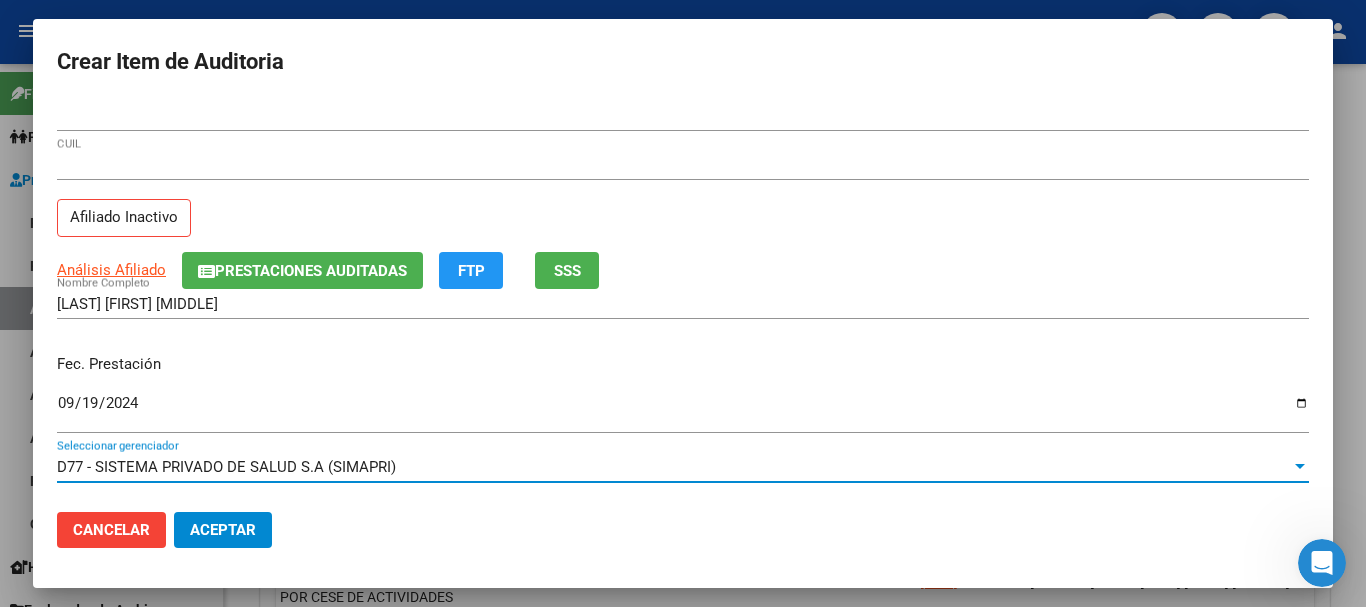 scroll, scrollTop: 270, scrollLeft: 0, axis: vertical 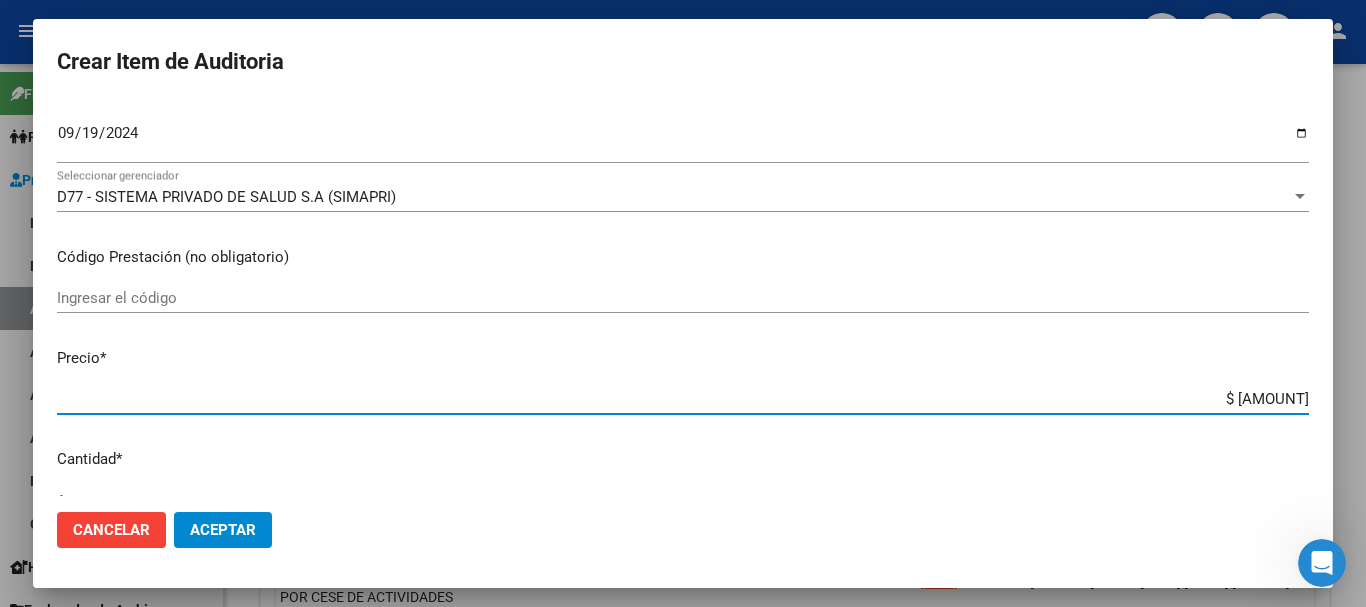 type on "$ 0,04" 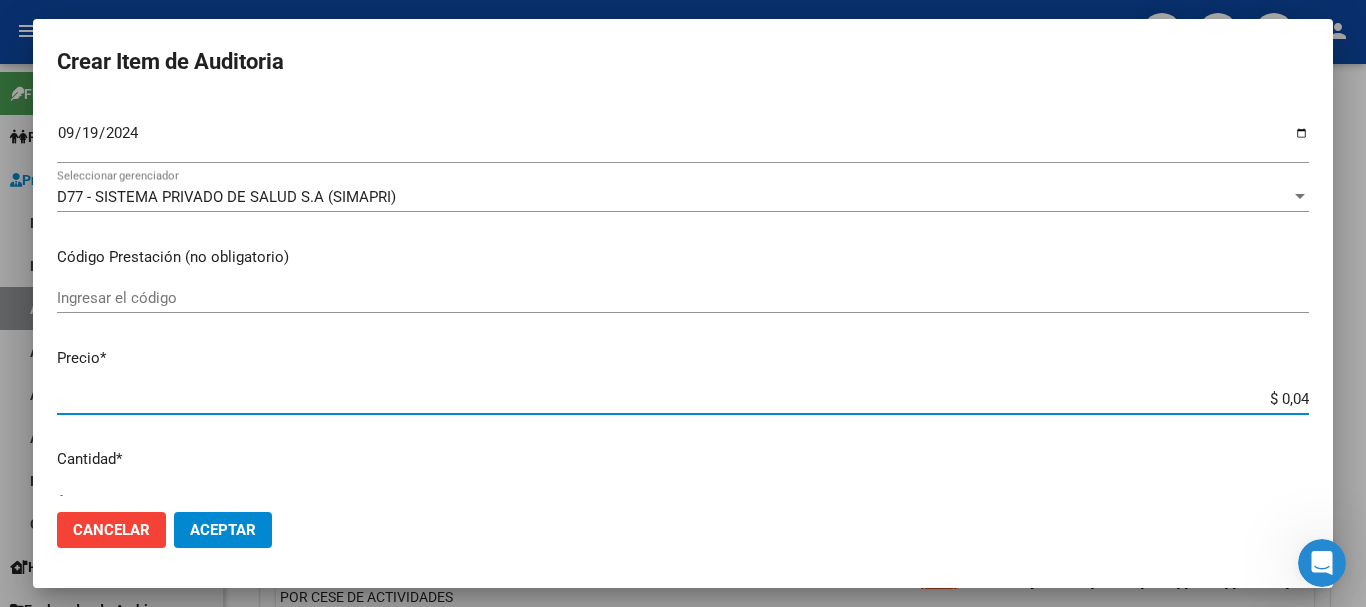type on "$ 0,41" 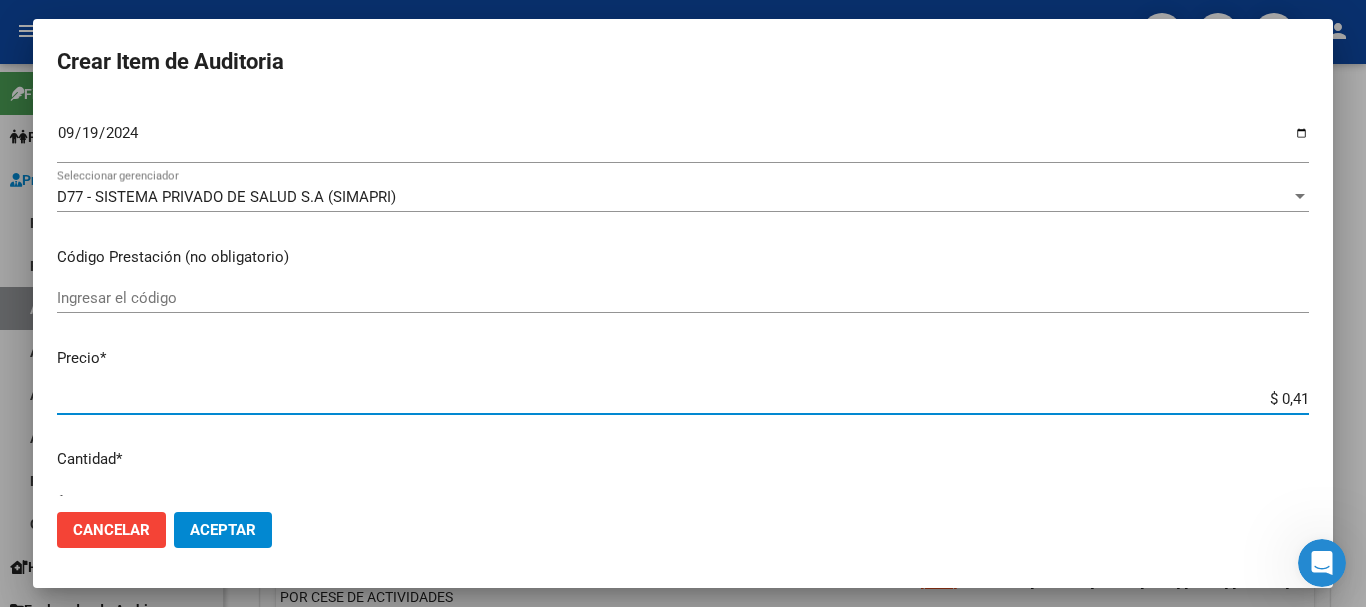 type on "$ 4,15" 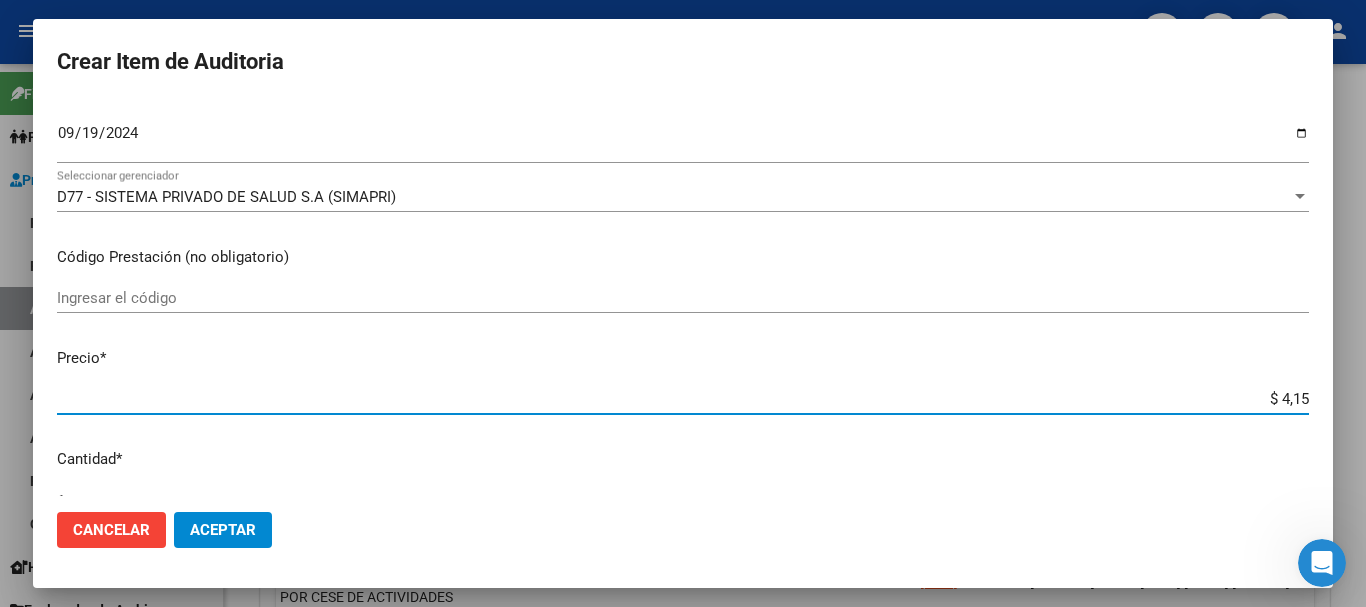 type on "$ 41,53" 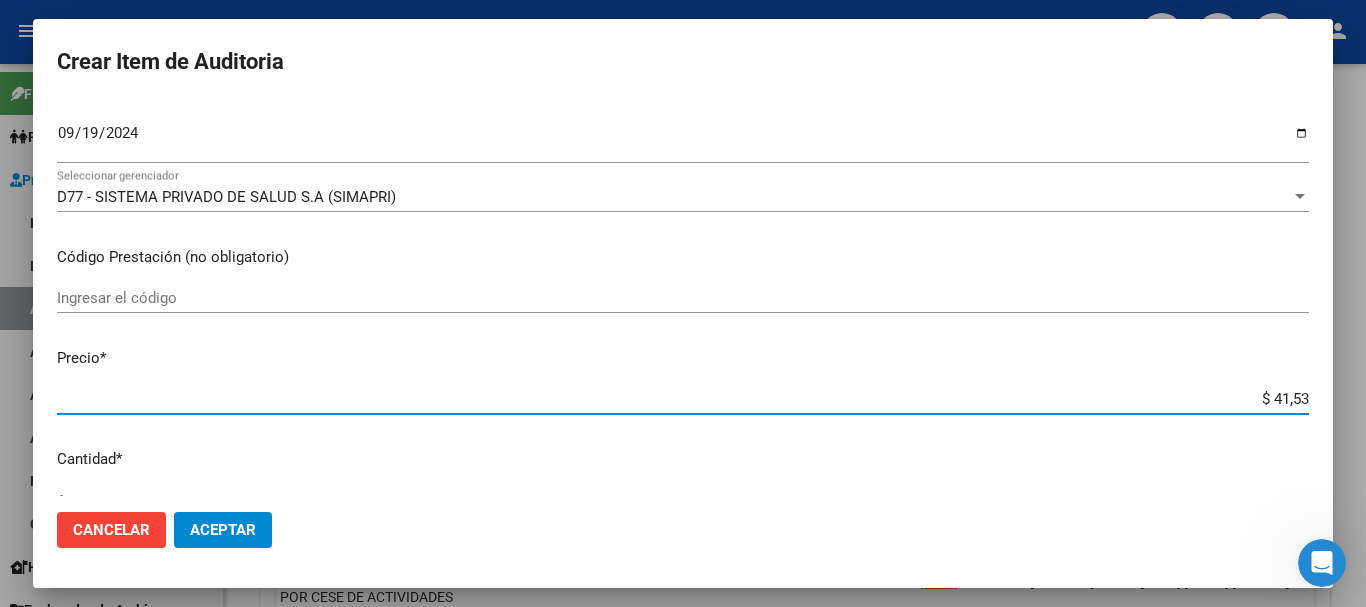 type on "$ 415,30" 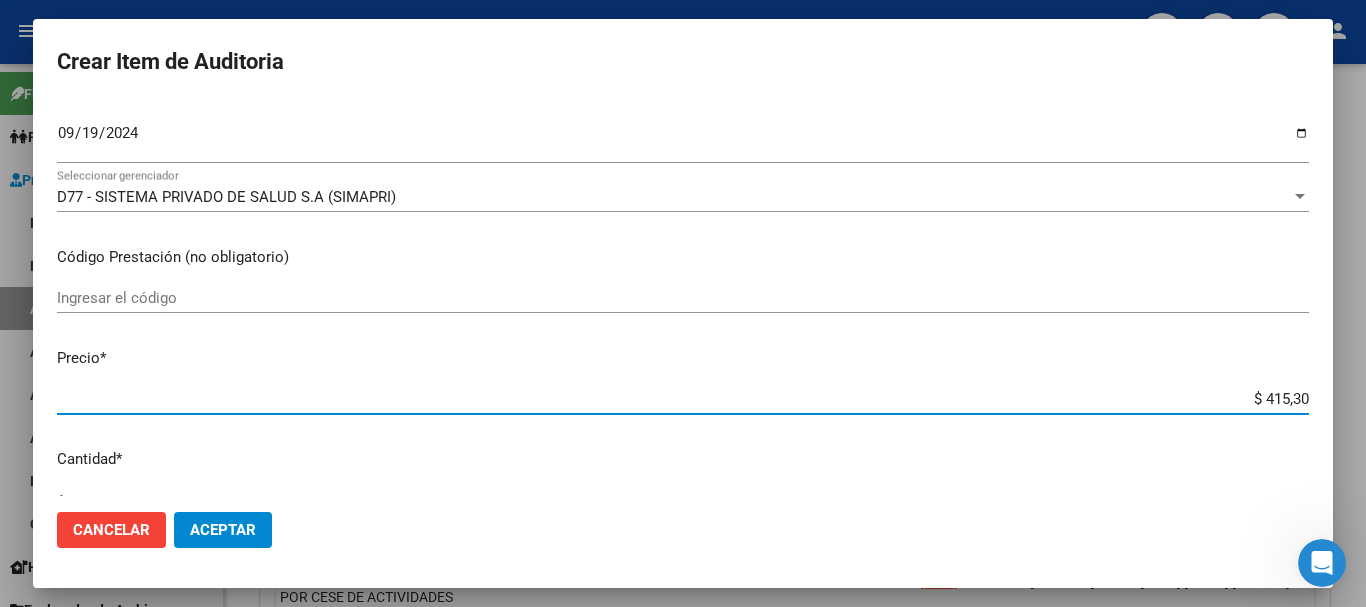 type on "$ 4.153,00" 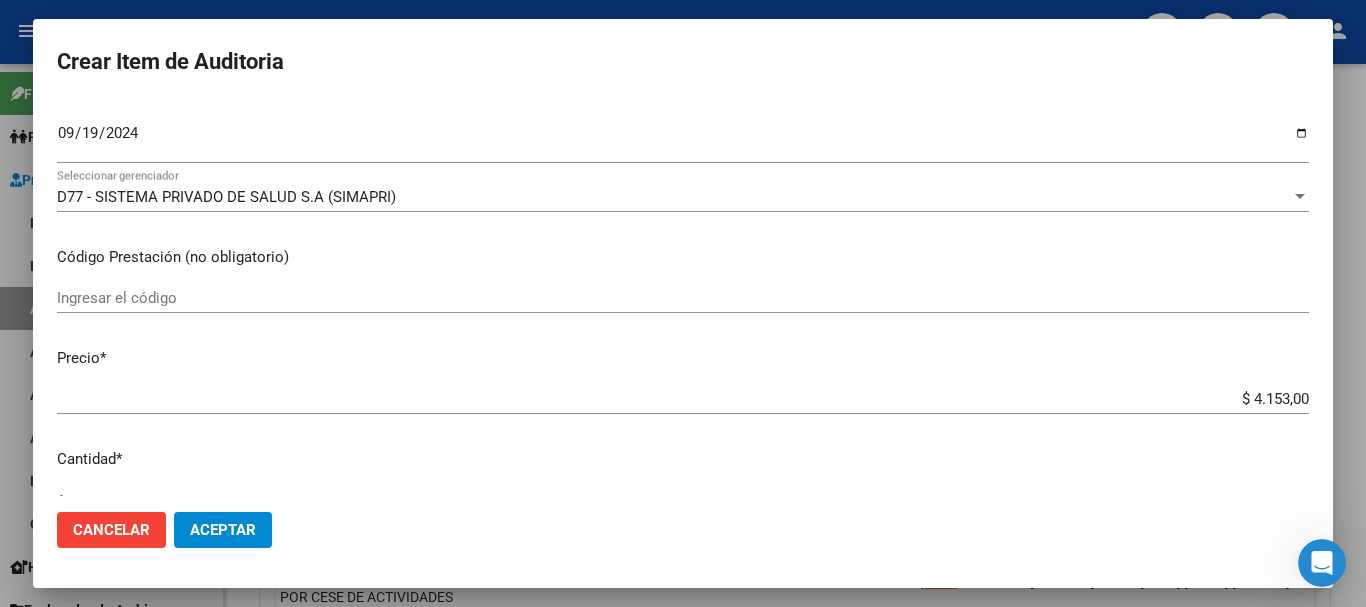 scroll, scrollTop: 675, scrollLeft: 0, axis: vertical 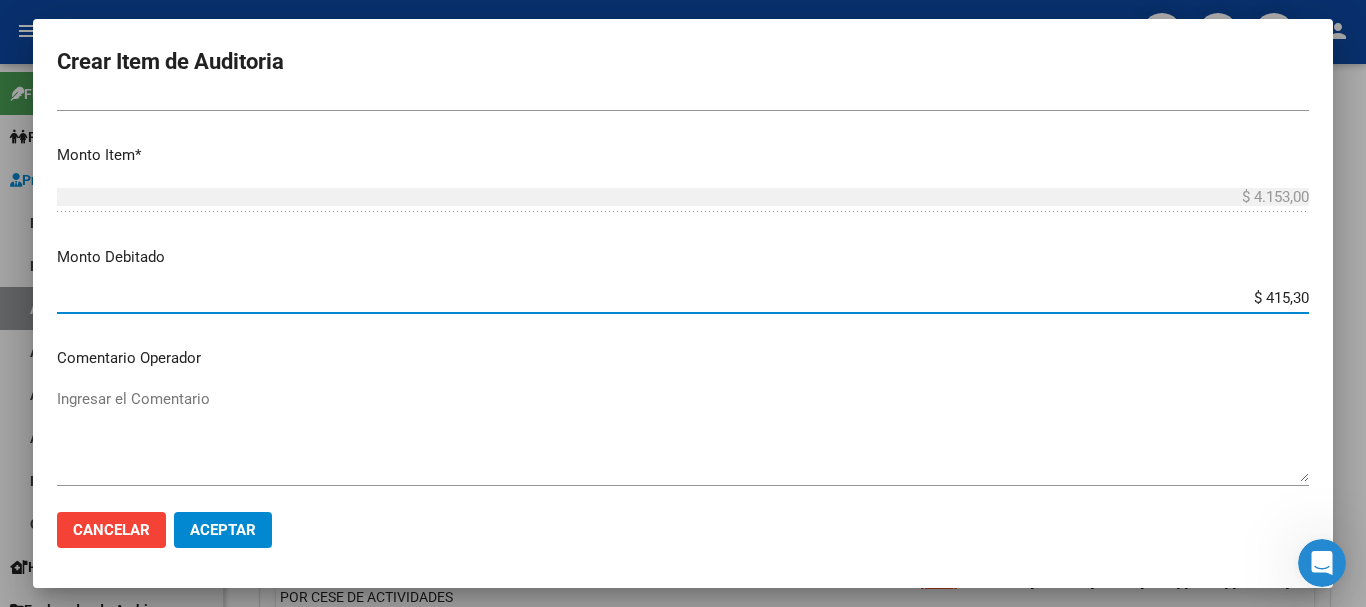 type on "$ 4.153,00" 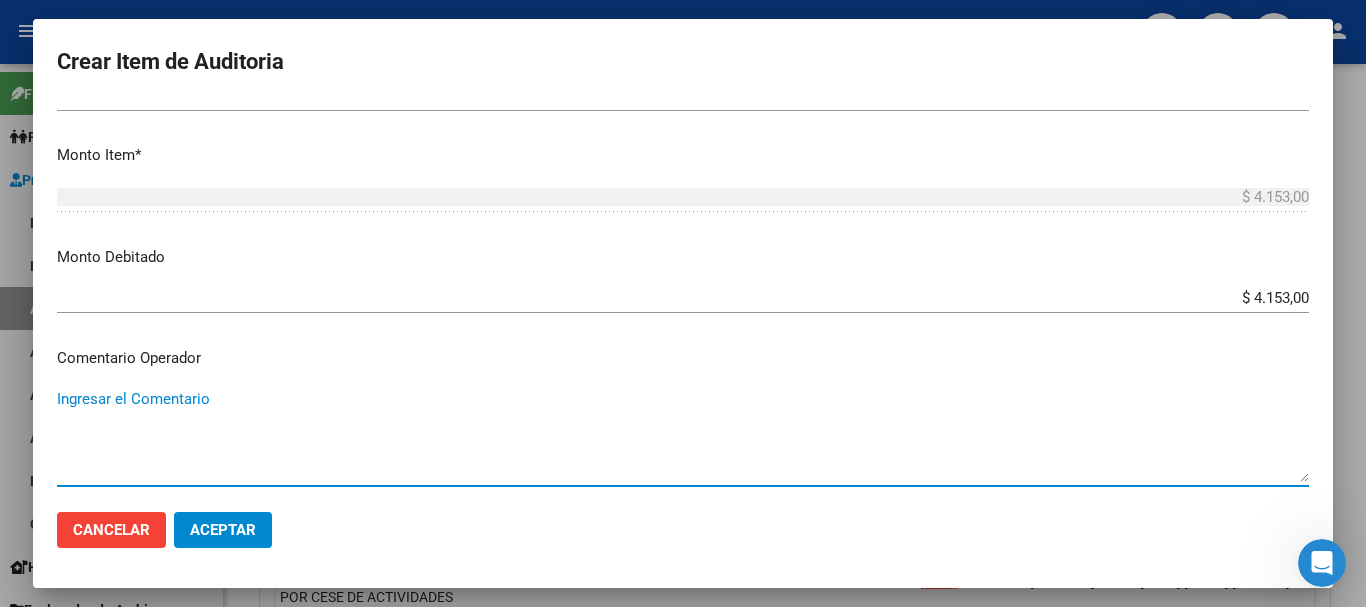 paste on "BAJA DE MONOTRIBUTO POR CESE DE ACTIVIDADES 08/2024" 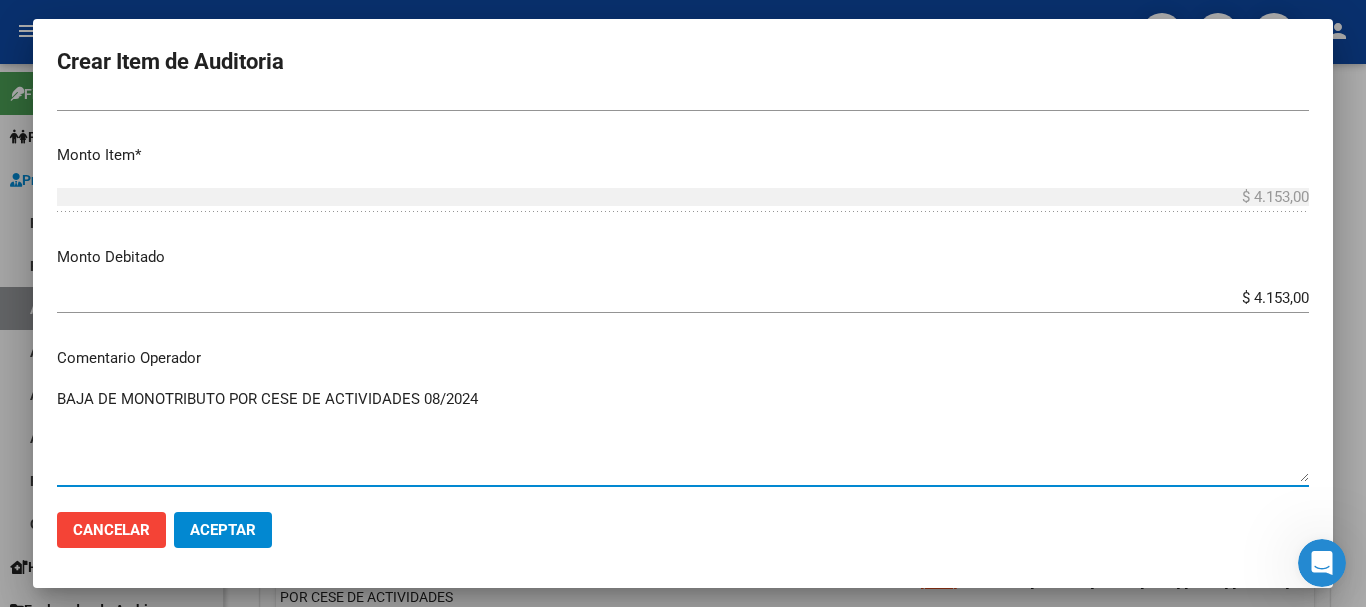 type on "BAJA DE MONOTRIBUTO POR CESE DE ACTIVIDADES 08/2024" 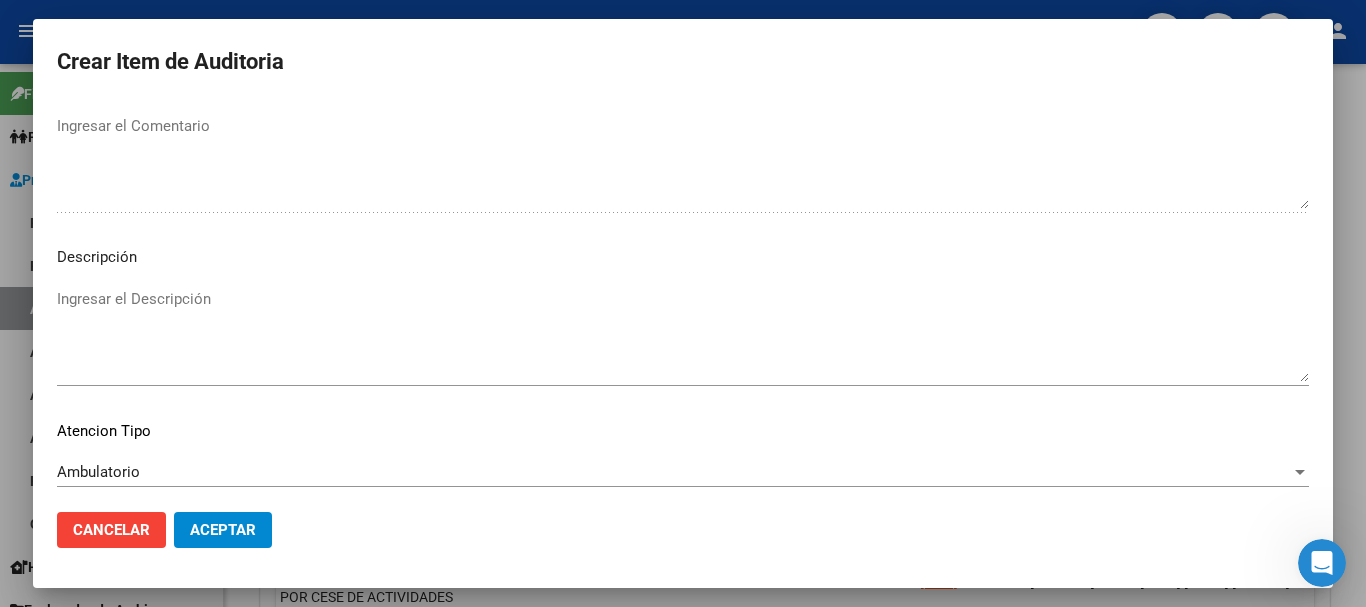 scroll, scrollTop: 1233, scrollLeft: 0, axis: vertical 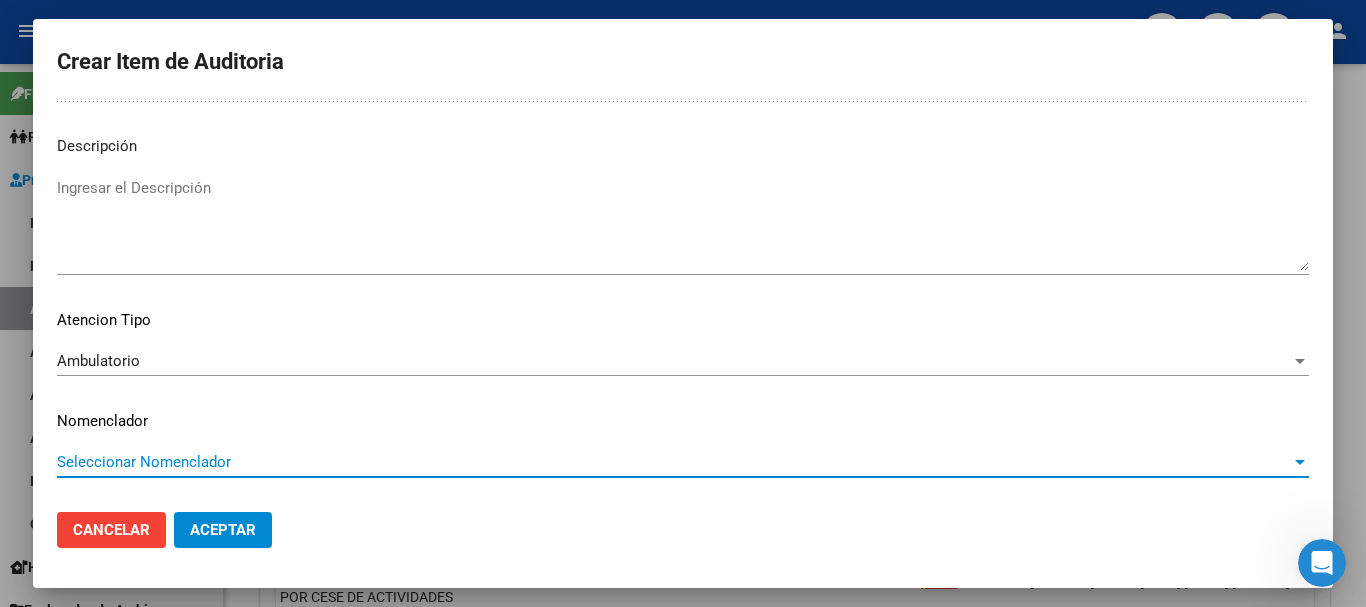 type 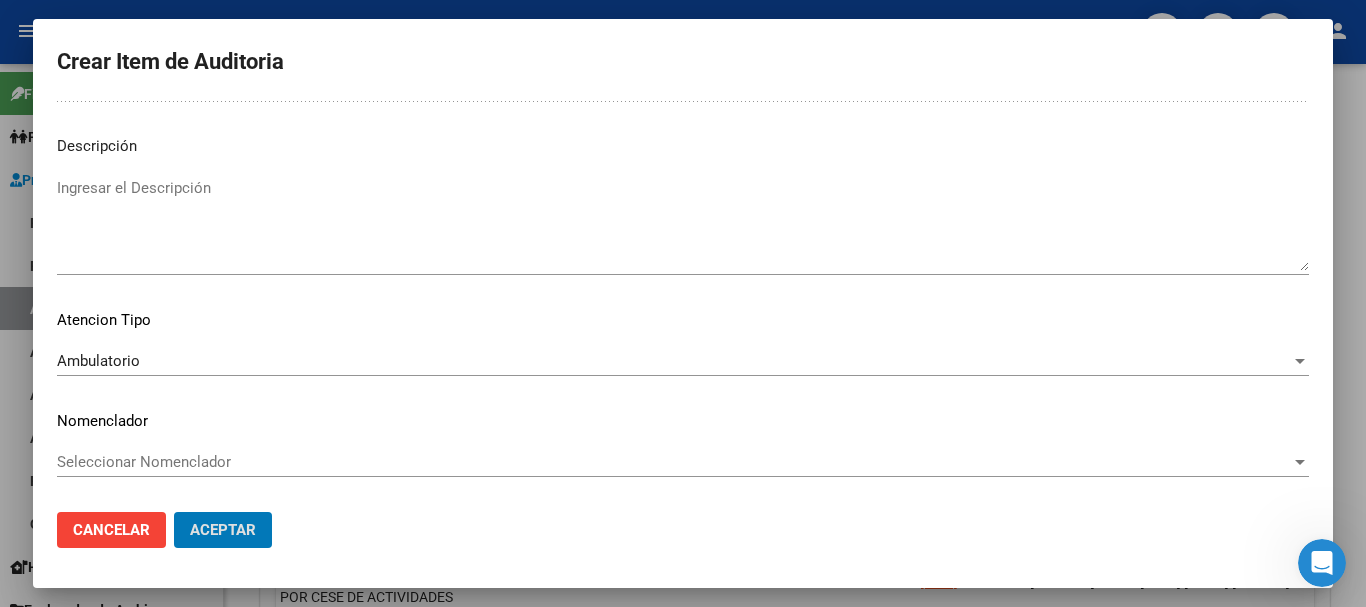 type 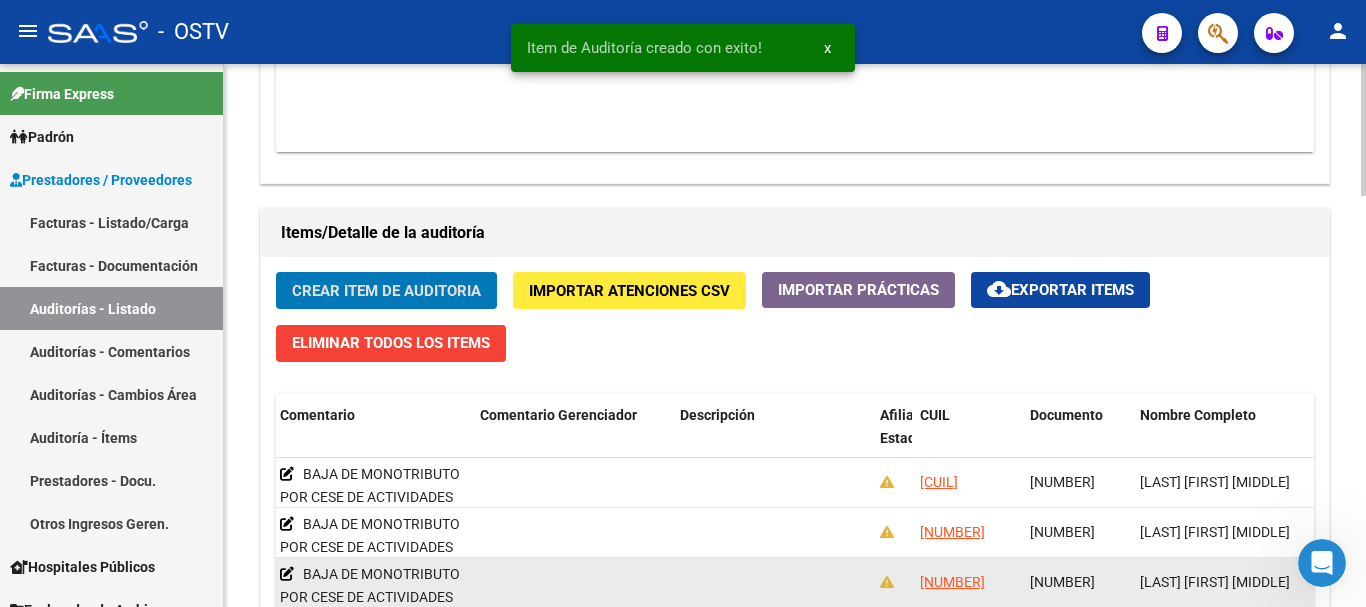 click on "Crear Item de Auditoria" 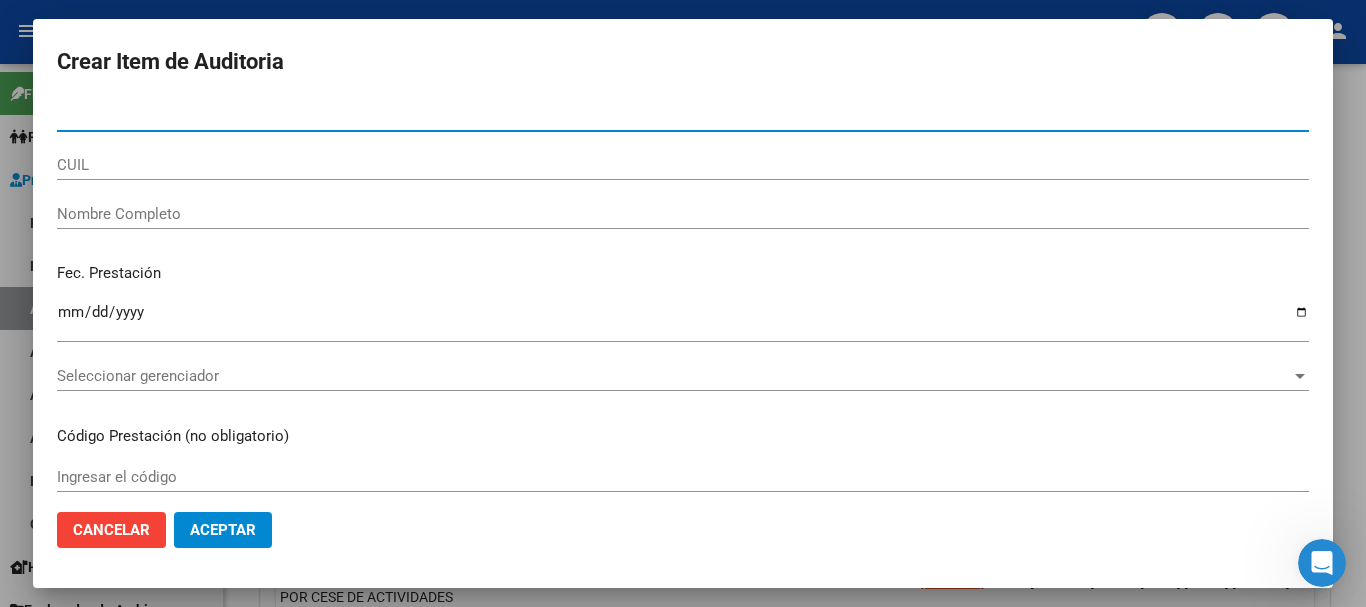 paste on "[NUMBER]" 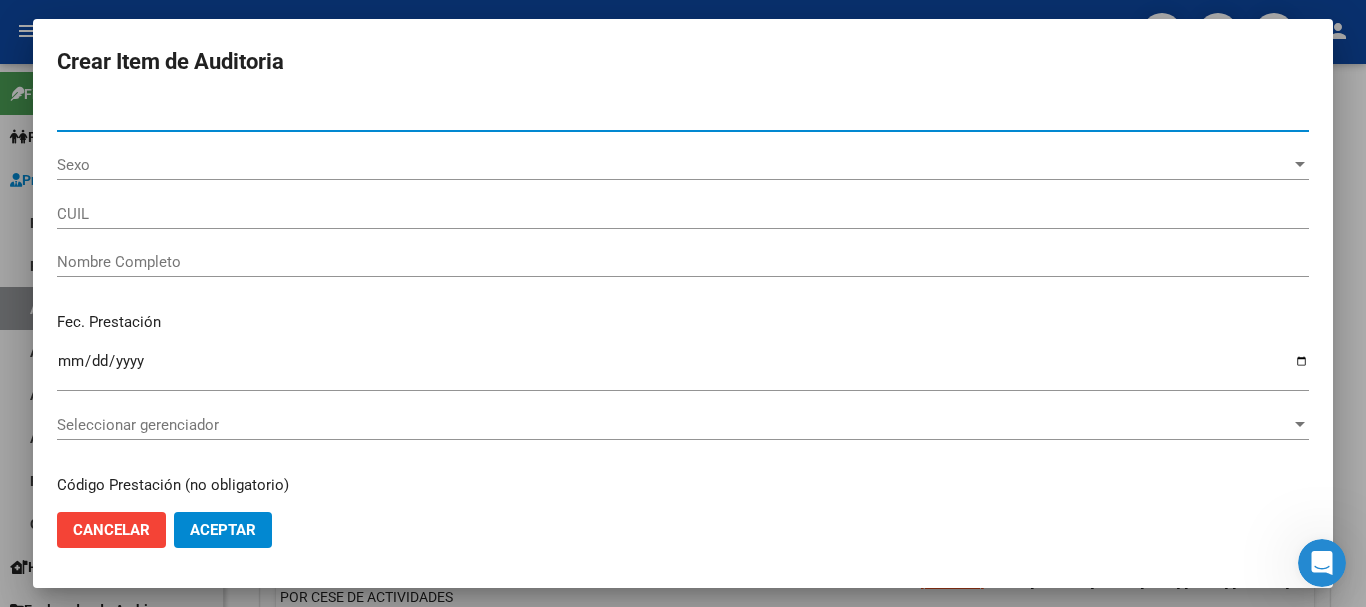 type on "[NUMBER]" 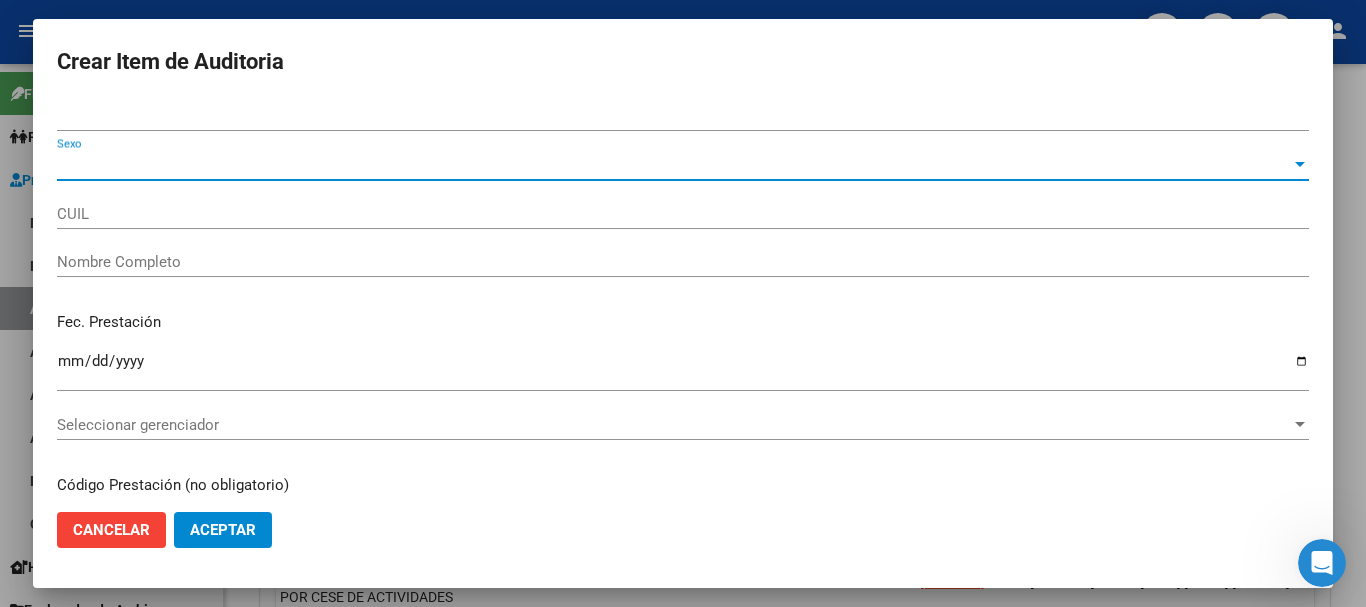 type on "[CUIL]" 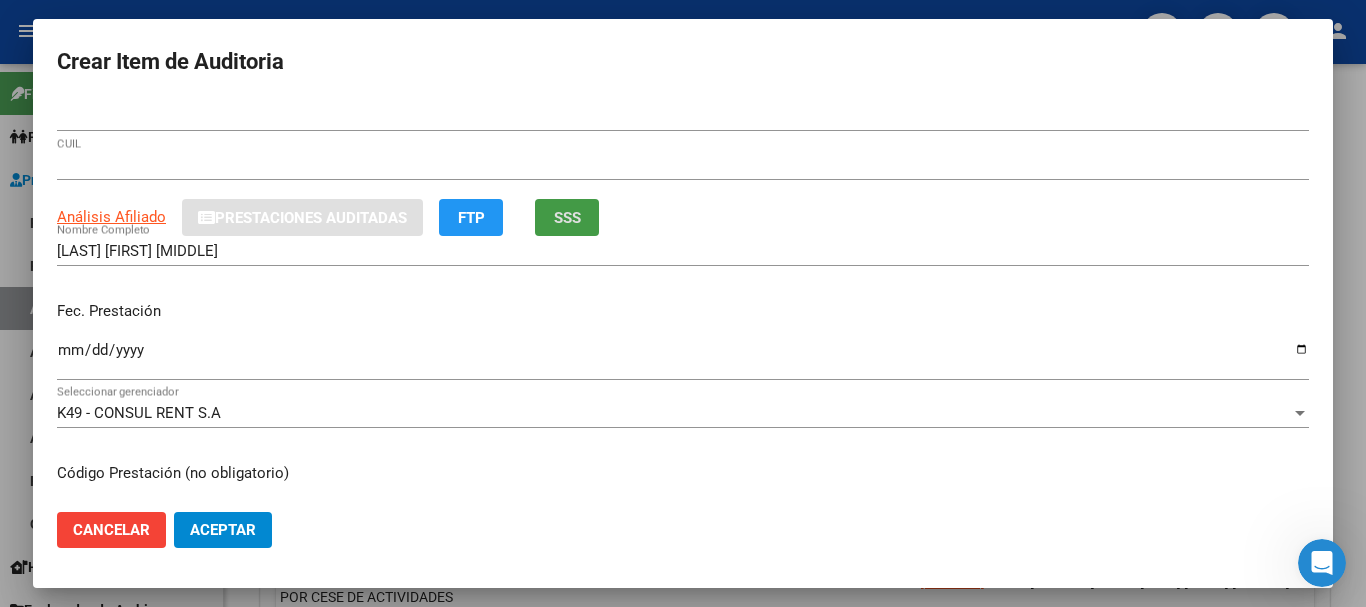 type 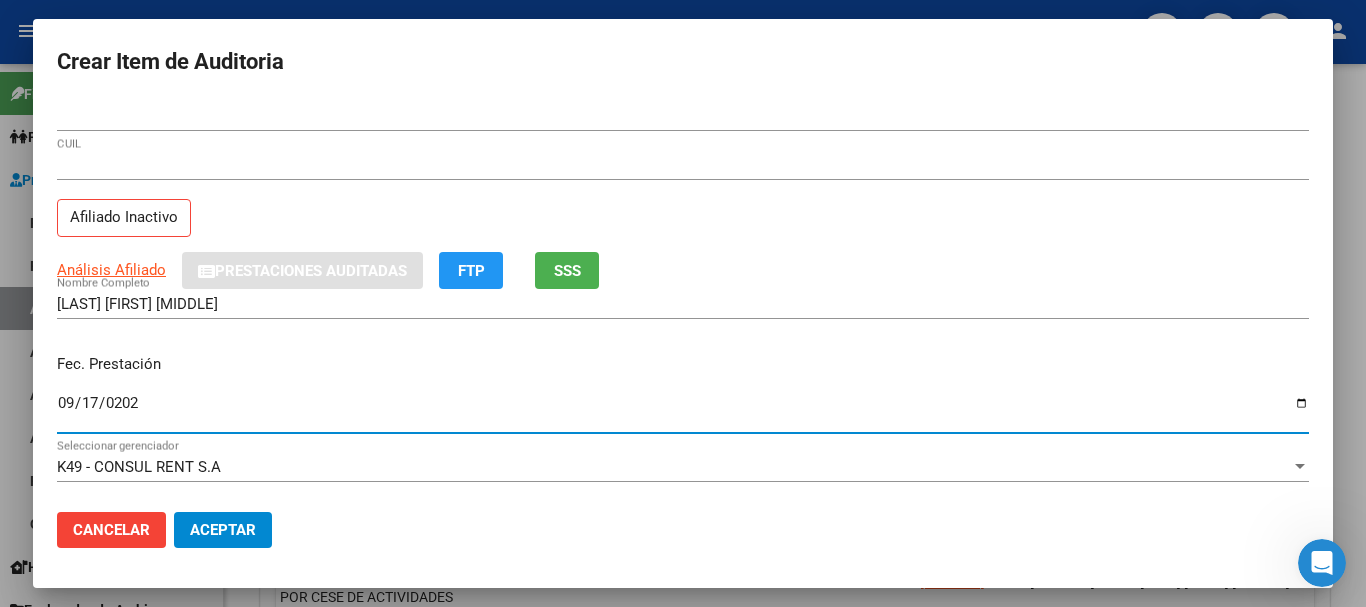 type on "[DATE]" 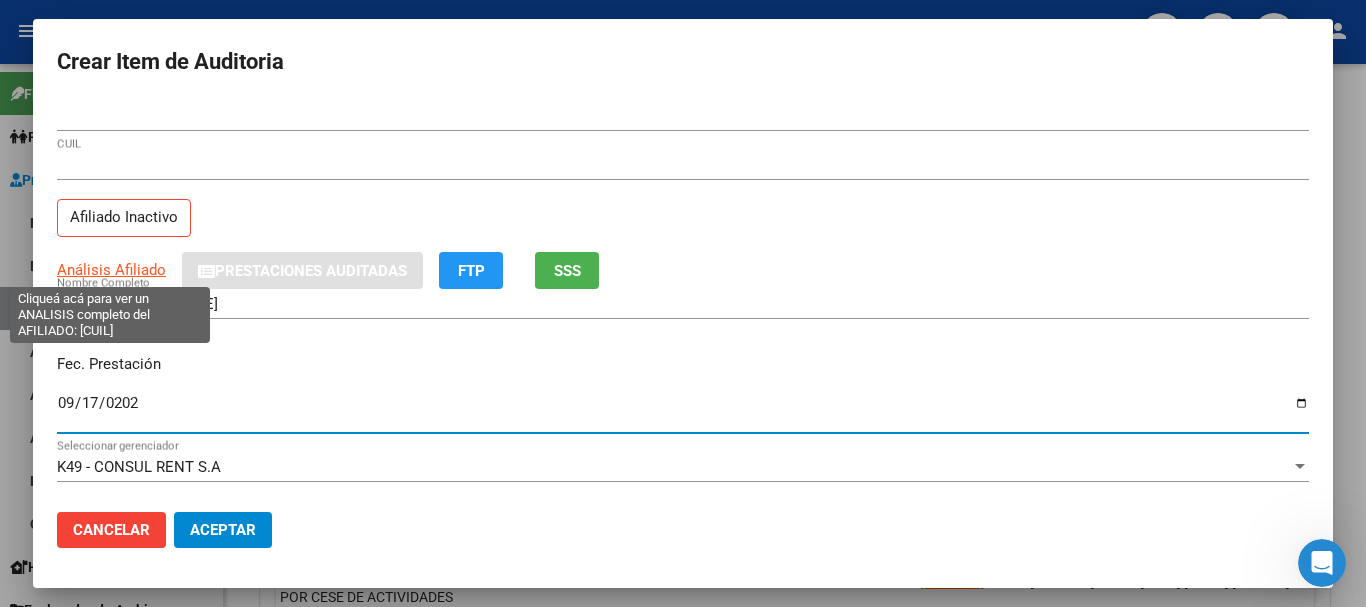 click on "Análisis Afiliado" at bounding box center (111, 270) 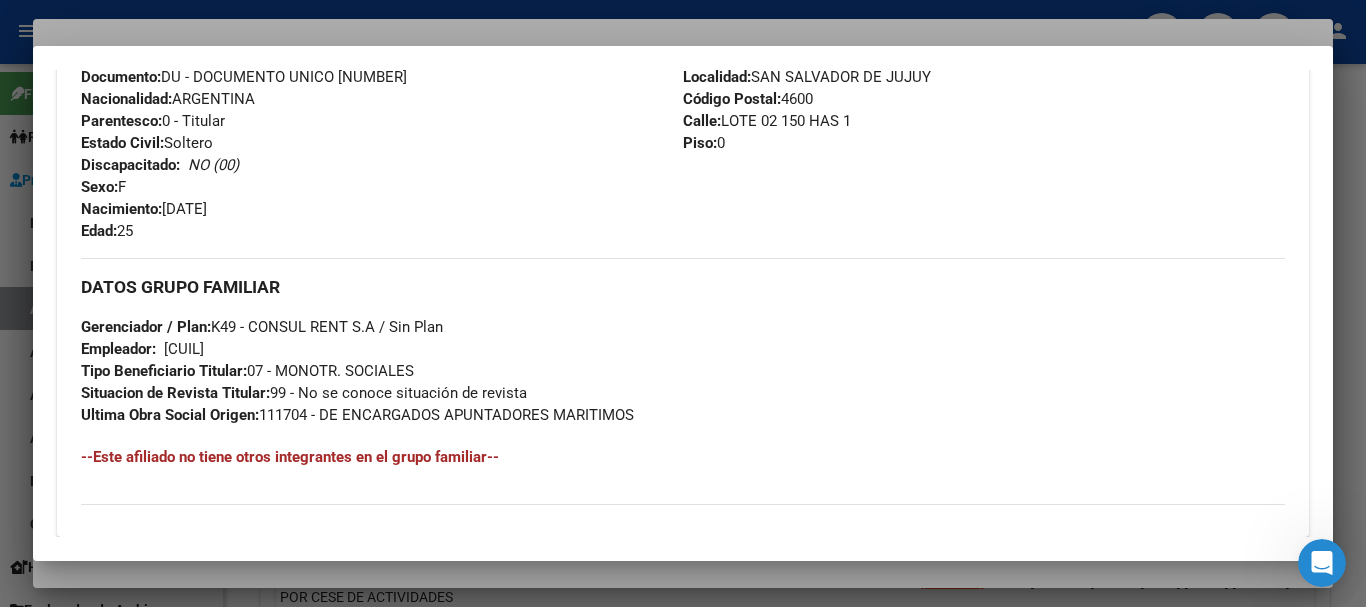 scroll, scrollTop: 1075, scrollLeft: 0, axis: vertical 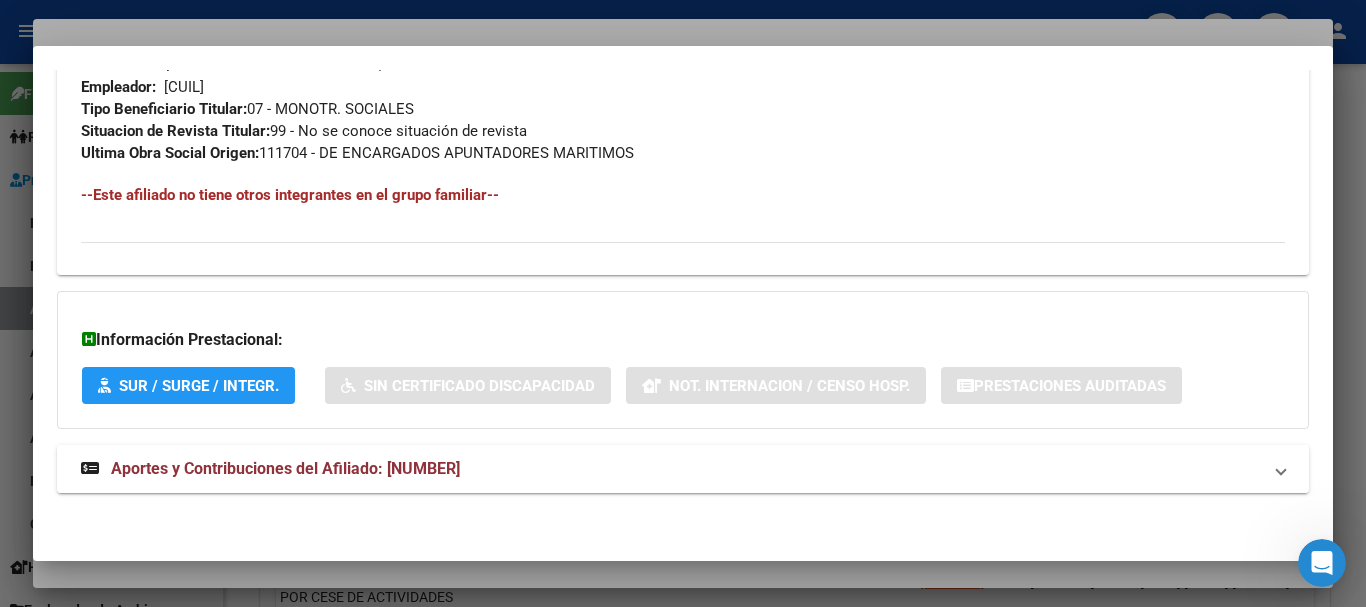 click on "Aportes y Contribuciones del Afiliado: [NUMBER]" at bounding box center [285, 468] 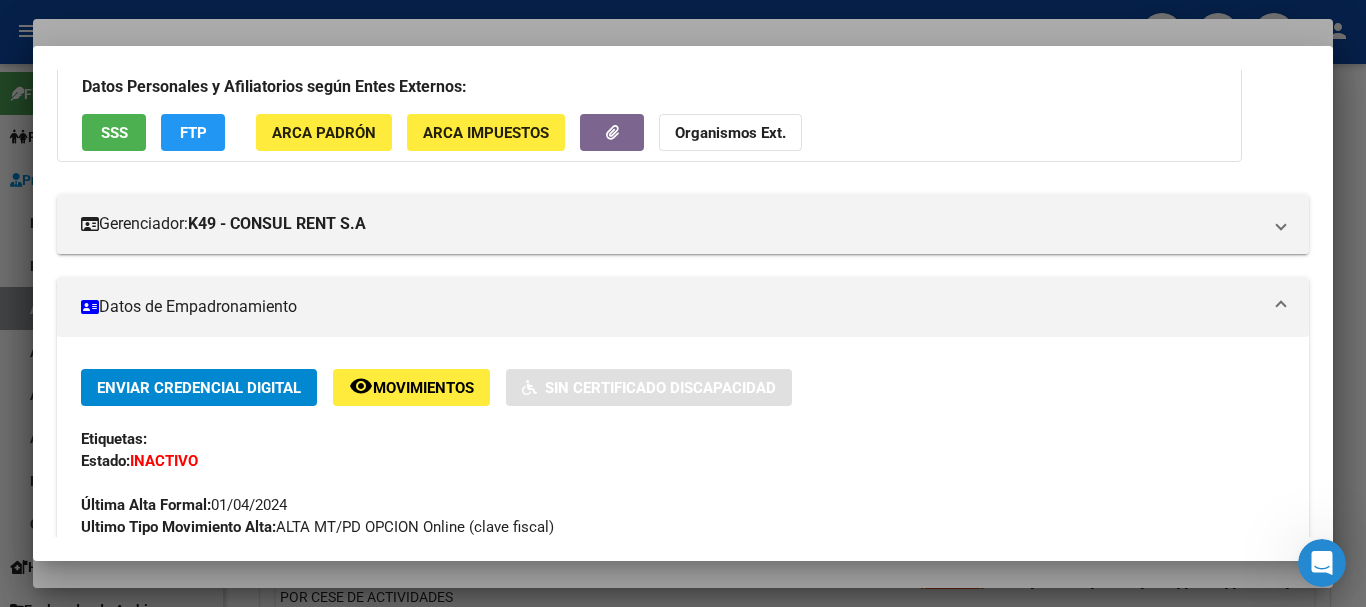scroll, scrollTop: 123, scrollLeft: 0, axis: vertical 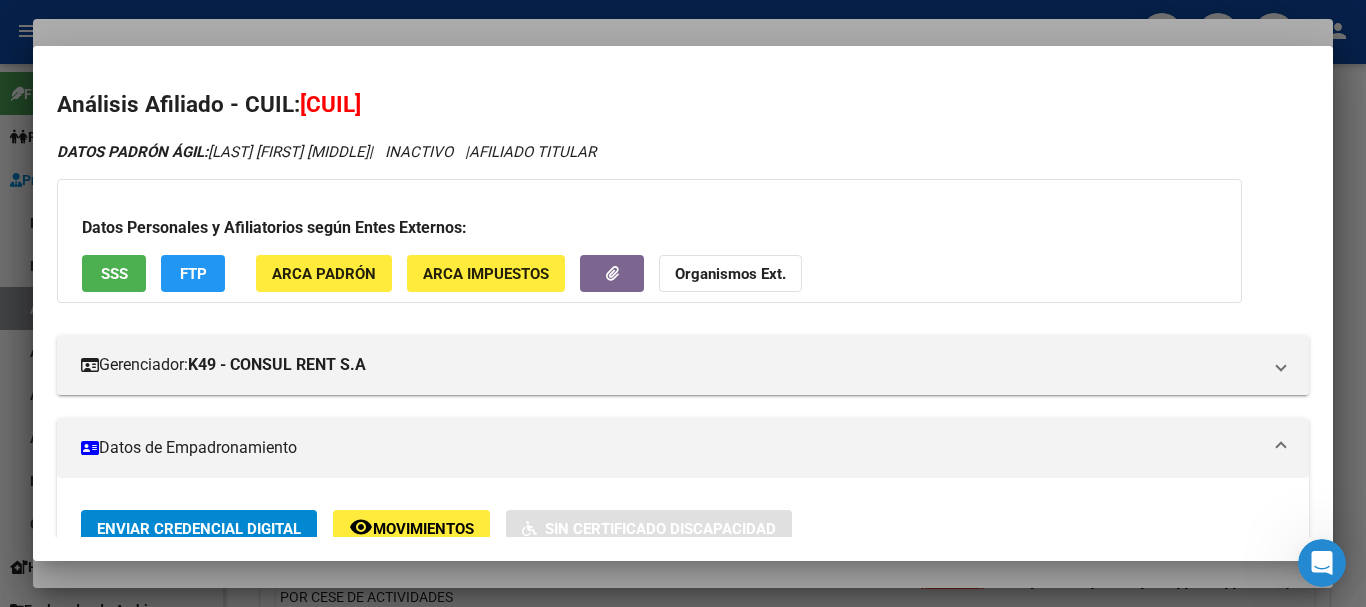 click at bounding box center (683, 303) 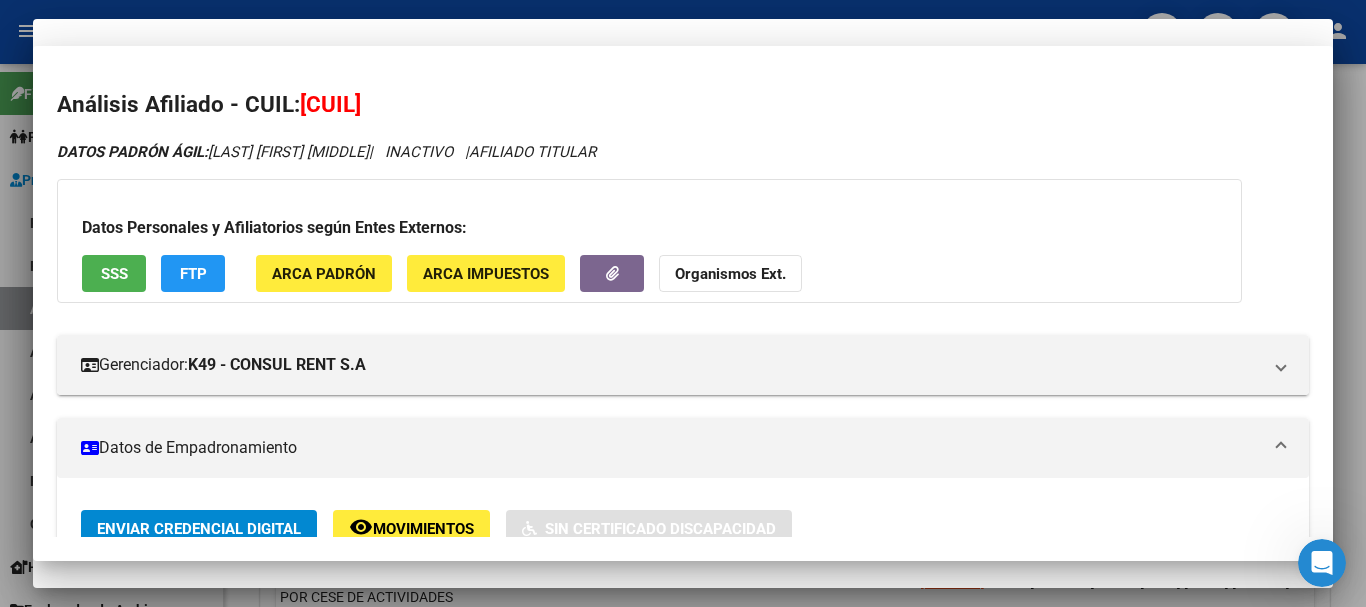 click on "[NUMBER] Nro Documento" at bounding box center [683, 125] 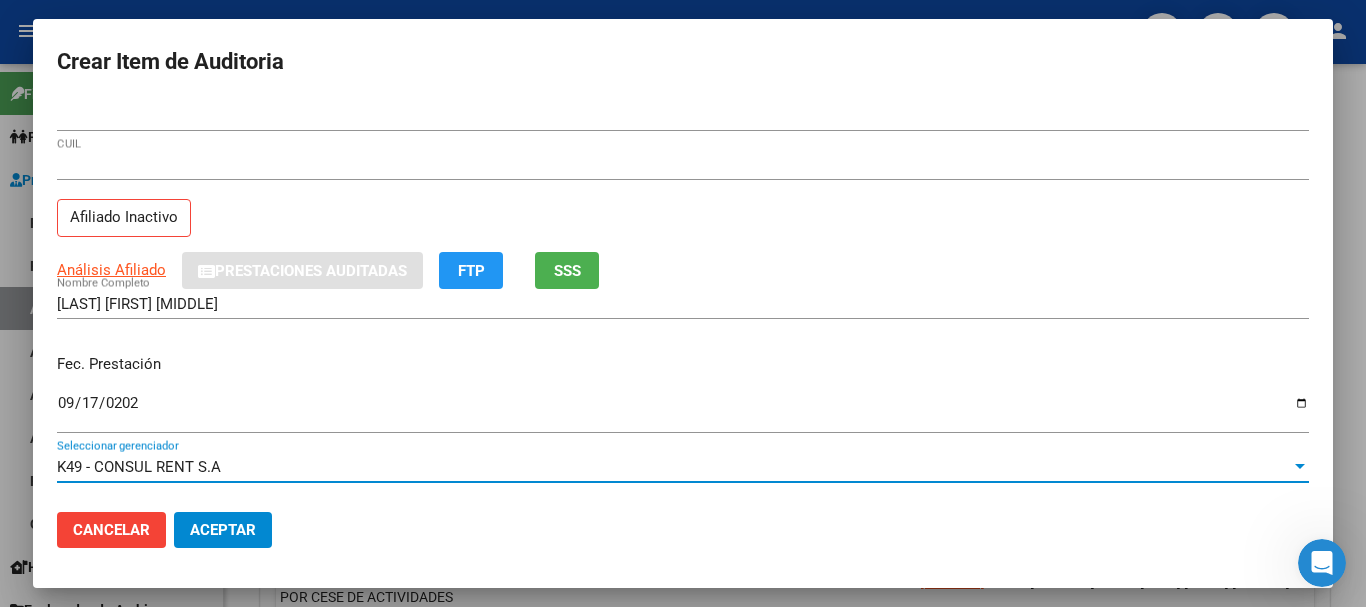 scroll, scrollTop: 270, scrollLeft: 0, axis: vertical 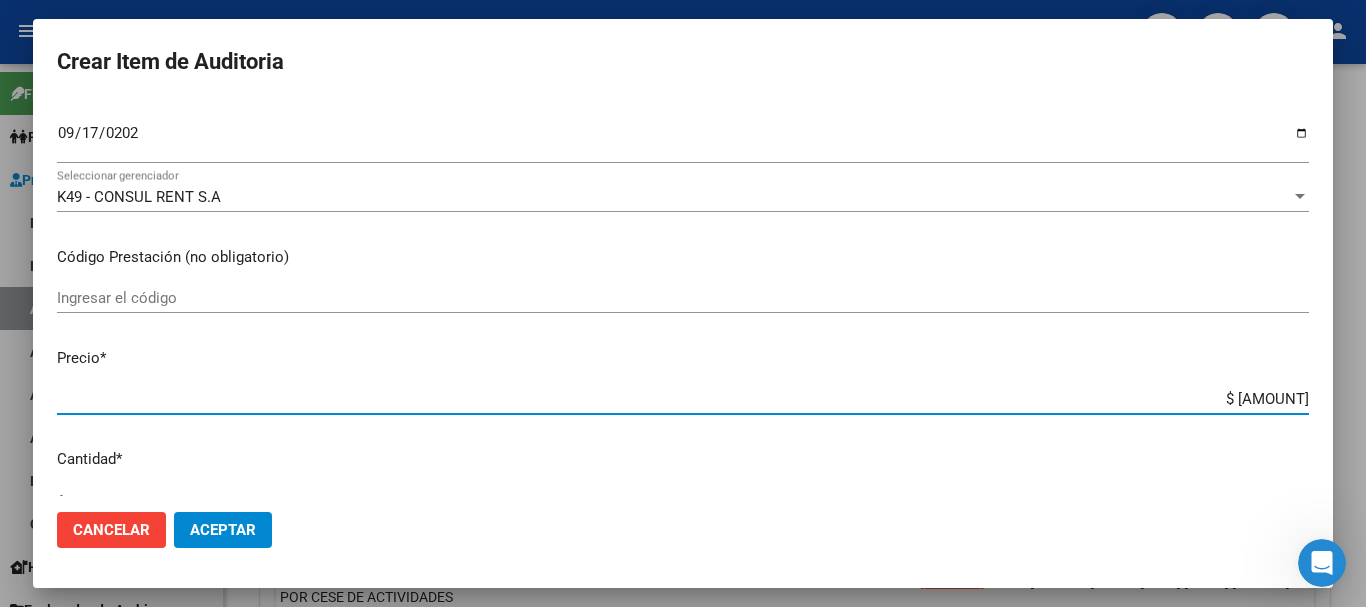 type on "$ 0,02" 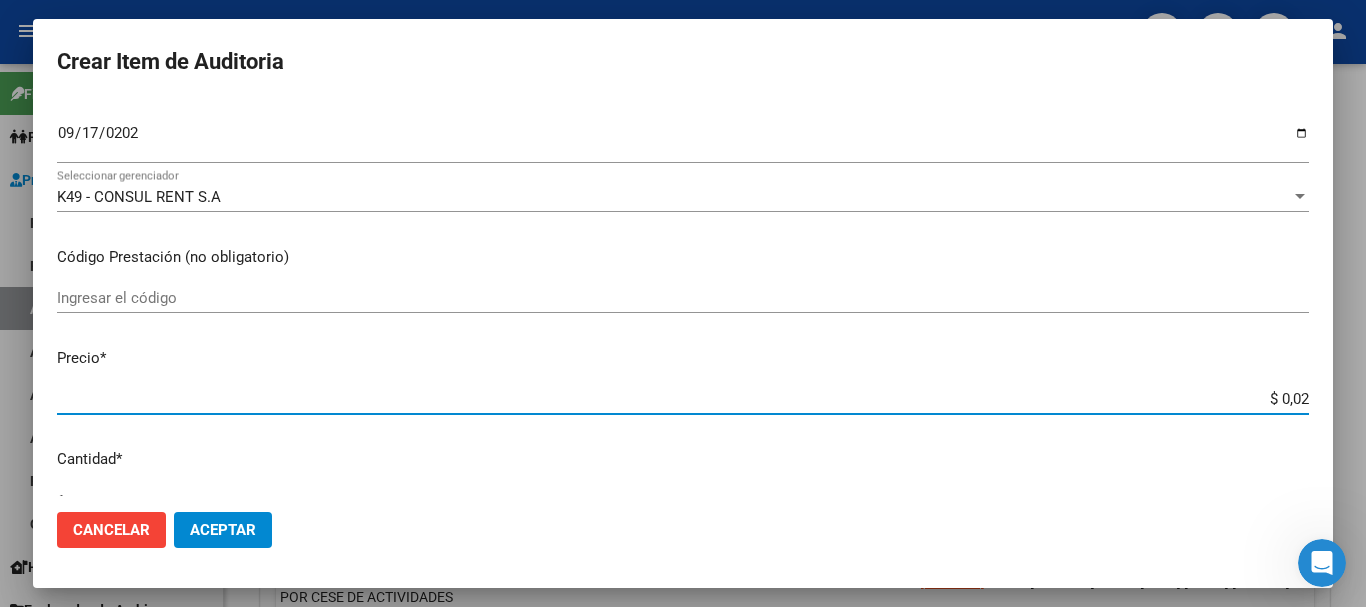 type on "$ 0,02" 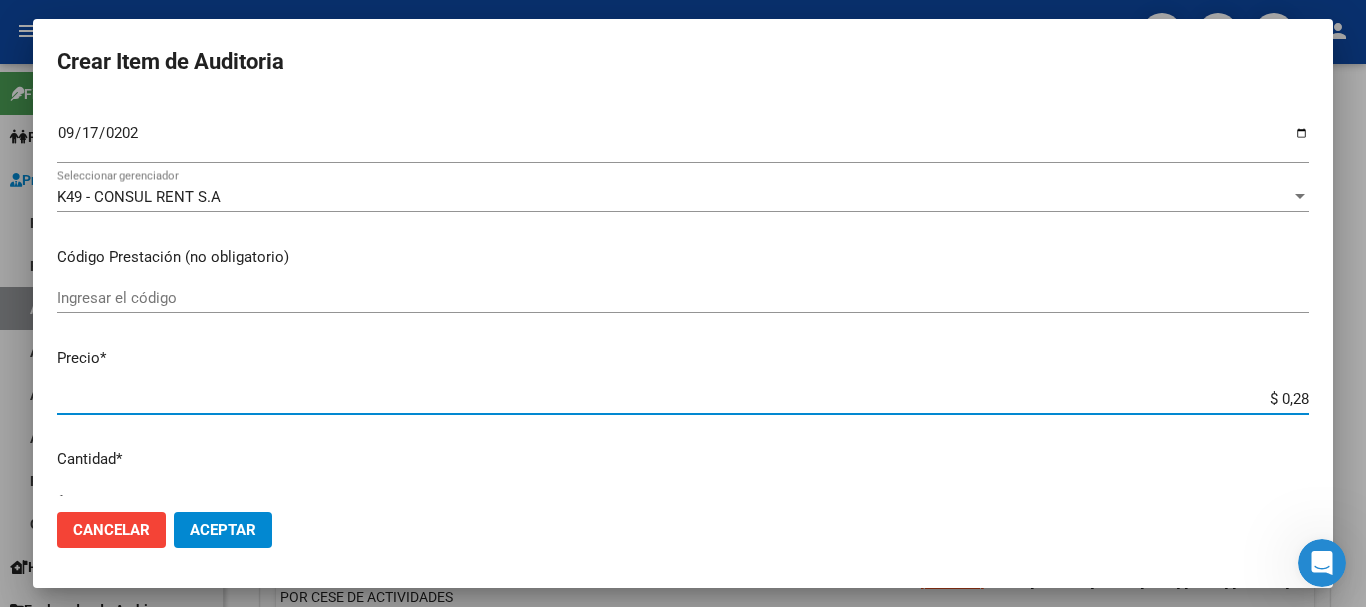 type on "$ 2,84" 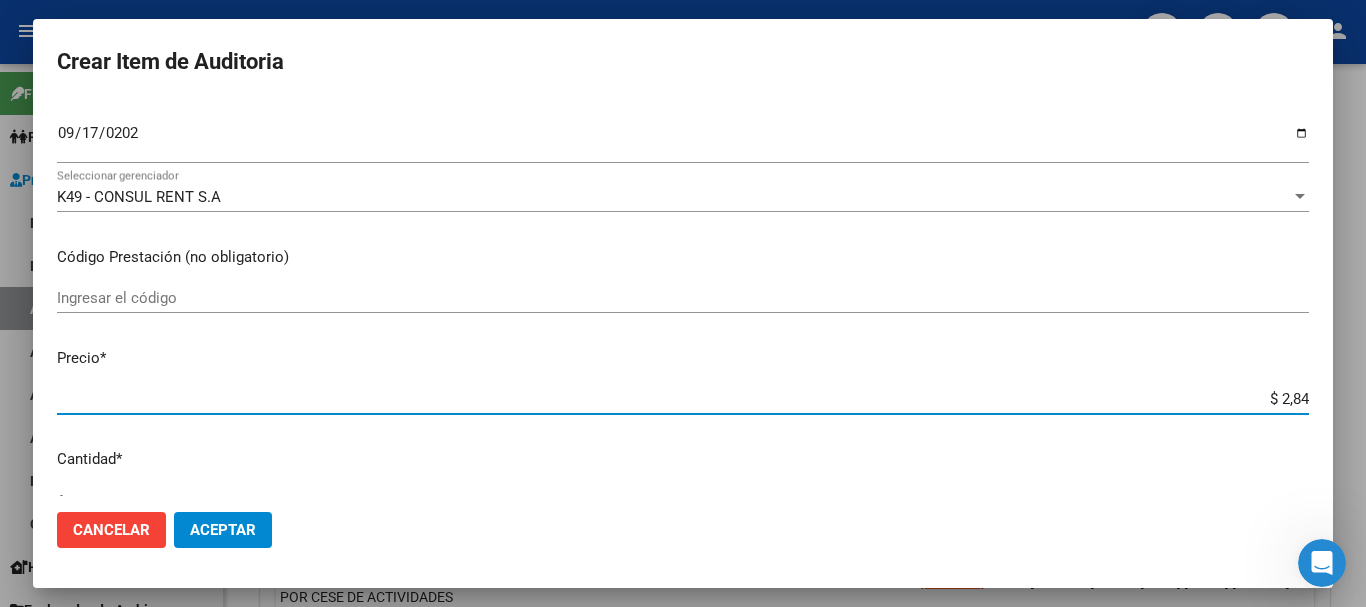 type on "$ 28,44" 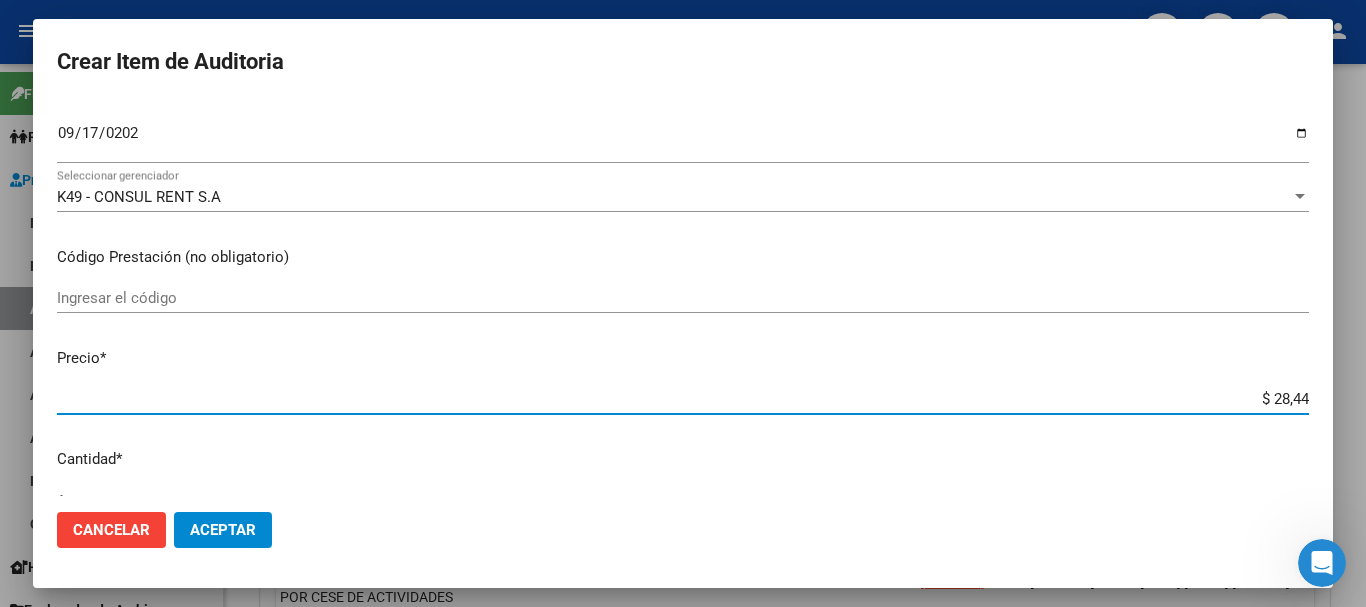 type on "$ 284,40" 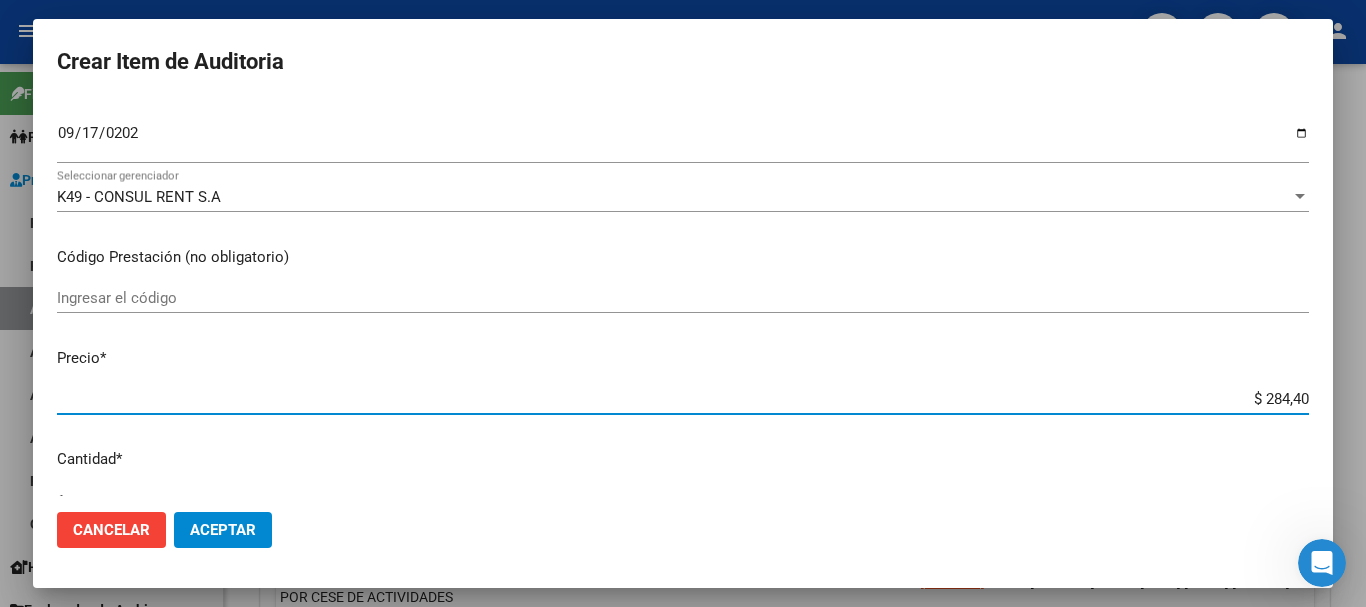 type on "$ 2.844,00" 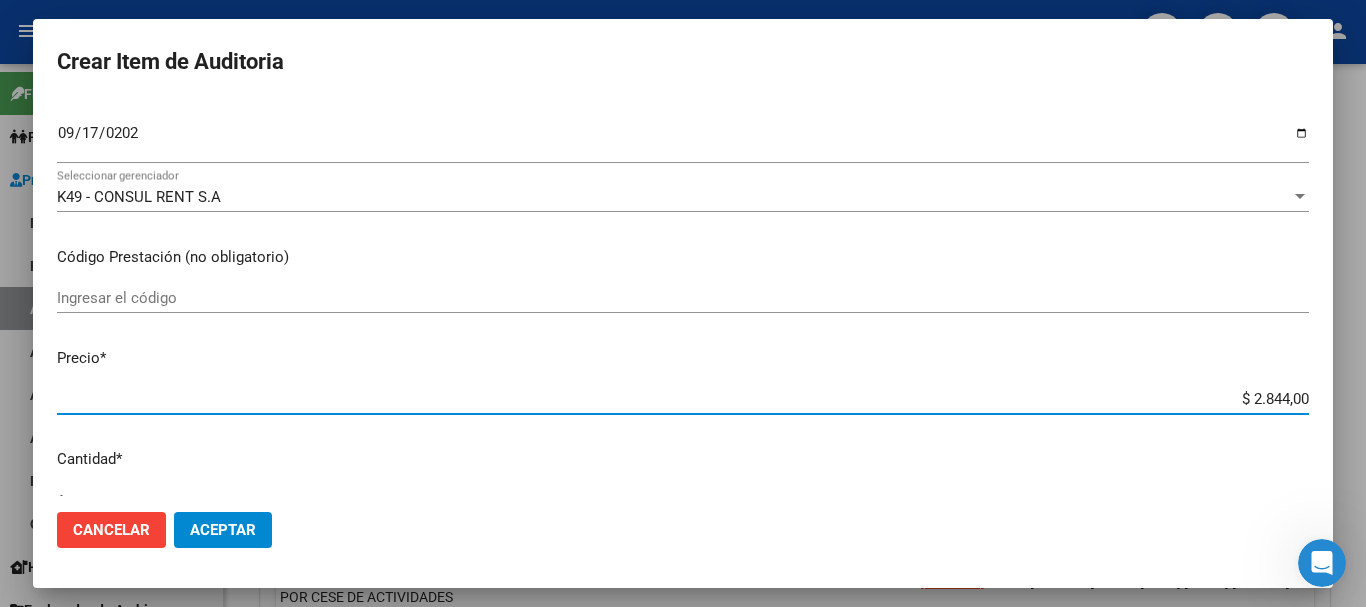 scroll, scrollTop: 675, scrollLeft: 0, axis: vertical 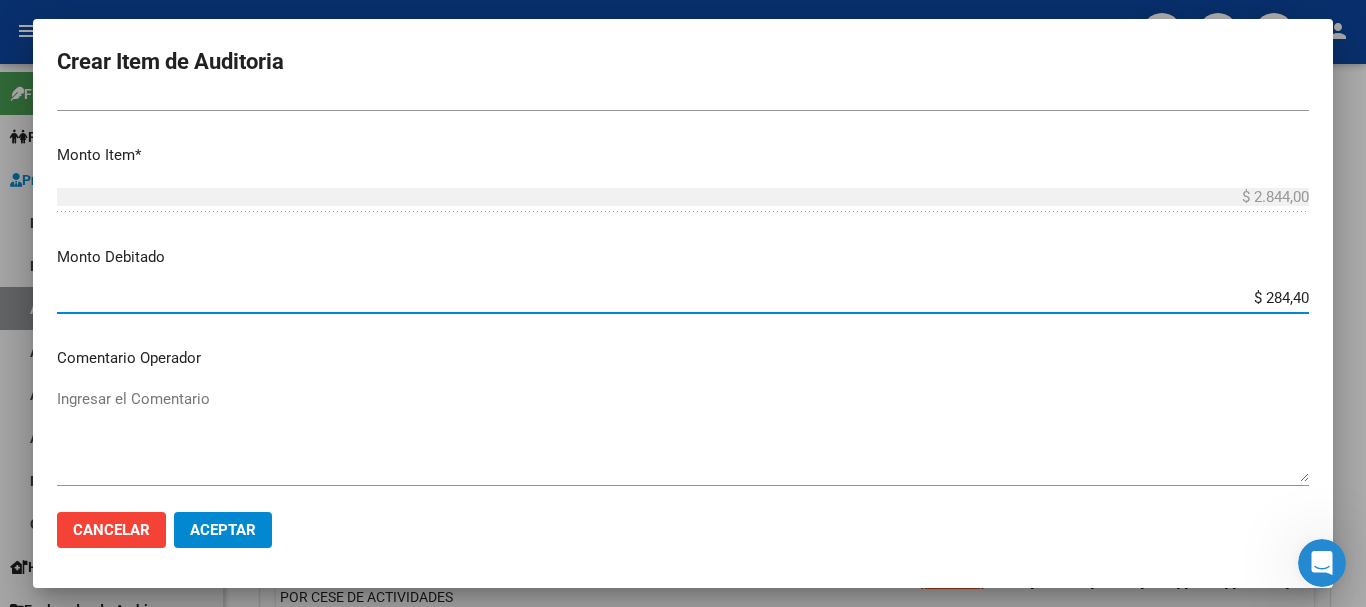 type on "$ 2.844,00" 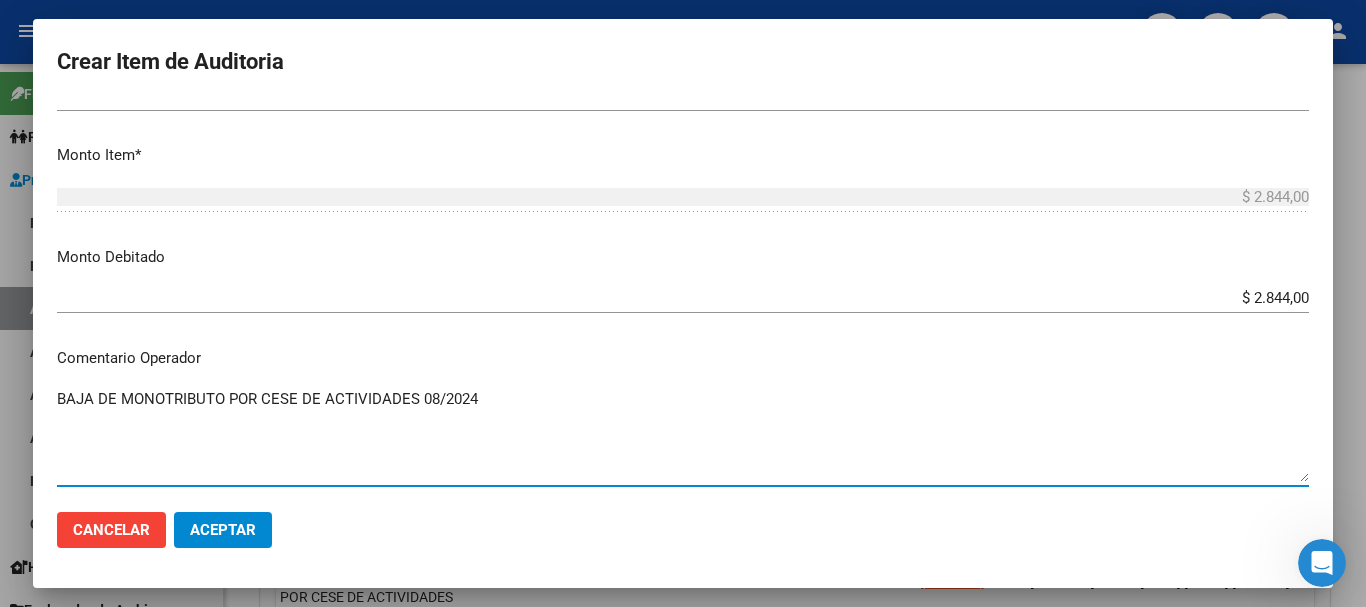 type on "BAJA DE MONOTRIBUTO POR CESE DE ACTIVIDADES 08/2024" 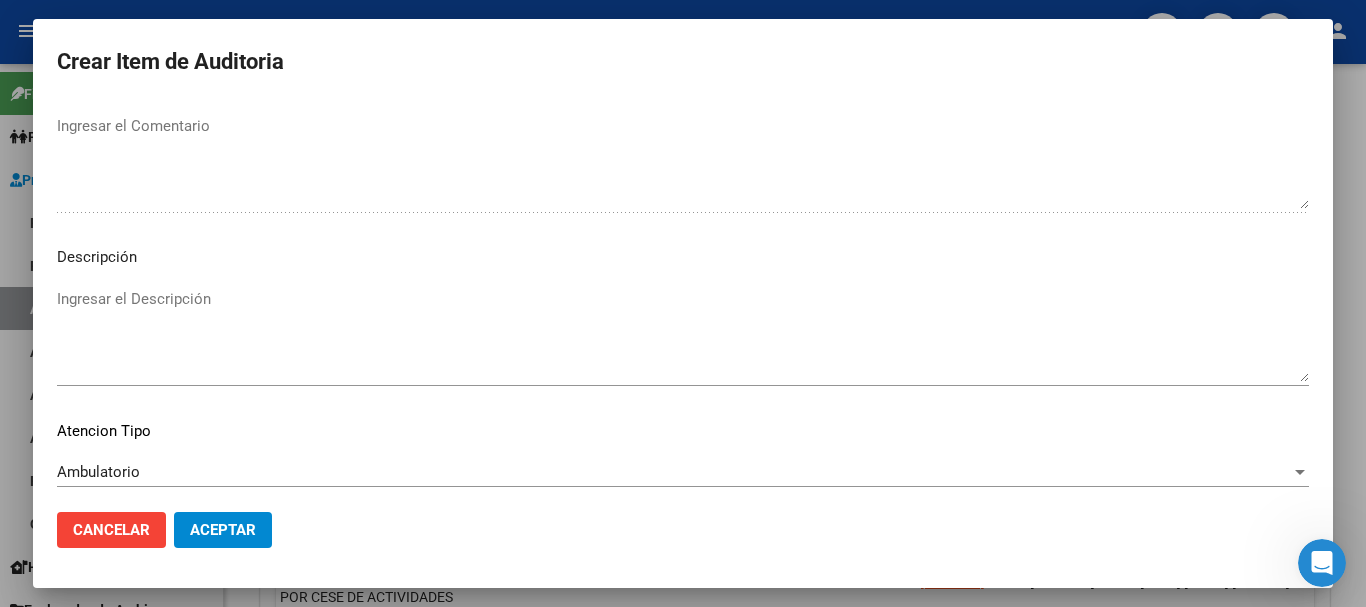 scroll, scrollTop: 1233, scrollLeft: 0, axis: vertical 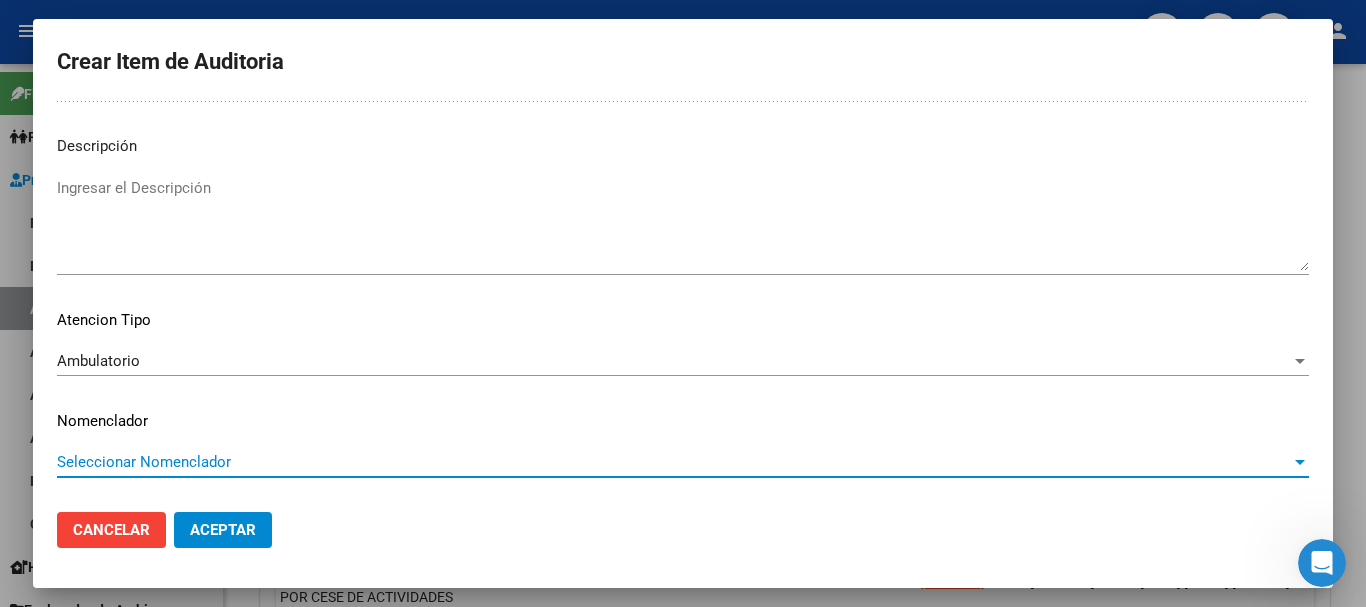 type 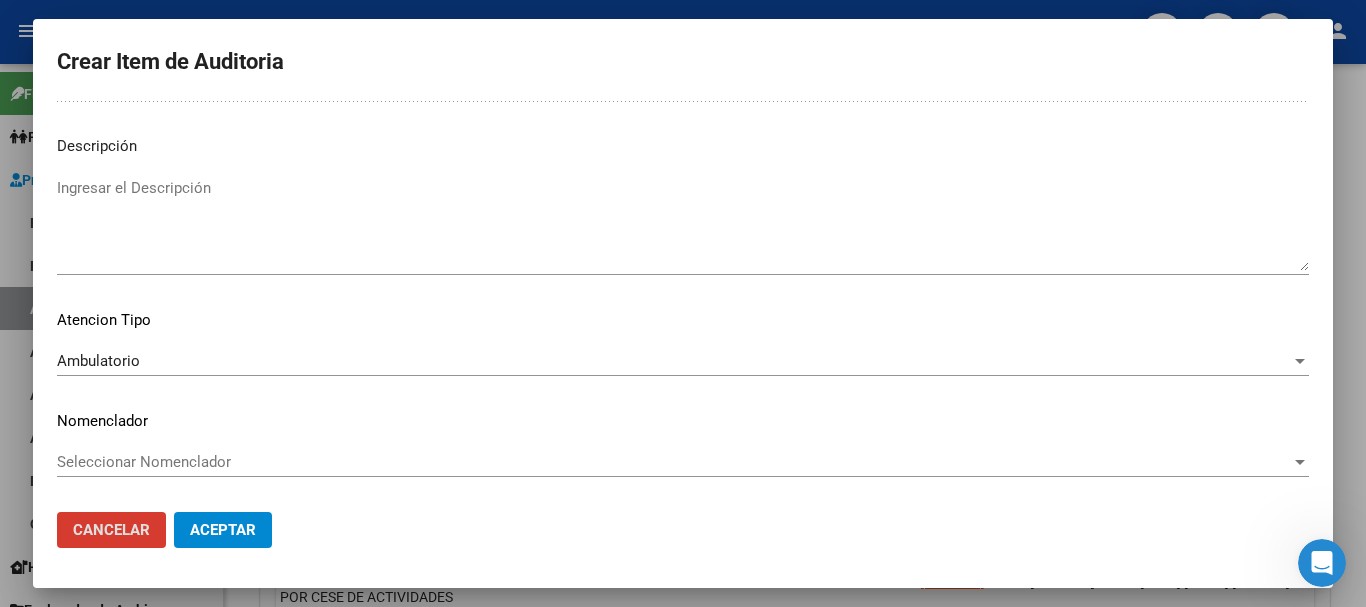 type 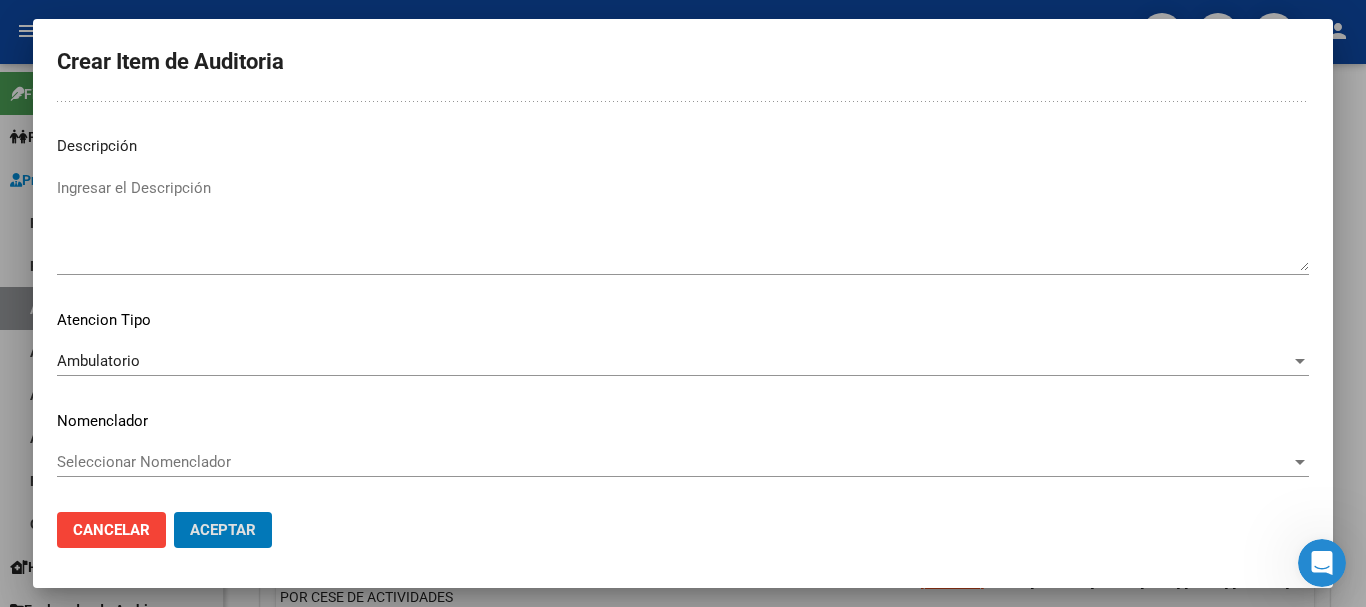 scroll, scrollTop: 0, scrollLeft: 0, axis: both 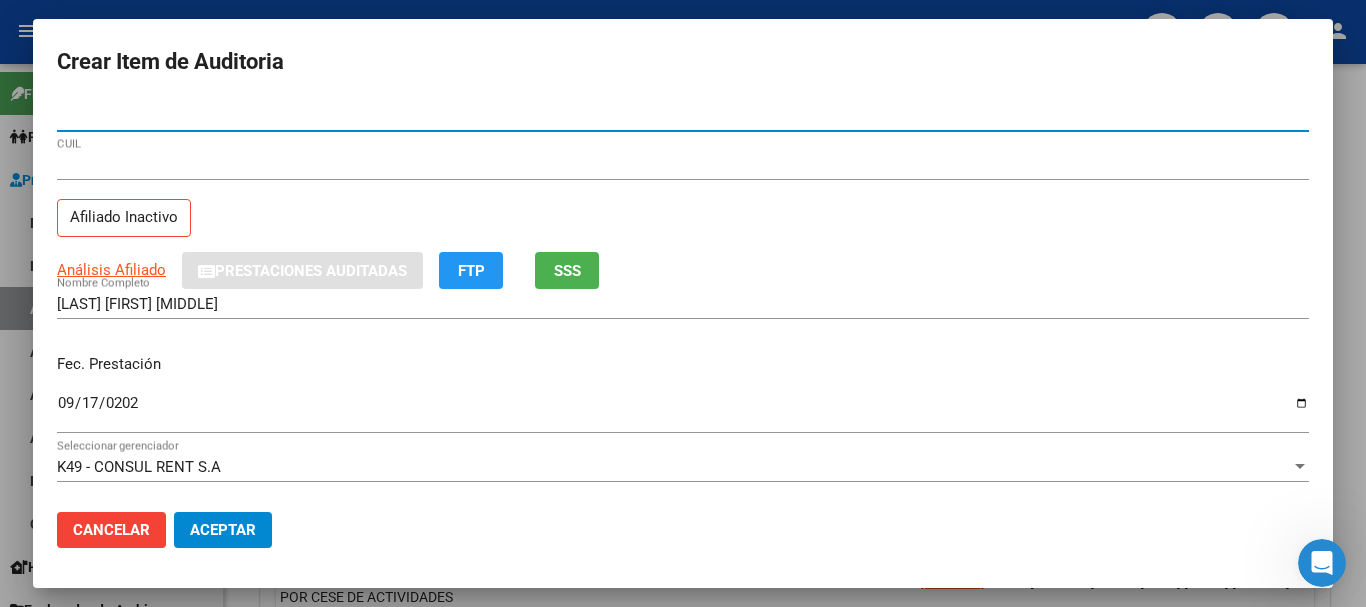 click on "Aceptar" 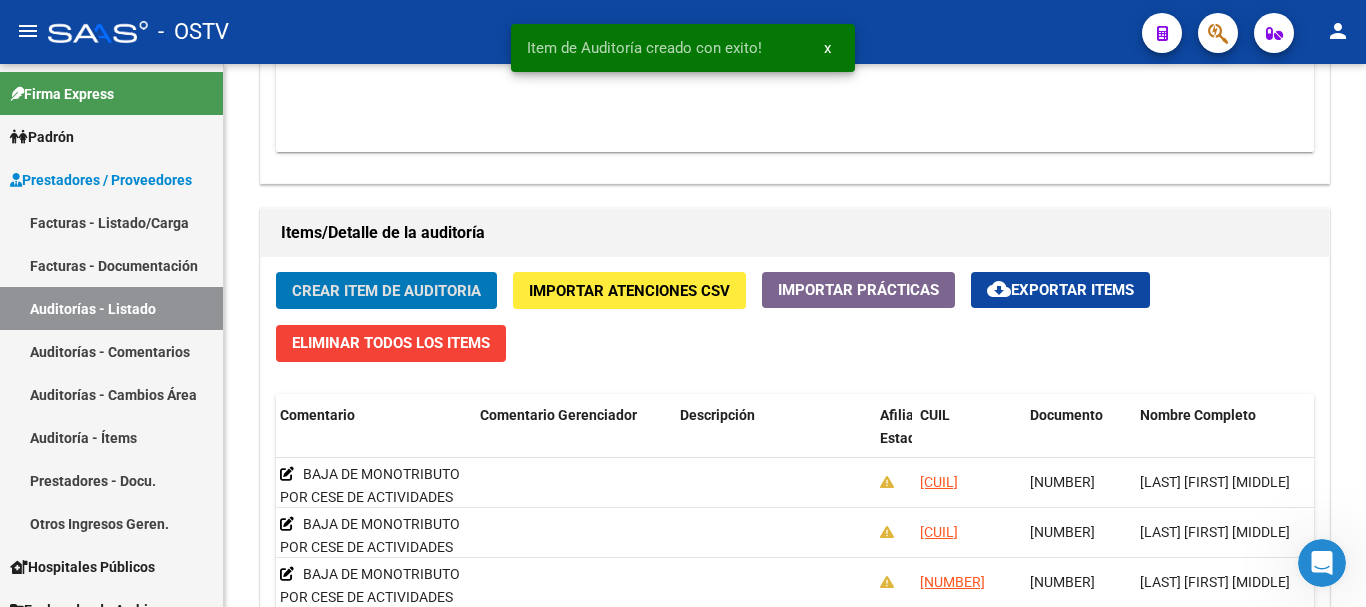 click on "Crear Item de Auditoria" 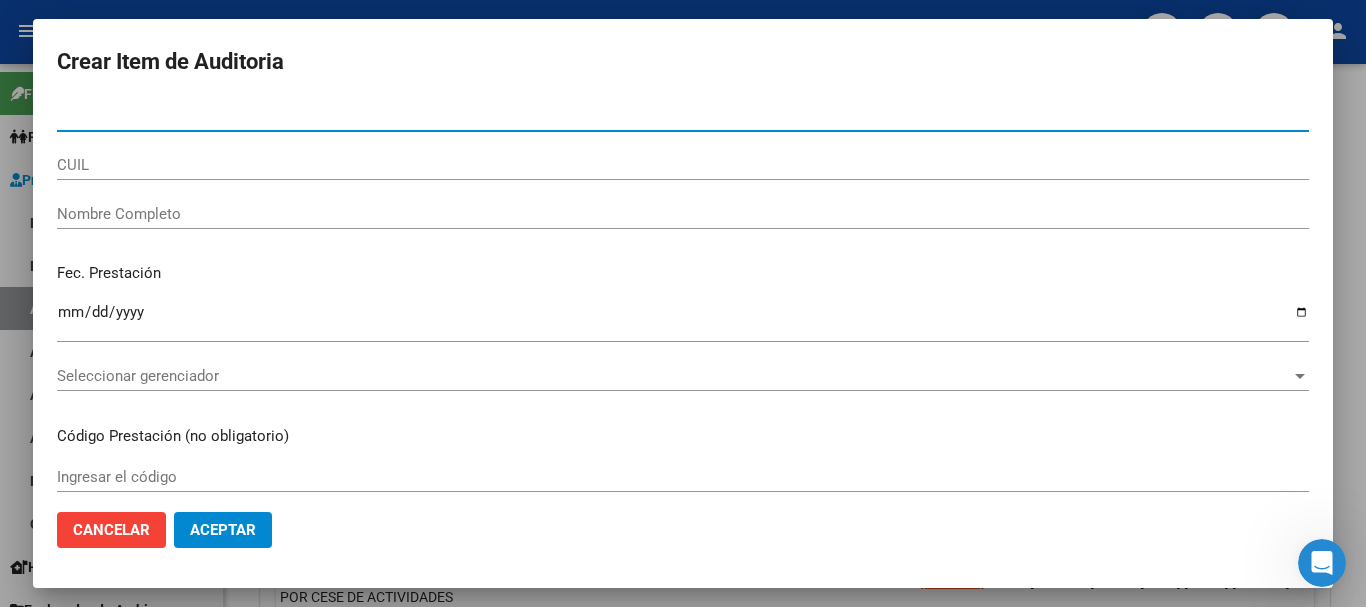 paste on "[NUMBER]" 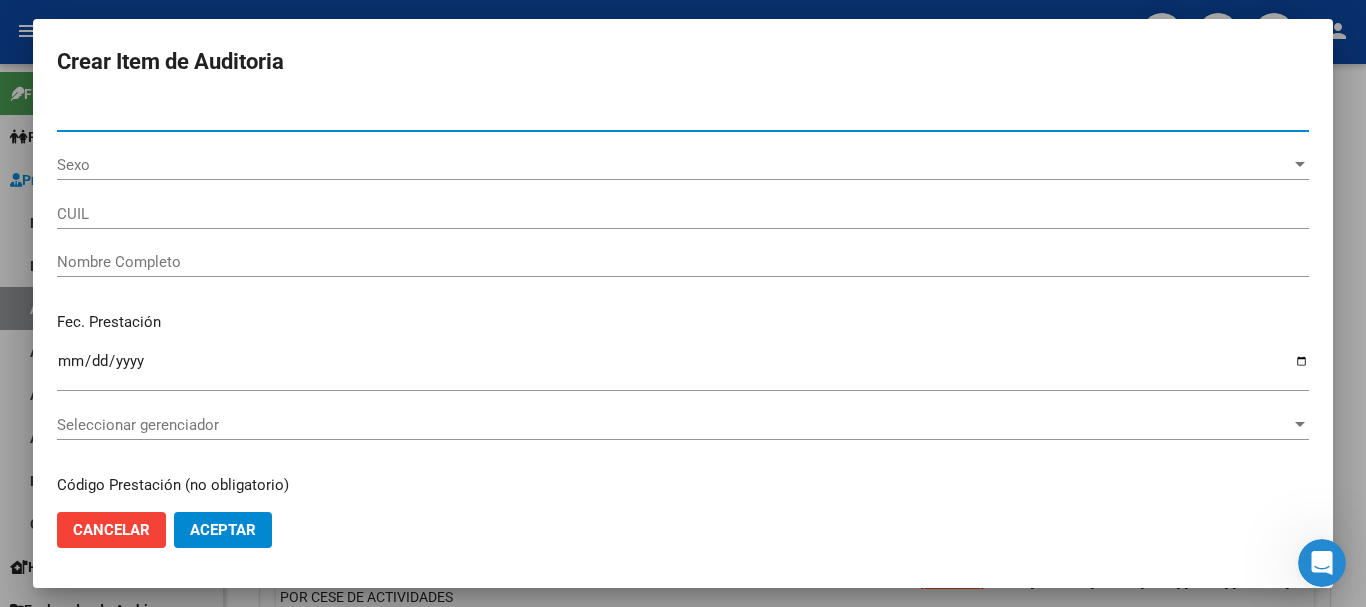 type on "[NUMBER]" 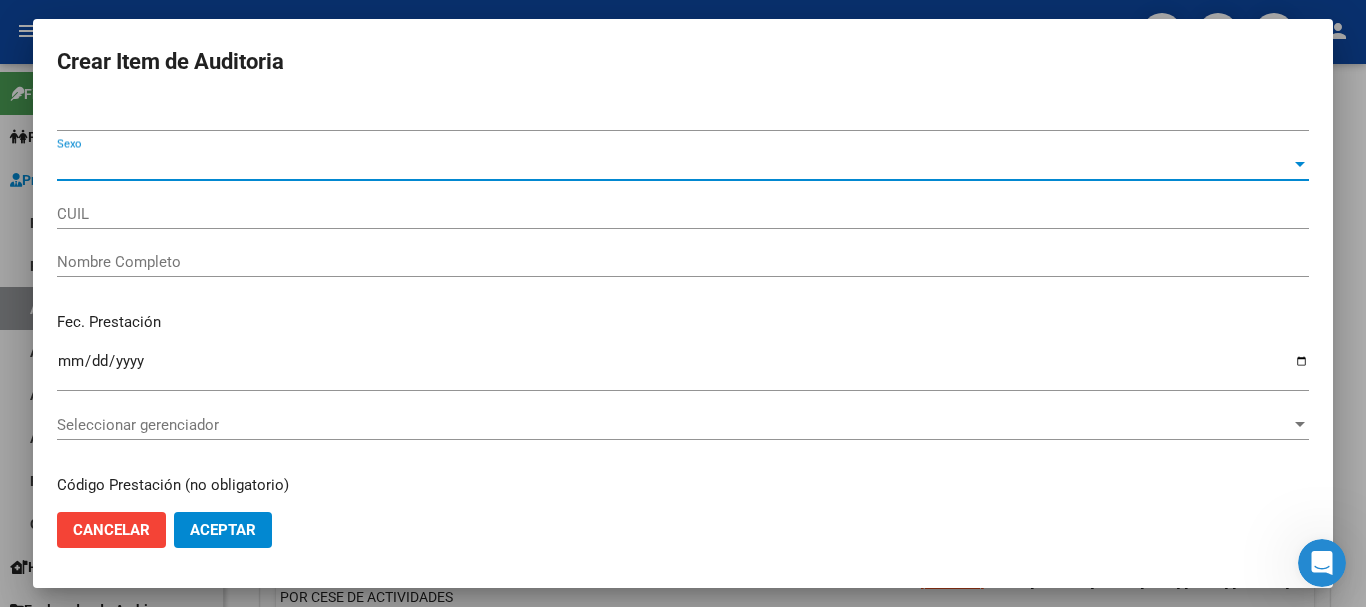 type on "[CUIL]" 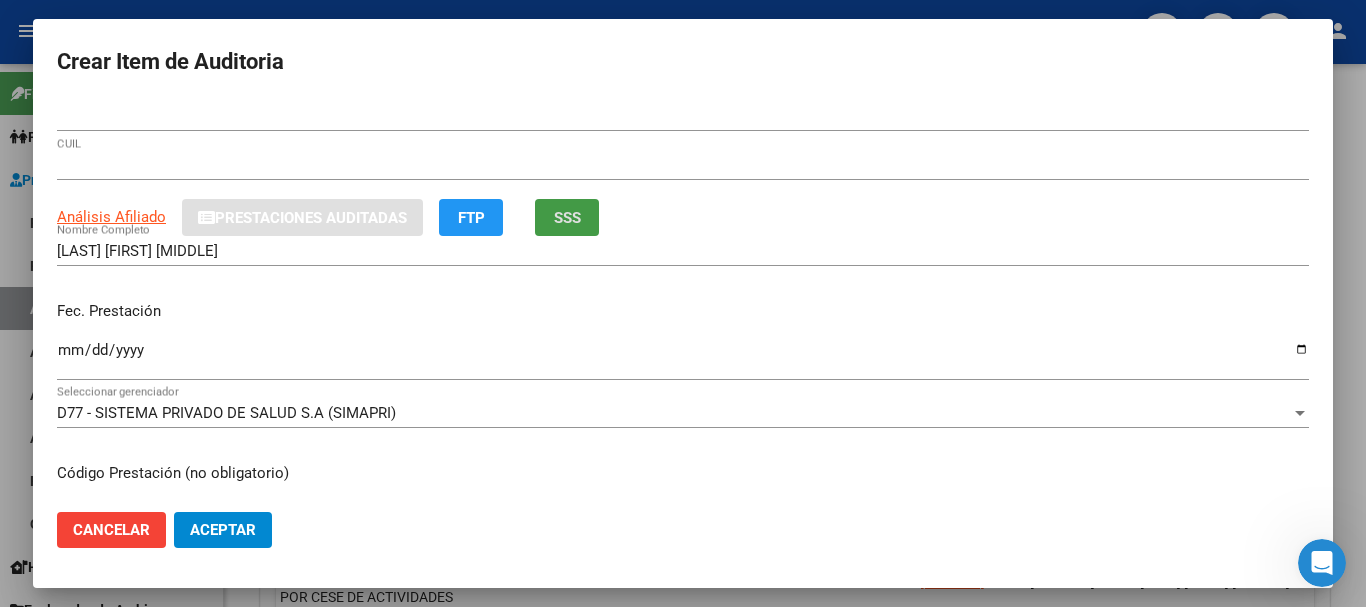 type 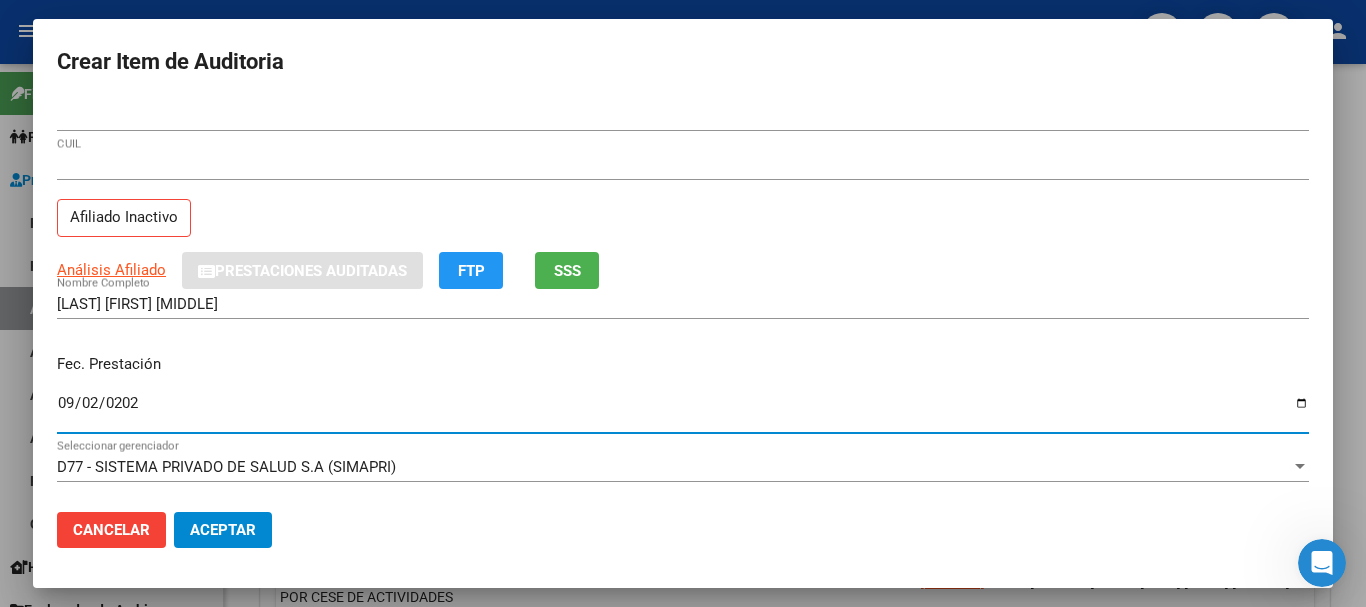 type on "[DATE]" 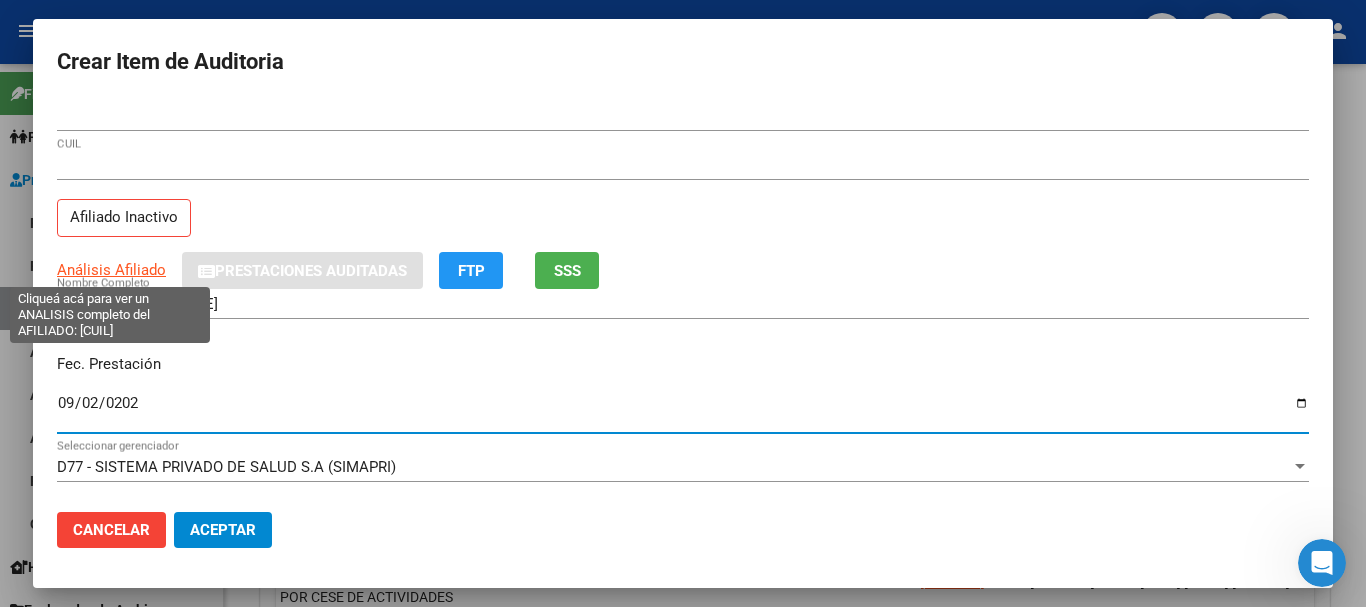click on "Análisis Afiliado" at bounding box center [111, 270] 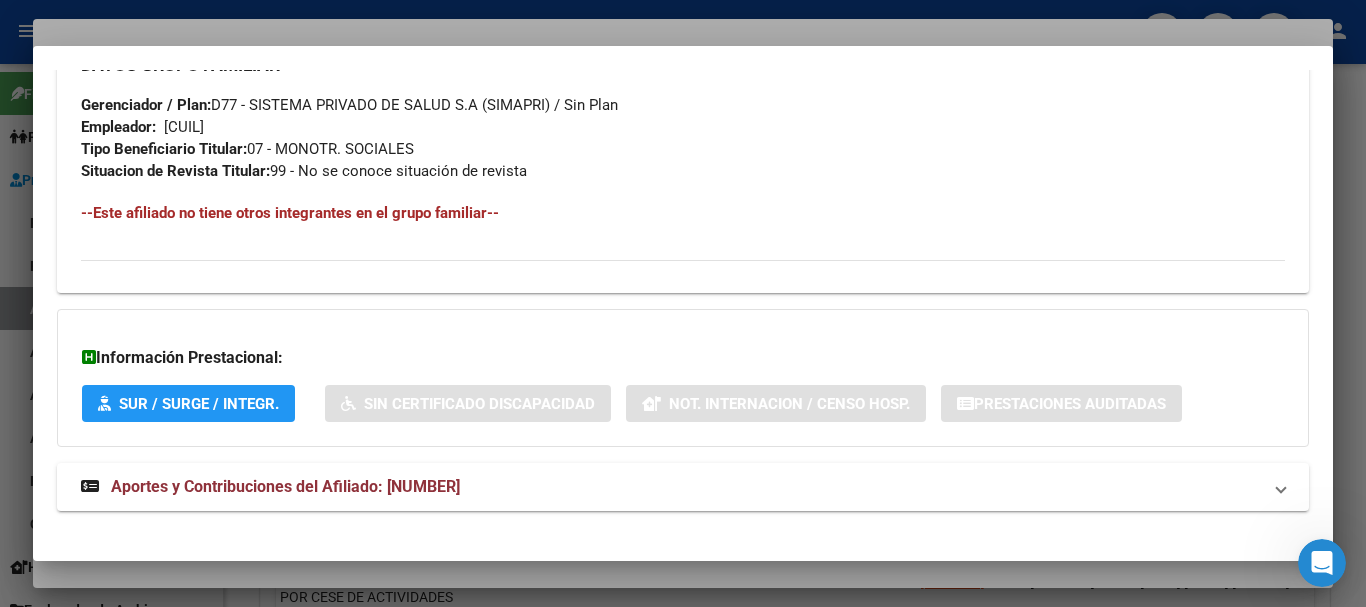 scroll, scrollTop: 1053, scrollLeft: 0, axis: vertical 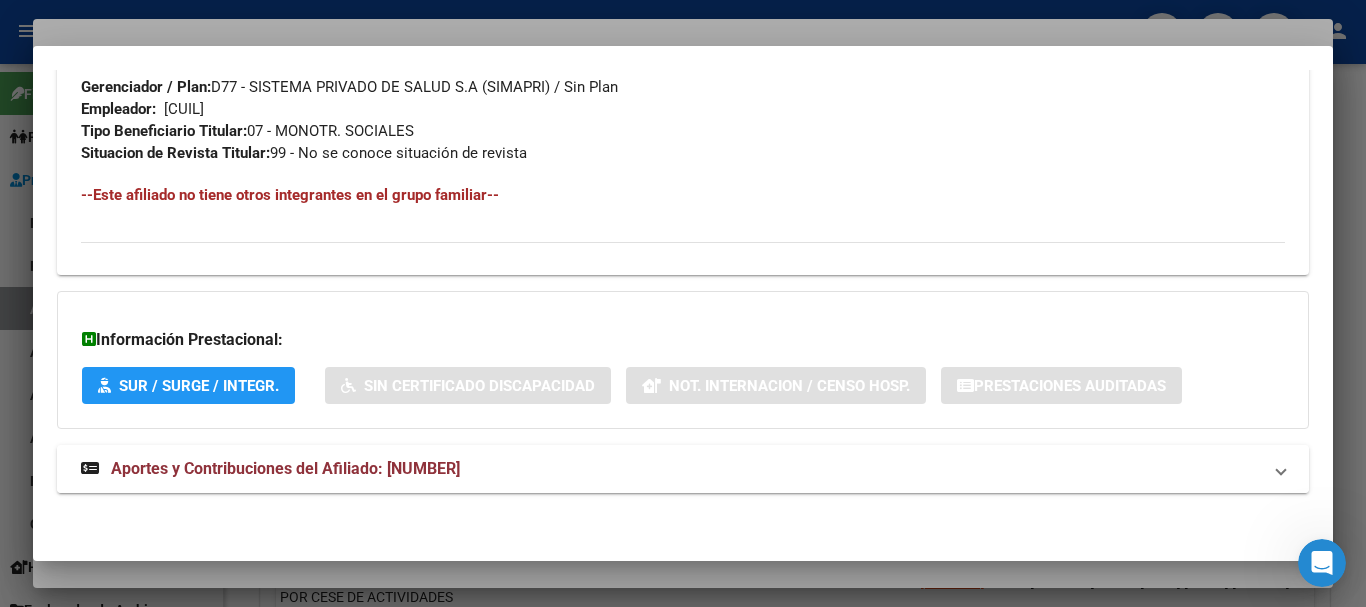 click on "Aportes y Contribuciones del Afiliado: [NUMBER]" at bounding box center [270, 469] 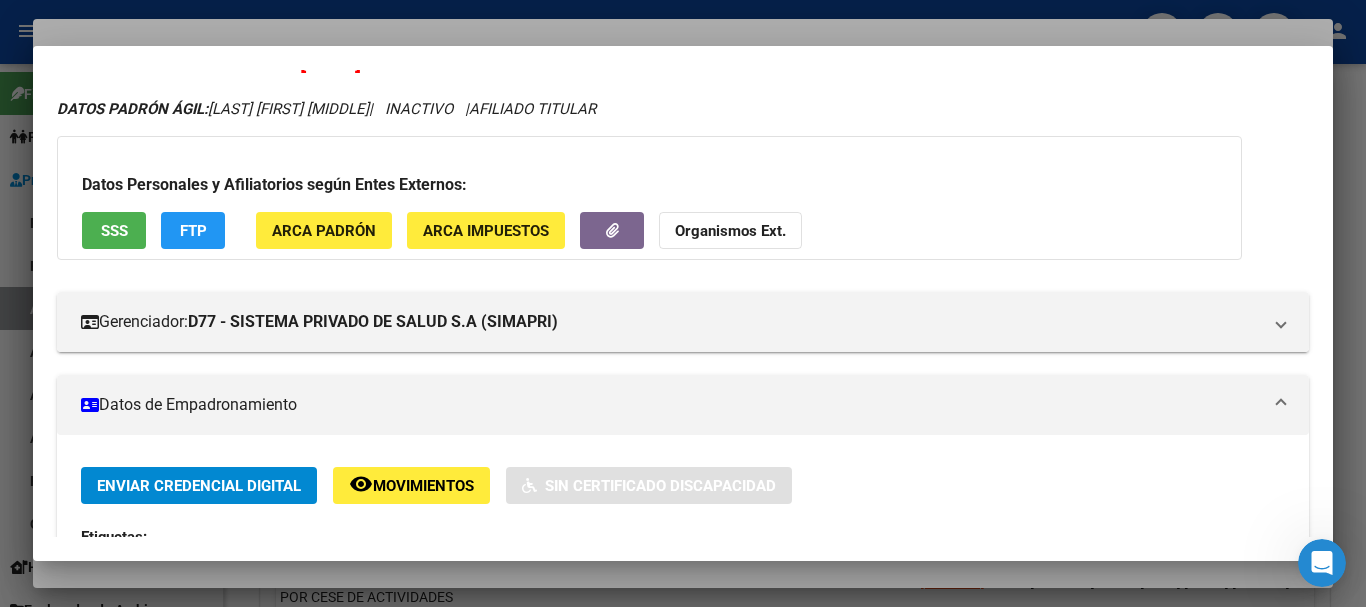 scroll, scrollTop: 0, scrollLeft: 0, axis: both 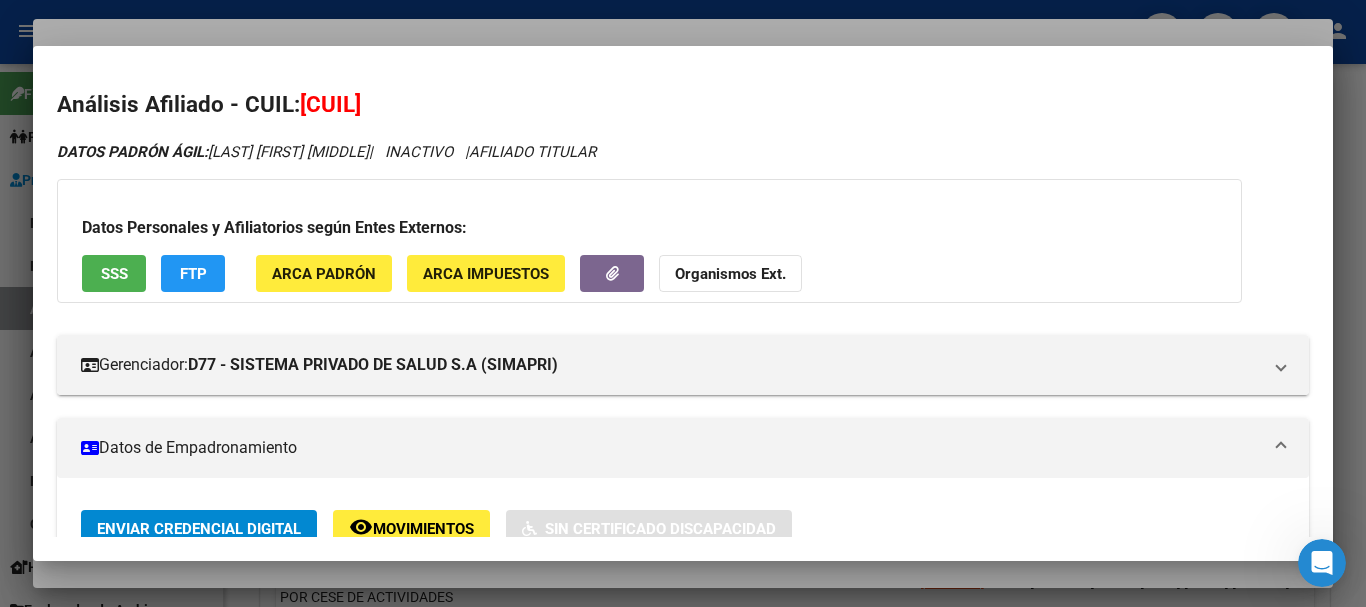 click at bounding box center (683, 303) 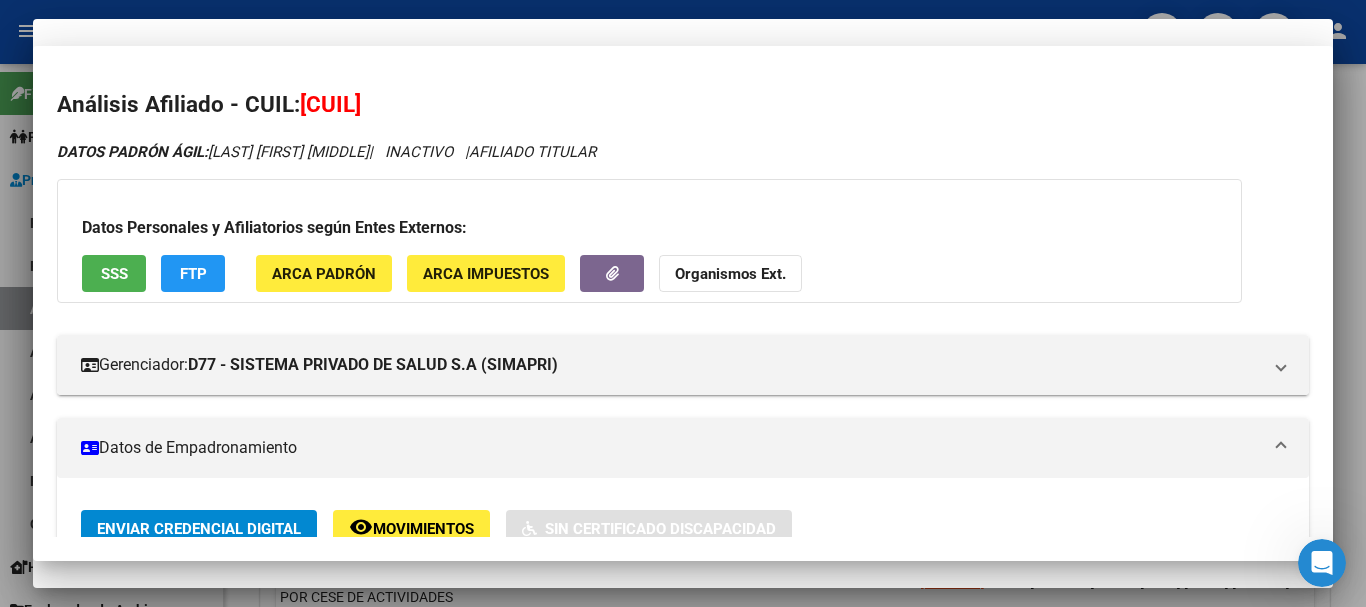 click on "Crear Item de Auditoria" at bounding box center (683, 62) 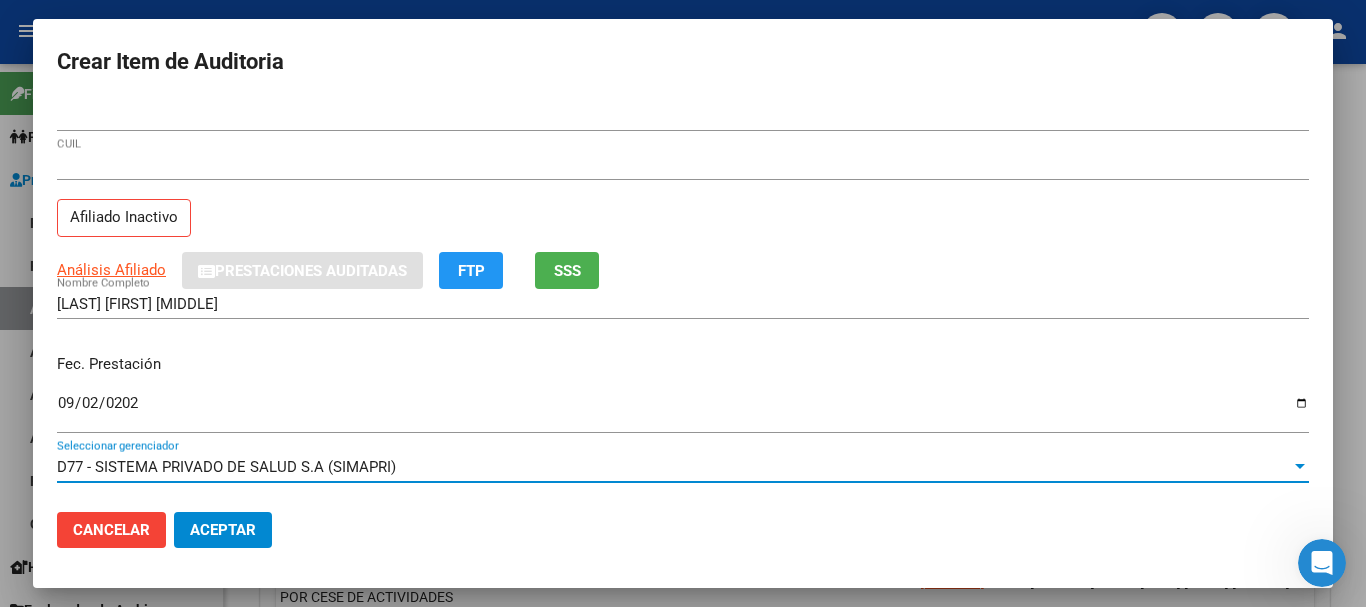 scroll, scrollTop: 270, scrollLeft: 0, axis: vertical 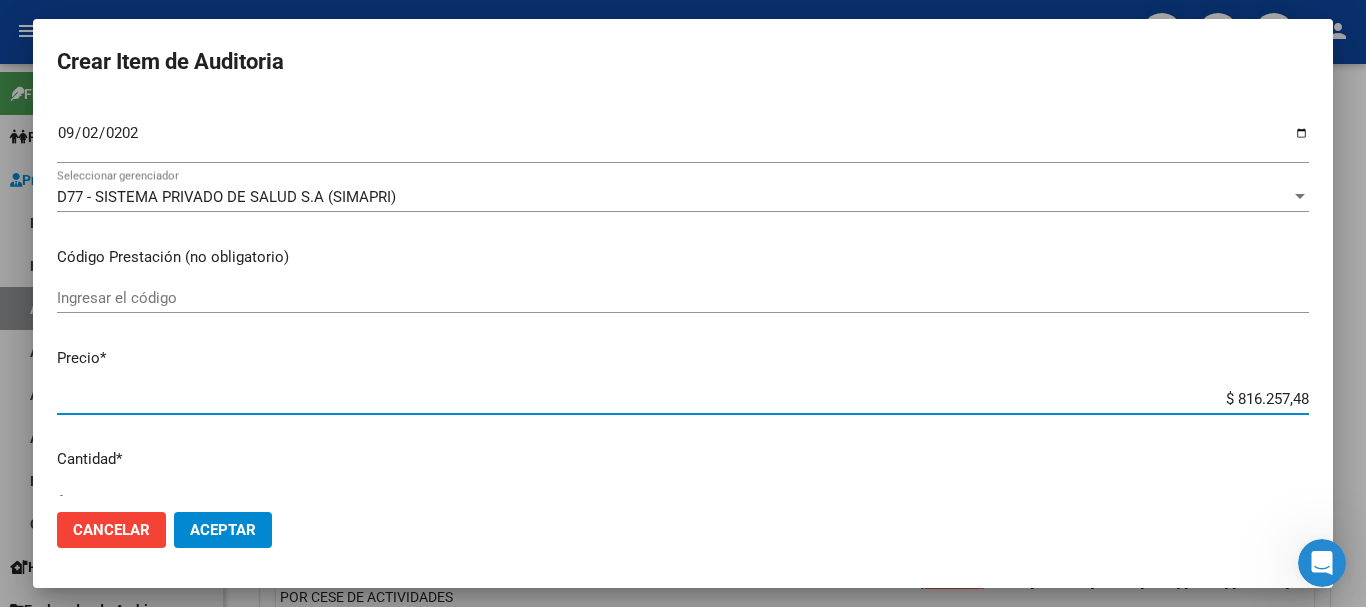 type on "$ 0,07" 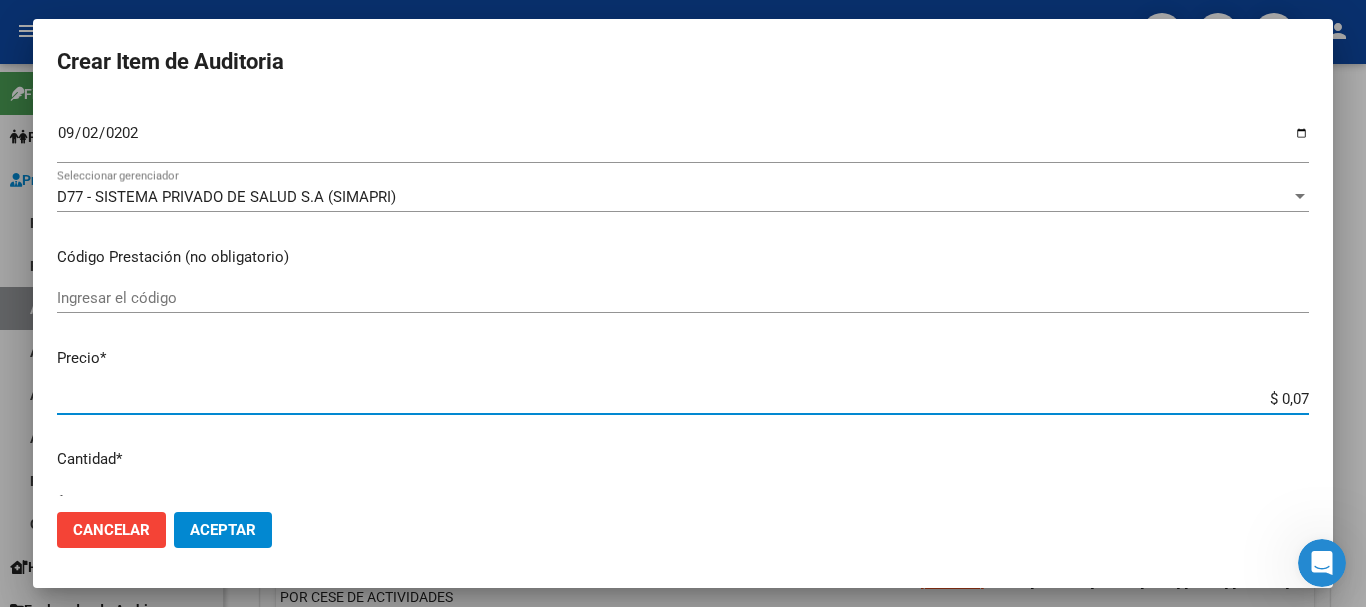 type on "$ 0,76" 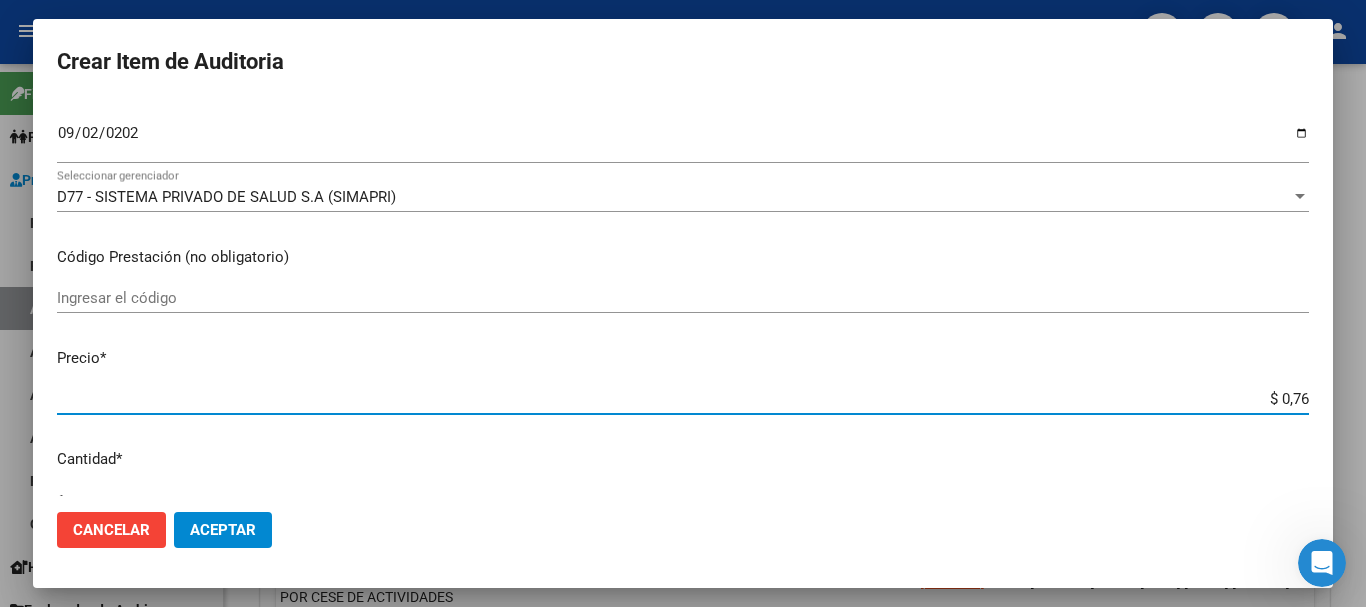 type on "$ 7,65" 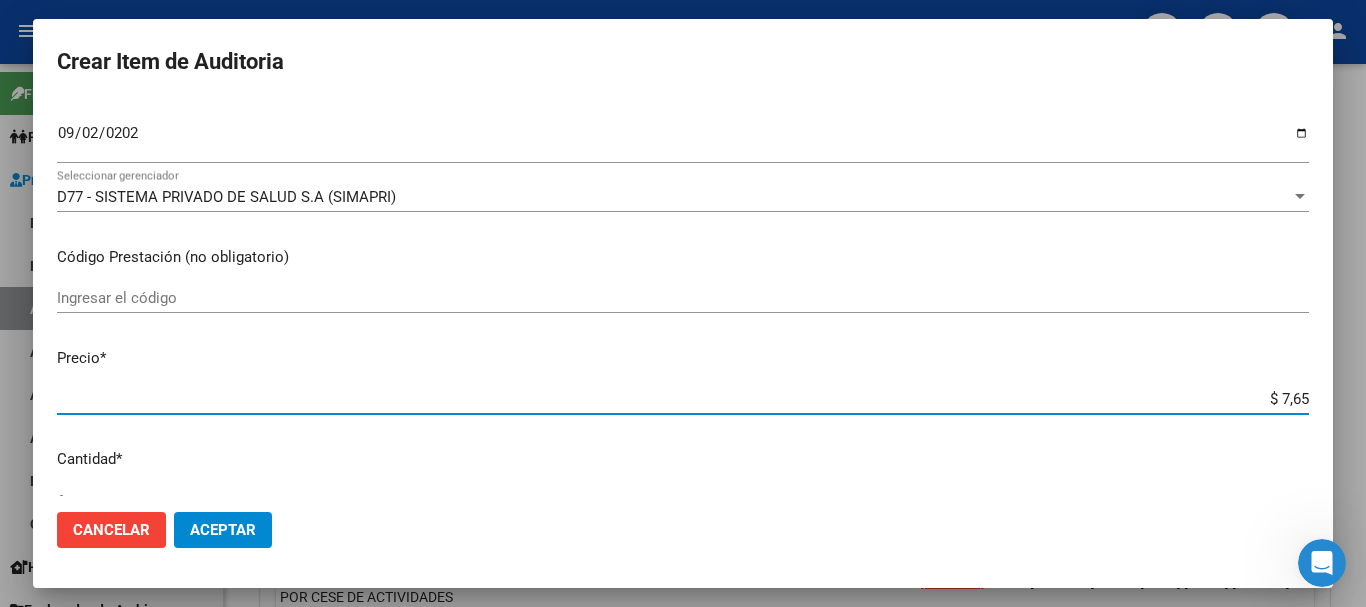 type on "$ 76,52" 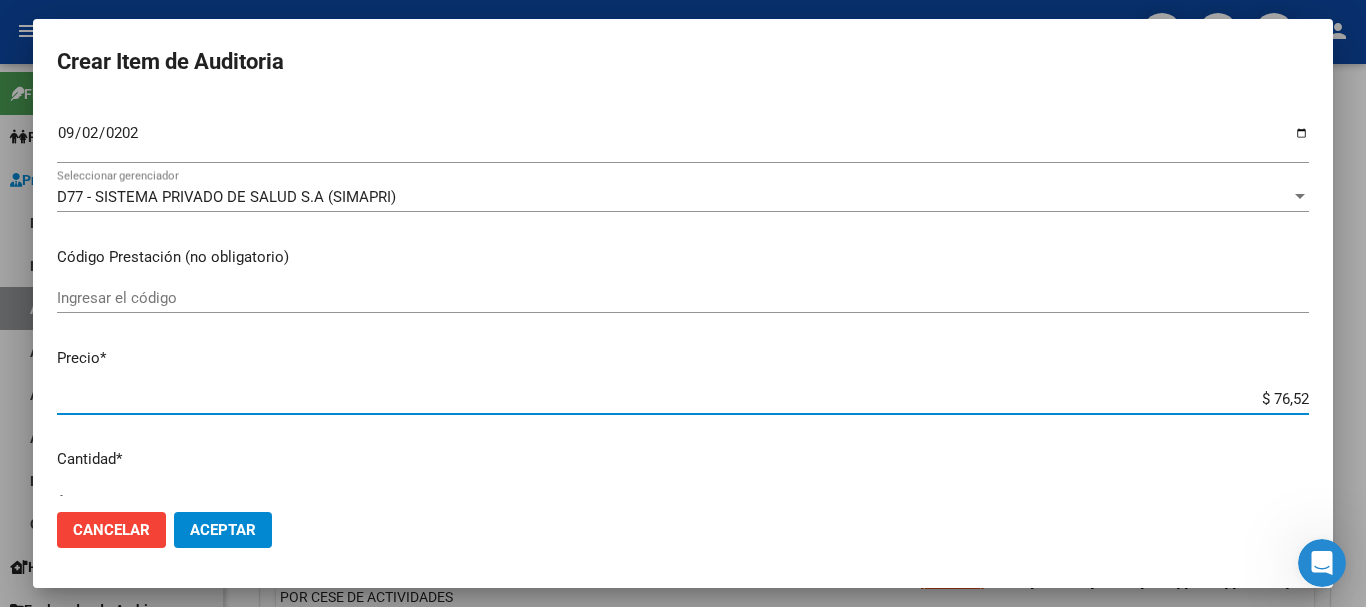 type on "$ 765,20" 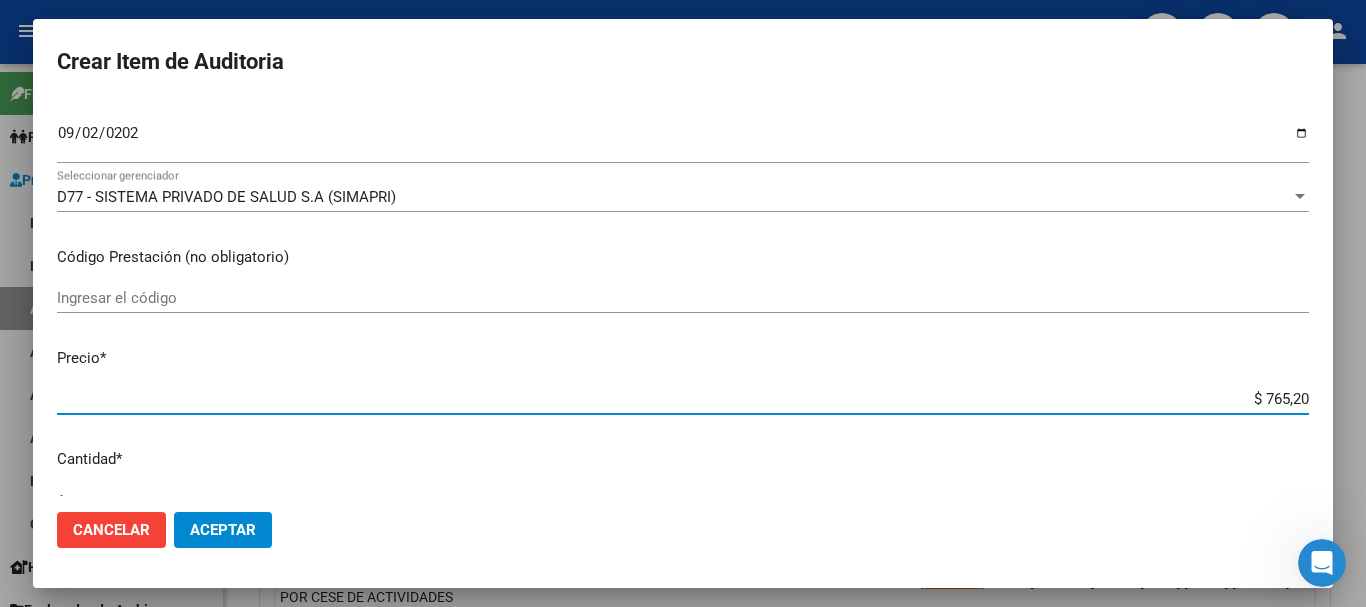 type on "$ 765,20" 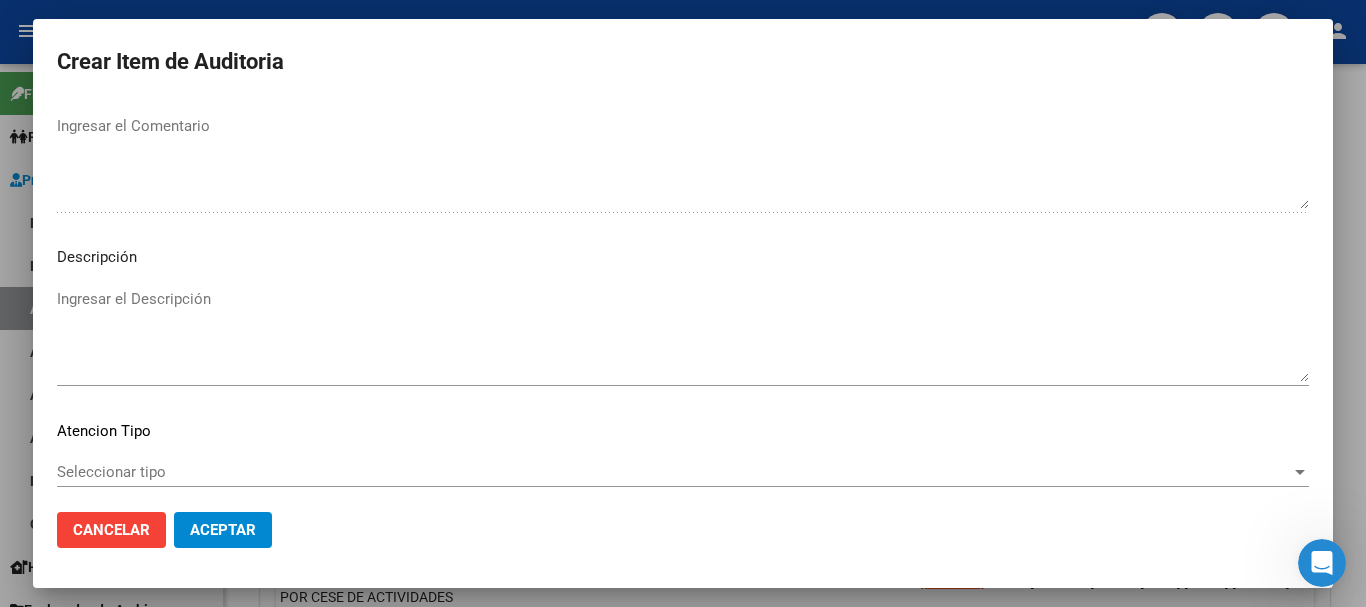 scroll, scrollTop: 776, scrollLeft: 0, axis: vertical 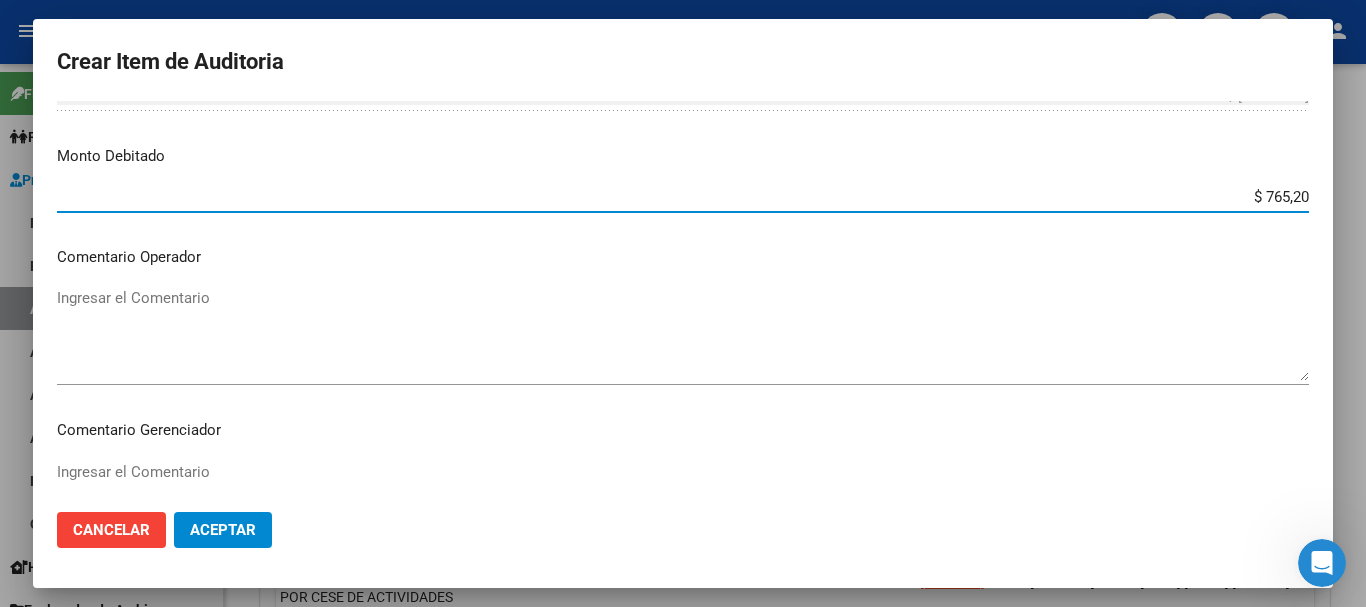 type on "$ [AMOUNT]" 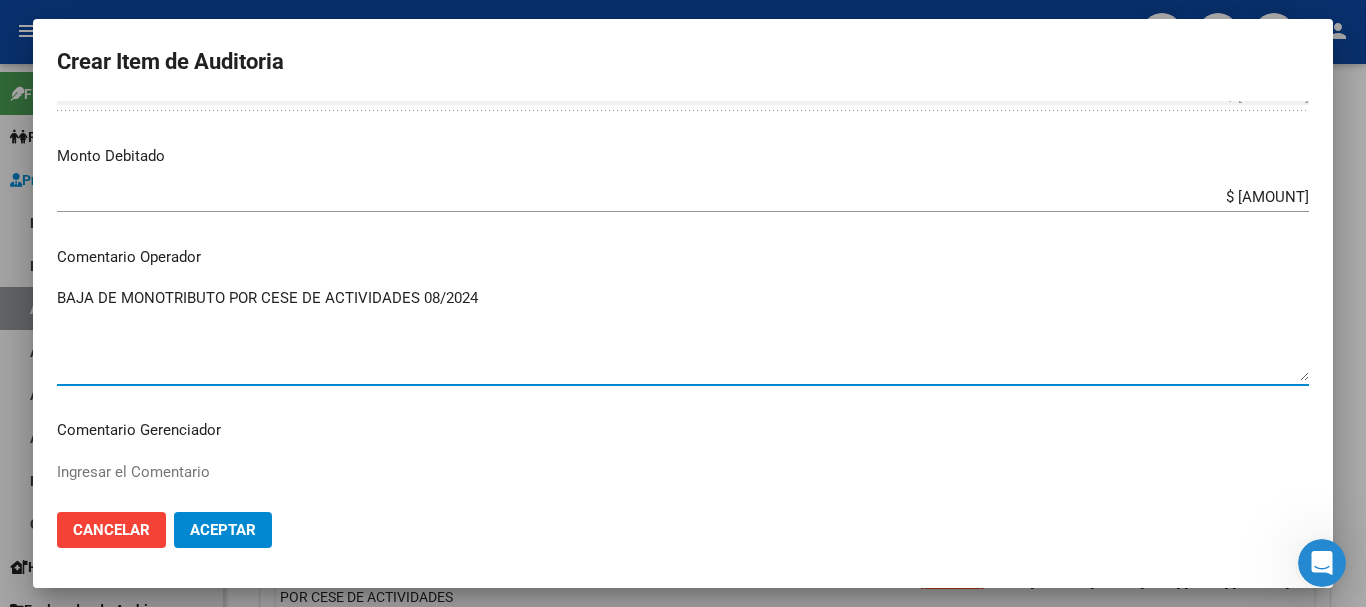 type on "BAJA DE MONOTRIBUTO POR CESE DE ACTIVIDADES 08/2024" 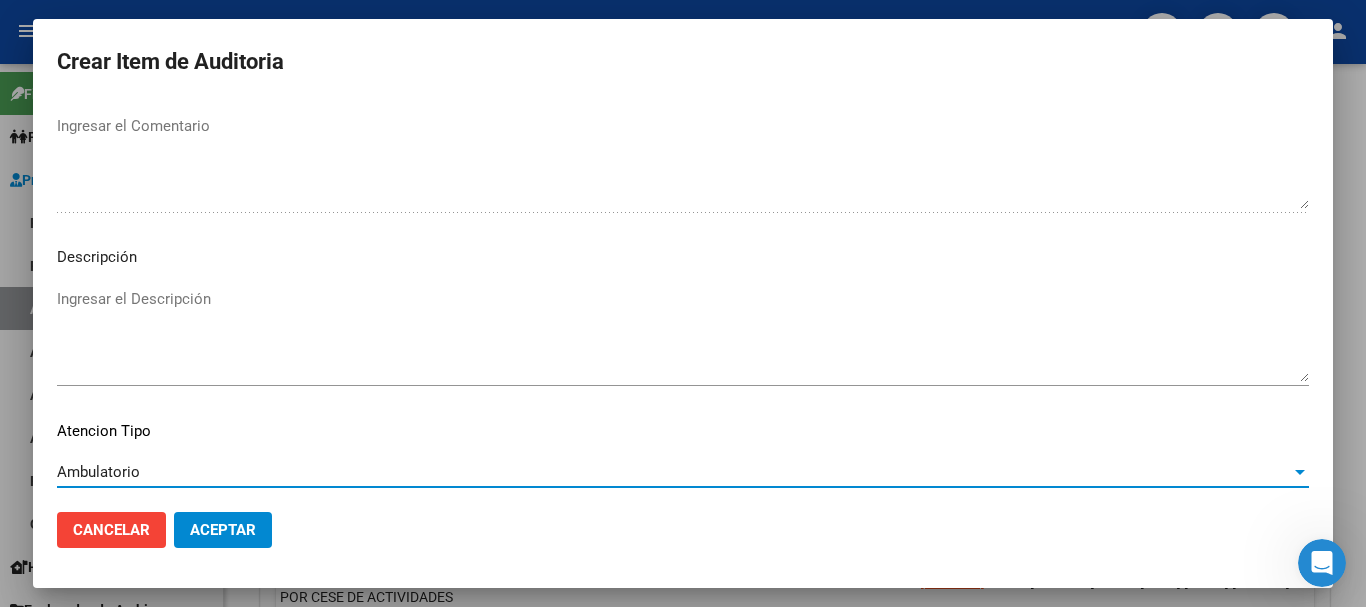 scroll, scrollTop: 1233, scrollLeft: 0, axis: vertical 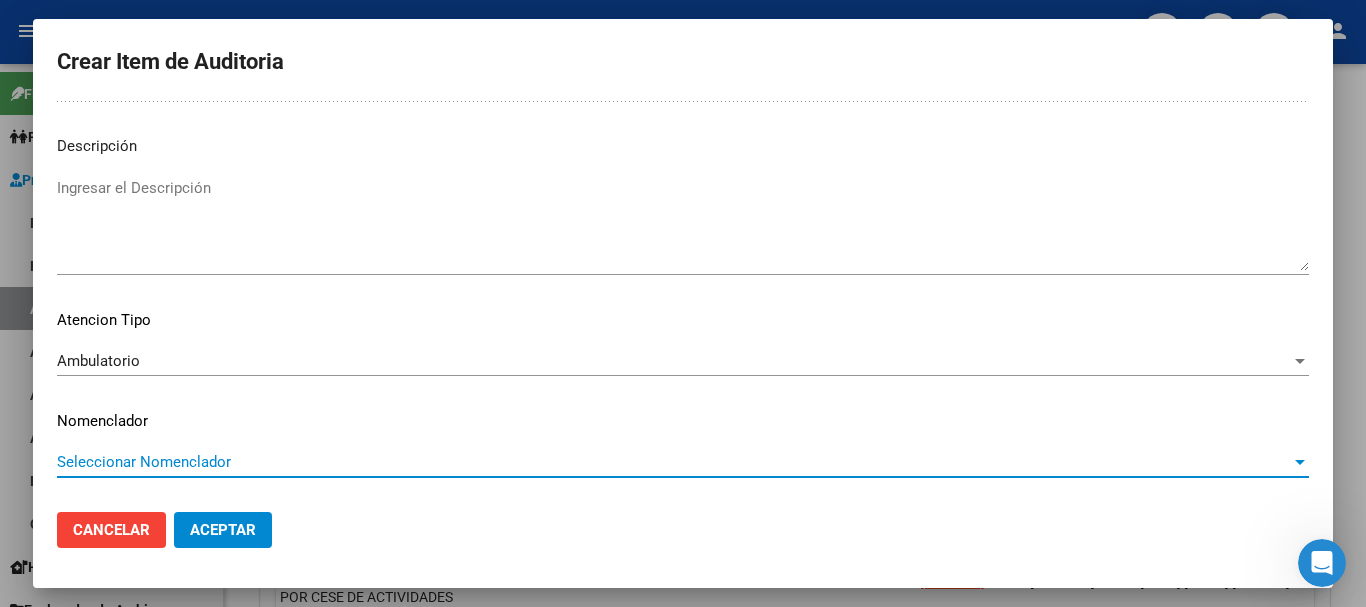 type 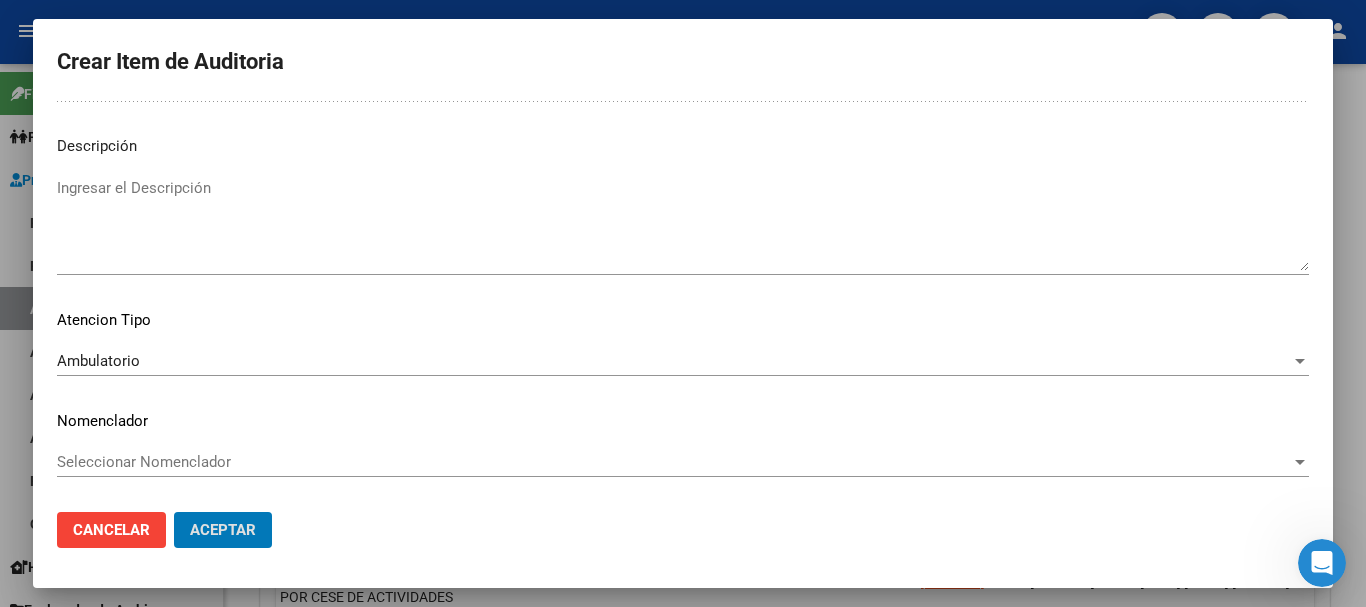 type 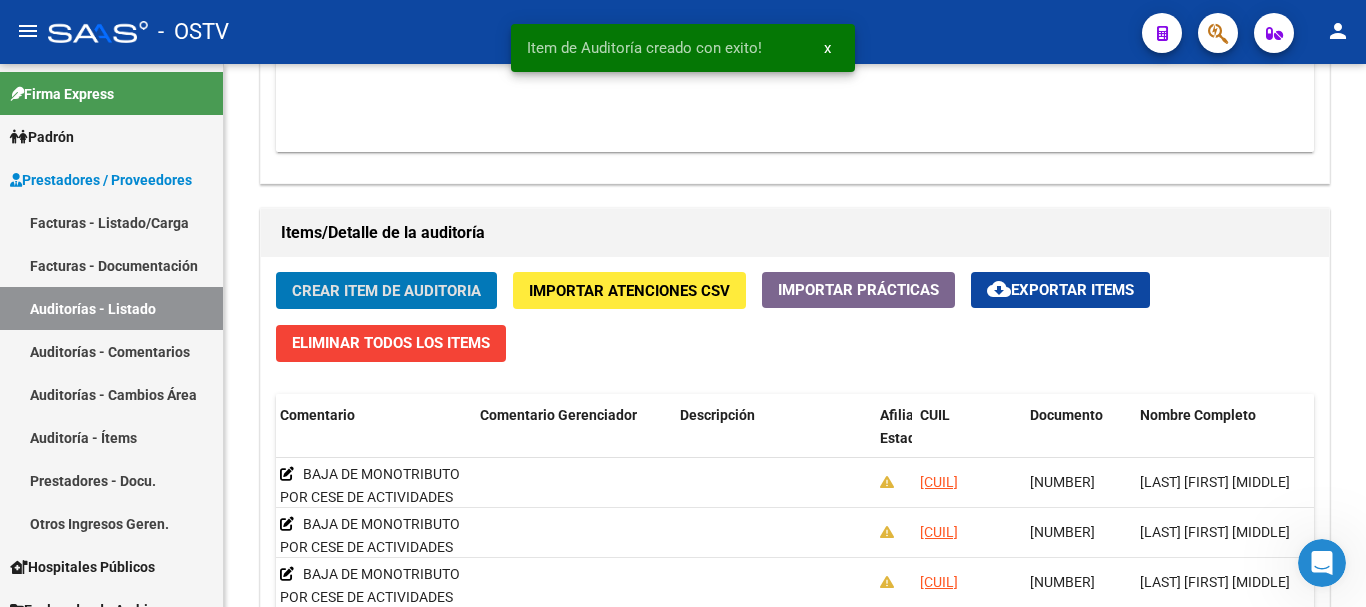 click on "Crear Item de Auditoria" 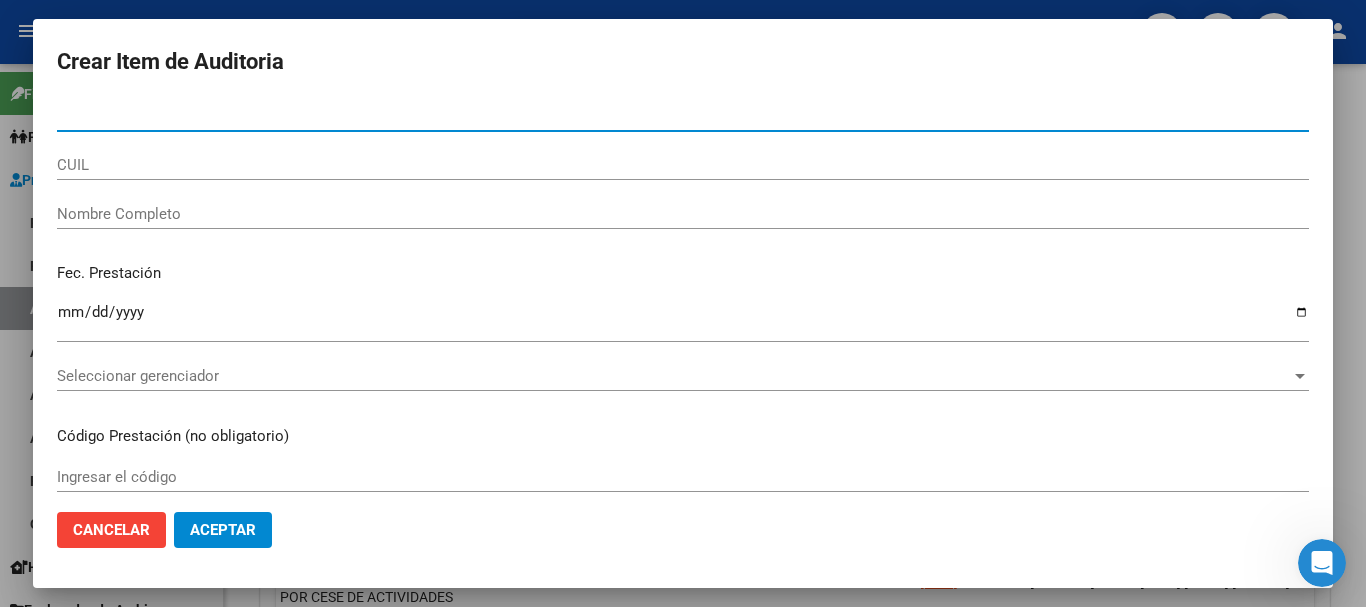 click on "Aceptar" 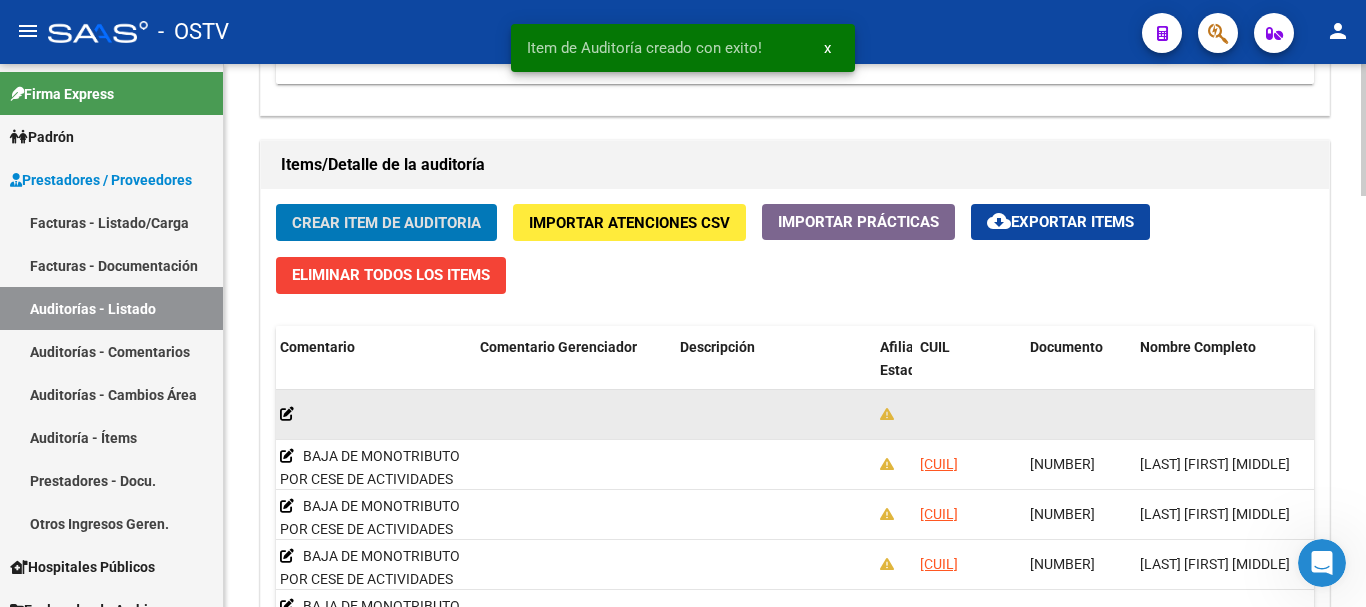 scroll, scrollTop: 1401, scrollLeft: 0, axis: vertical 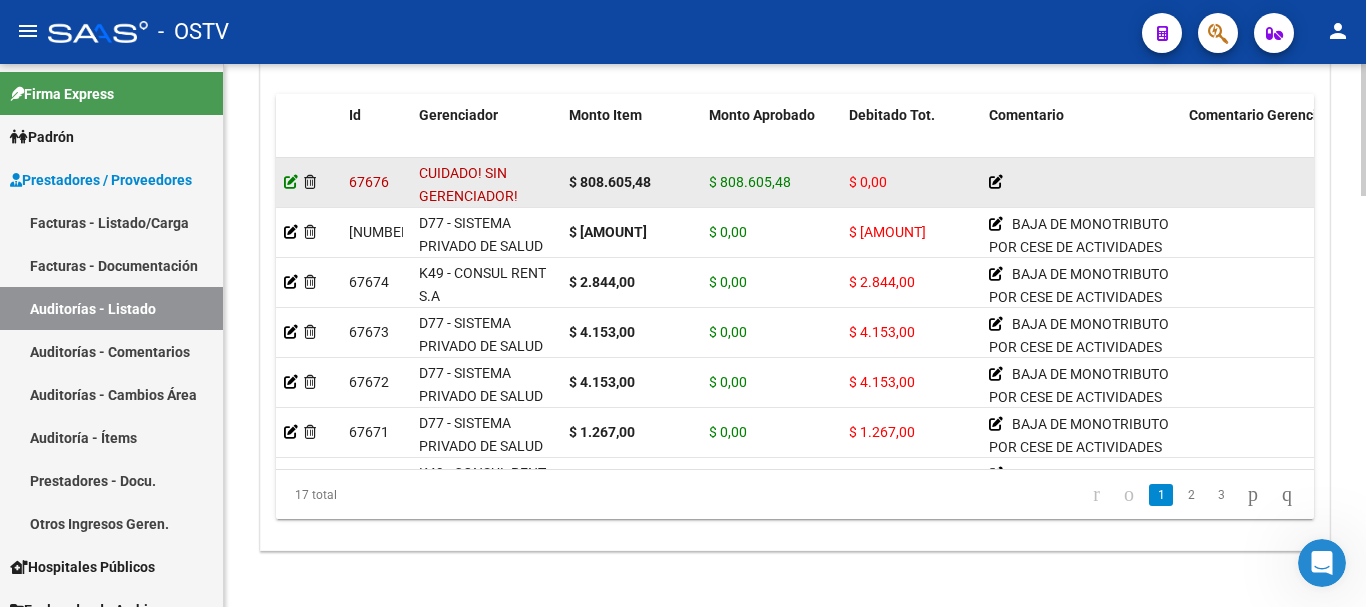 click 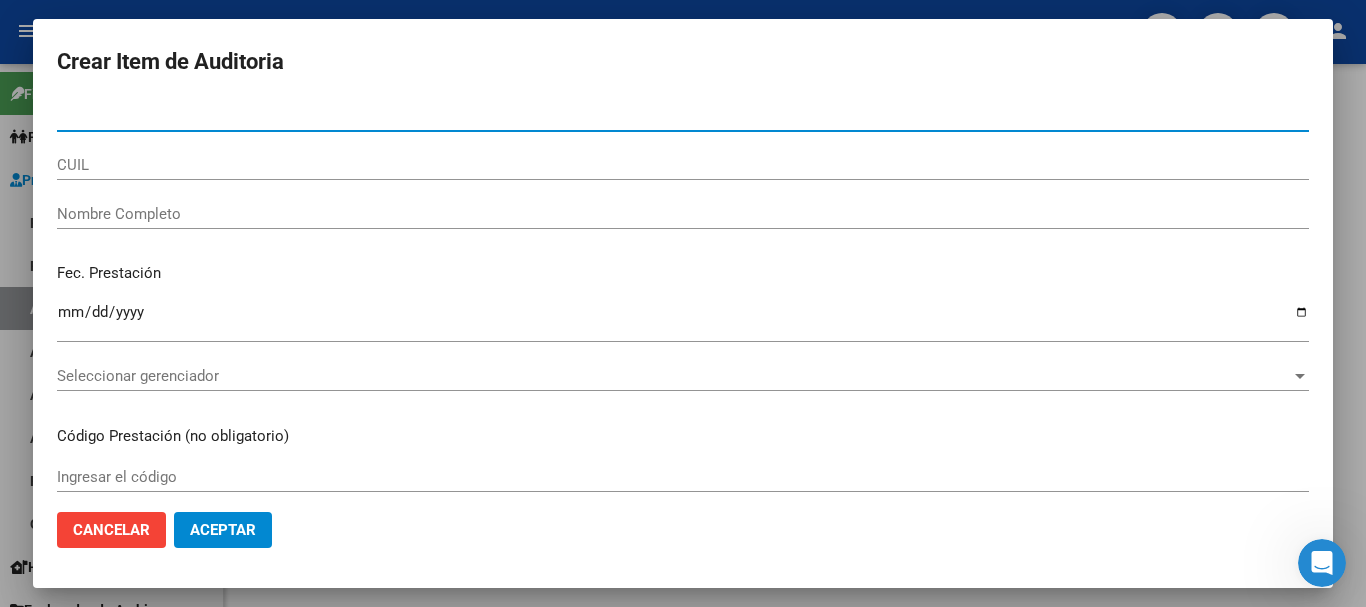 click at bounding box center (683, 303) 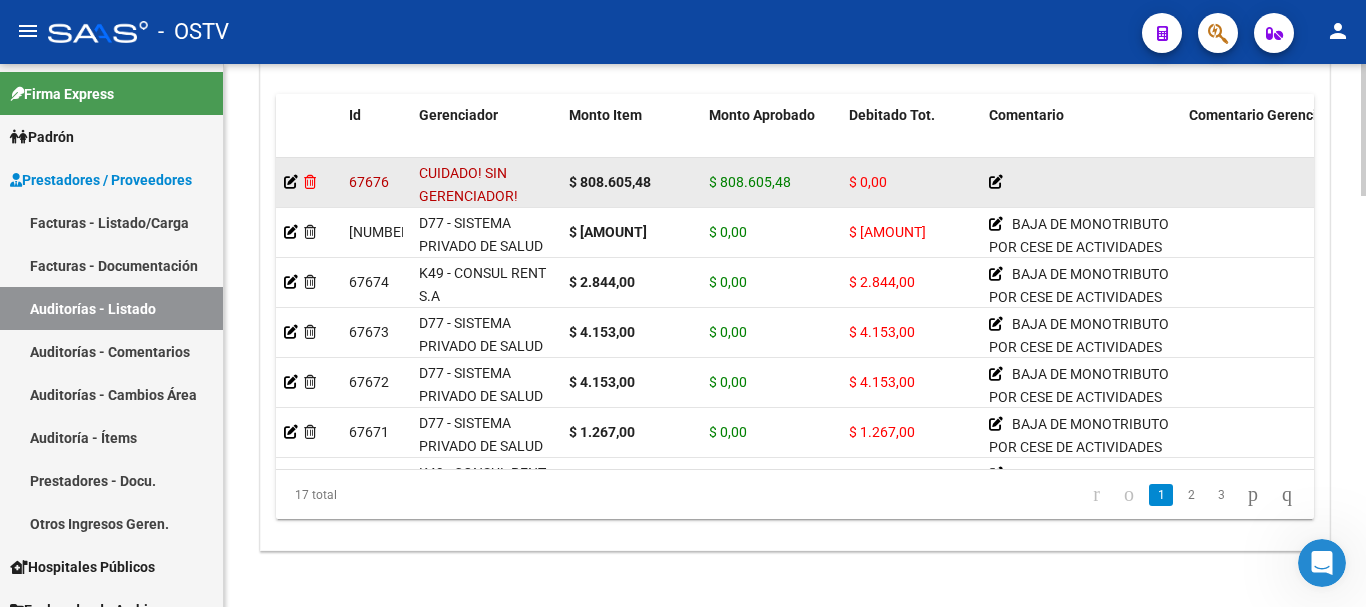 click 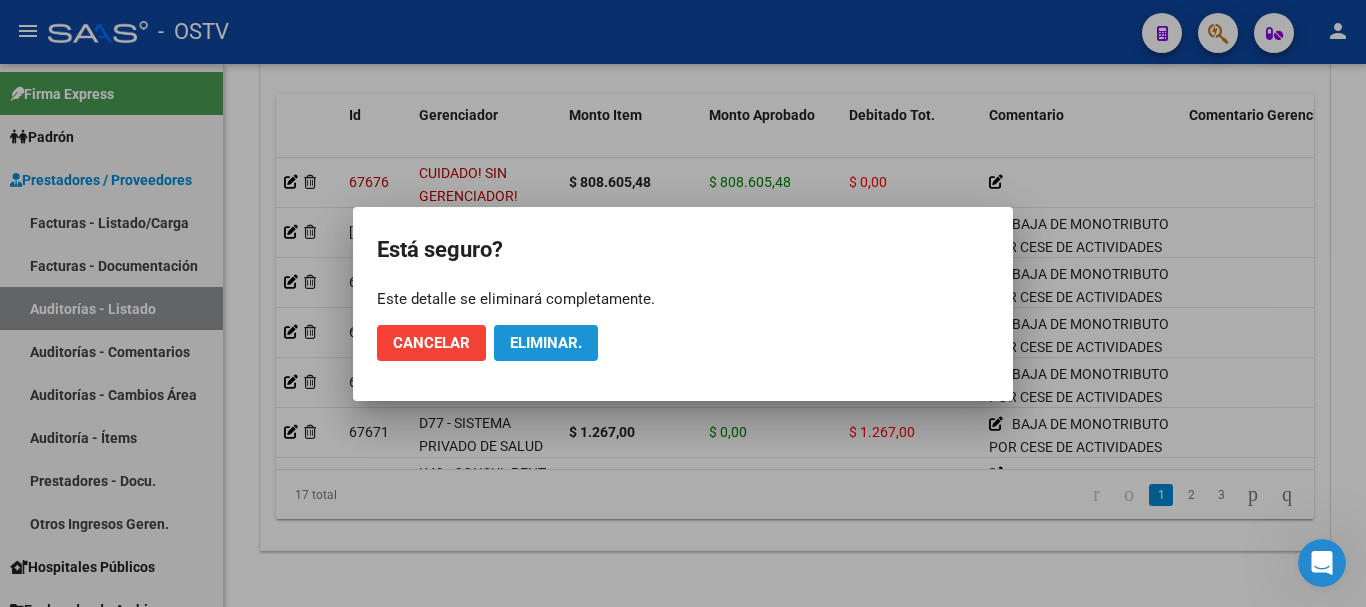 click on "Eliminar." 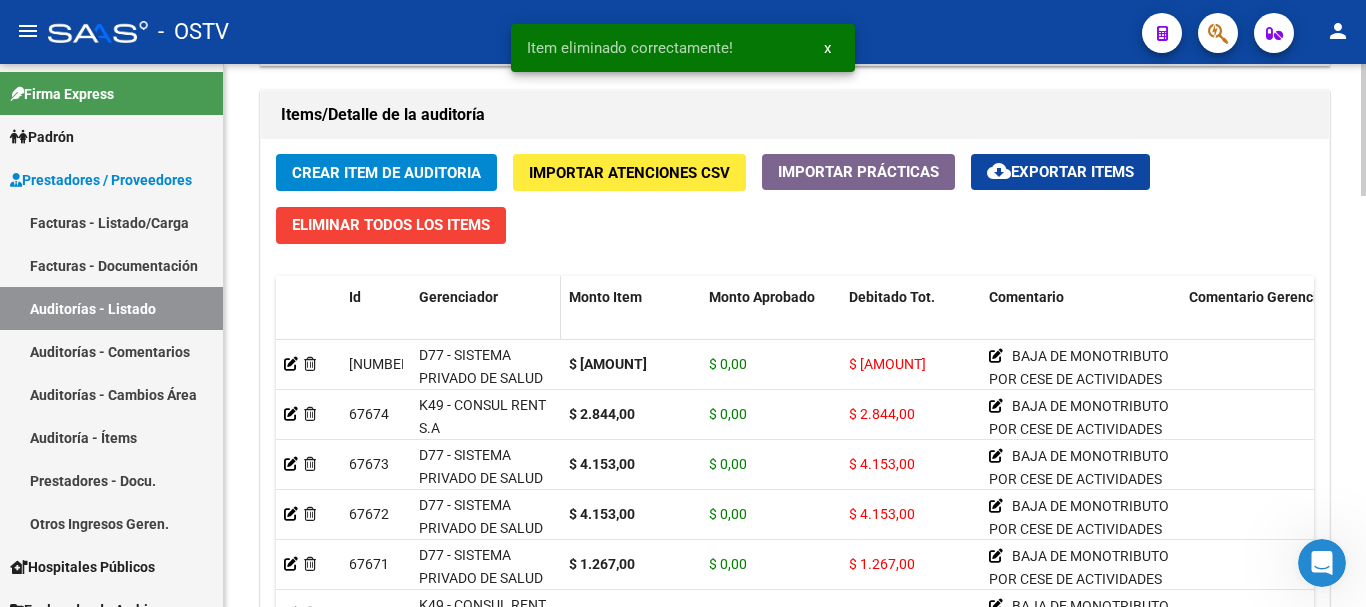 scroll, scrollTop: 1401, scrollLeft: 0, axis: vertical 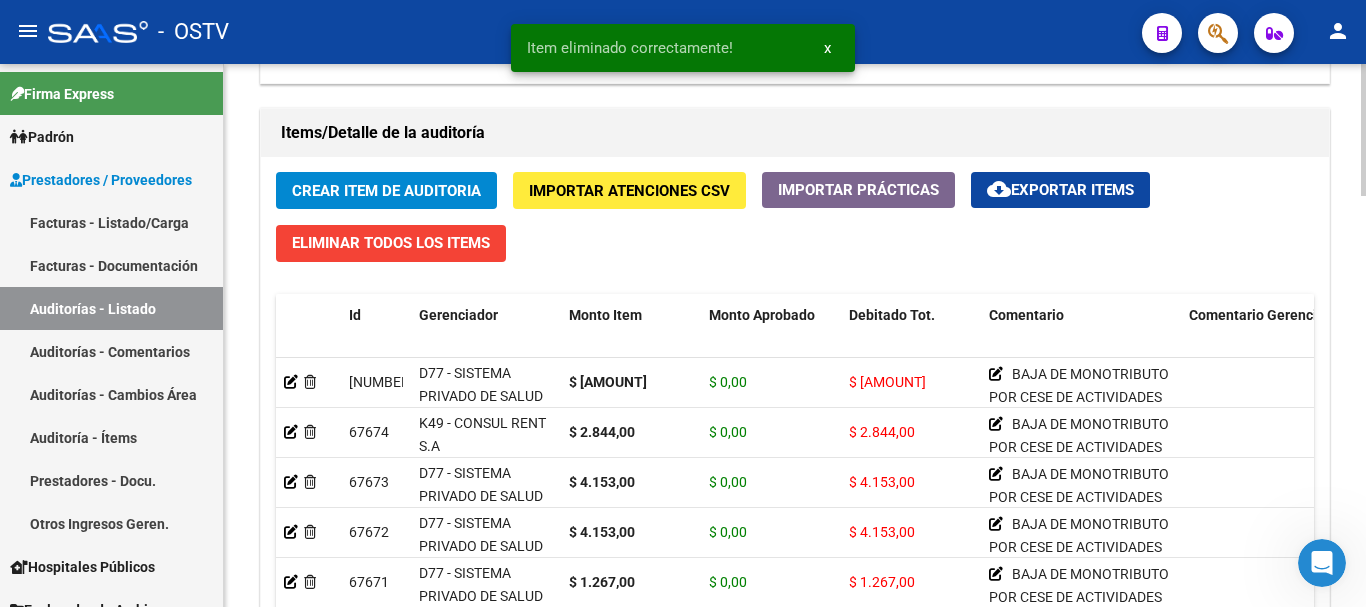 click on "Crear Item de Auditoria" 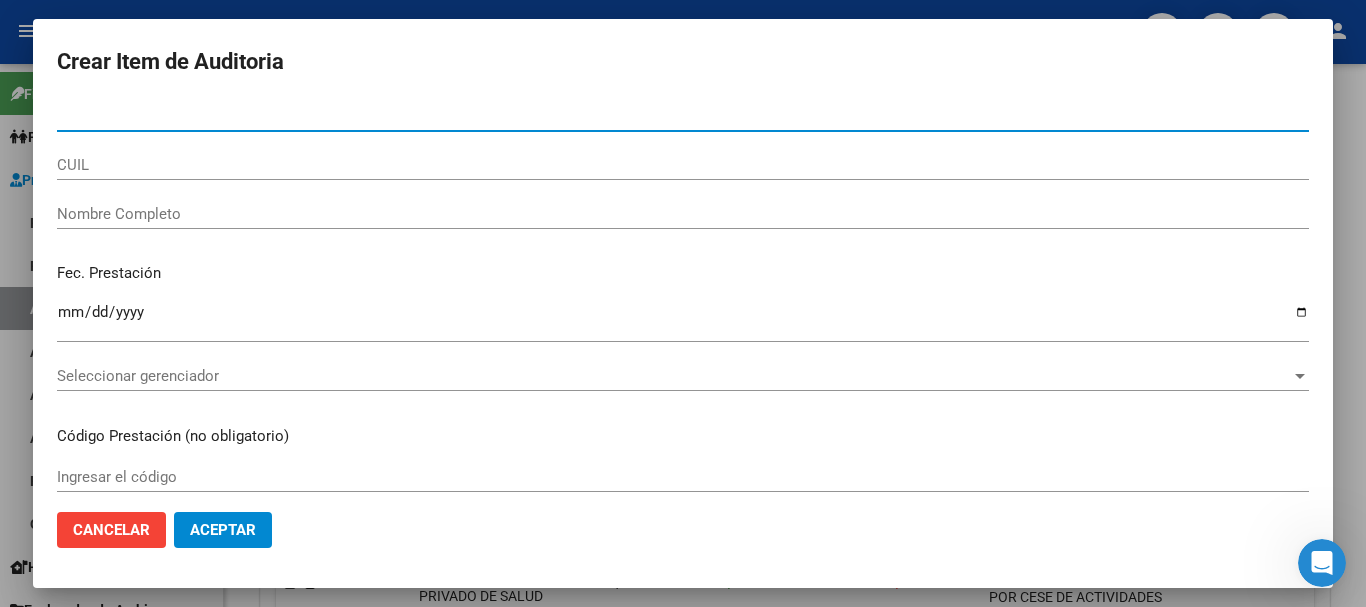 paste on "[NUMBER]" 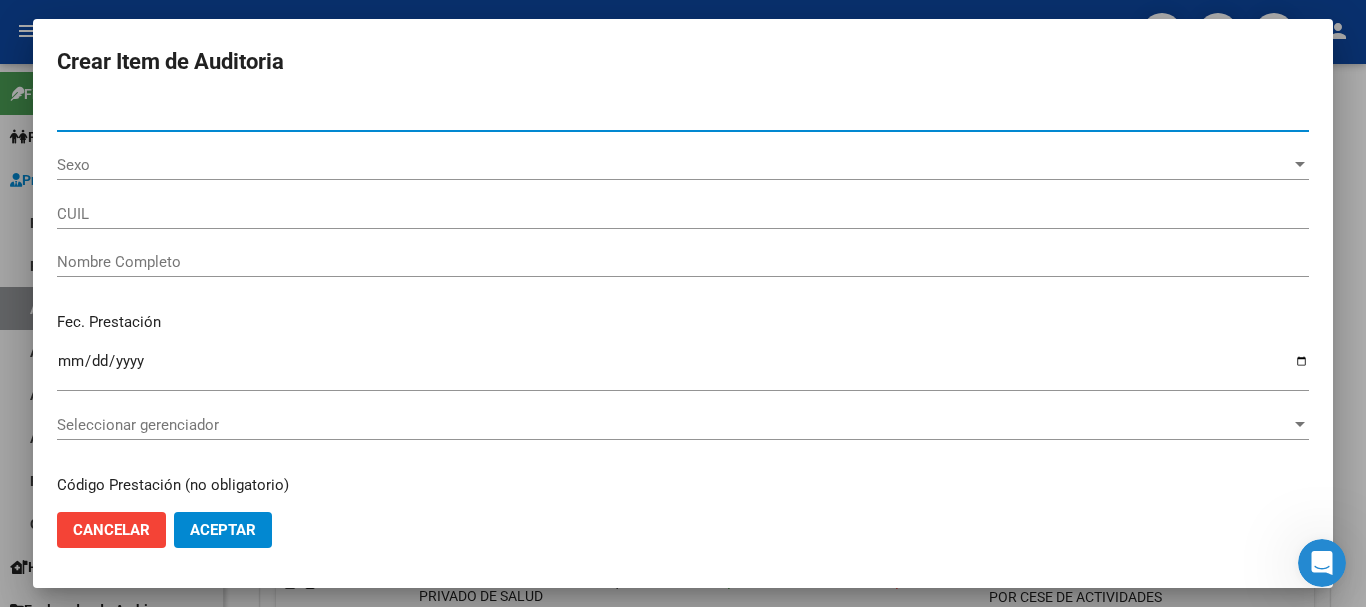 type on "[NUMBER]" 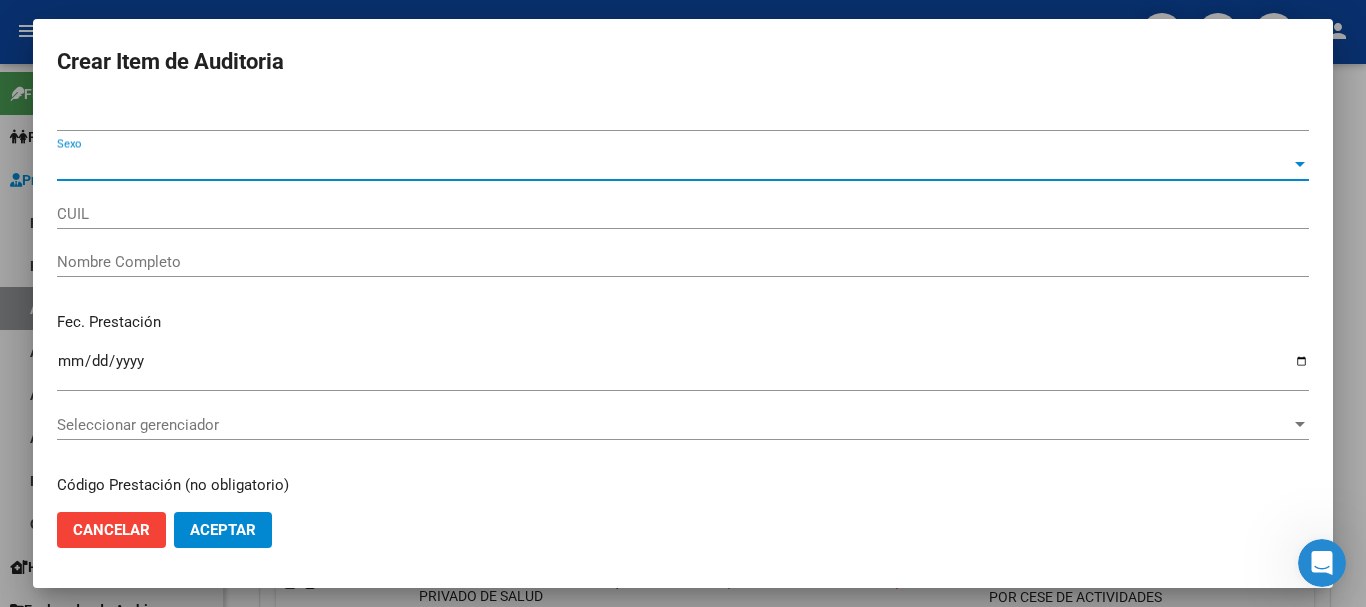 type on "[CUIL]" 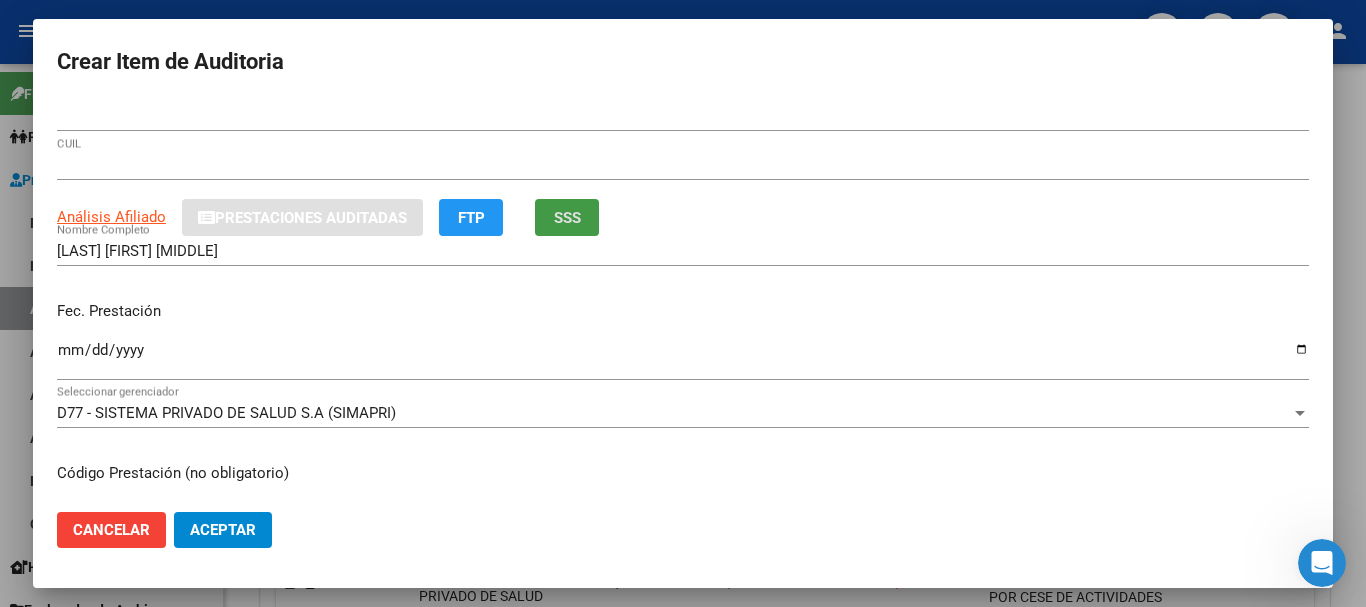 type 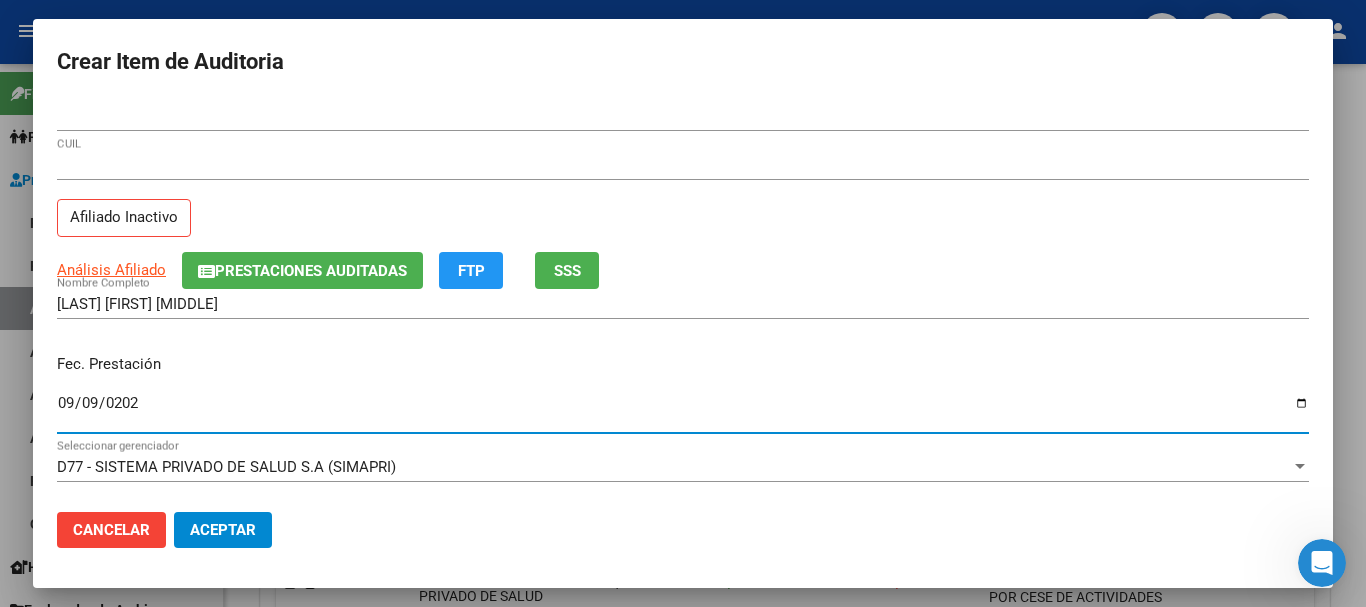 type on "[DATE]" 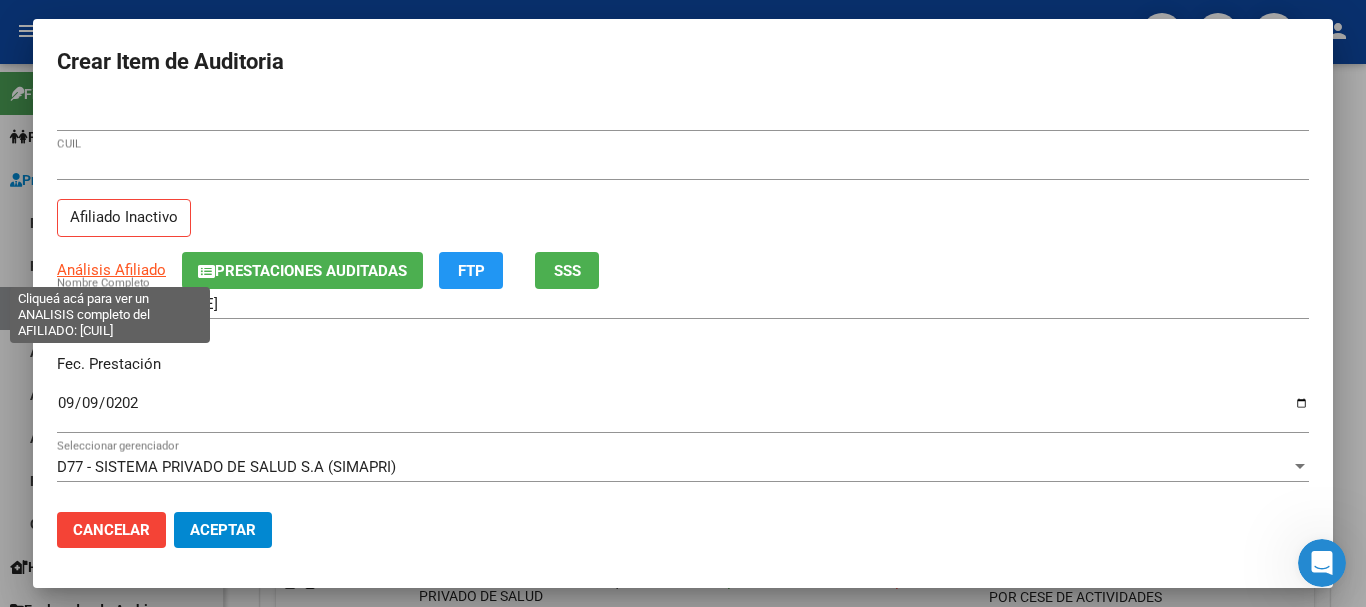 click on "Análisis Afiliado" at bounding box center [111, 270] 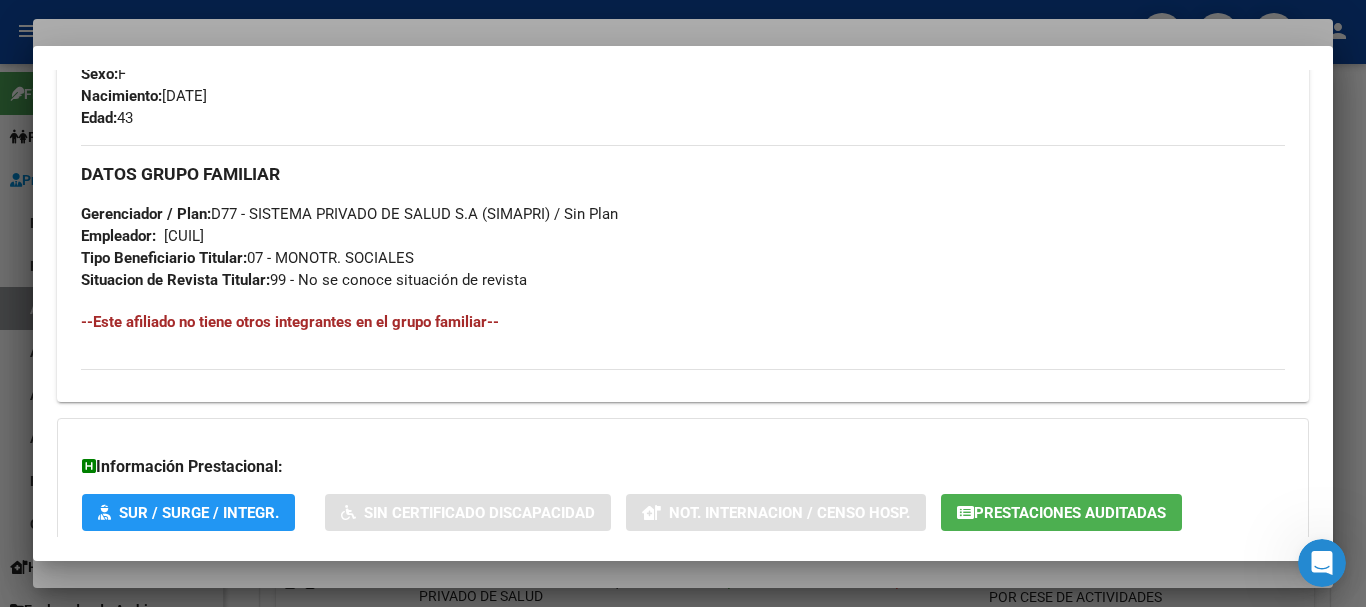 scroll, scrollTop: 1053, scrollLeft: 0, axis: vertical 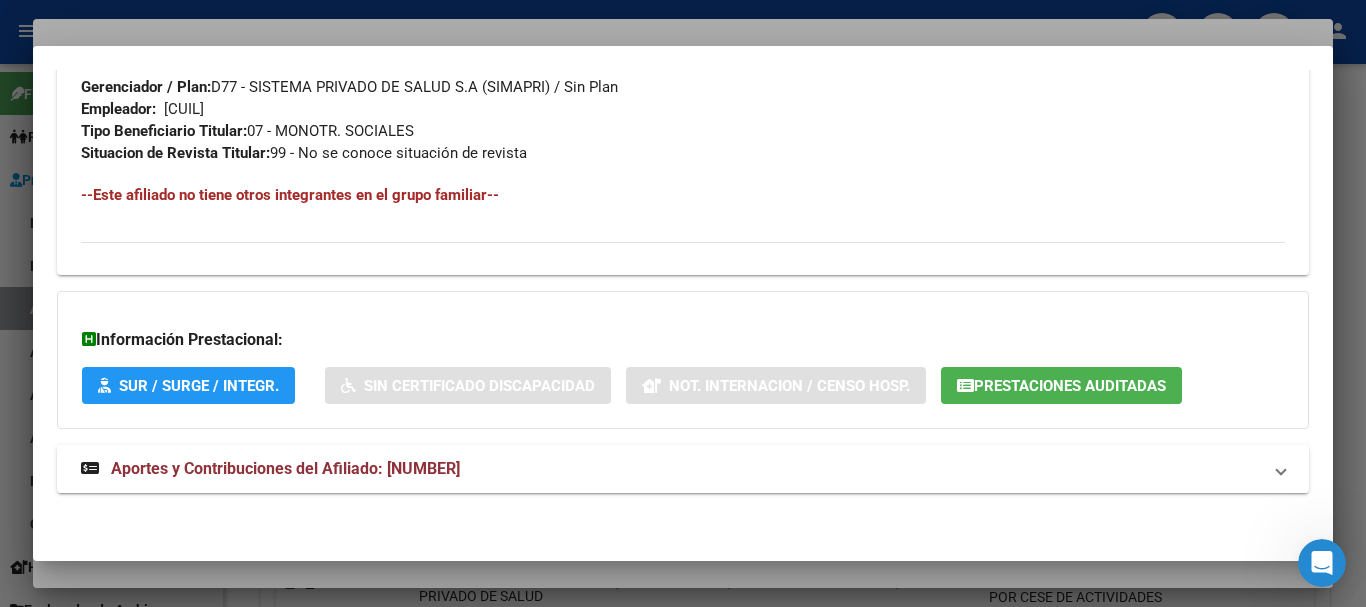 click on "Aportes y Contribuciones del Afiliado: [NUMBER]" at bounding box center [285, 468] 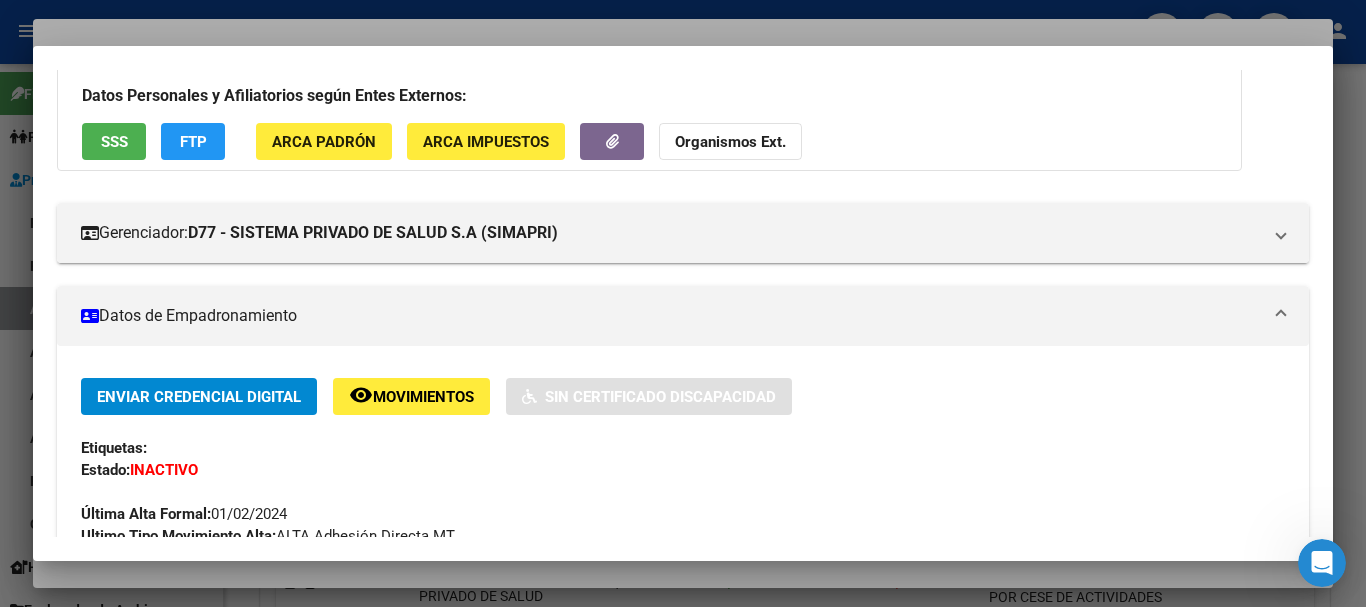 scroll, scrollTop: 0, scrollLeft: 0, axis: both 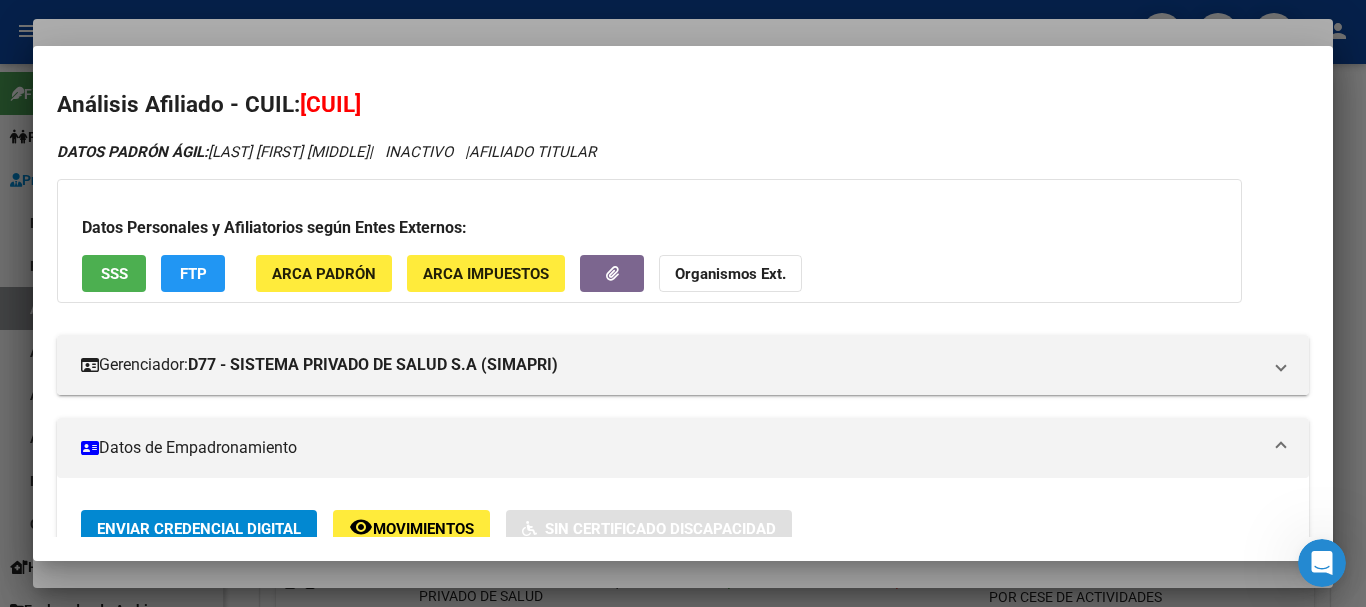 click on "Organismos Ext." 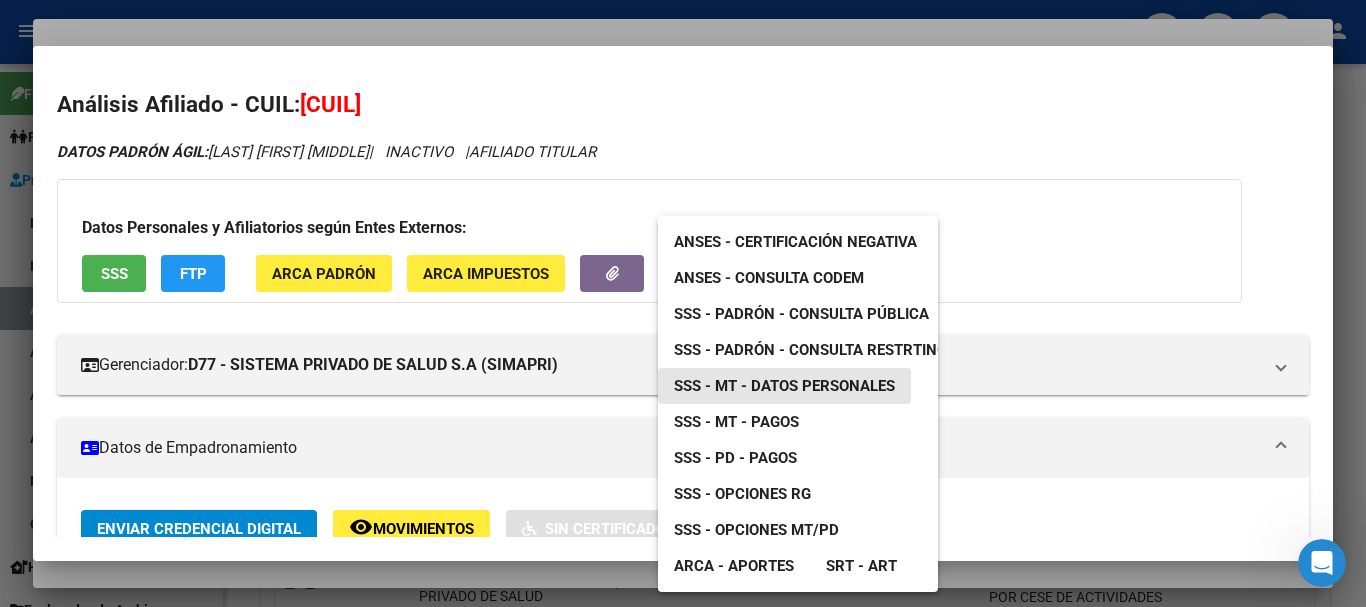 click on "SSS - MT - Datos Personales" at bounding box center [784, 386] 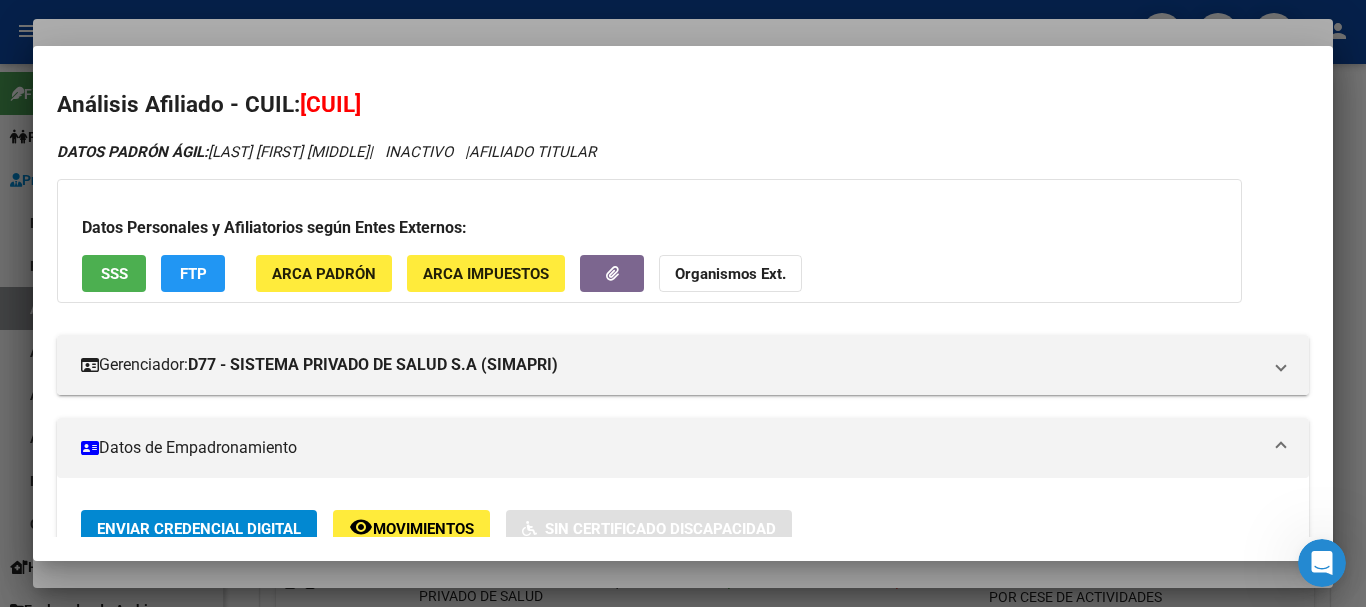 click at bounding box center (683, 303) 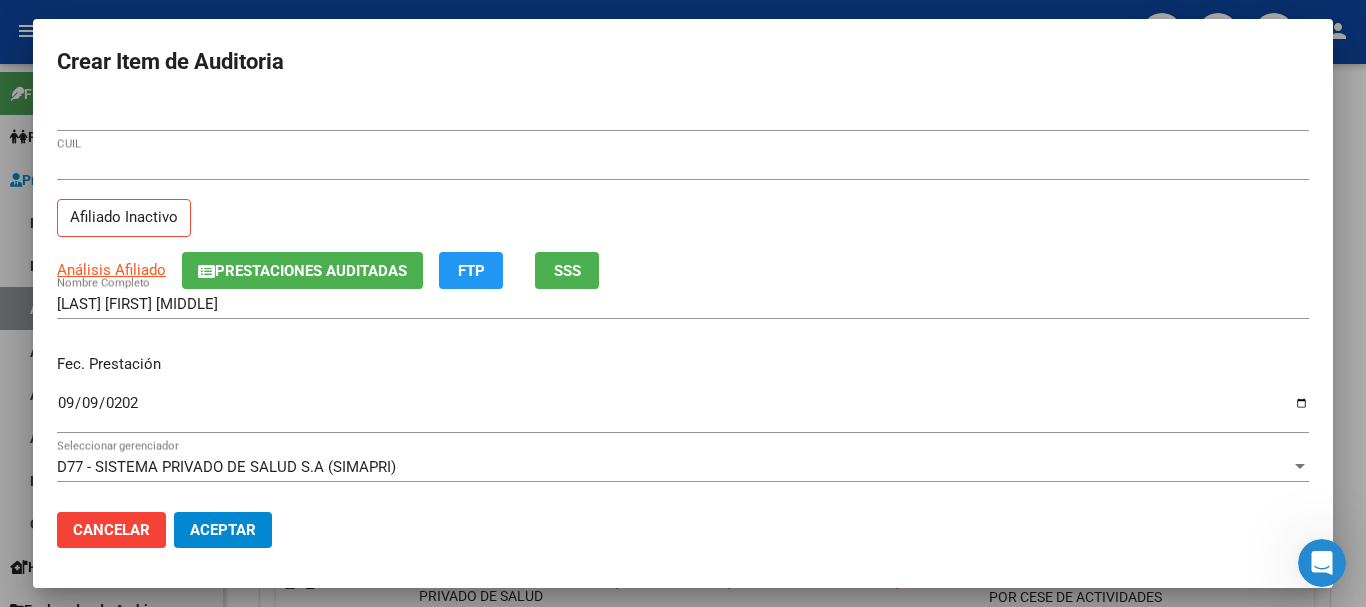 click on "Prestaciones Auditadas" 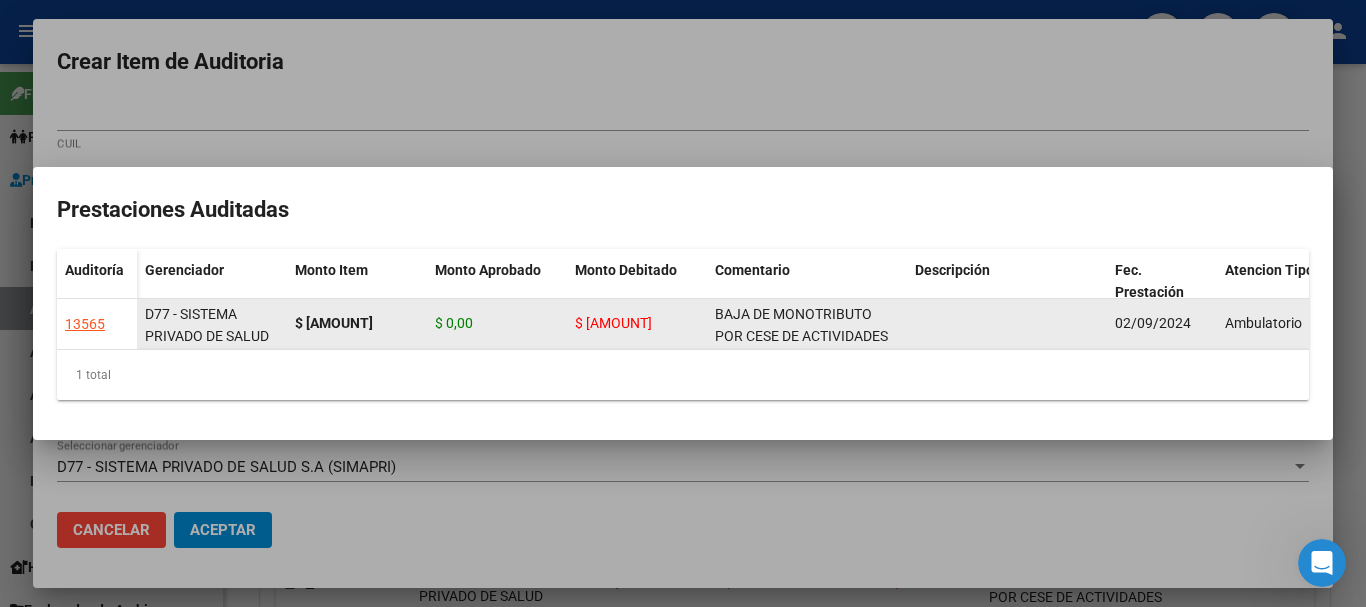 click on "BAJA DE MONOTRIBUTO POR CESE DE ACTIVIDADES 08/2024" 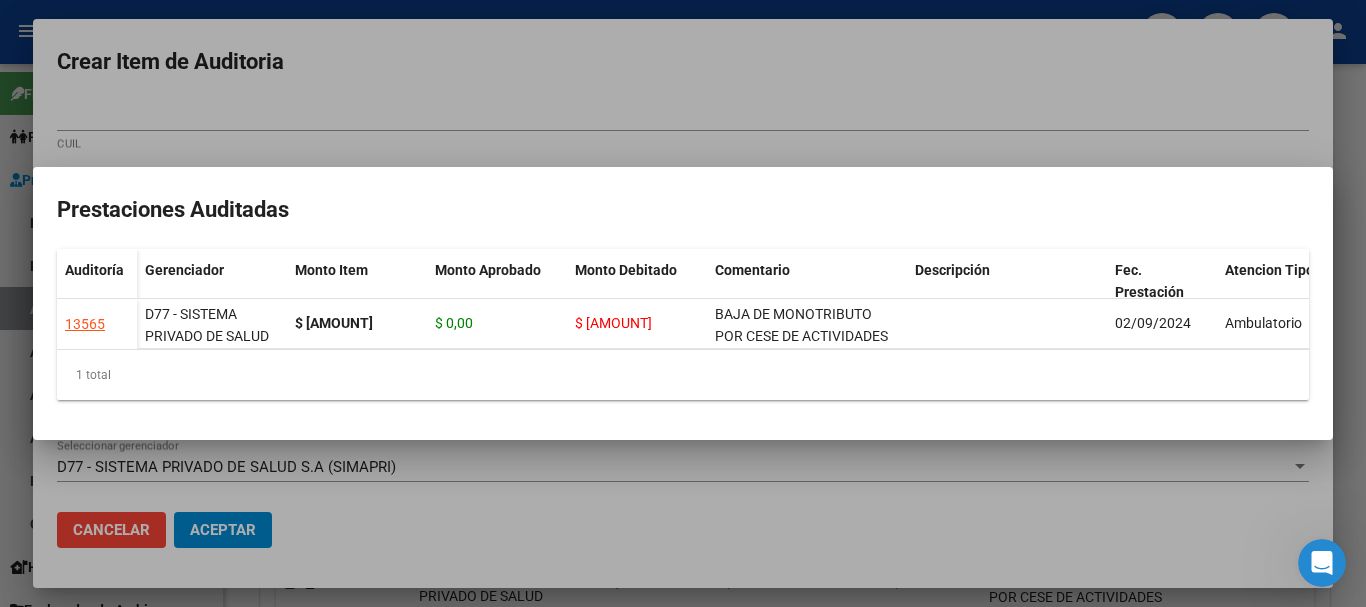 copy on "BAJA DE MONOTRIBUTO POR CESE DE ACTIVIDADES 08/2024" 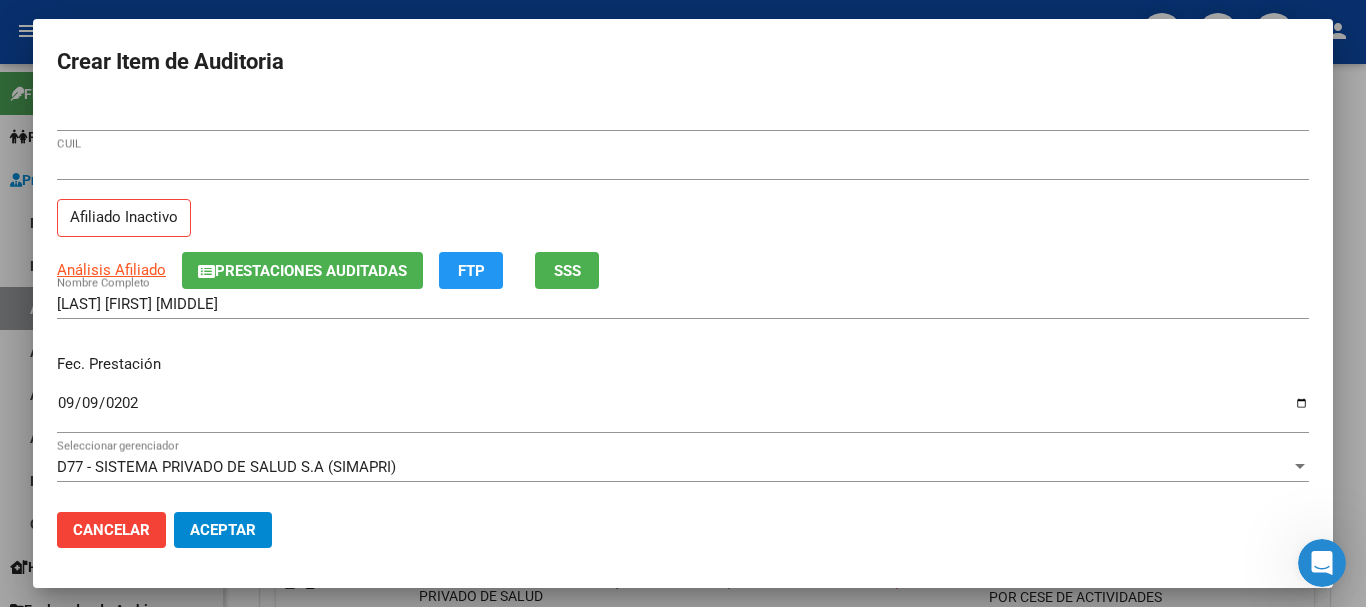 click on "[CUIL]" at bounding box center [683, 165] 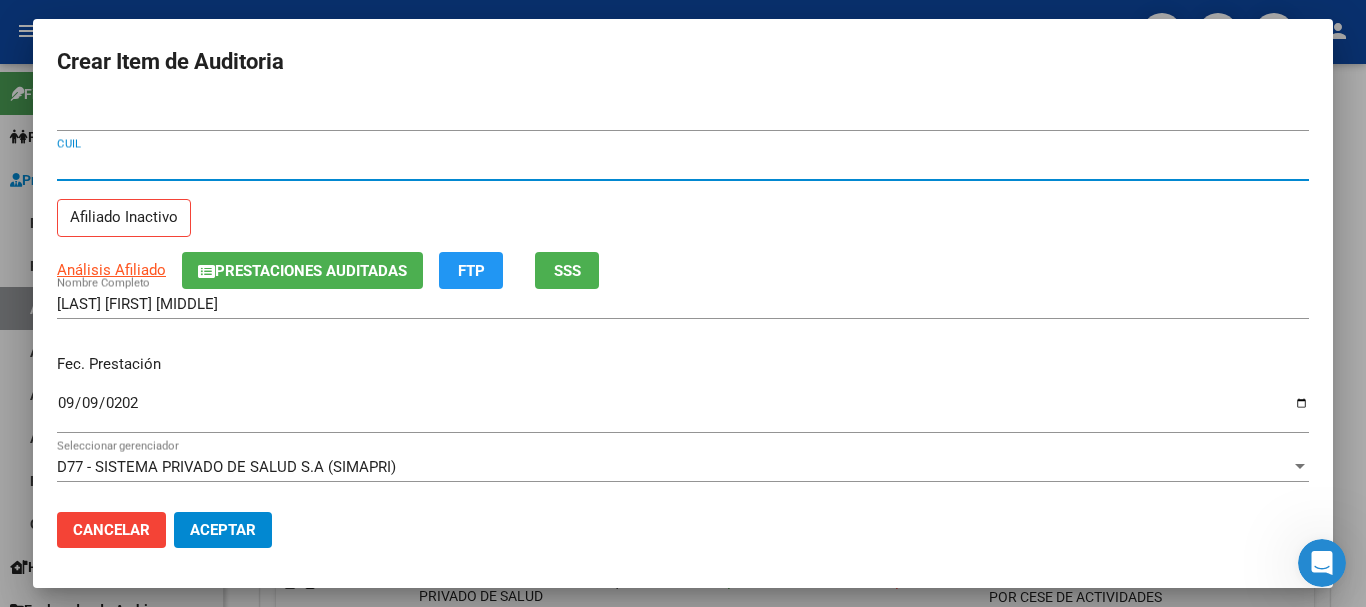type 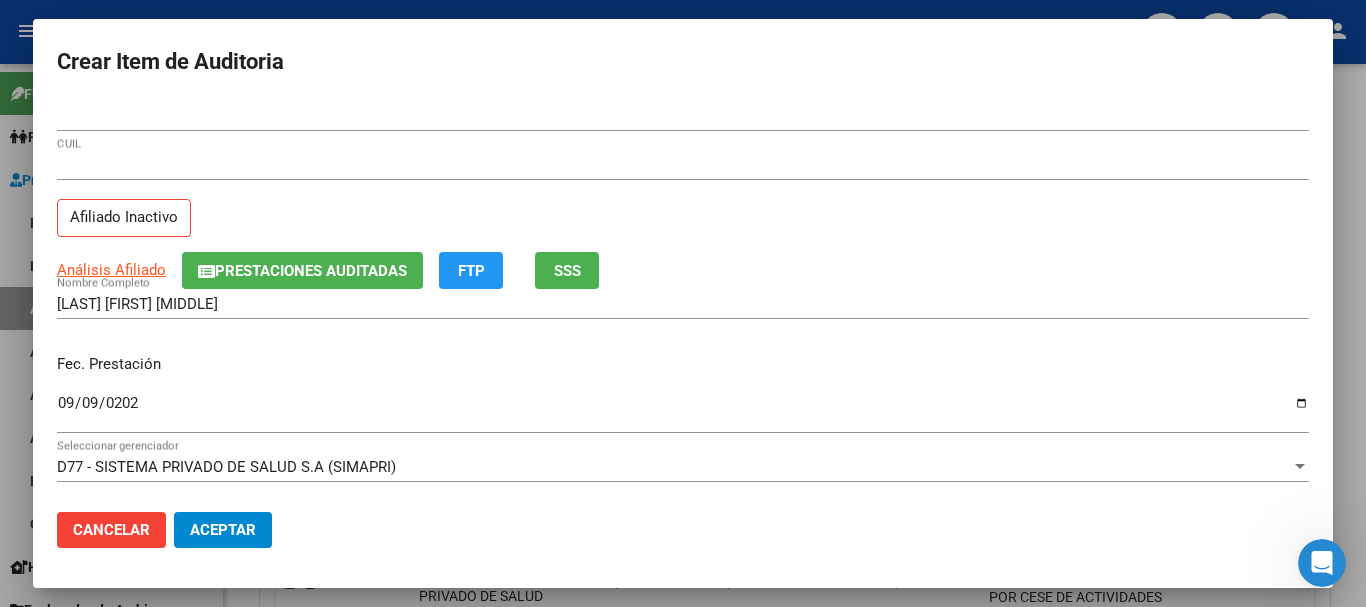 scroll, scrollTop: 270, scrollLeft: 0, axis: vertical 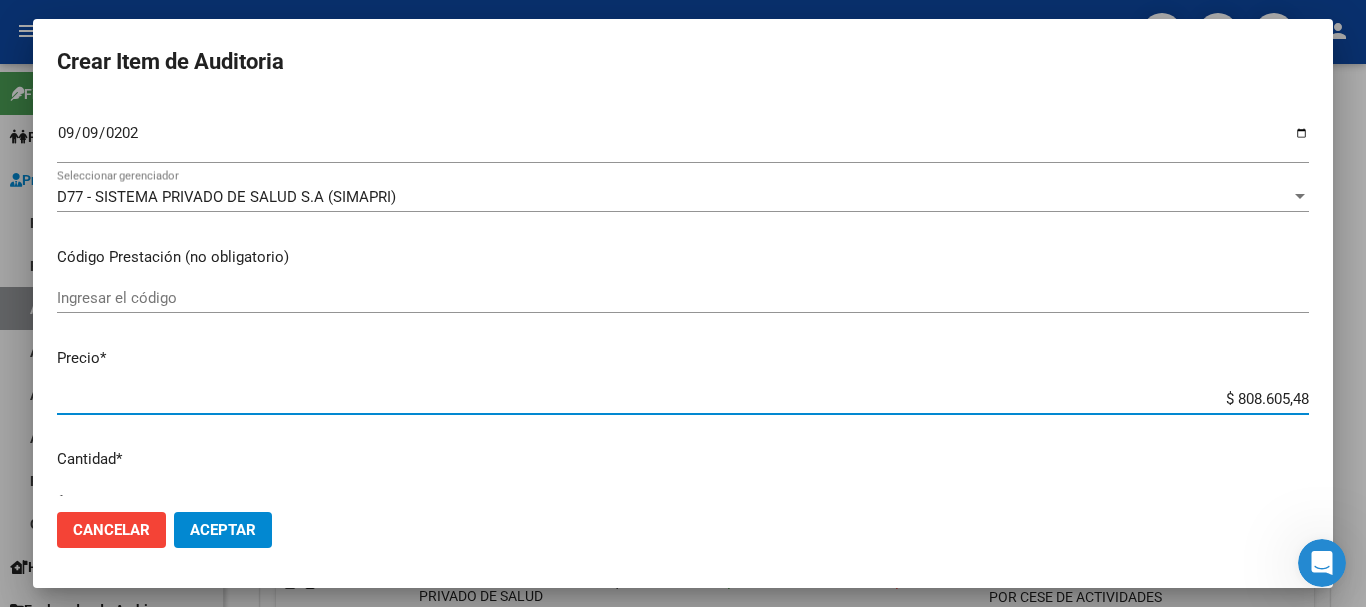 type on "$ 0,02" 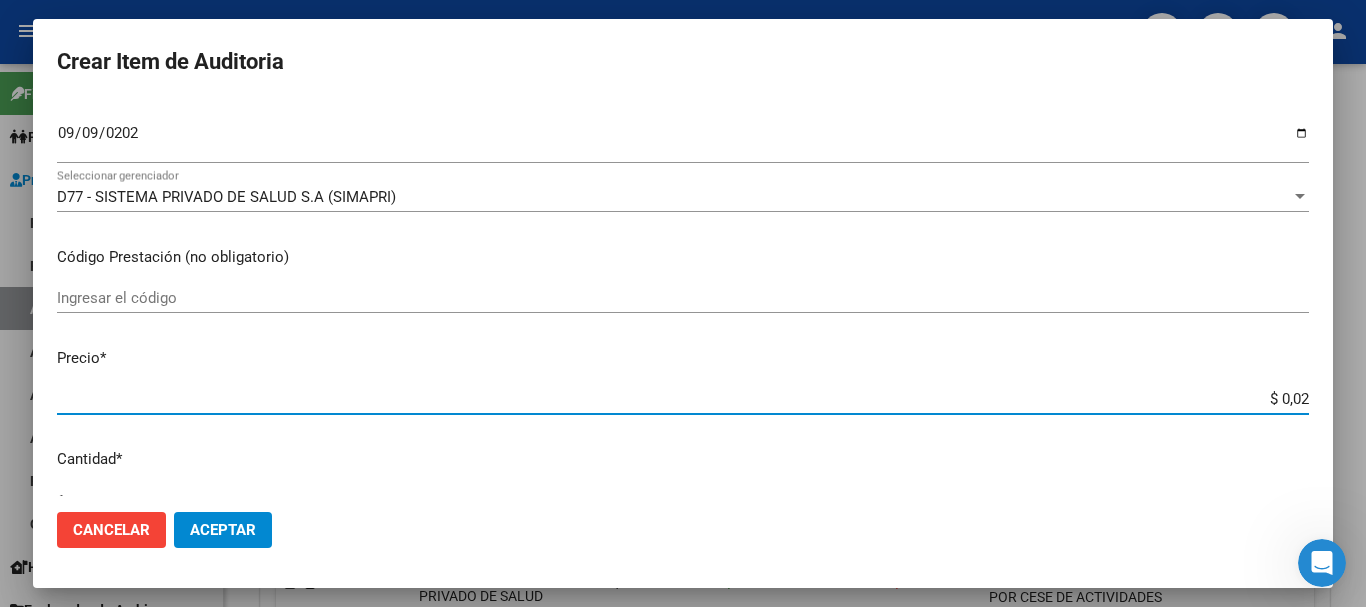 type on "$ 0,21" 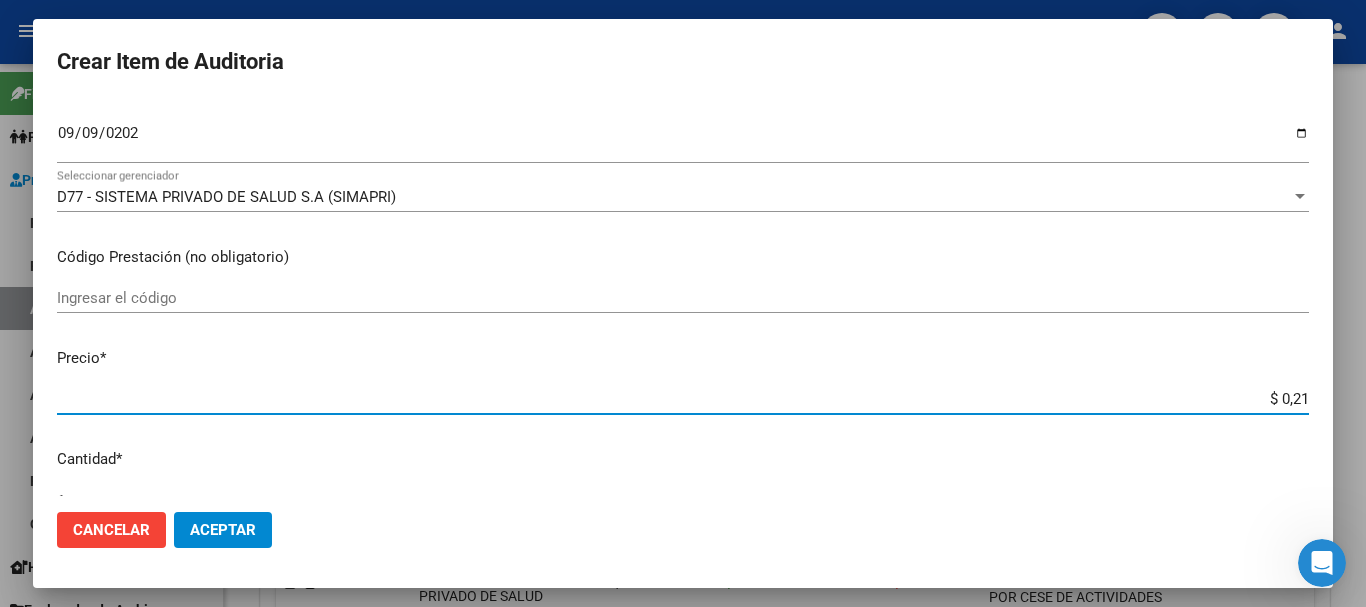 type on "$ 2,19" 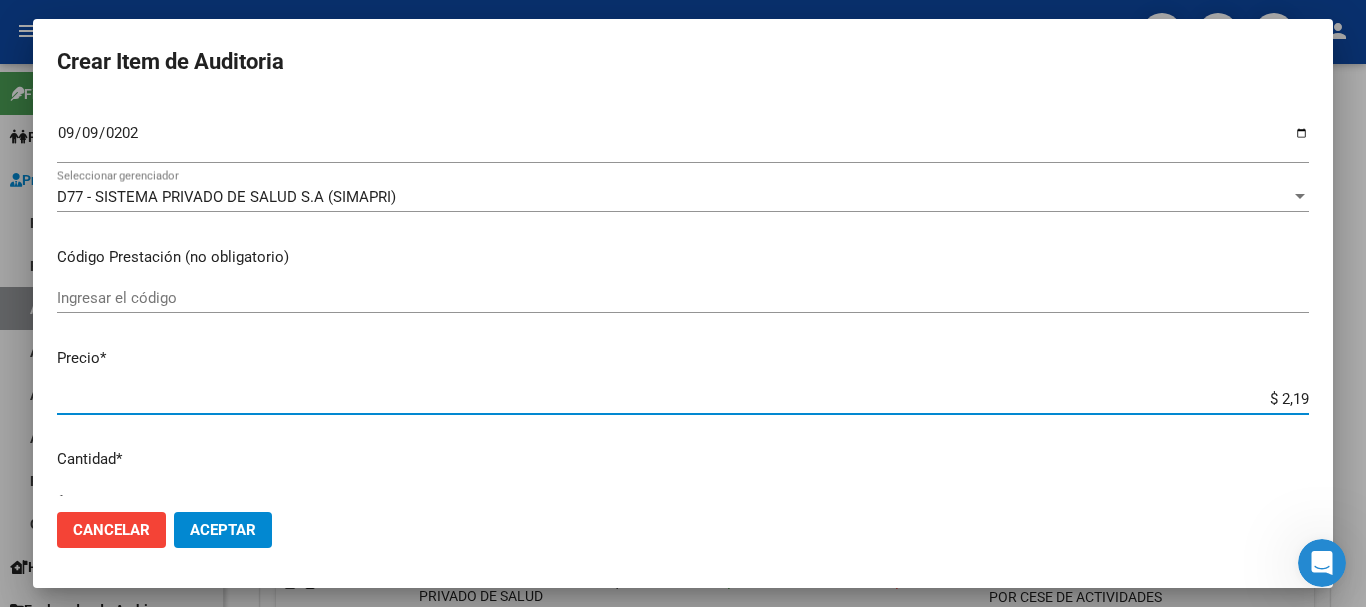 type on "$ 21,90" 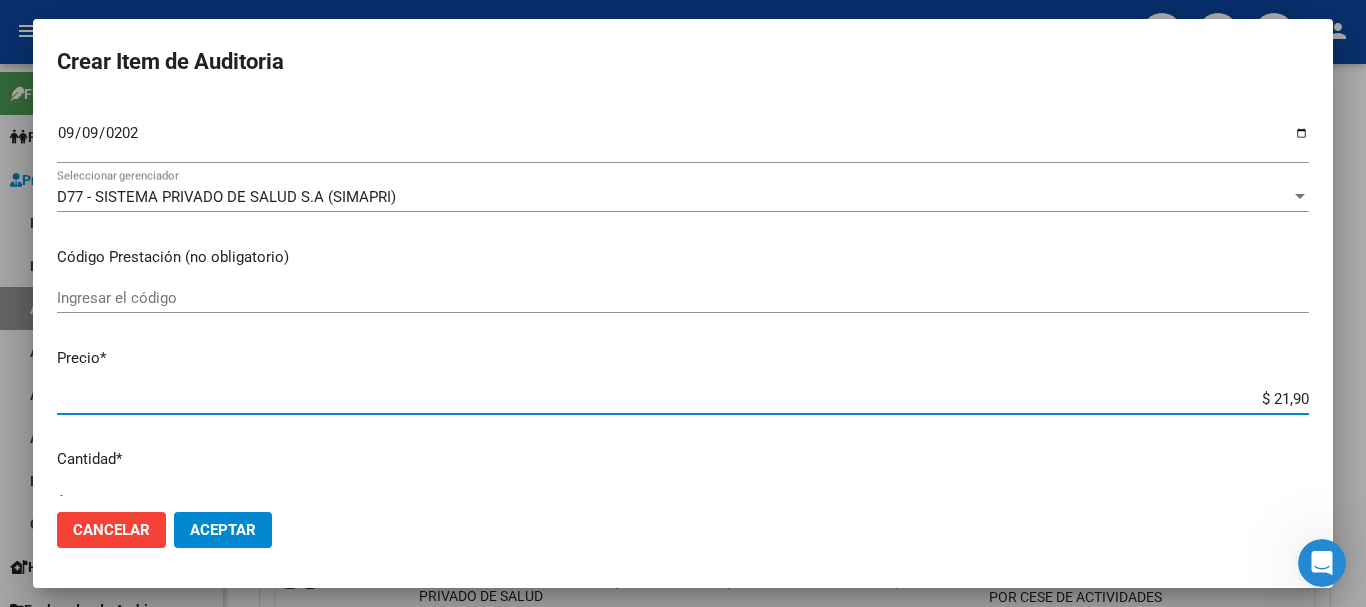 type on "$ 219,00" 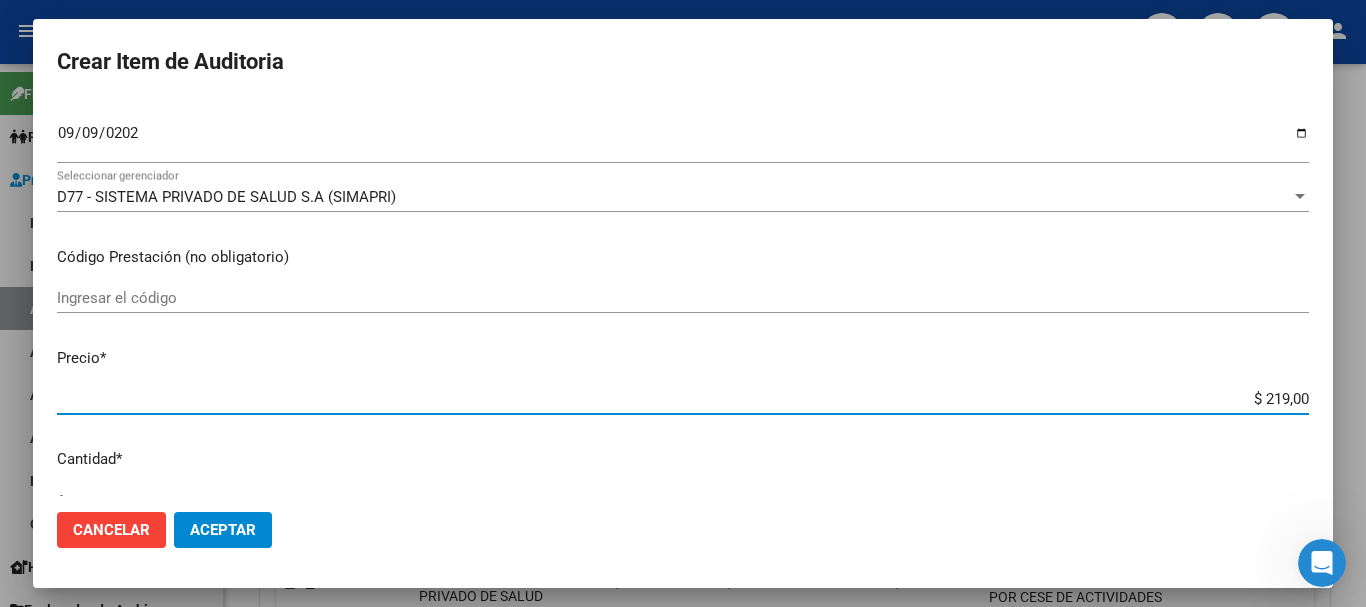 type on "$ 2.190,00" 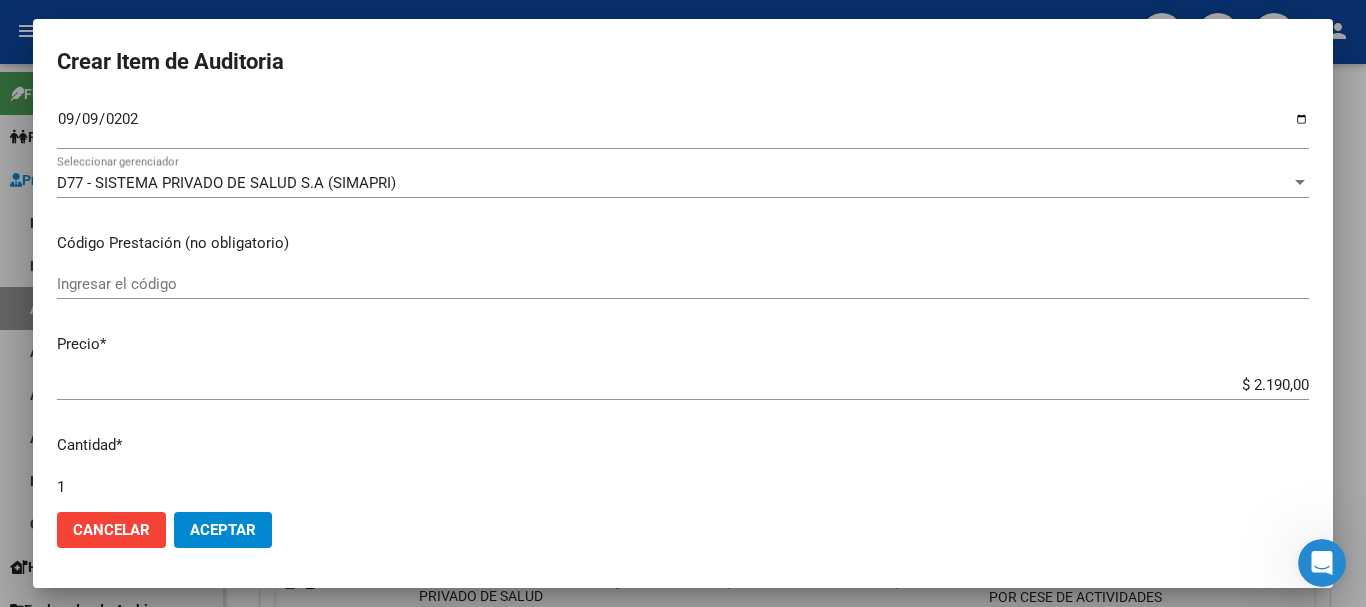 scroll, scrollTop: 675, scrollLeft: 0, axis: vertical 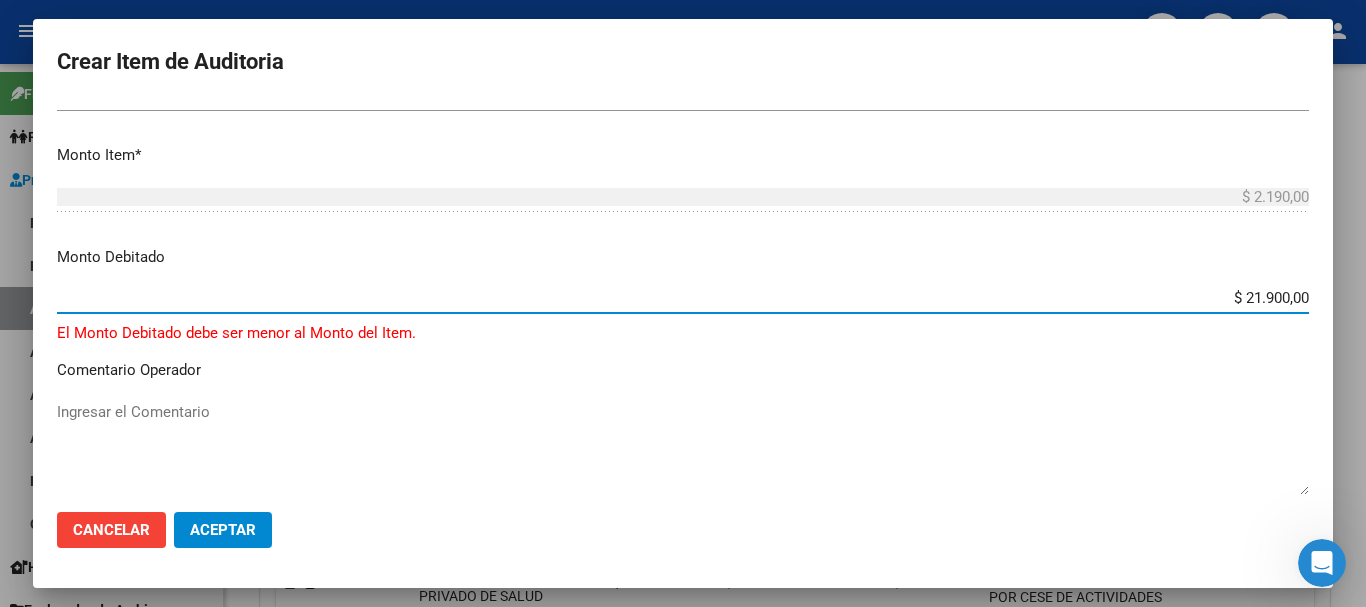 type on "$ 2.190,00" 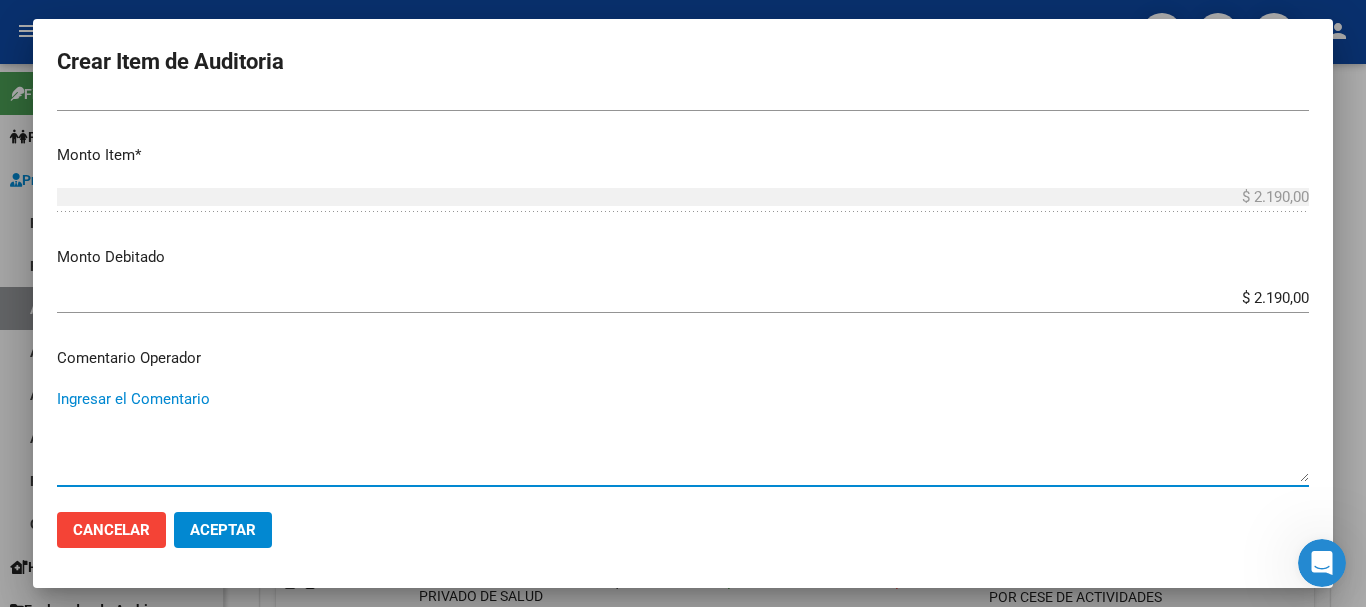 paste on "BAJA DE MONOTRIBUTO POR CESE DE ACTIVIDADES 08/2024" 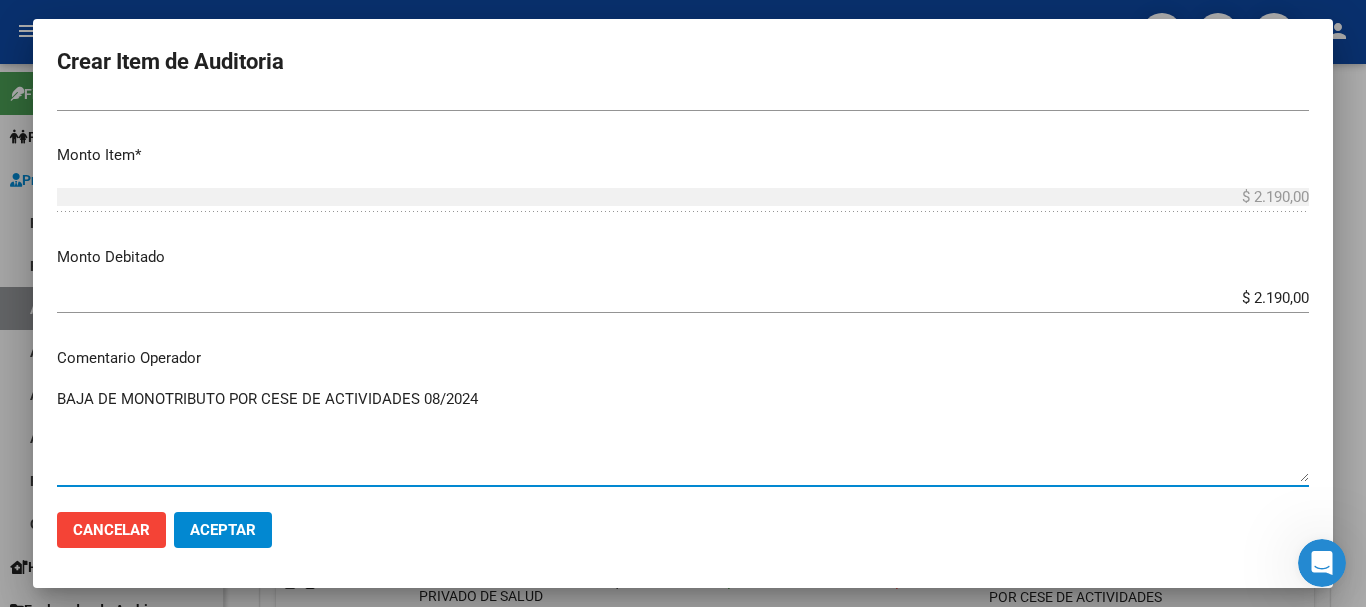 type on "BAJA DE MONOTRIBUTO POR CESE DE ACTIVIDADES 08/2024" 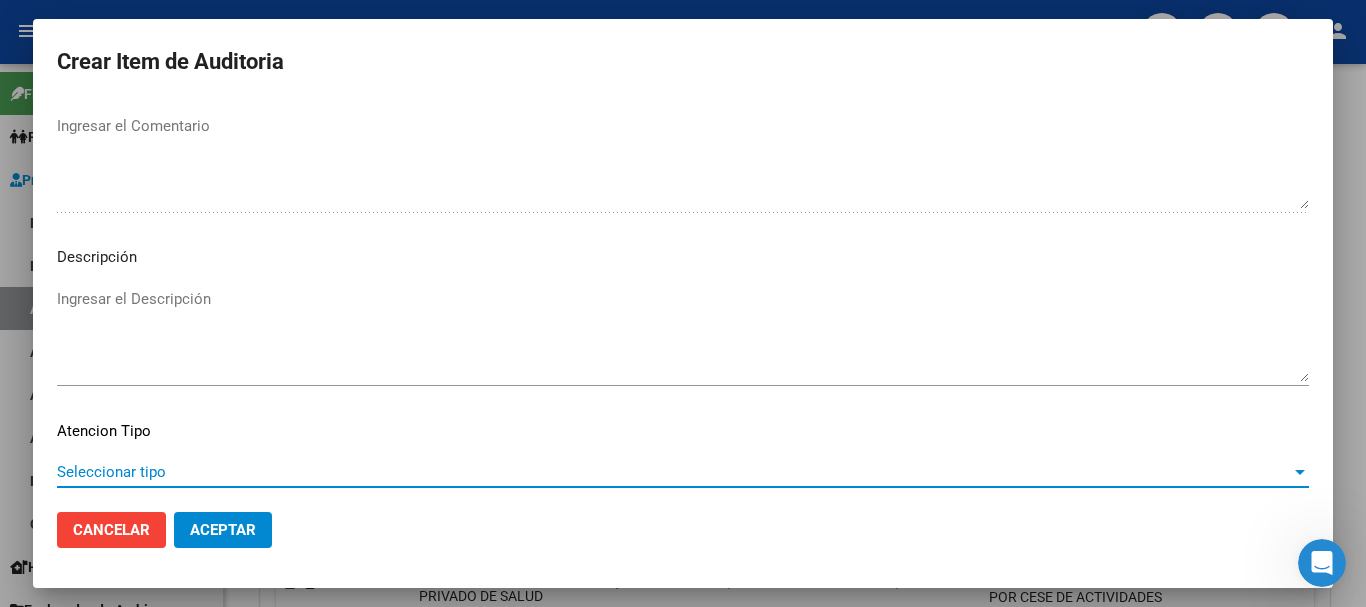 scroll, scrollTop: 1233, scrollLeft: 0, axis: vertical 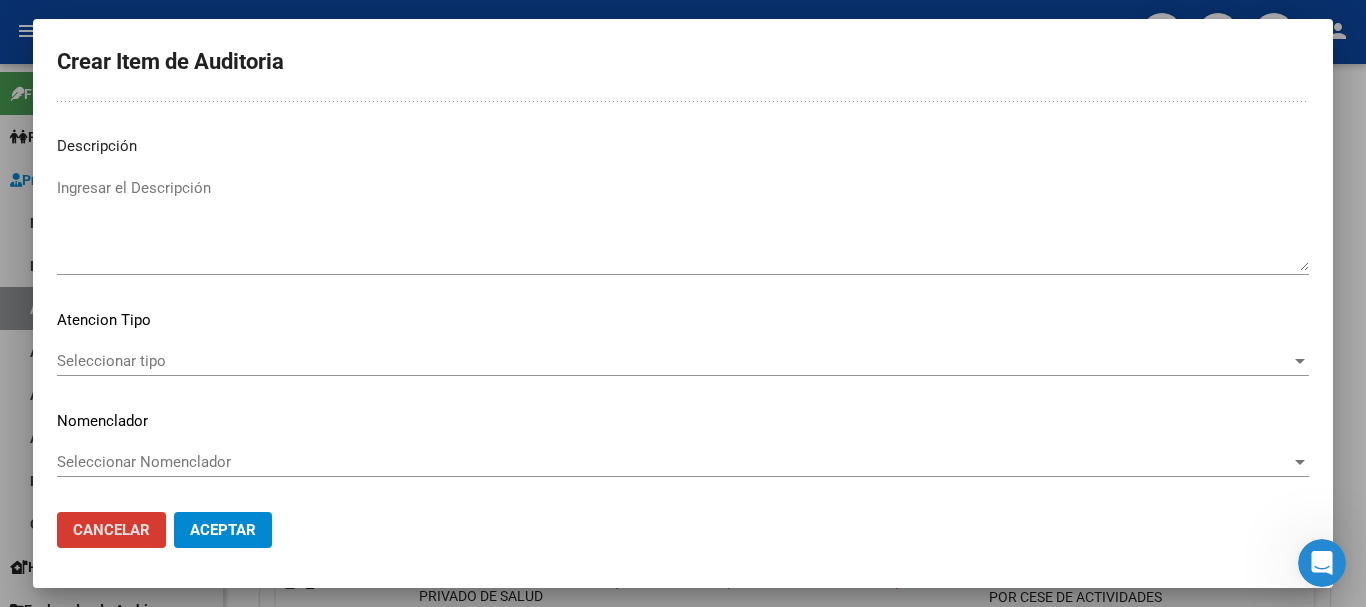 type 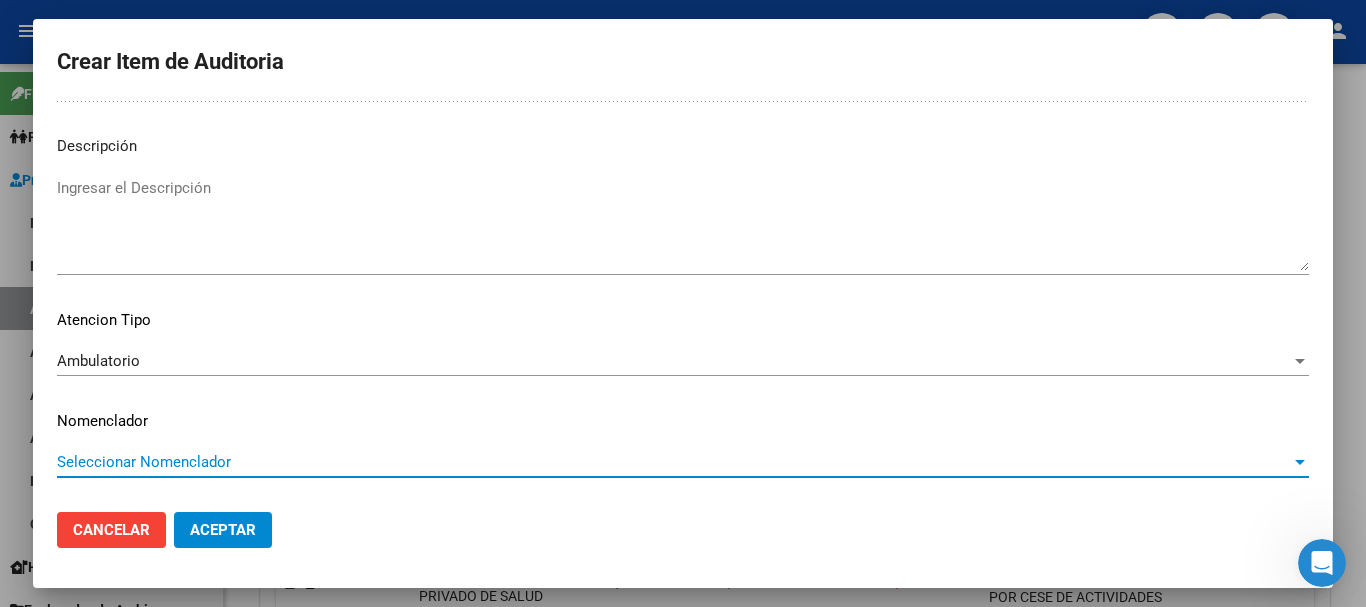 type 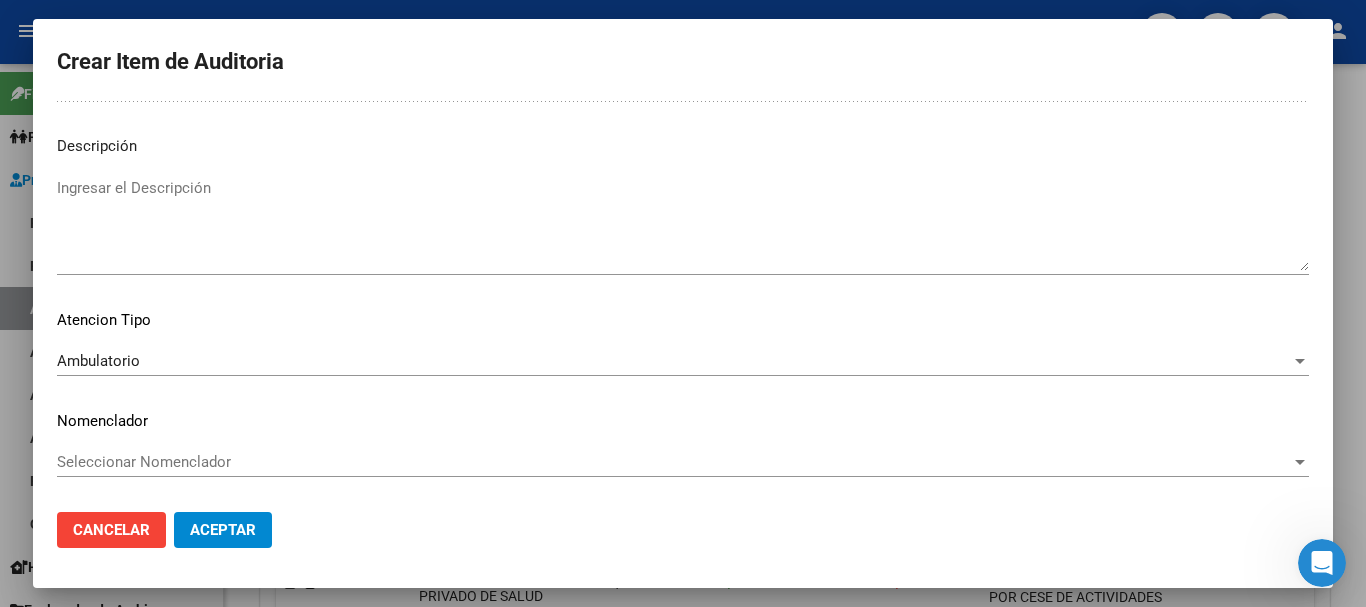 scroll, scrollTop: 0, scrollLeft: 0, axis: both 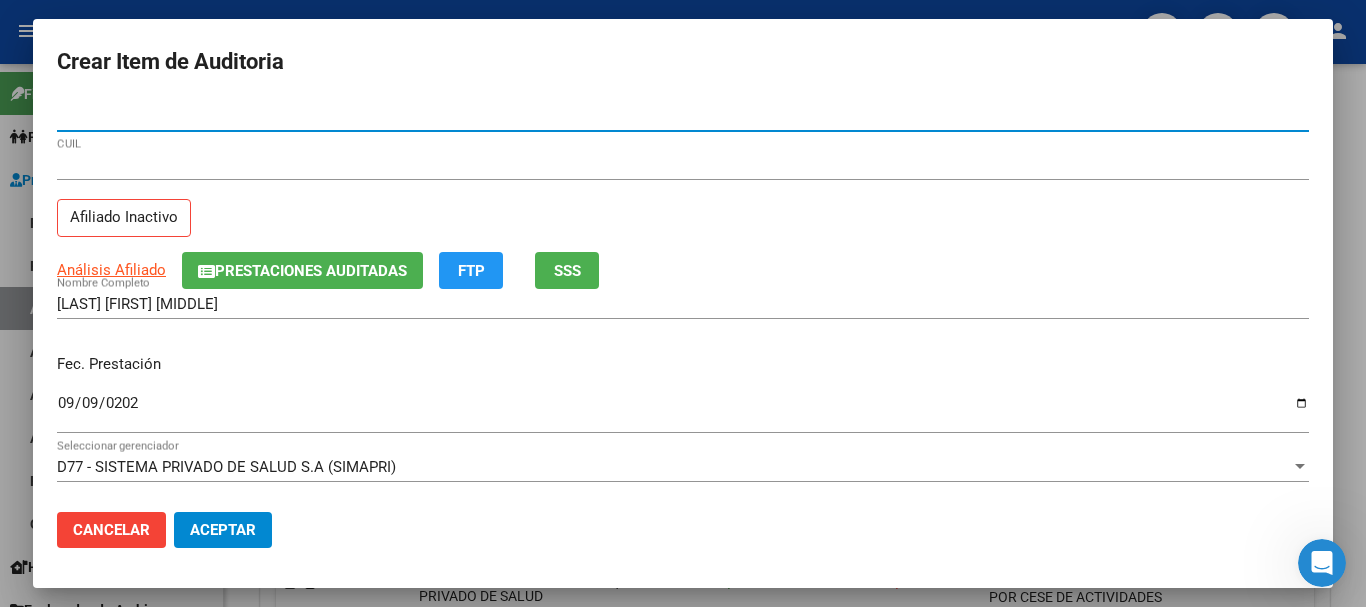 click on "Aceptar" 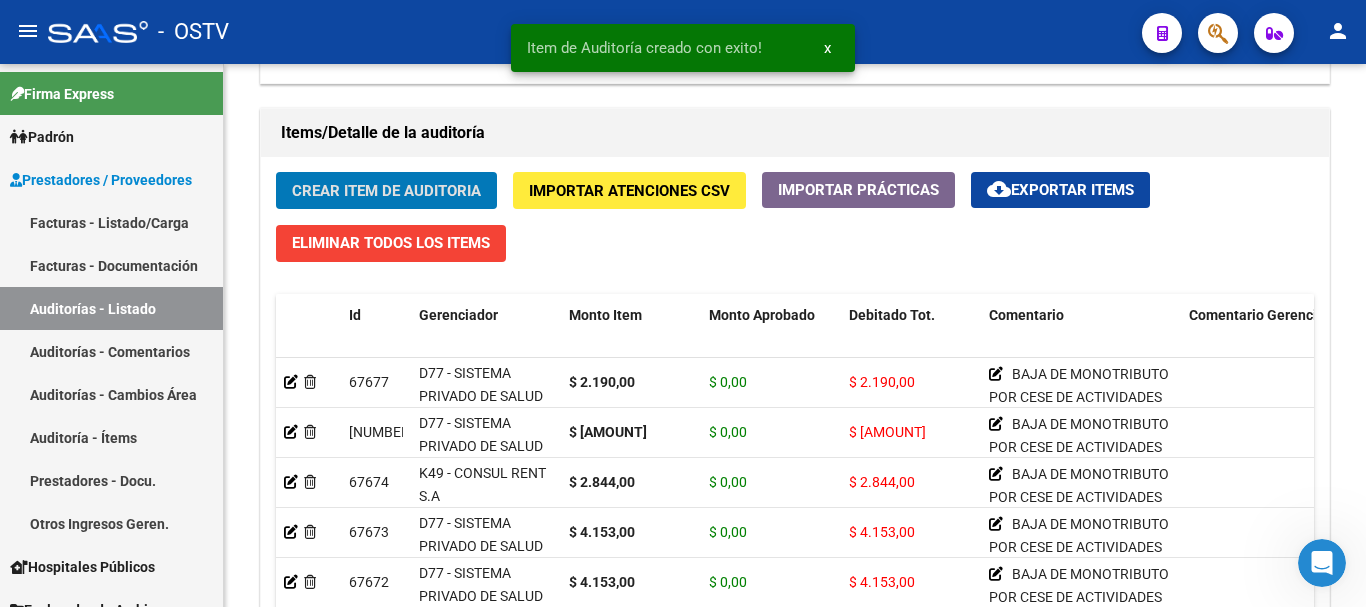 type 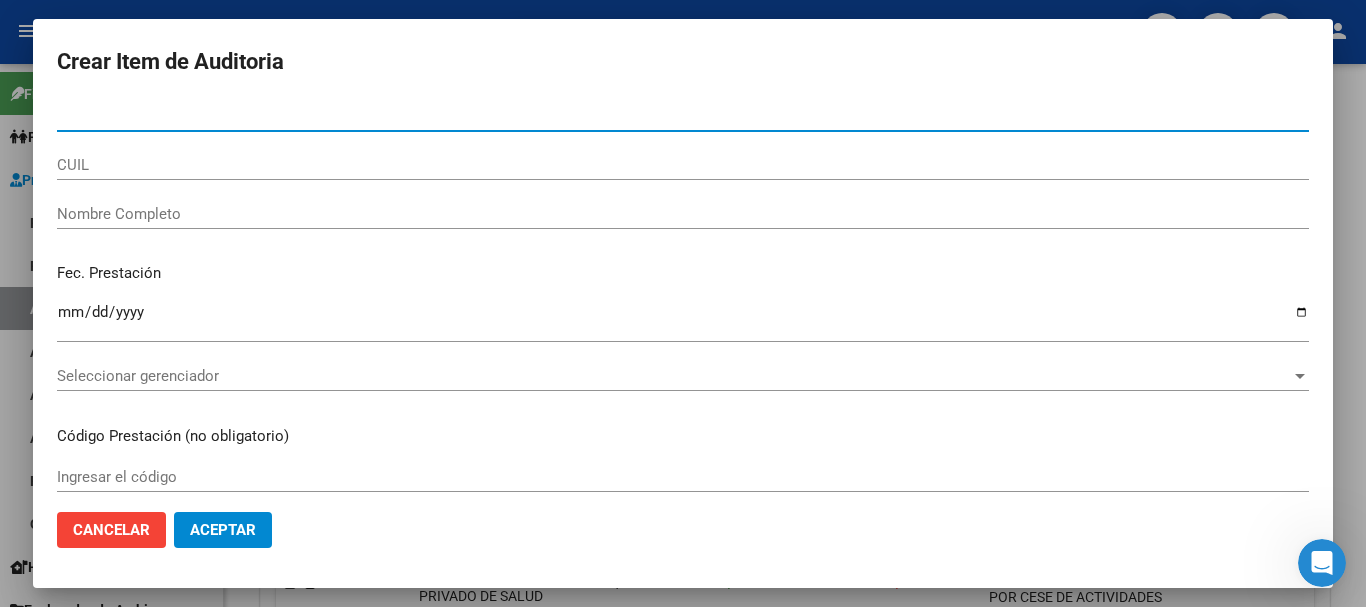 paste on "[NUMBER]" 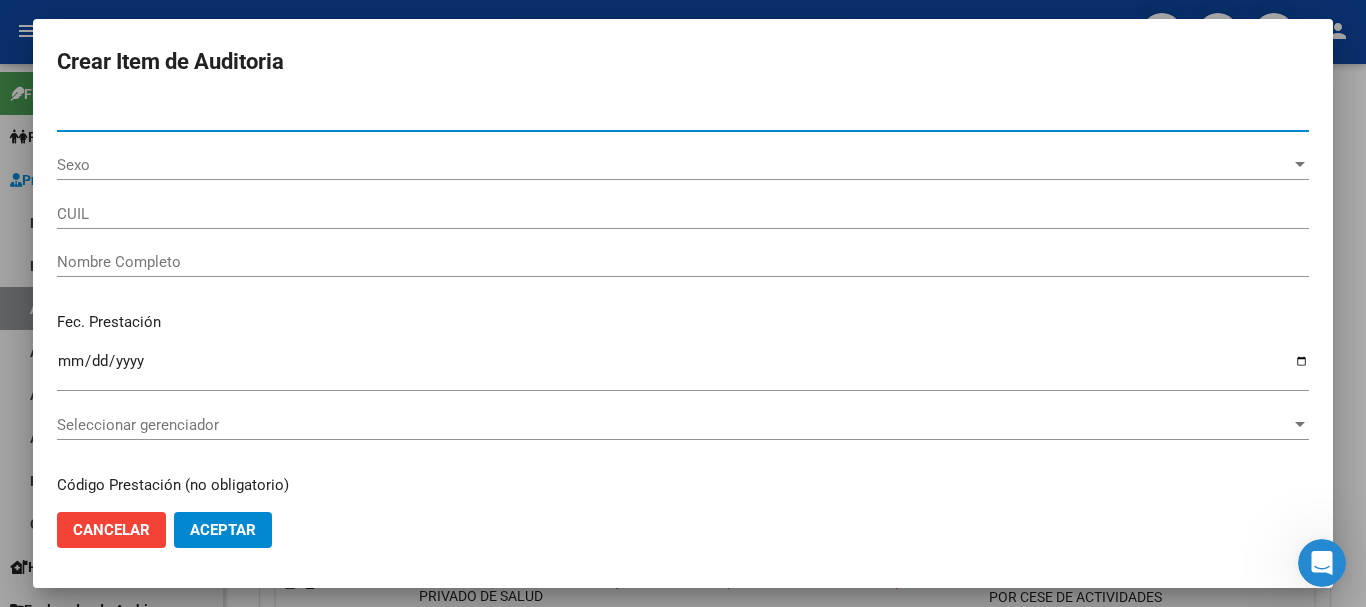 type on "[NUMBER]" 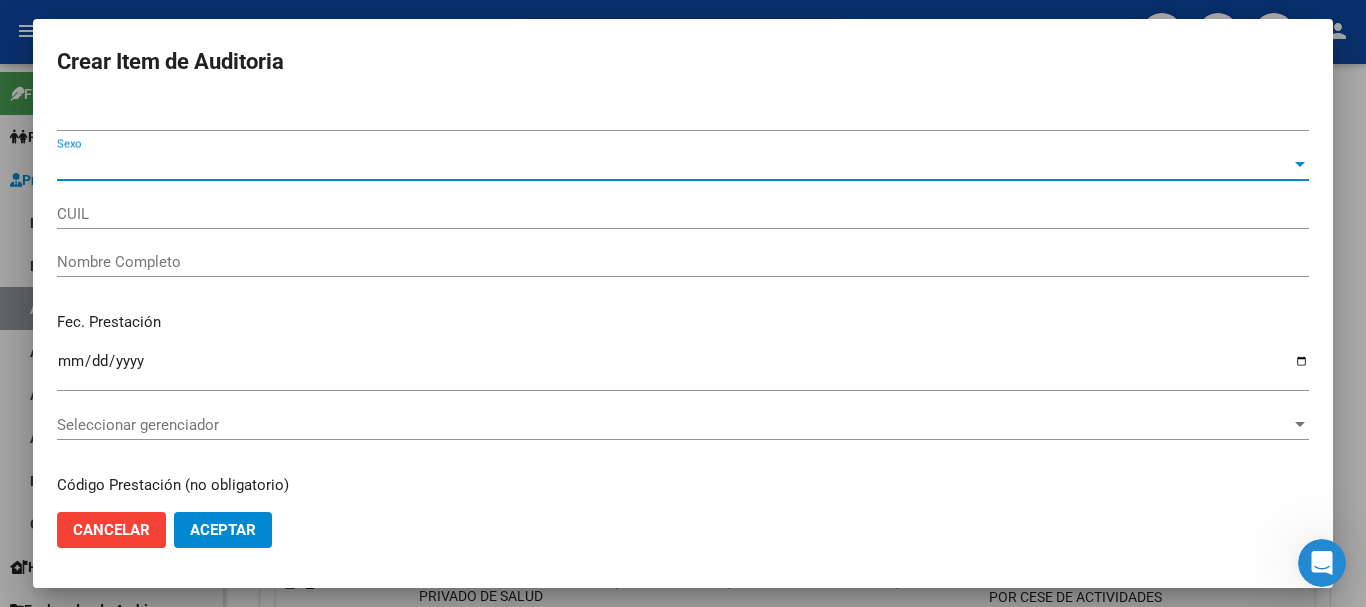 type on "[CUIL]" 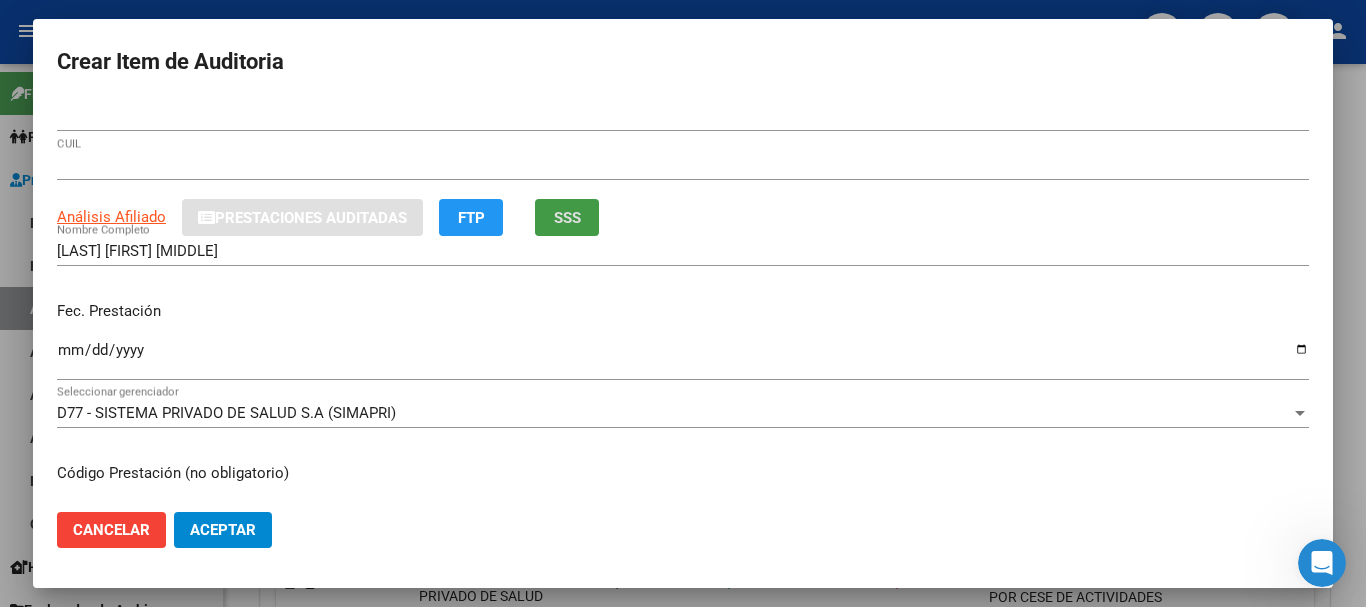 type 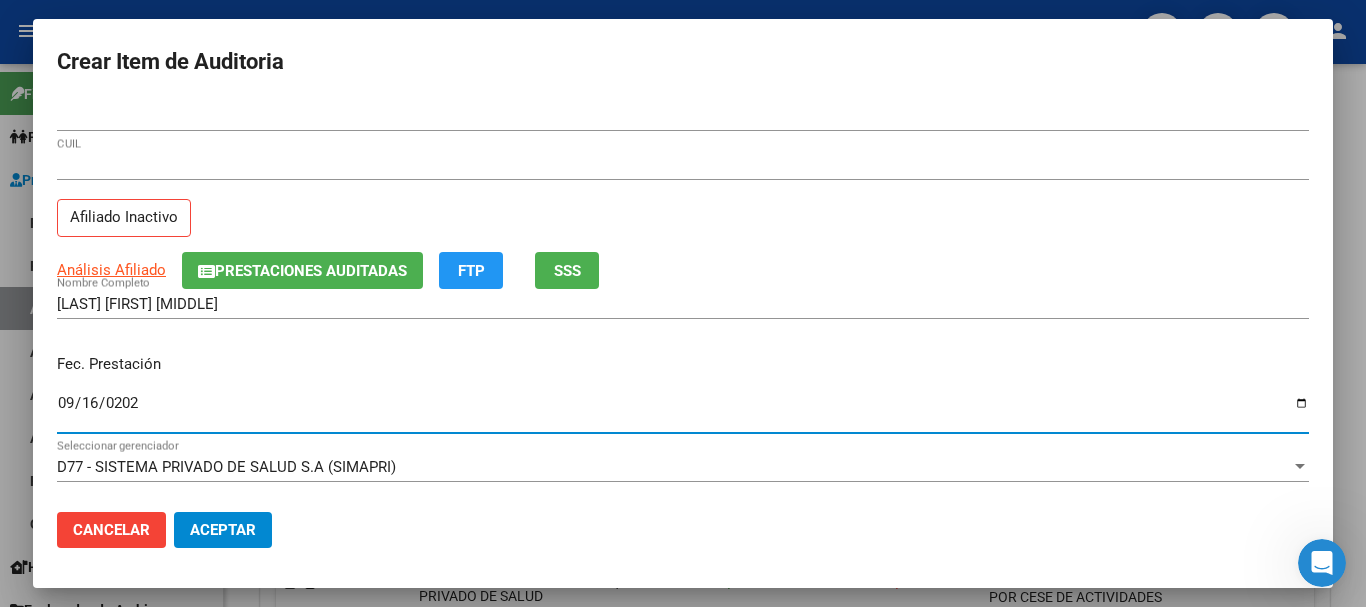 type on "2024-09-16" 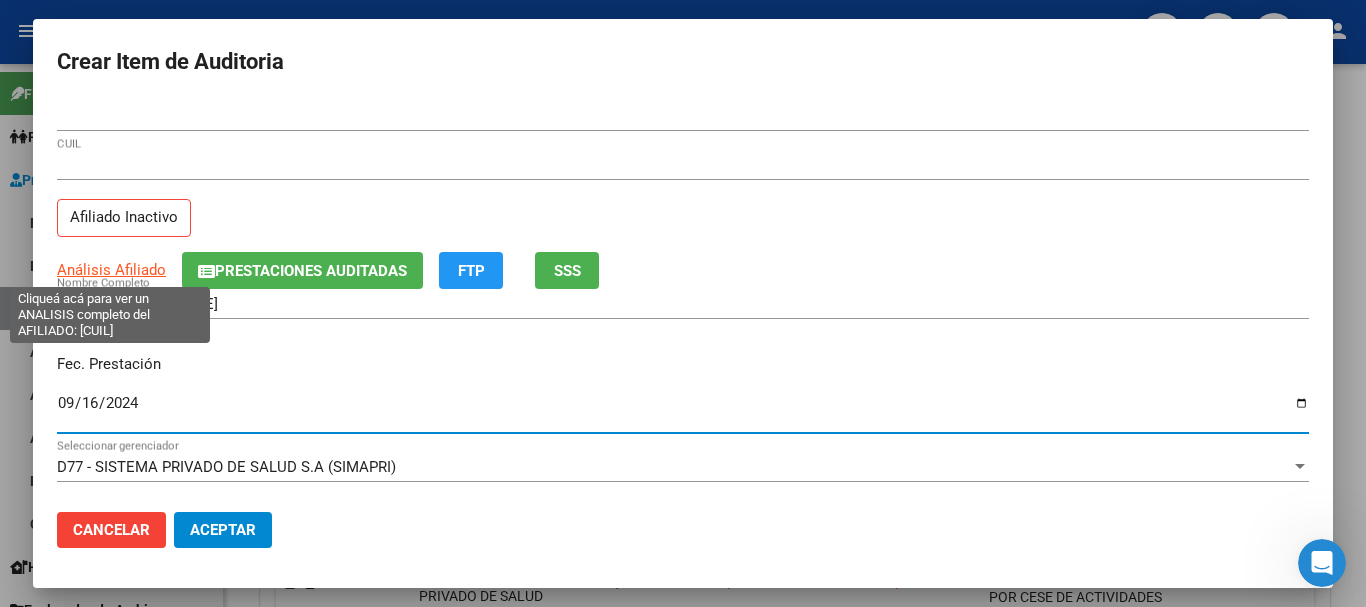 click on "Análisis Afiliado" at bounding box center (111, 270) 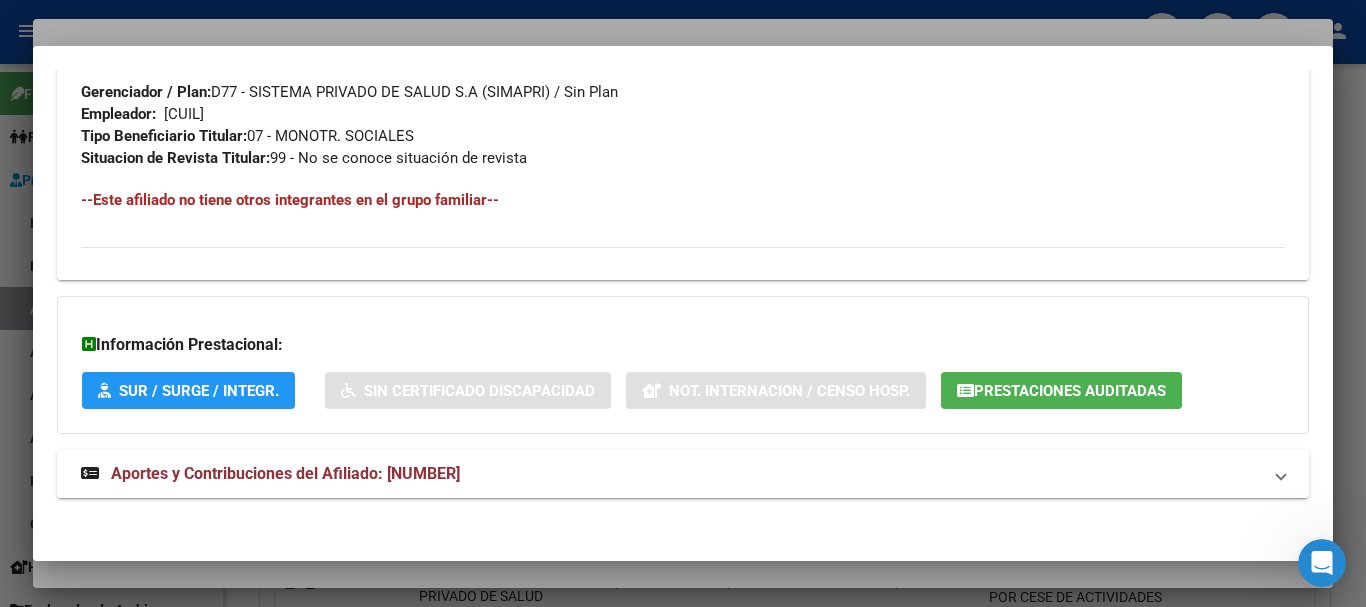 scroll, scrollTop: 1053, scrollLeft: 0, axis: vertical 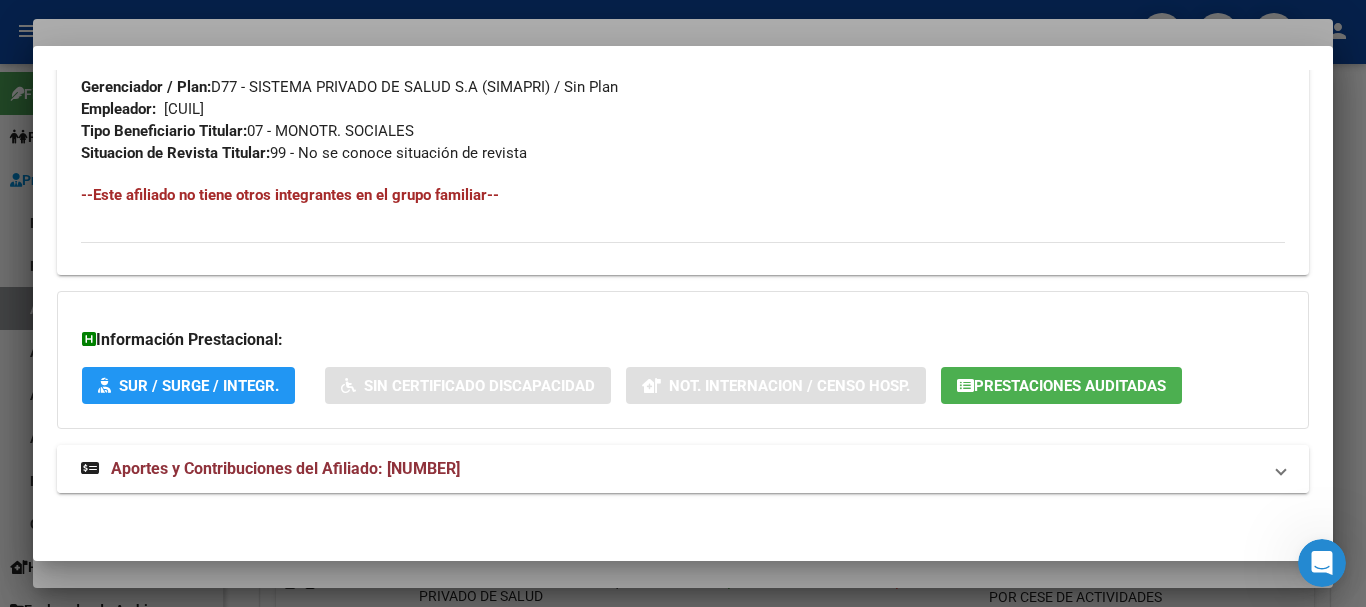 click on "Aportes y Contribuciones del Afiliado: [NUMBER]" at bounding box center [285, 468] 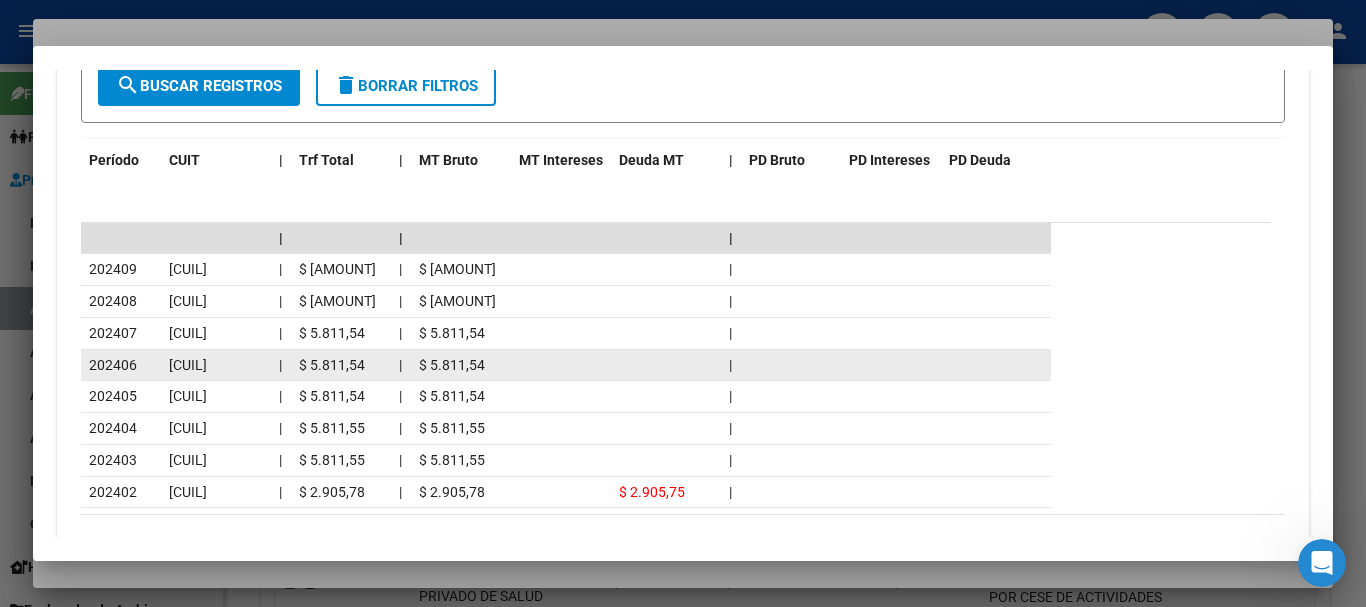 scroll, scrollTop: 1770, scrollLeft: 0, axis: vertical 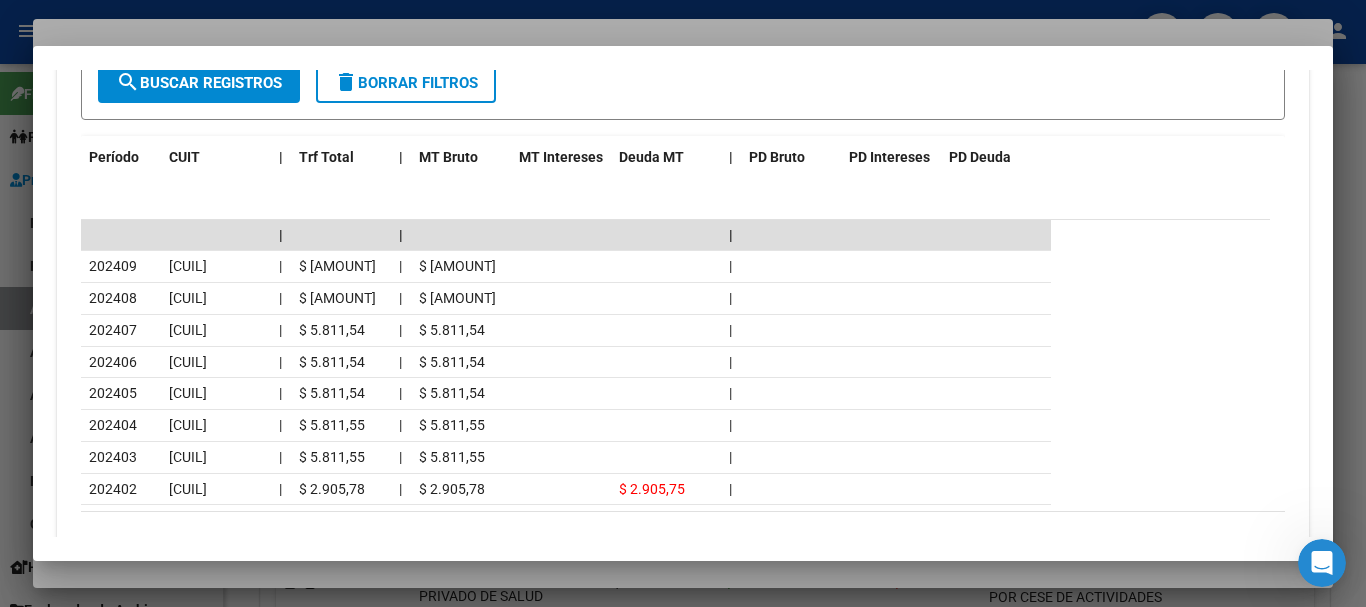 click at bounding box center [683, 303] 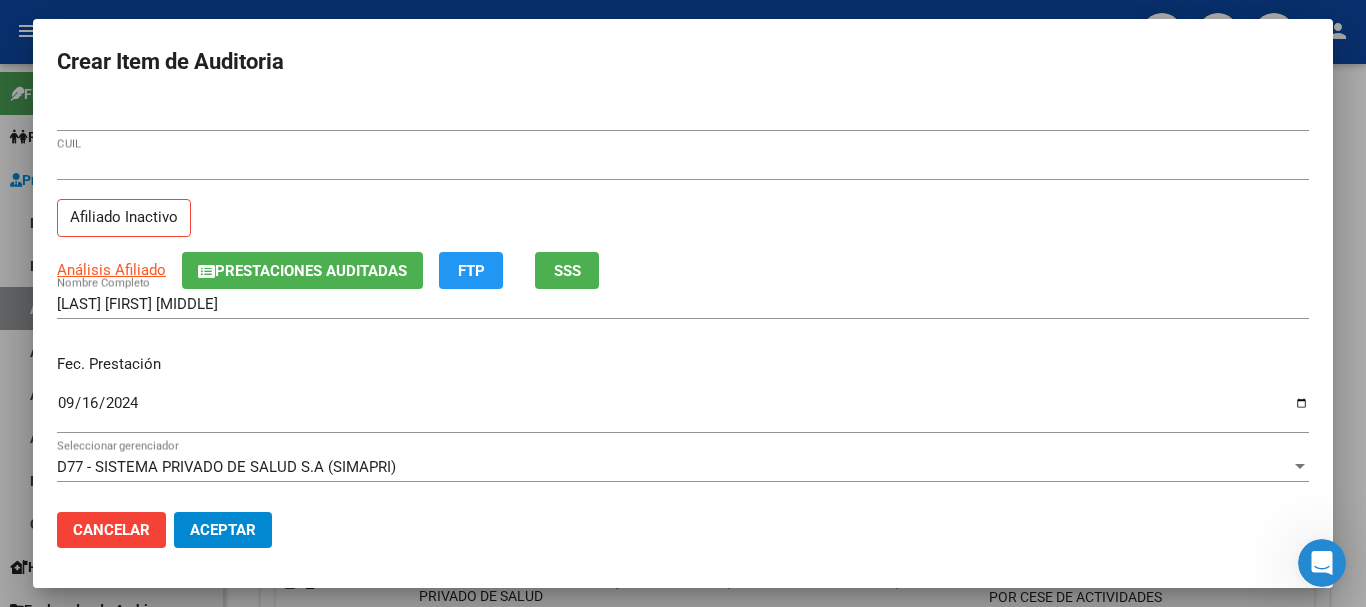 click on "Análisis Afiliado" at bounding box center [111, 270] 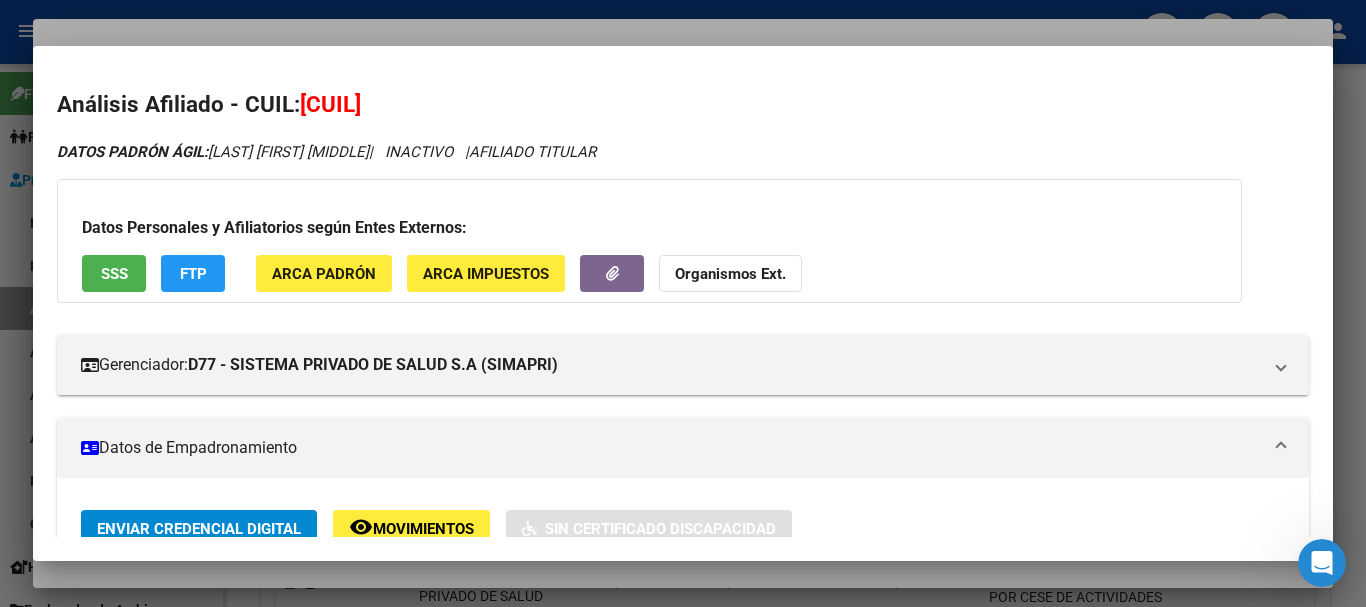 click at bounding box center (683, 303) 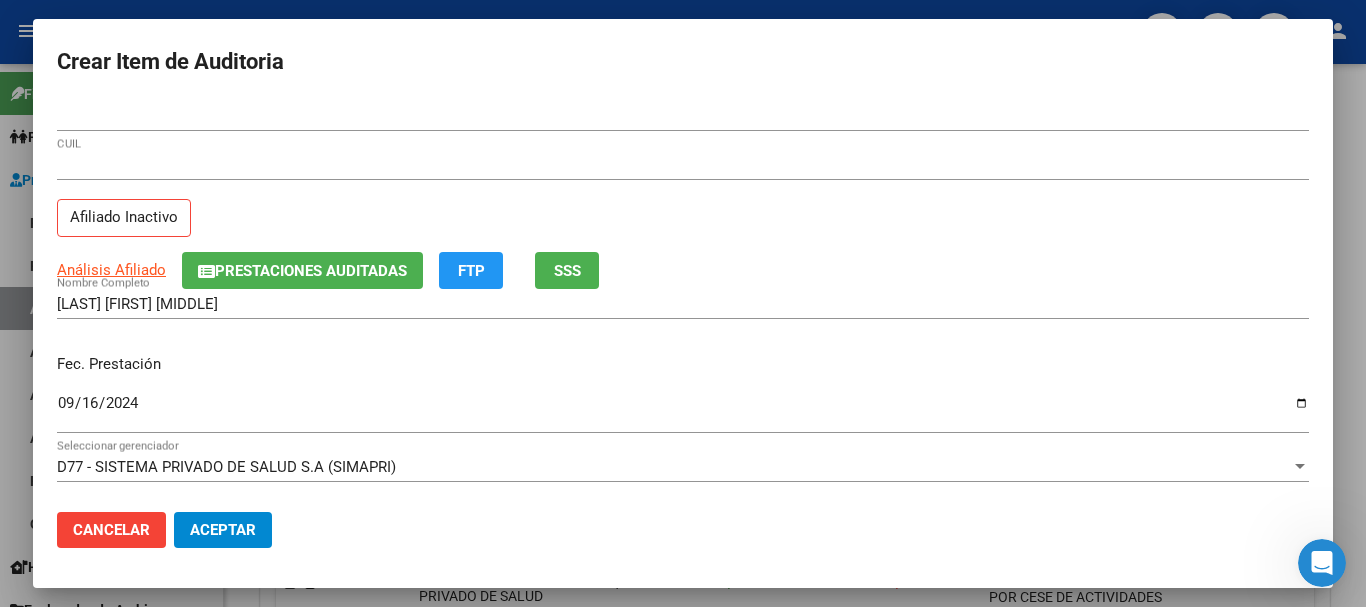 click on "Prestaciones Auditadas" 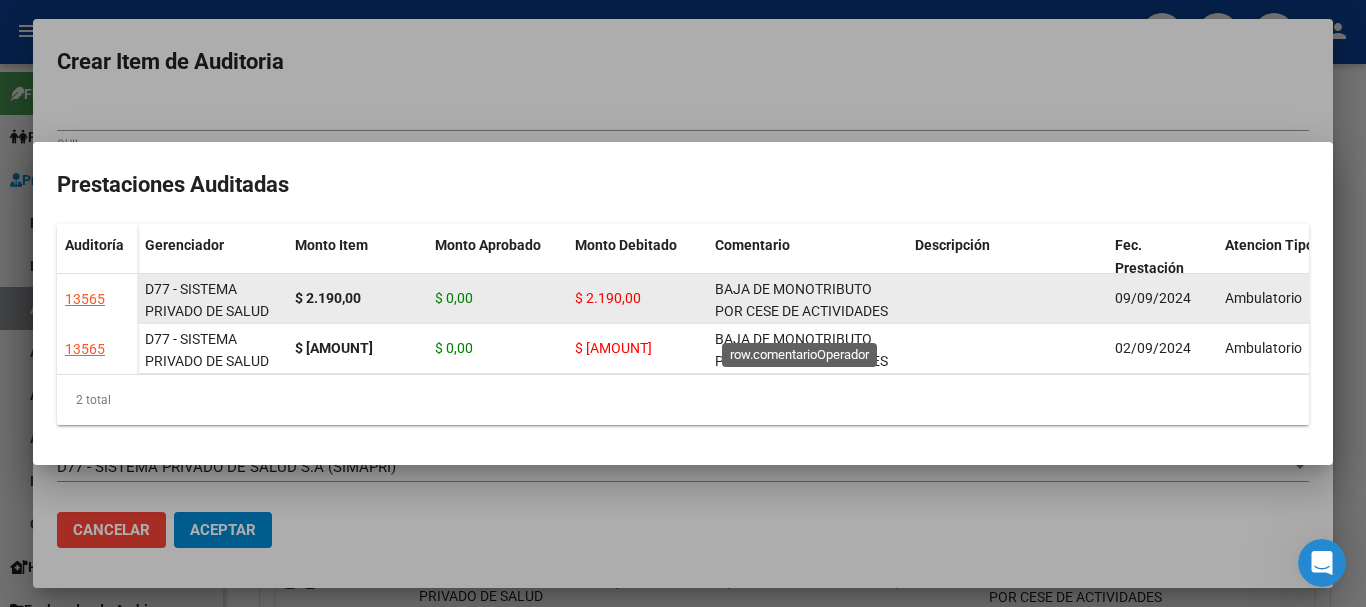 click on "BAJA DE MONOTRIBUTO POR CESE DE ACTIVIDADES 08/2024" 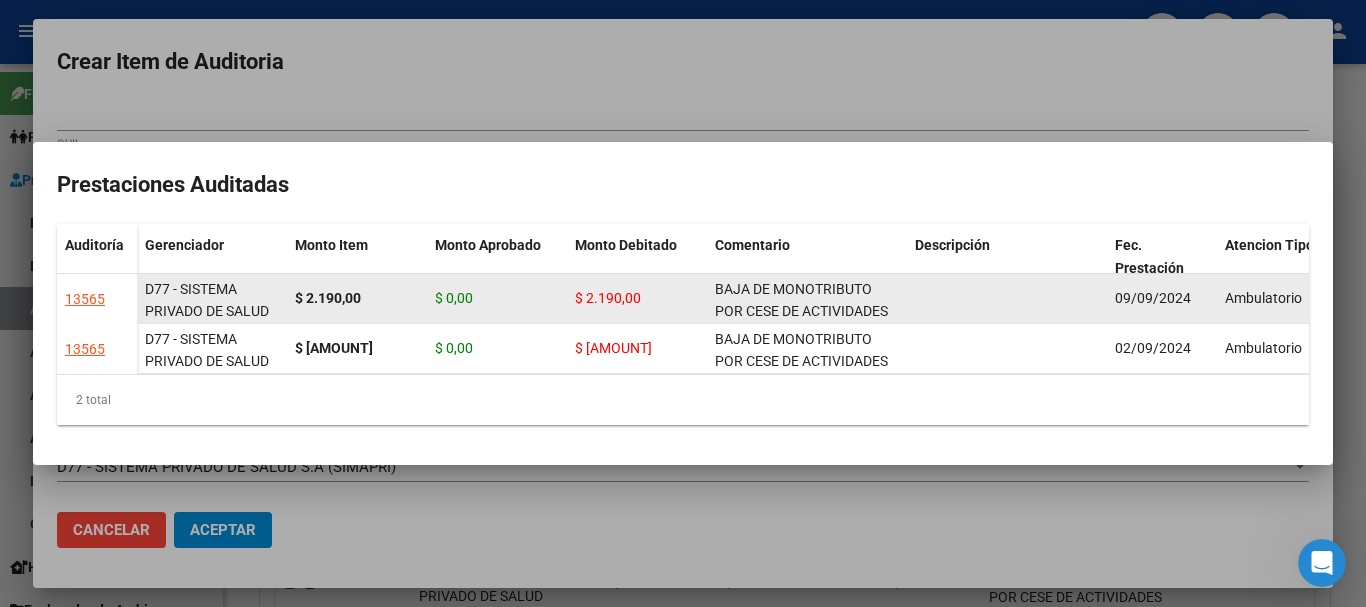click on "BAJA DE MONOTRIBUTO POR CESE DE ACTIVIDADES 08/2024" 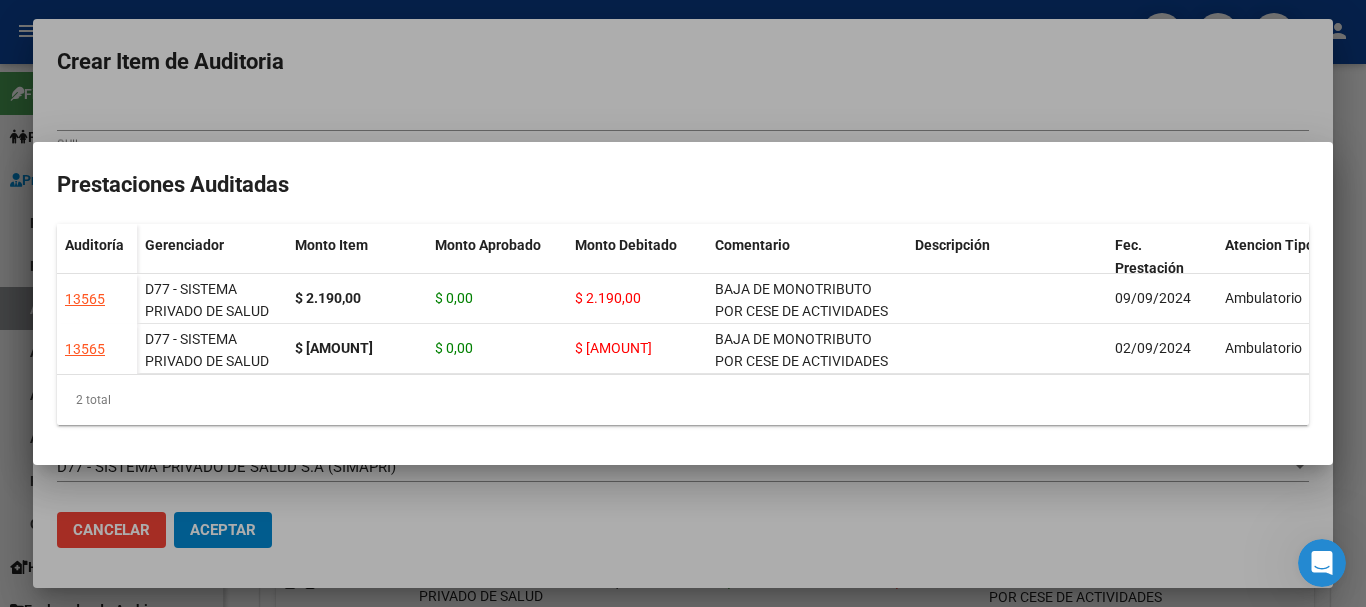 copy on "BAJA DE MONOTRIBUTO POR CESE DE ACTIVIDADES 08/2024" 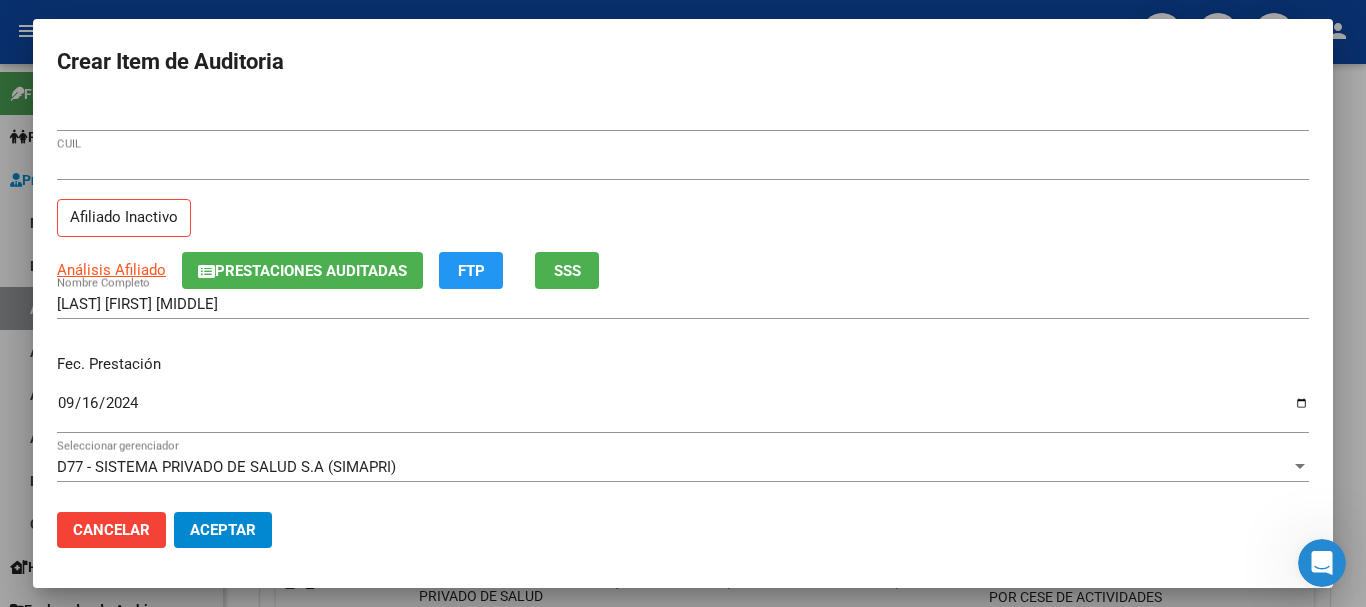 click on "Análisis Afiliado  Prestaciones Auditadas FTP SSS" at bounding box center (683, 270) 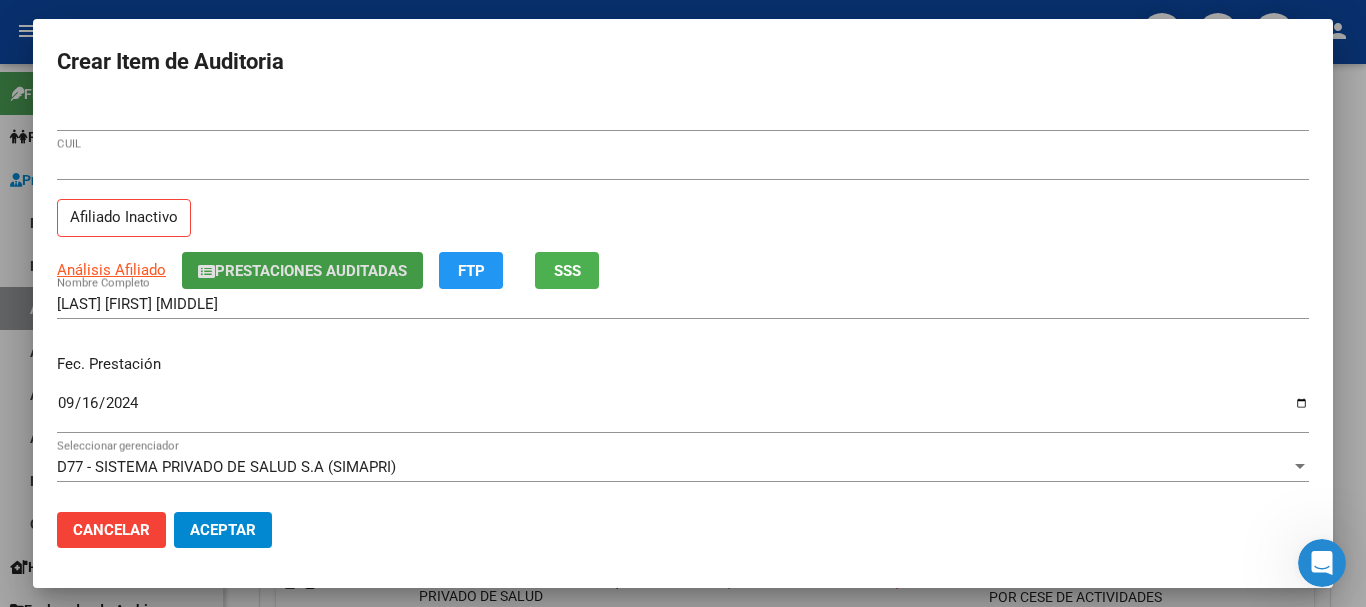type 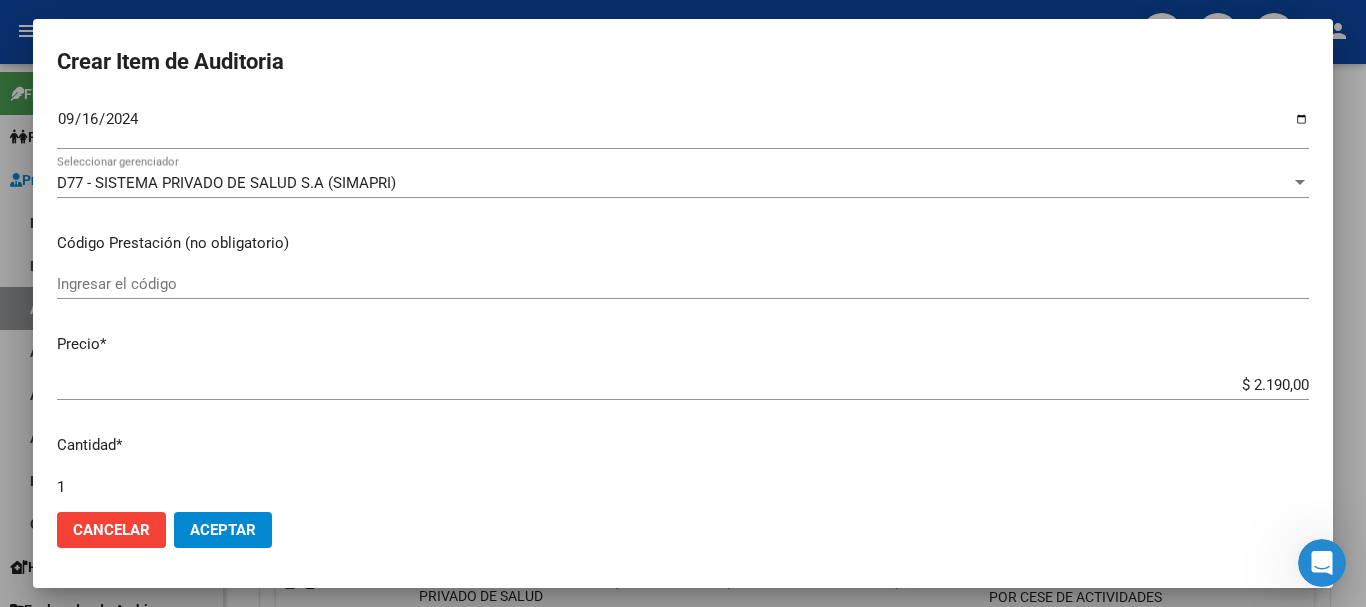 scroll, scrollTop: 675, scrollLeft: 0, axis: vertical 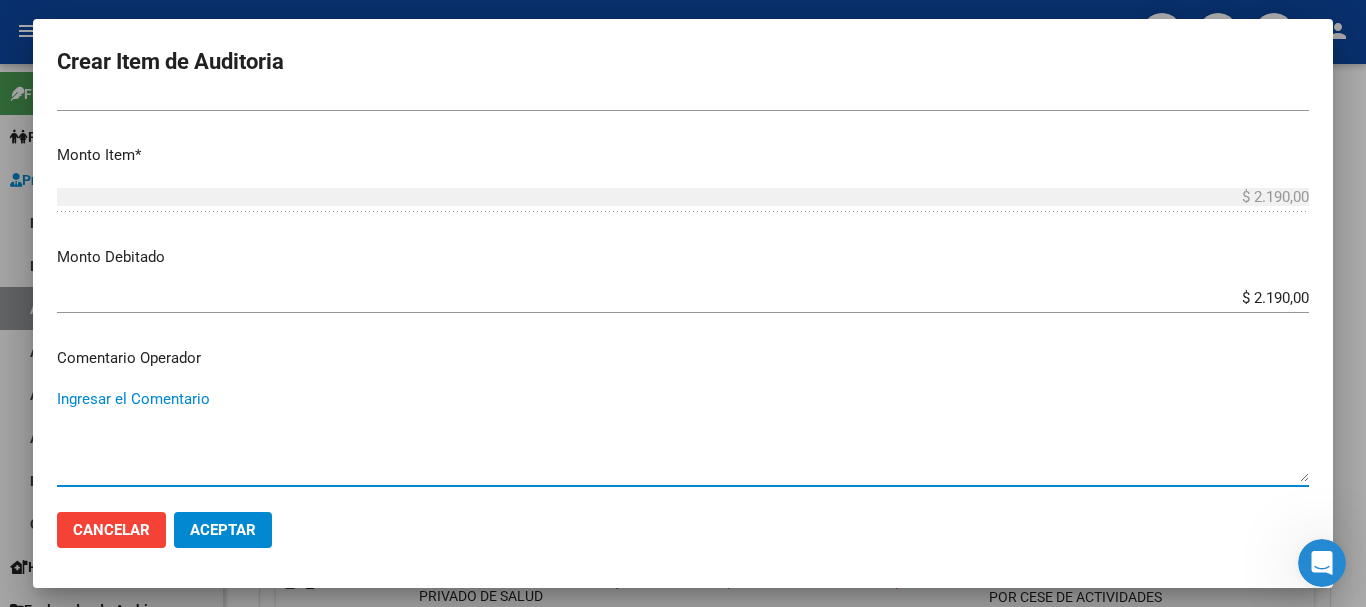 paste on "BAJA DE MONOTRIBUTO POR CESE DE ACTIVIDADES 08/2024" 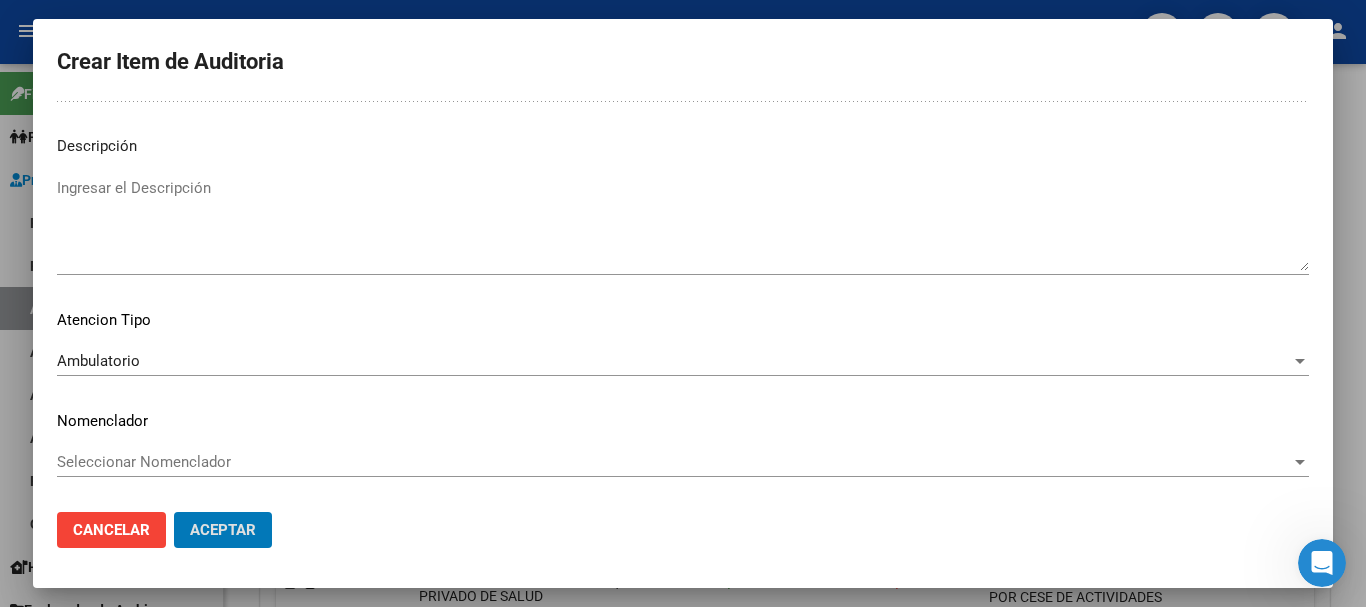scroll, scrollTop: 0, scrollLeft: 0, axis: both 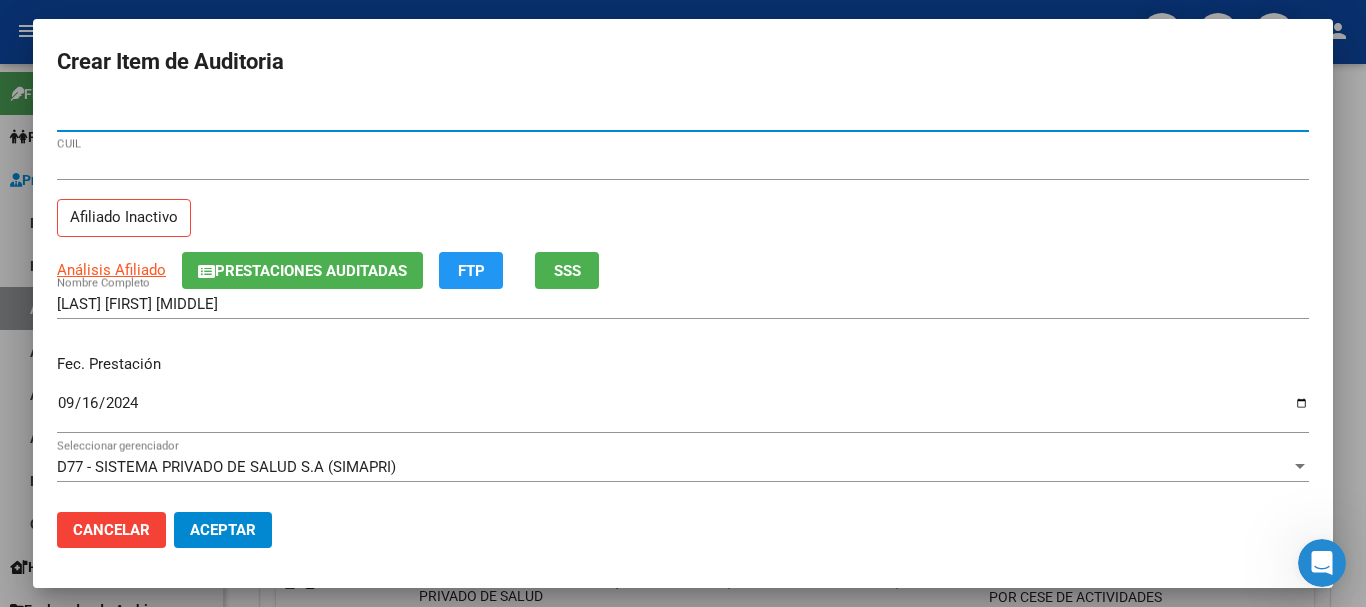 click on "Aceptar" 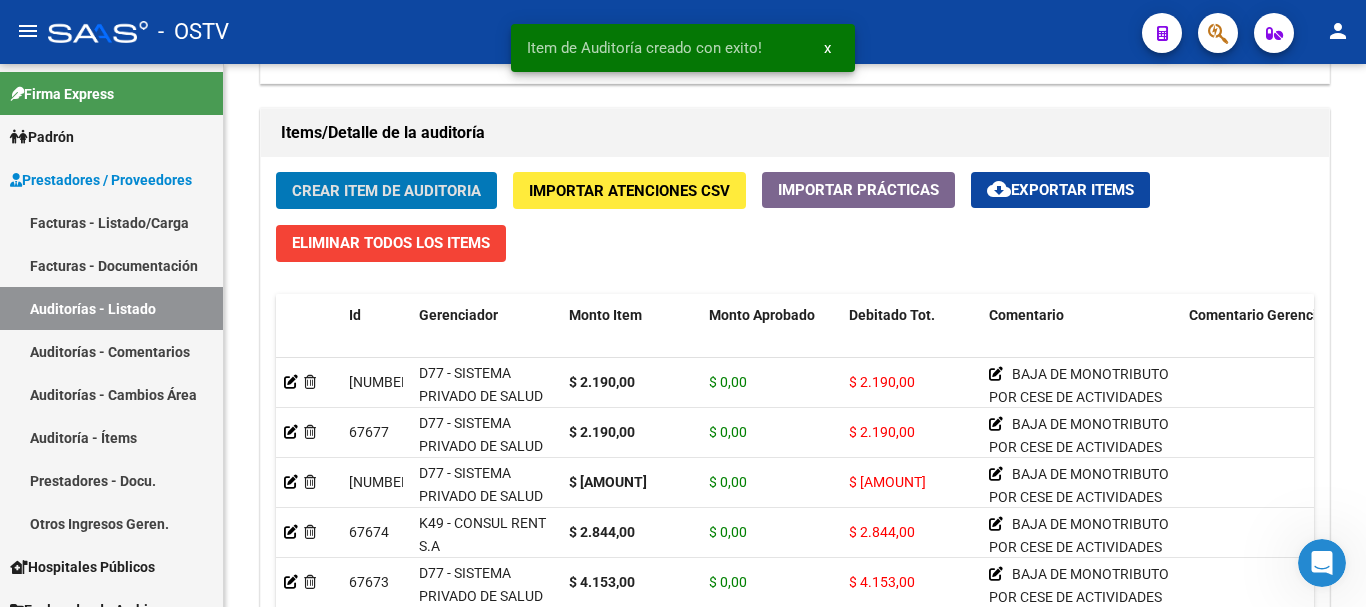 click on "Crear Item de Auditoria" 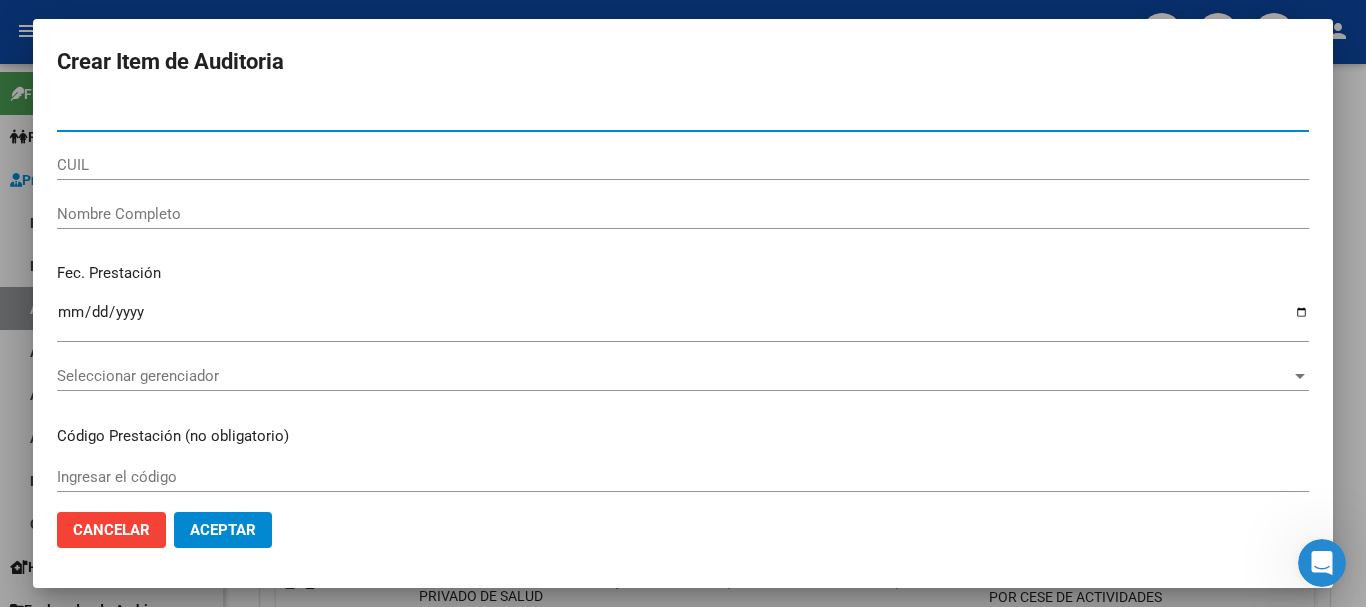paste on "[NUMBER]" 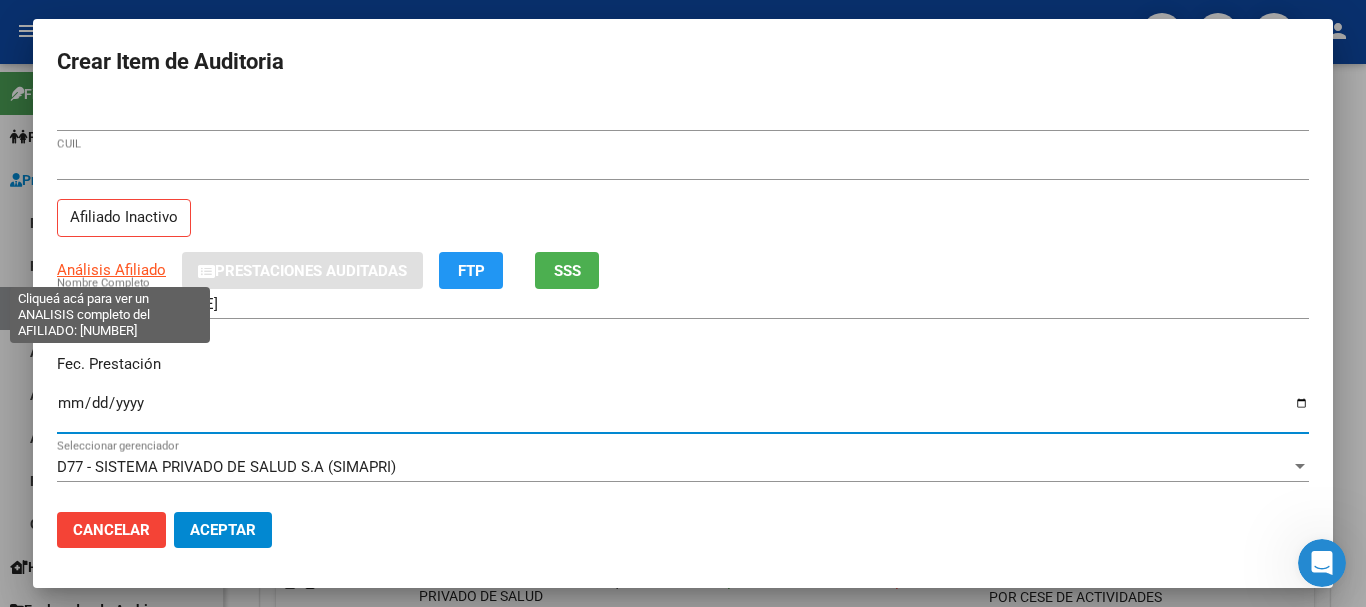click on "Análisis Afiliado" at bounding box center [111, 270] 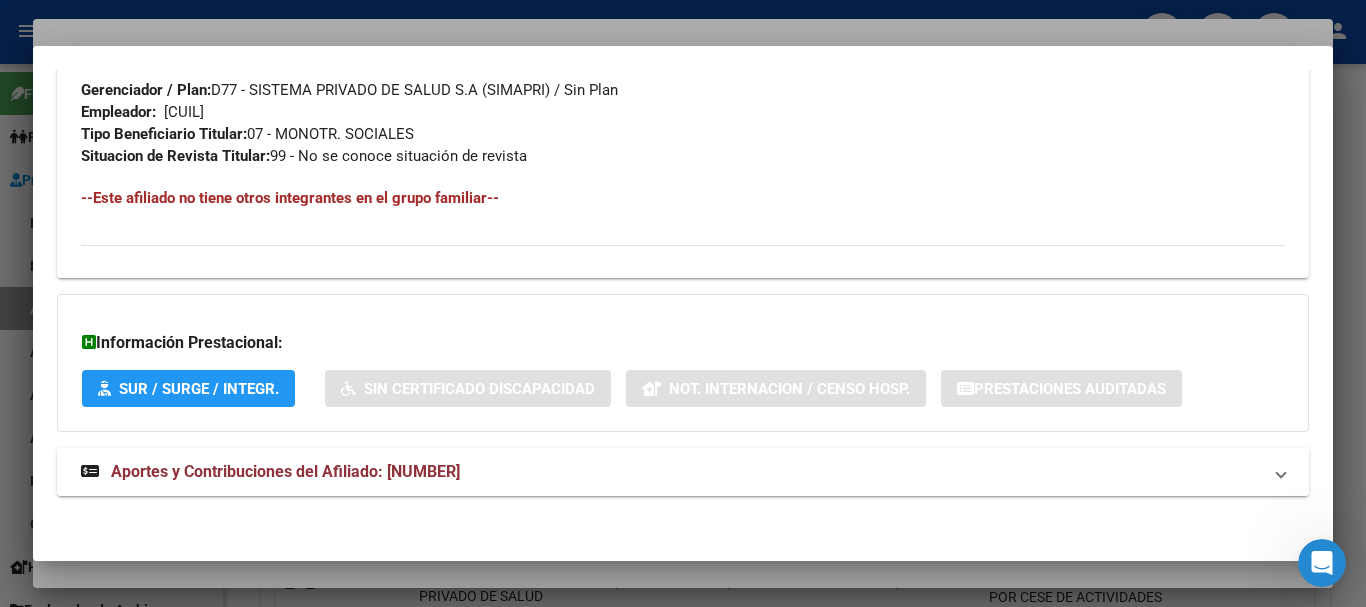 scroll, scrollTop: 1053, scrollLeft: 0, axis: vertical 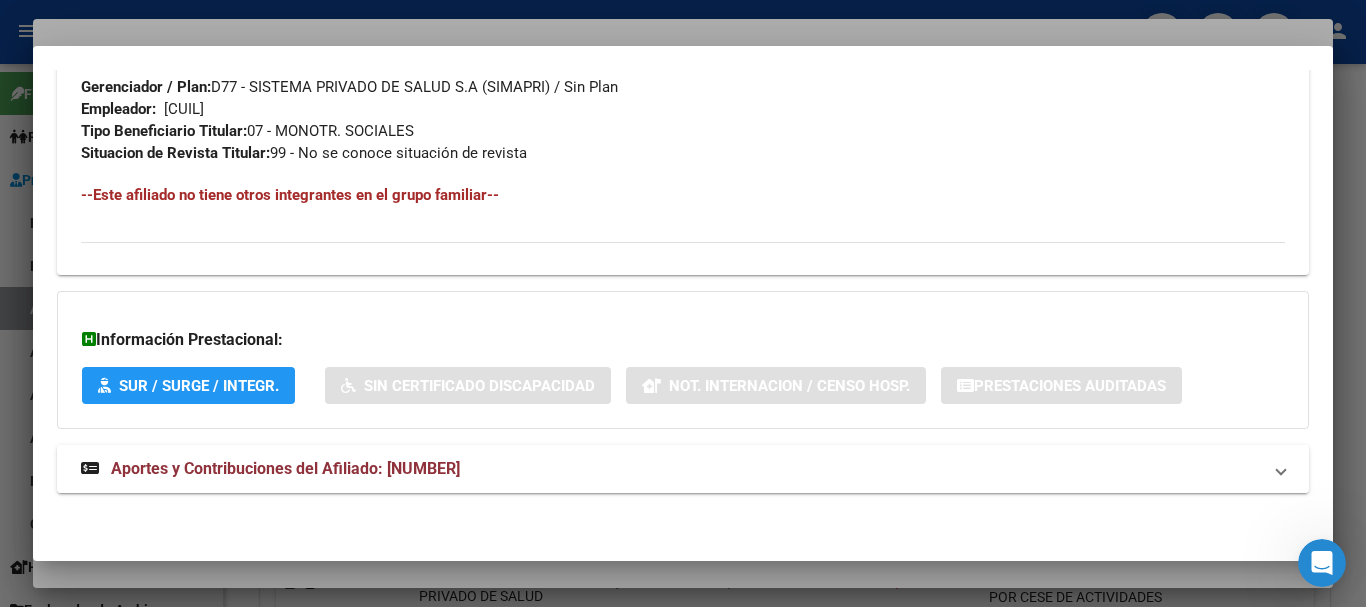 click on "Aportes y Contribuciones del Afiliado: [NUMBER]" at bounding box center (285, 468) 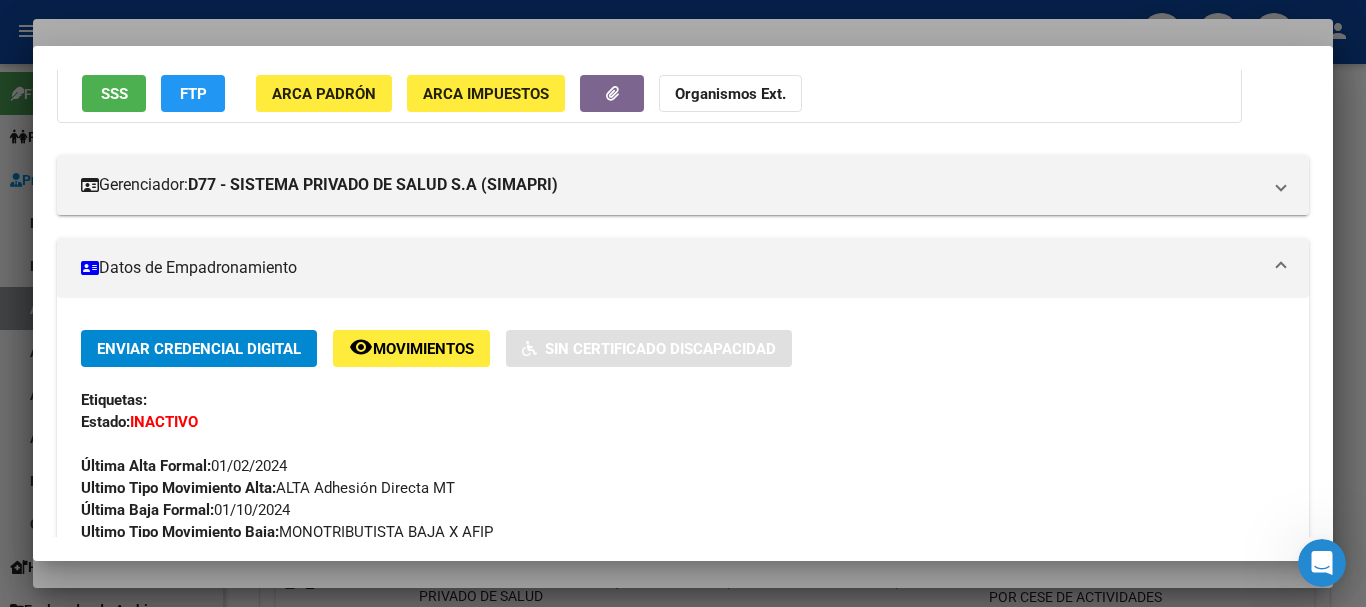 scroll, scrollTop: 0, scrollLeft: 0, axis: both 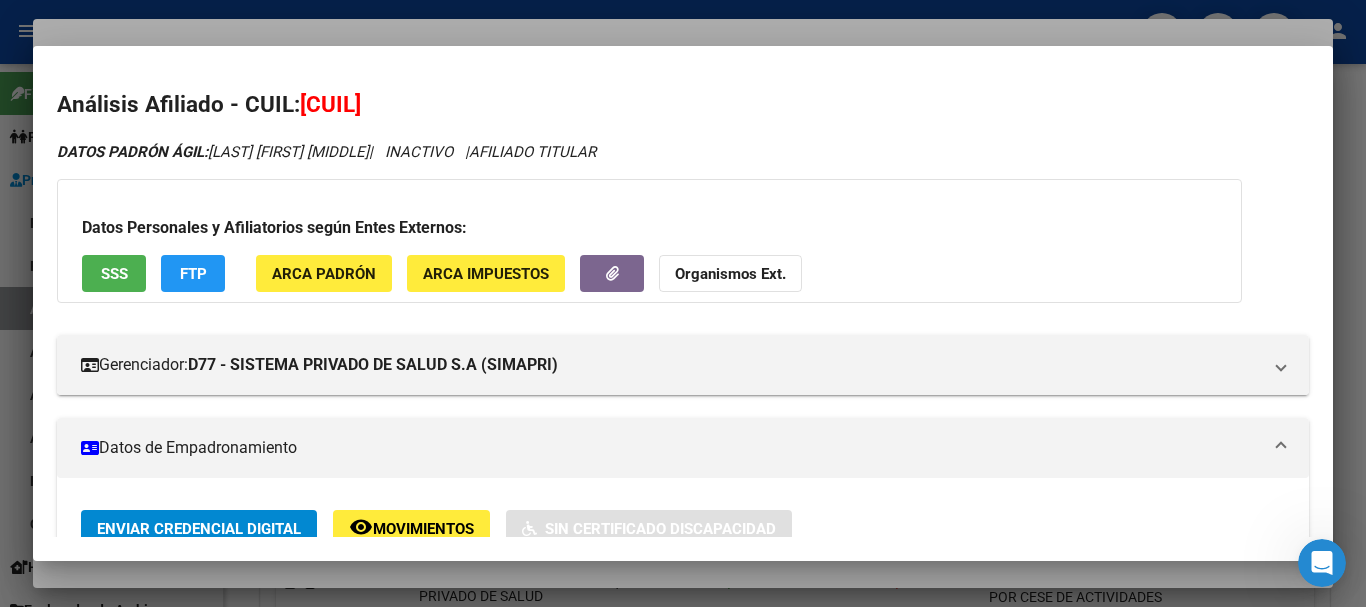 click on "Organismos Ext." 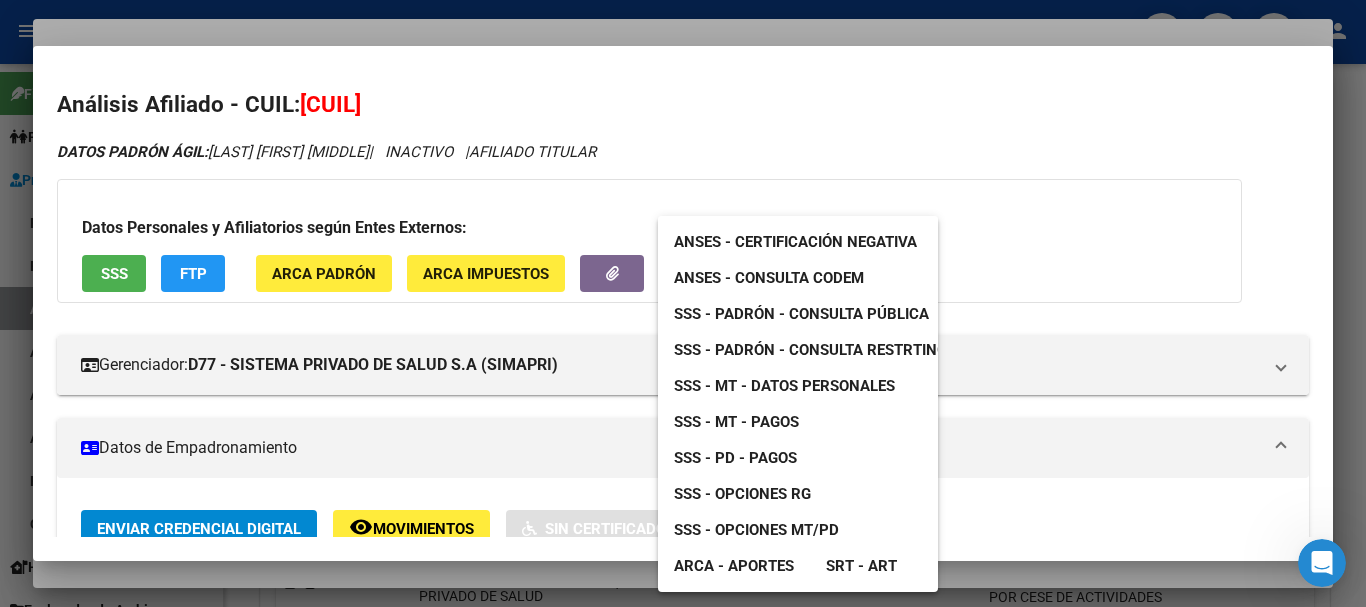 click at bounding box center (683, 303) 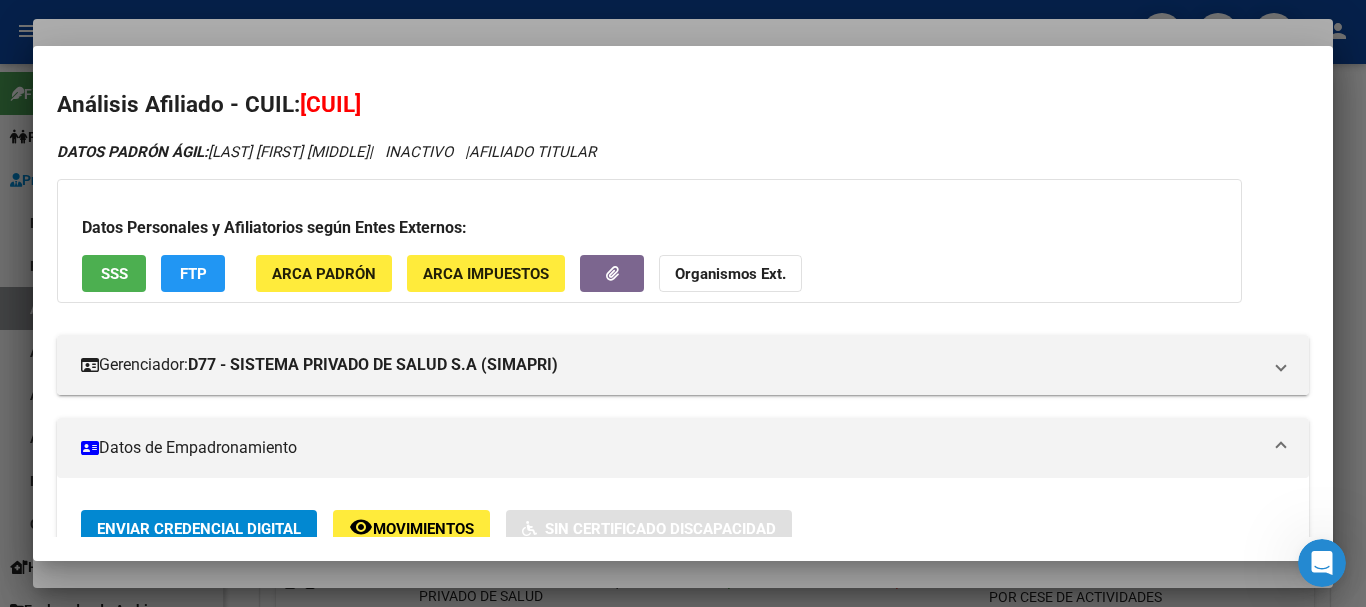 drag, startPoint x: 577, startPoint y: 21, endPoint x: 697, endPoint y: 52, distance: 123.9395 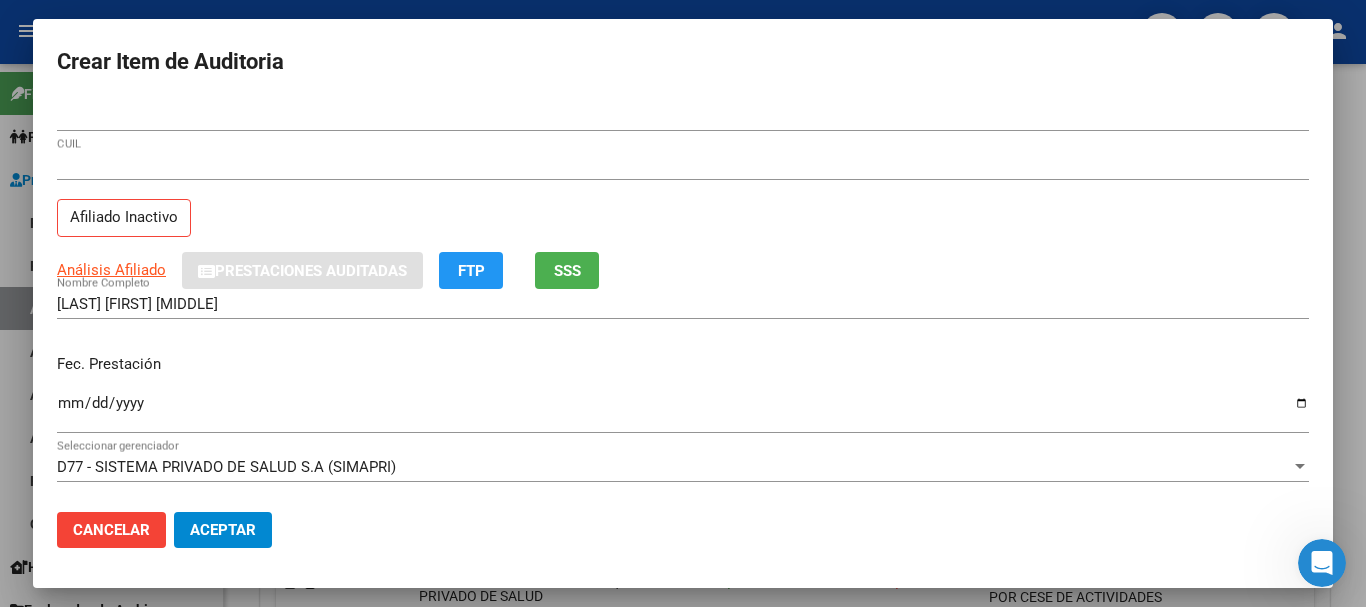 click on "[NUMBER] Nro Documento" at bounding box center [683, 125] 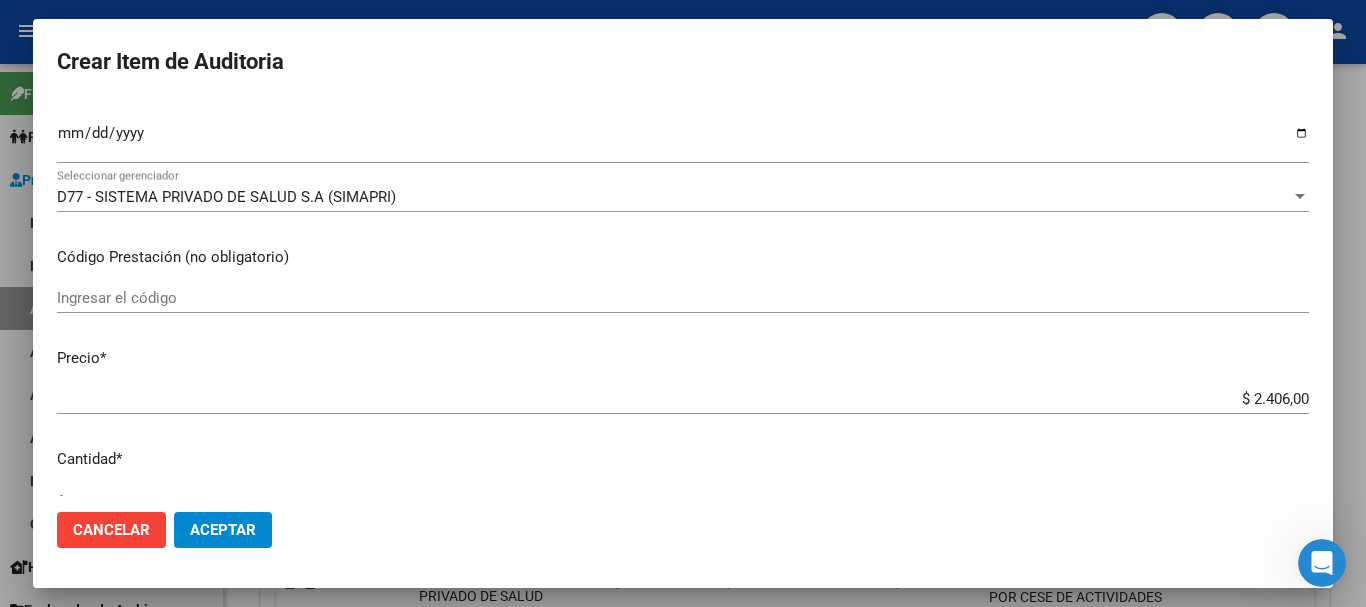 scroll, scrollTop: 675, scrollLeft: 0, axis: vertical 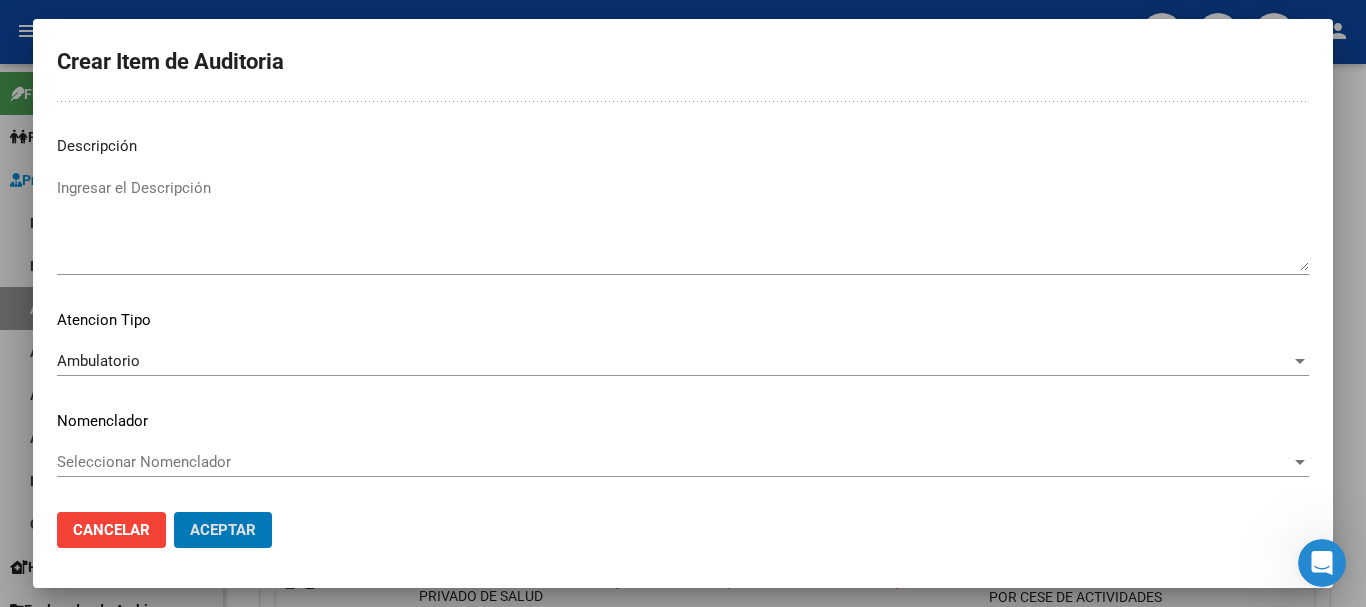 click on "Aceptar" 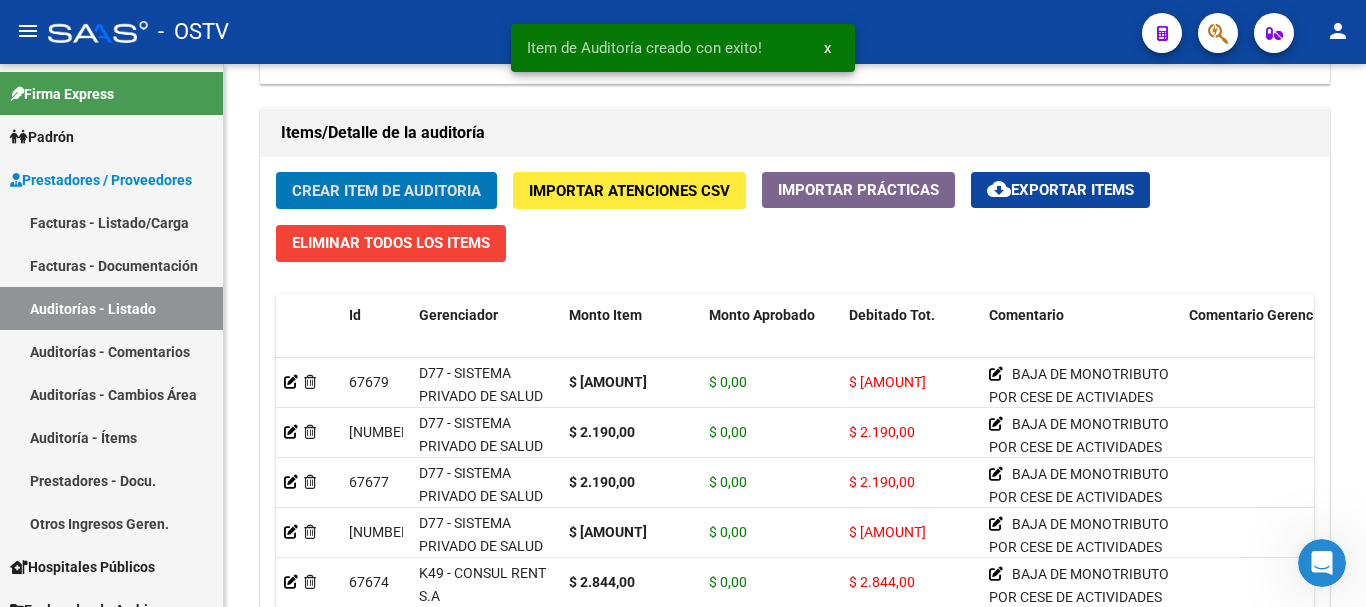 click on "Crear Item de Auditoria" 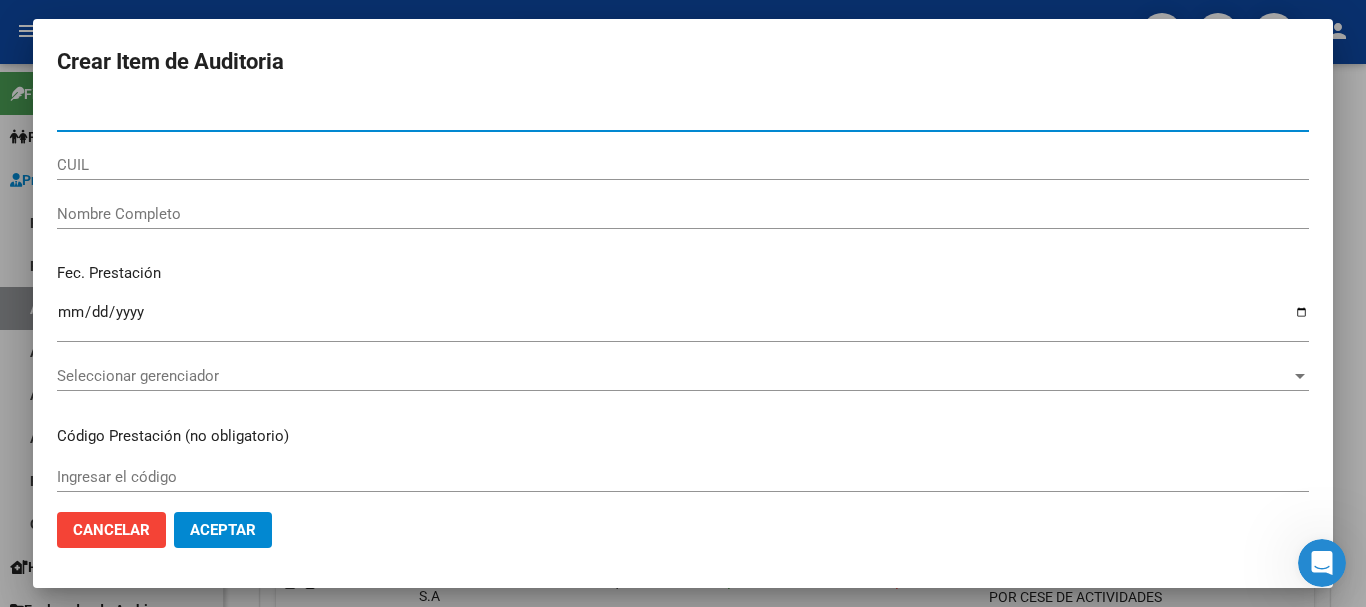 paste on "[NUMBER]" 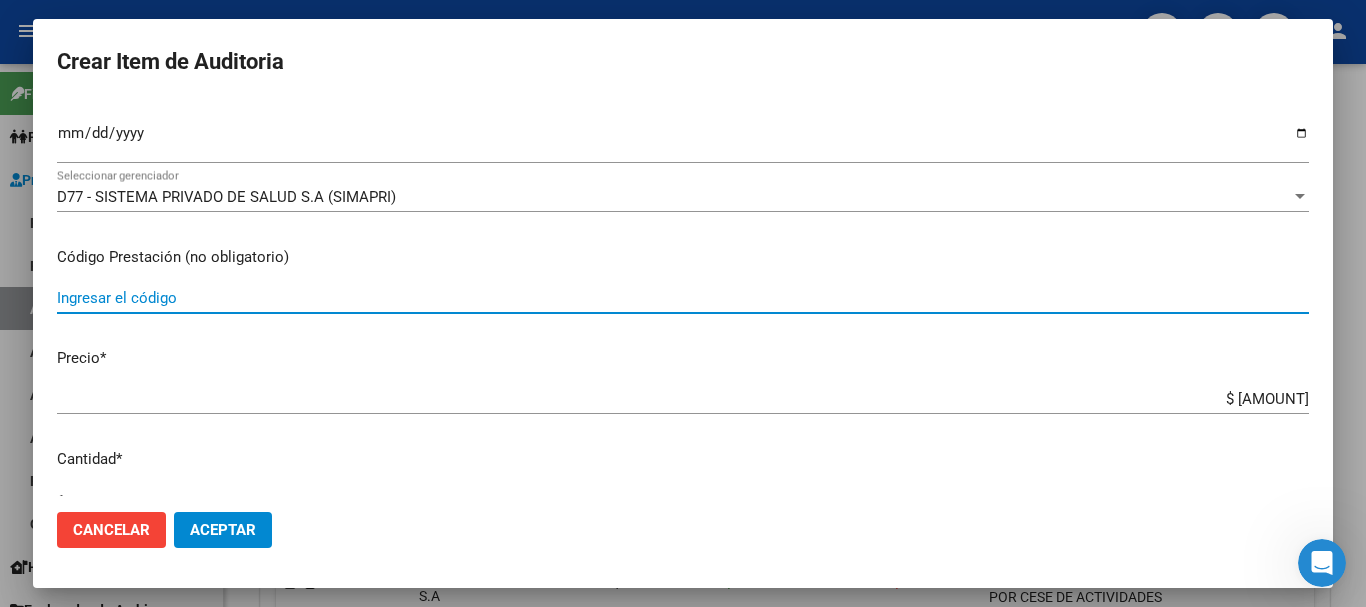 scroll, scrollTop: 0, scrollLeft: 0, axis: both 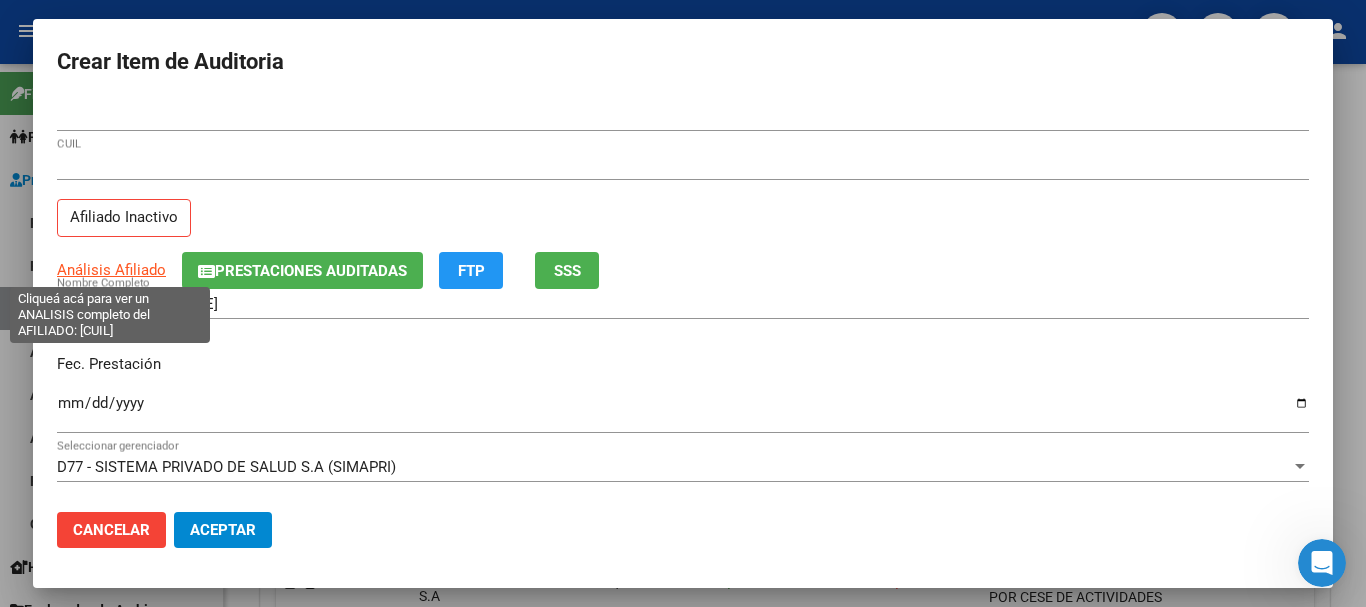 click on "Análisis Afiliado" at bounding box center (111, 270) 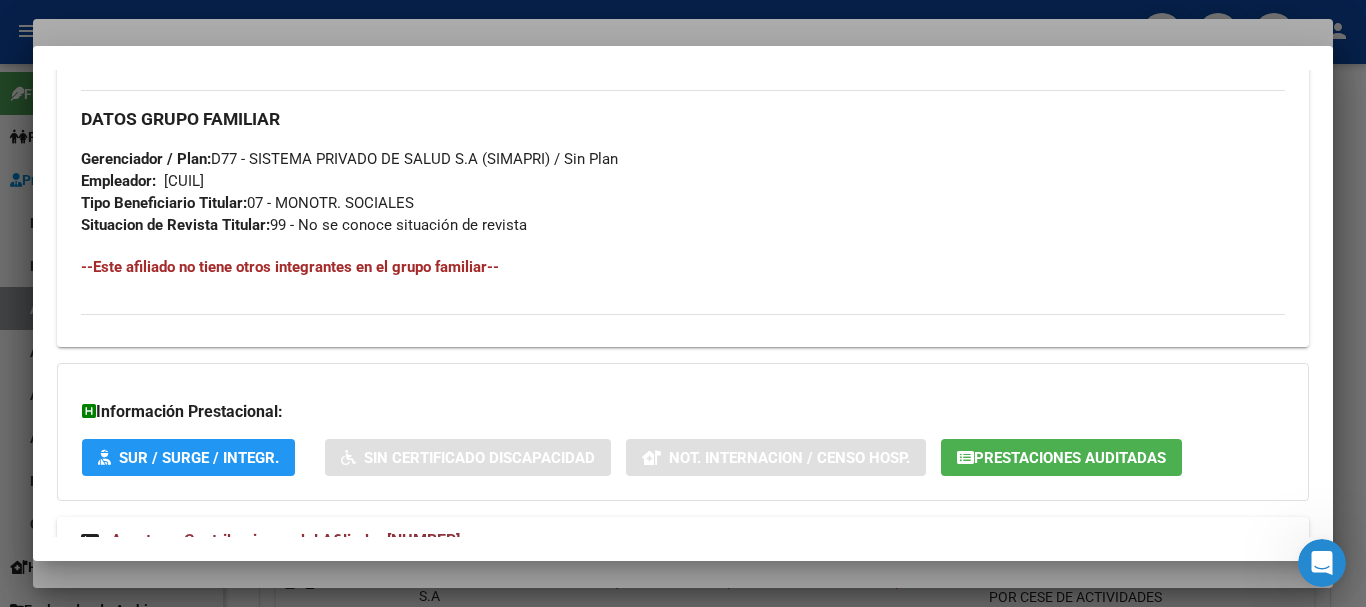 scroll, scrollTop: 1037, scrollLeft: 0, axis: vertical 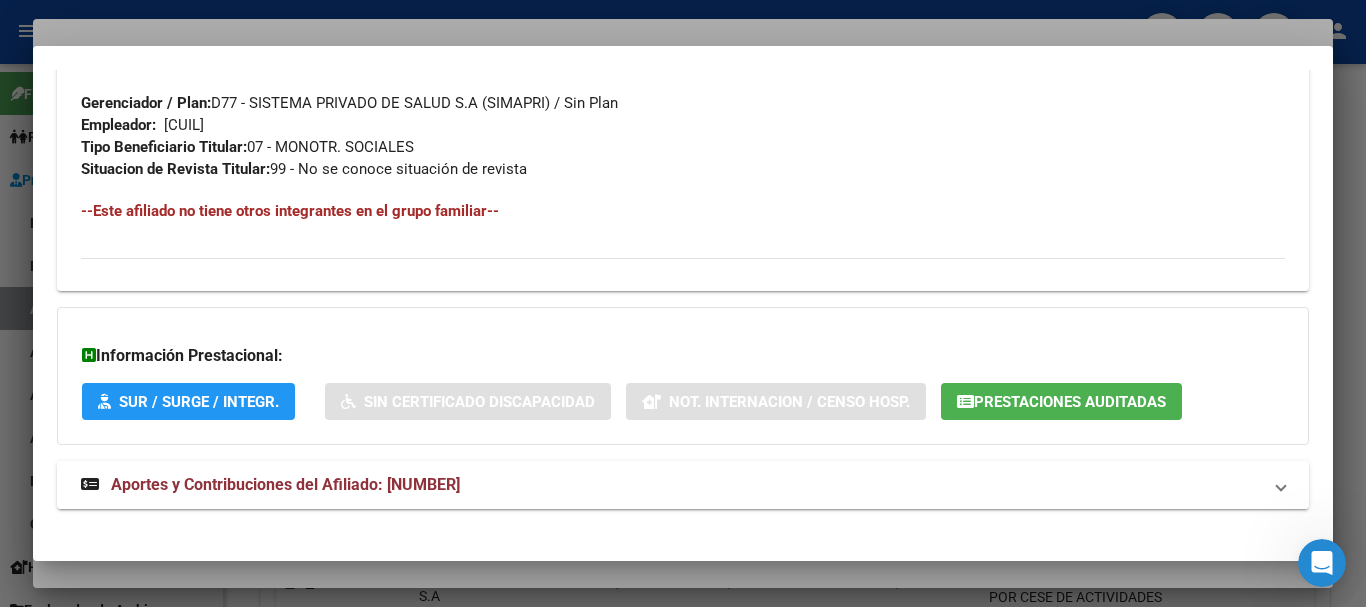 click on "Aportes y Contribuciones del Afiliado: [NUMBER]" at bounding box center [285, 484] 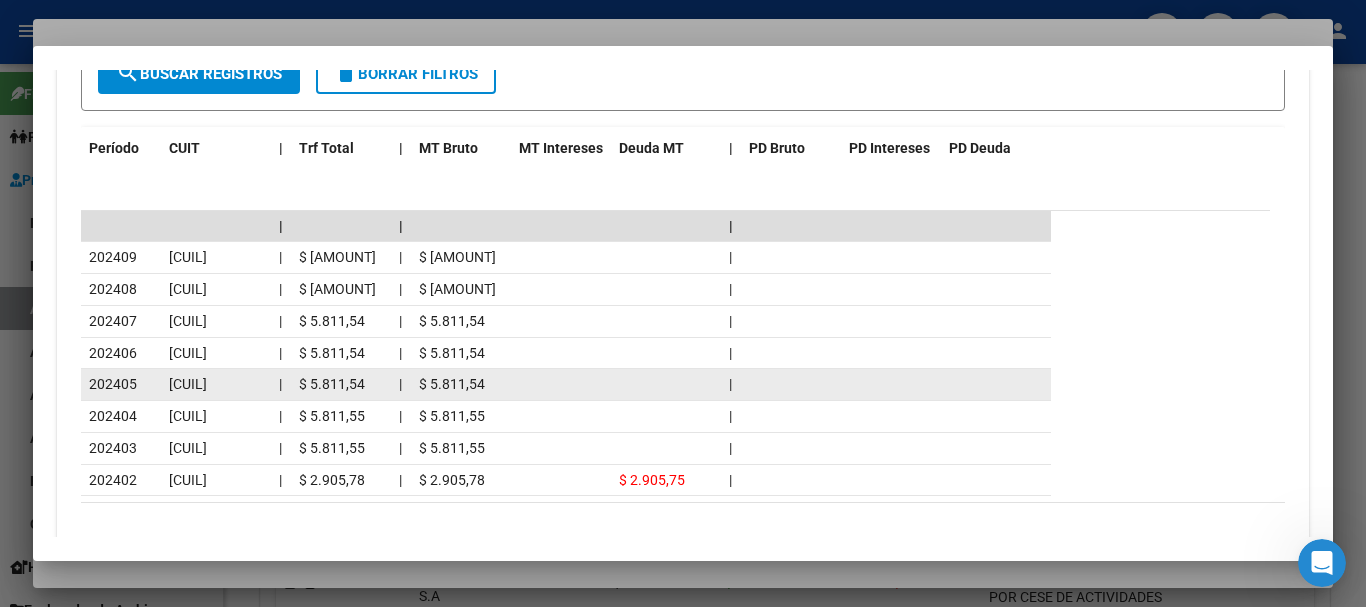 scroll, scrollTop: 1801, scrollLeft: 0, axis: vertical 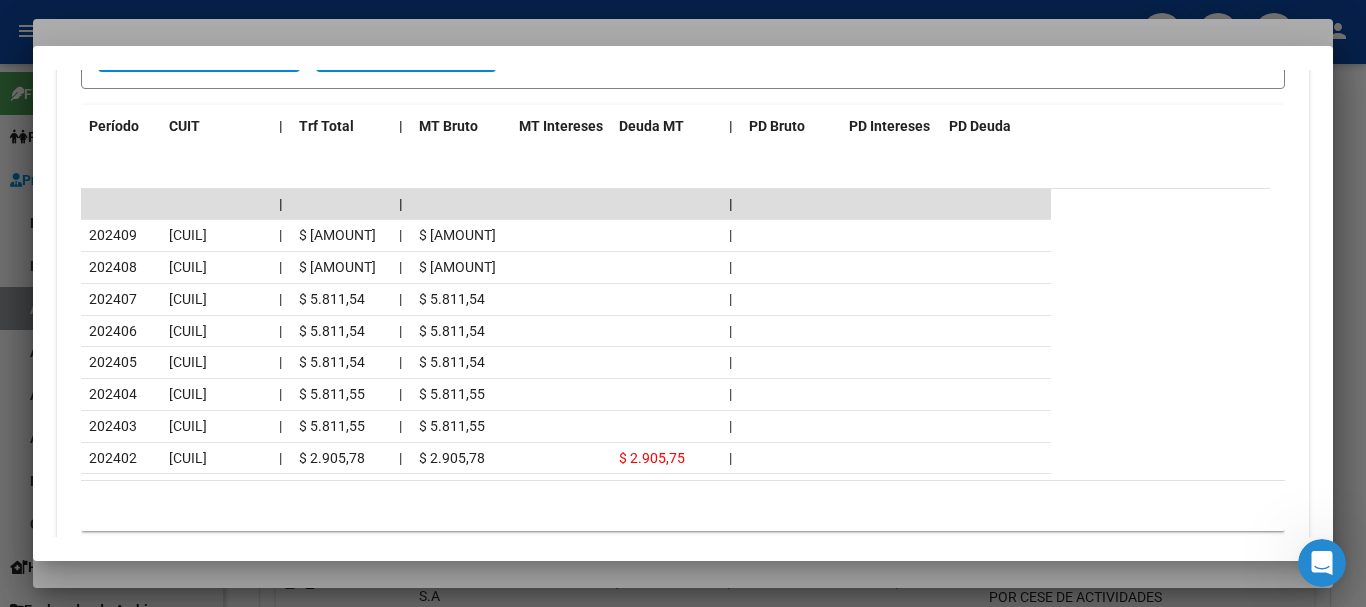 click at bounding box center (683, 303) 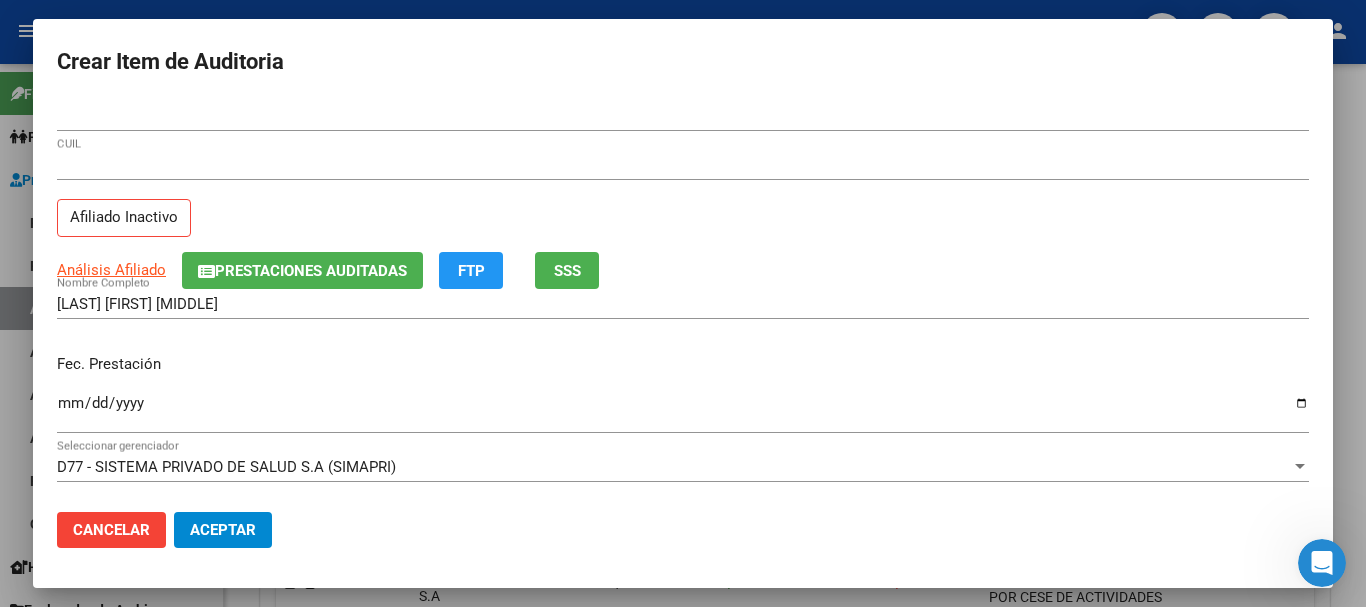 click on "[CUIL] CUIL" at bounding box center [683, 174] 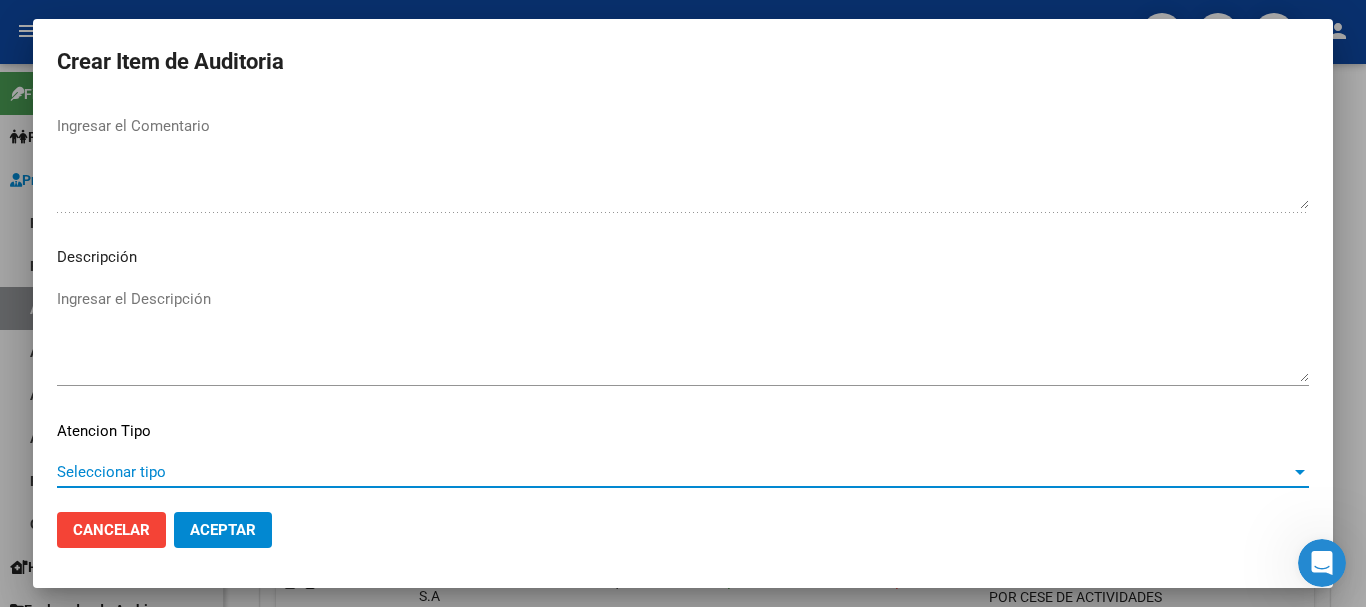 scroll, scrollTop: 1233, scrollLeft: 0, axis: vertical 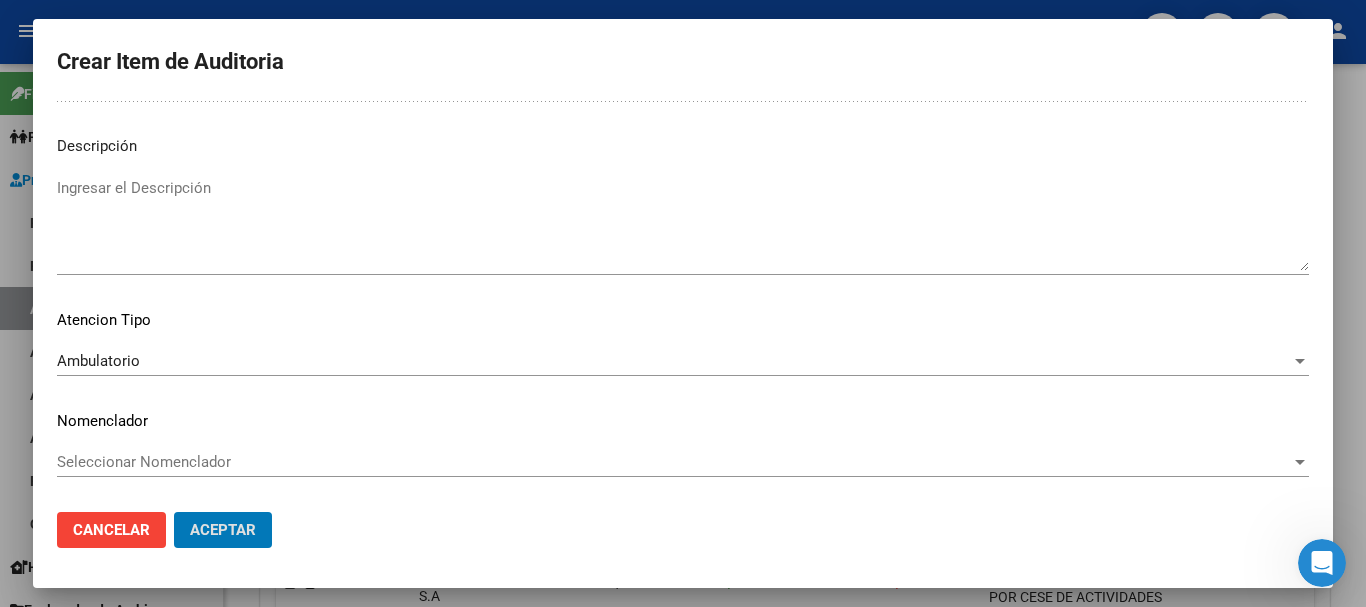 click on "Aceptar" 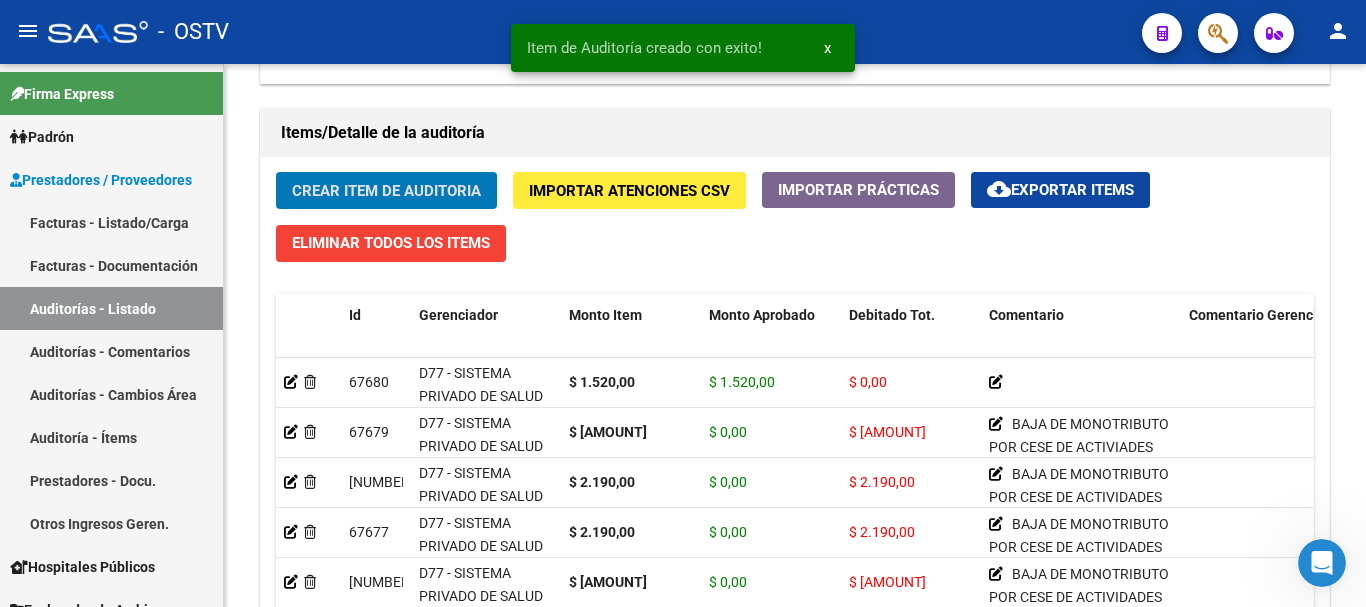 click on "Crear Item de Auditoria" 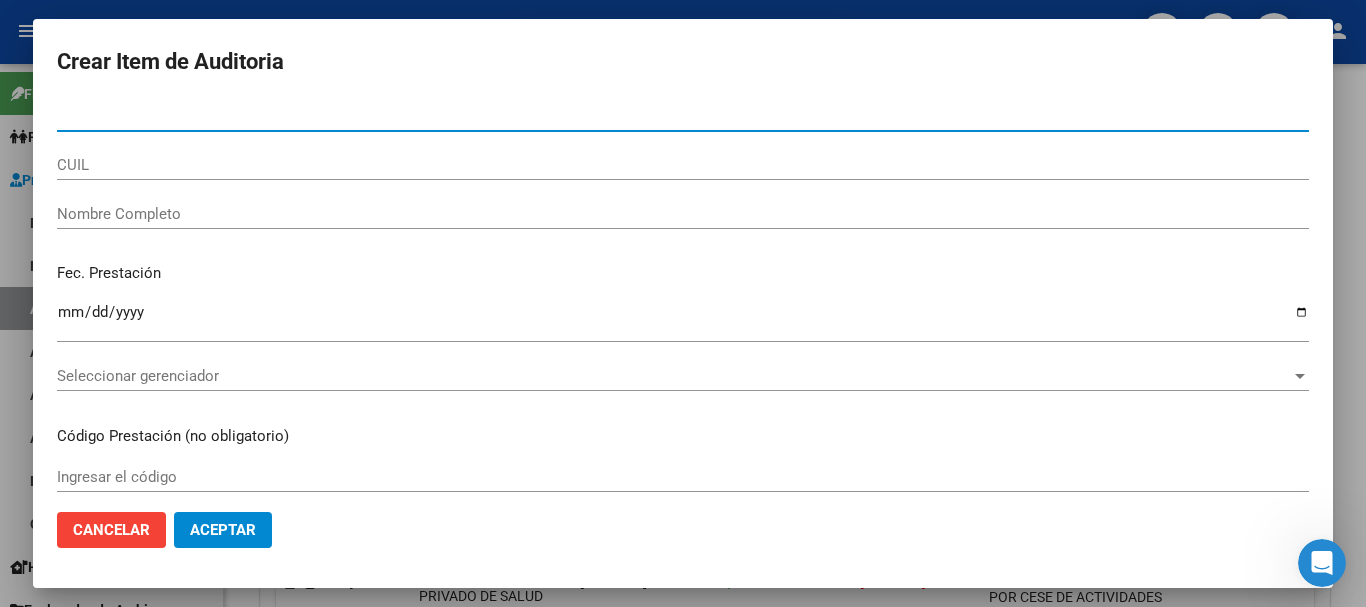 paste on "[NUMBER]" 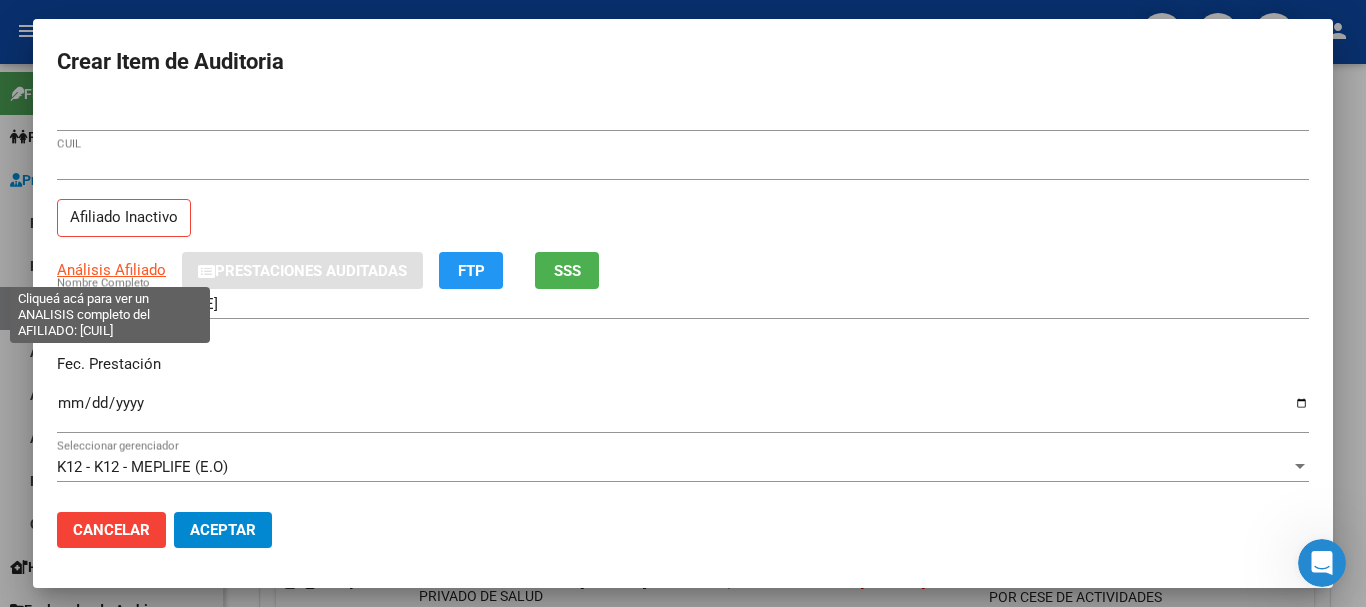 click on "Análisis Afiliado" at bounding box center (111, 270) 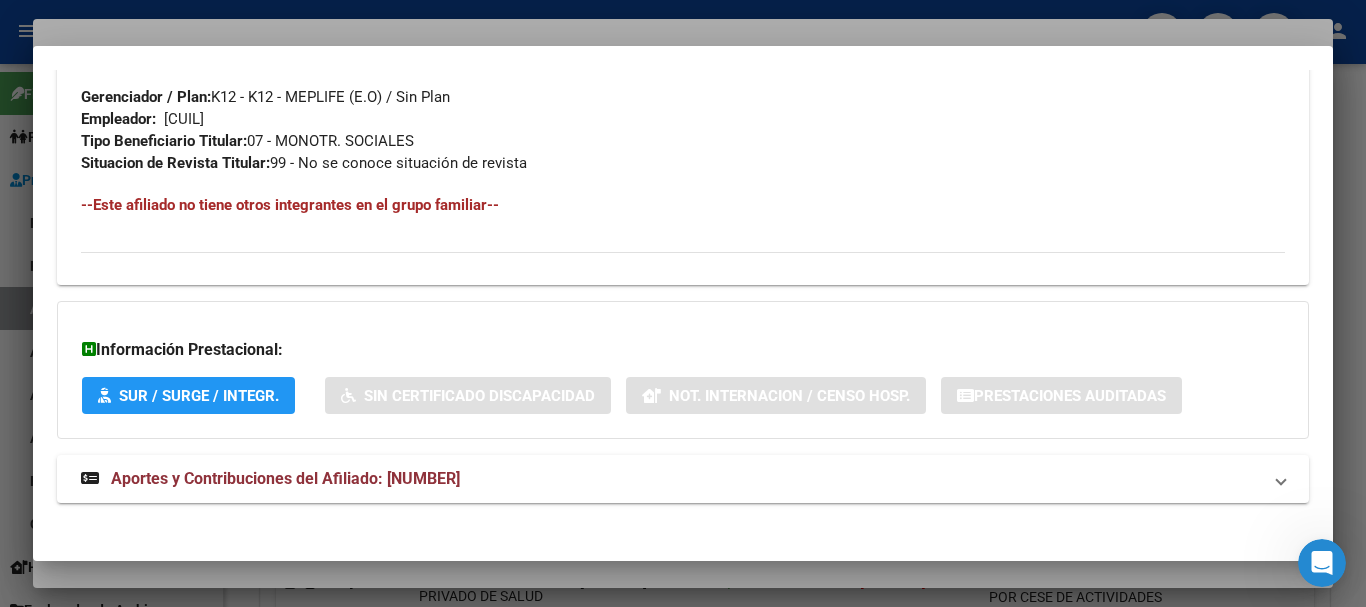 scroll, scrollTop: 1053, scrollLeft: 0, axis: vertical 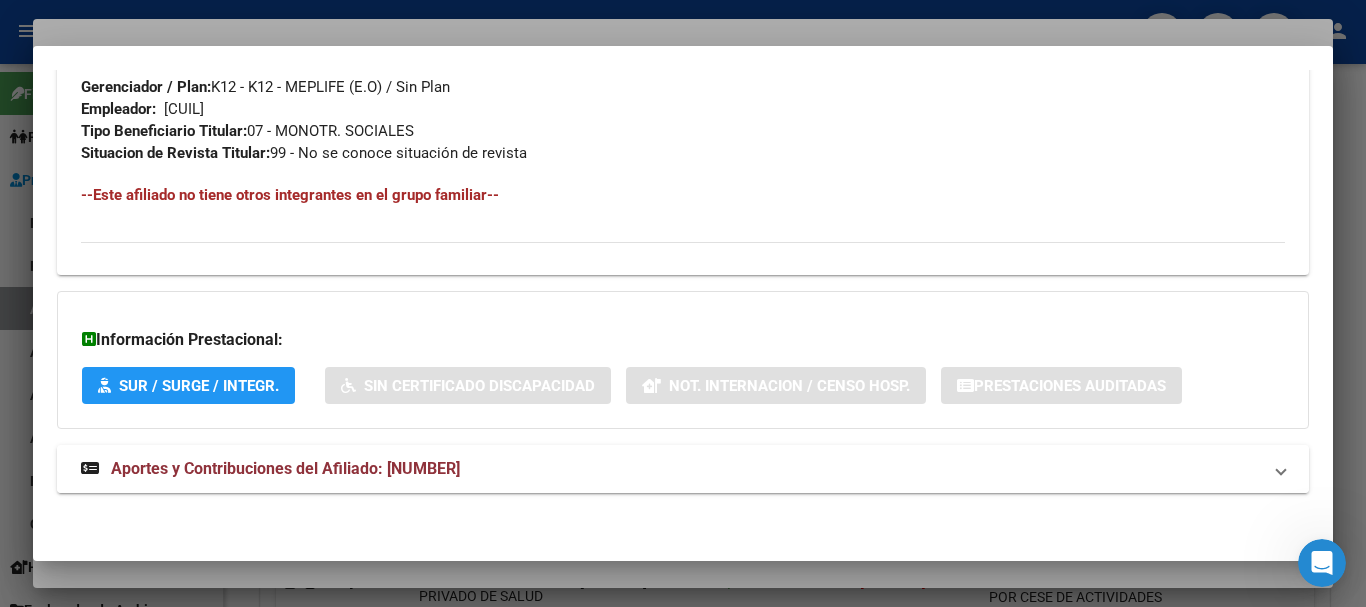 click on "Aportes y Contribuciones del Afiliado: [NUMBER]" at bounding box center (285, 468) 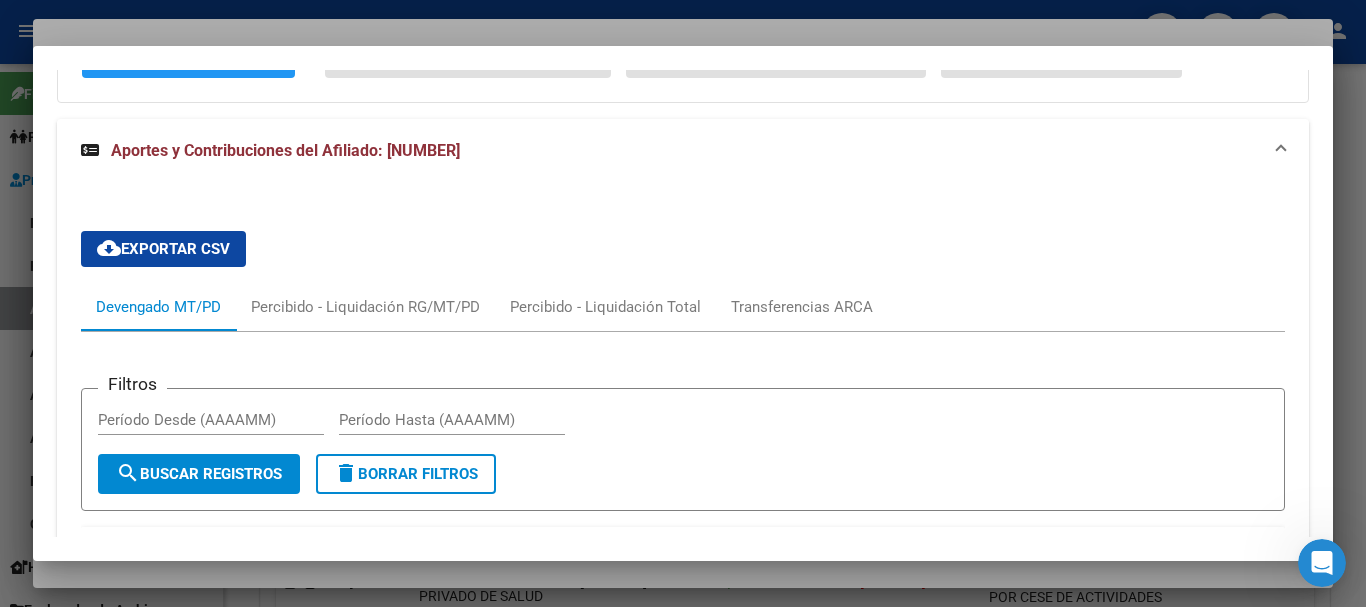 scroll, scrollTop: 1824, scrollLeft: 0, axis: vertical 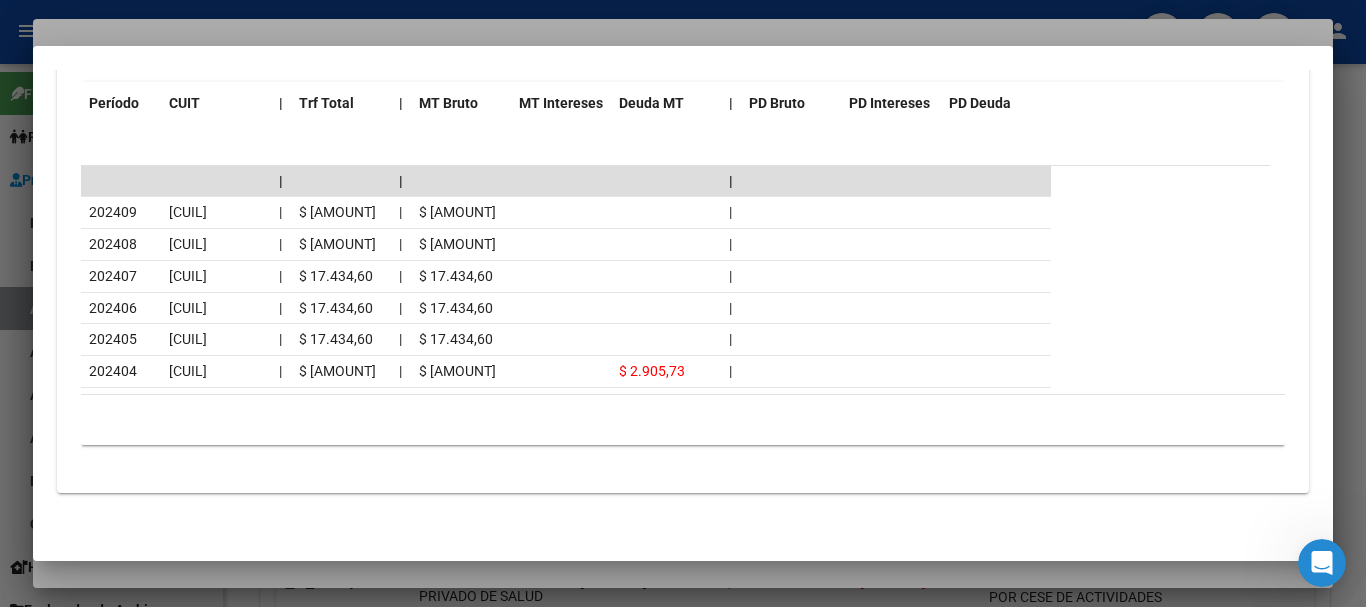 click at bounding box center (683, 303) 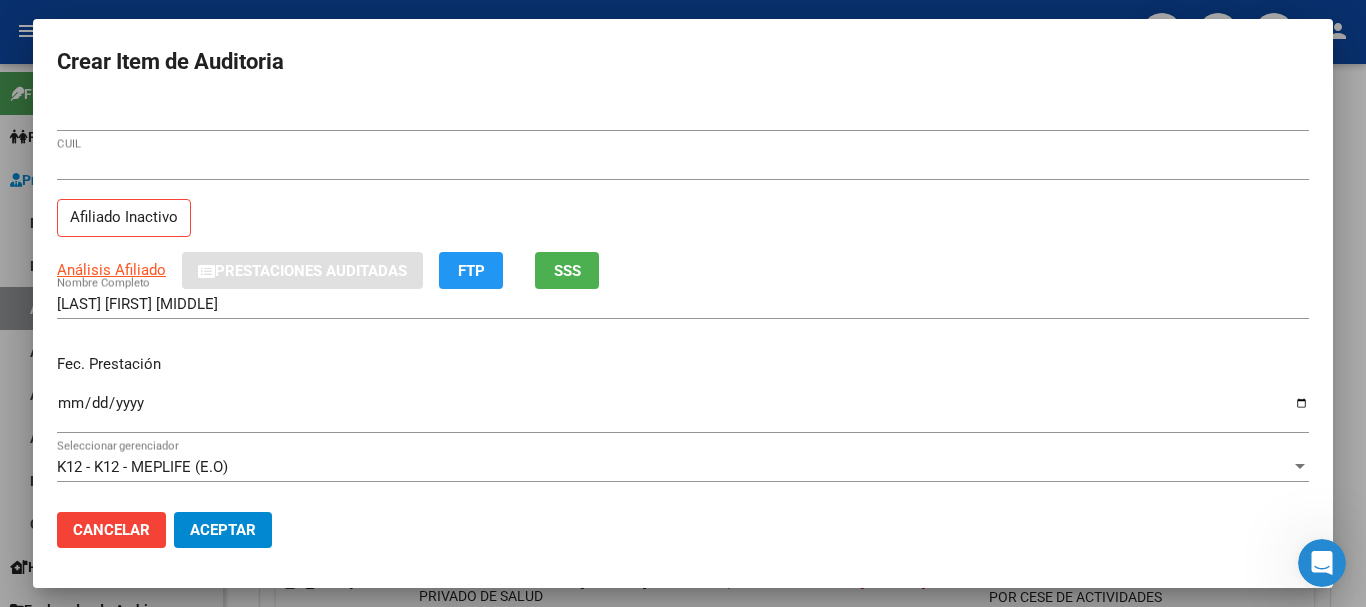 click on "[CUIL] CUIL   Afiliado Inactivo" at bounding box center [683, 201] 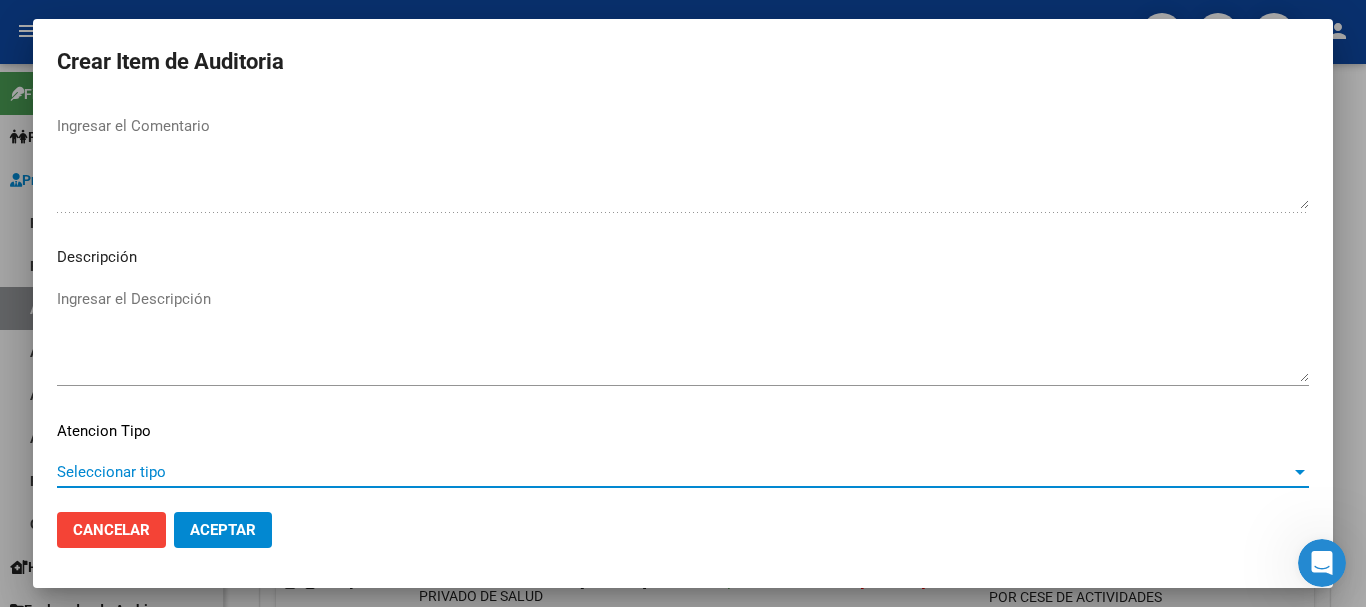 scroll, scrollTop: 1233, scrollLeft: 0, axis: vertical 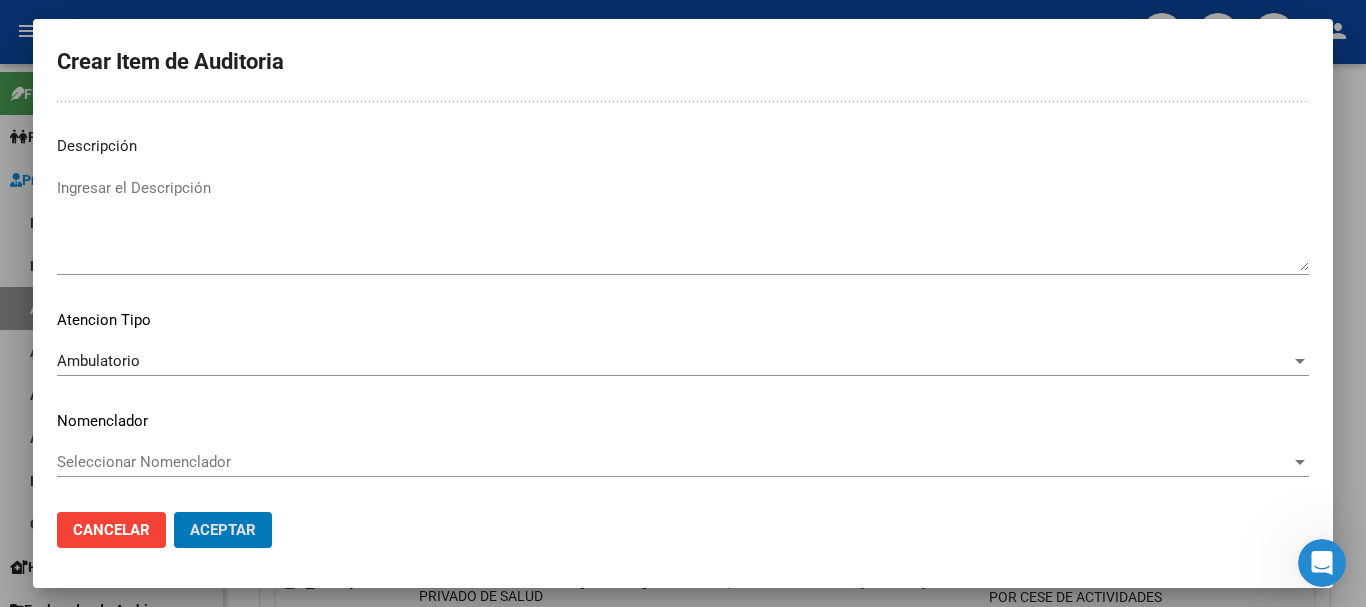 click on "Aceptar" 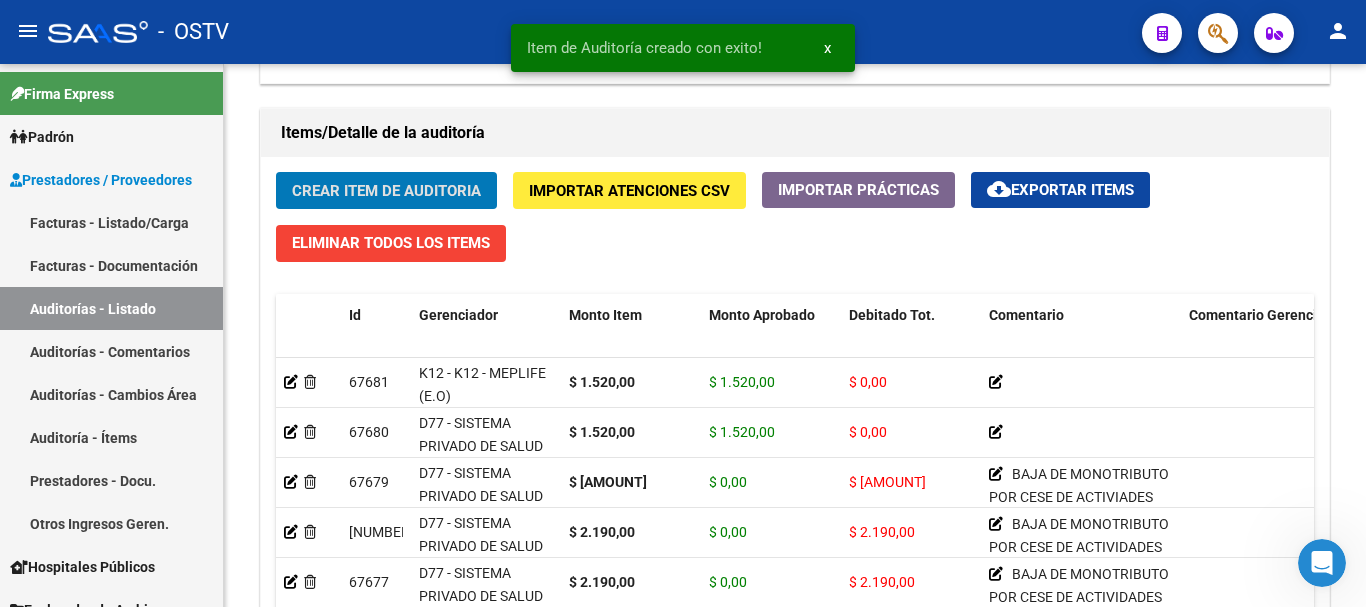 click on "Crear Item de Auditoria" 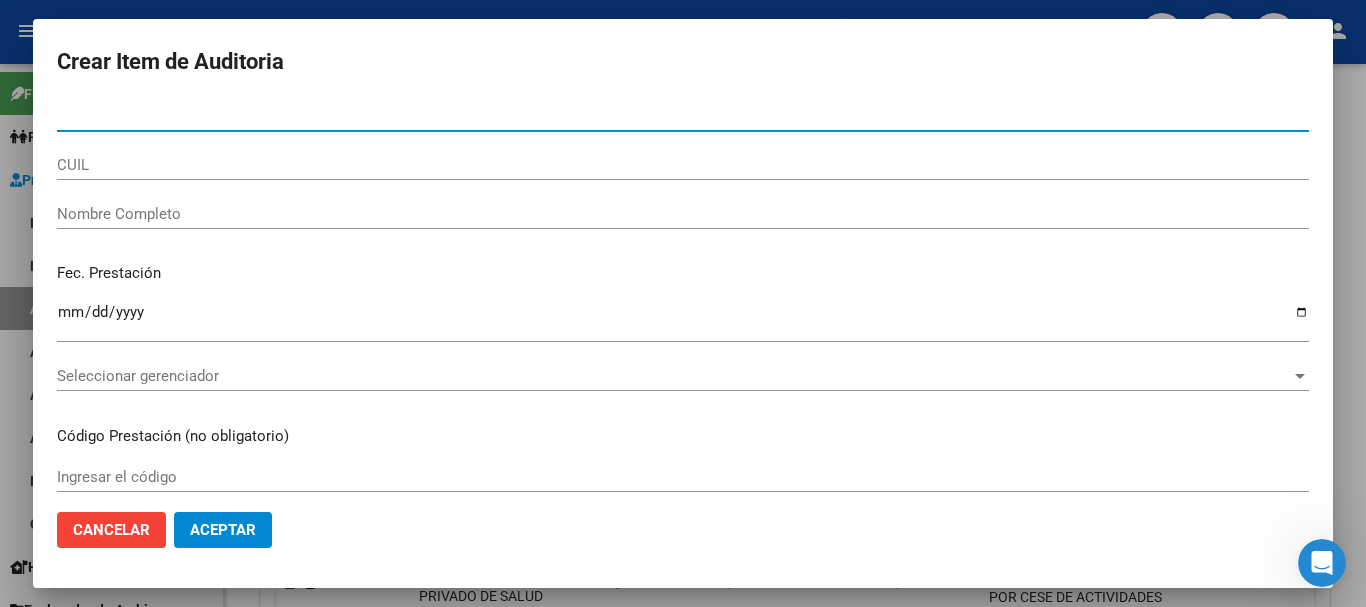 paste on "[NUMBER]" 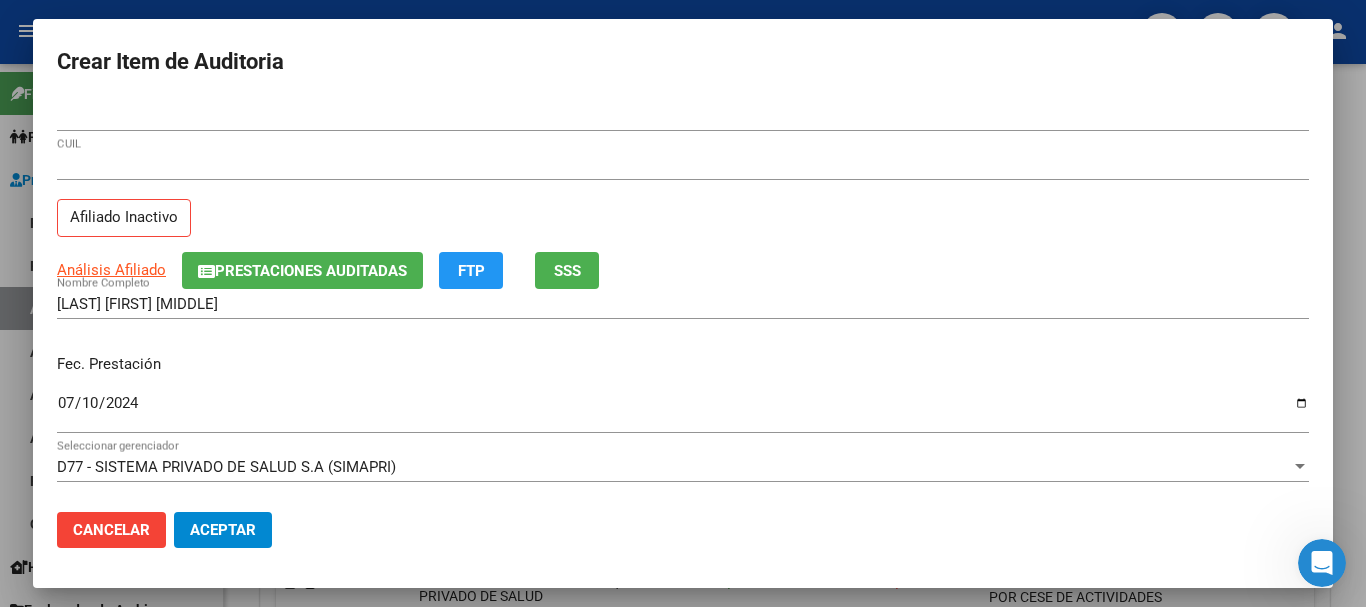 click on "Análisis Afiliado  Prestaciones Auditadas FTP SSS" at bounding box center (683, 270) 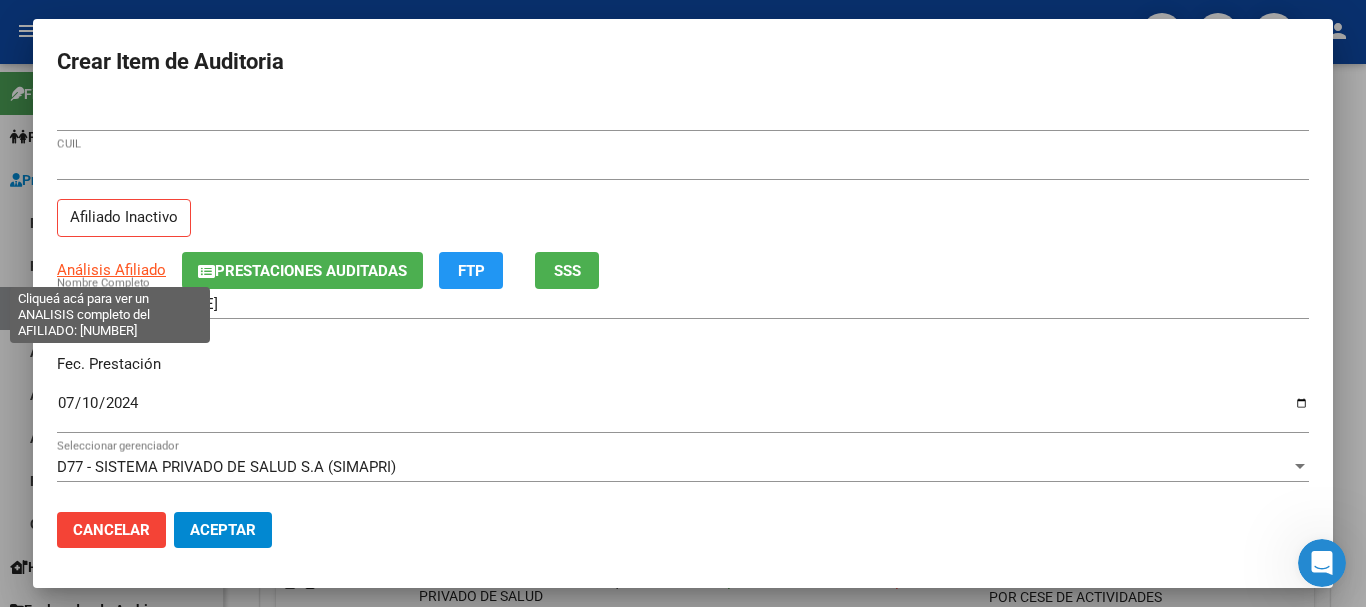 click on "Análisis Afiliado" at bounding box center (111, 270) 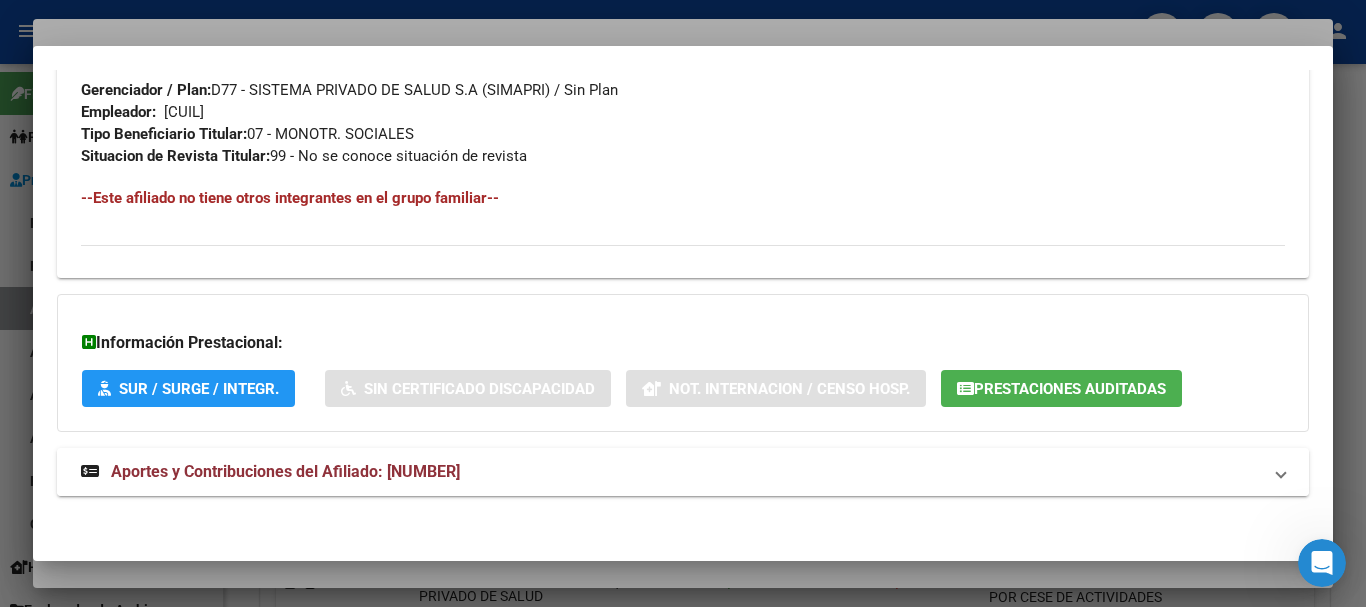 scroll, scrollTop: 1053, scrollLeft: 0, axis: vertical 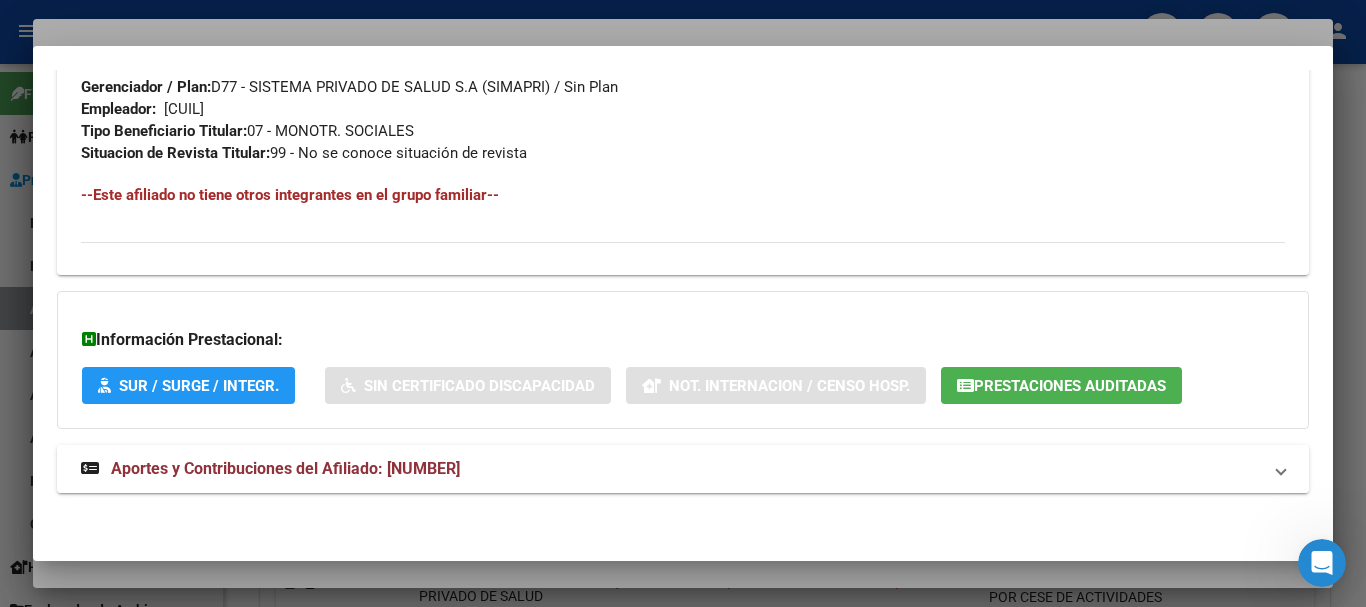 click on "Aportes y Contribuciones del Afiliado: [NUMBER]" at bounding box center (285, 468) 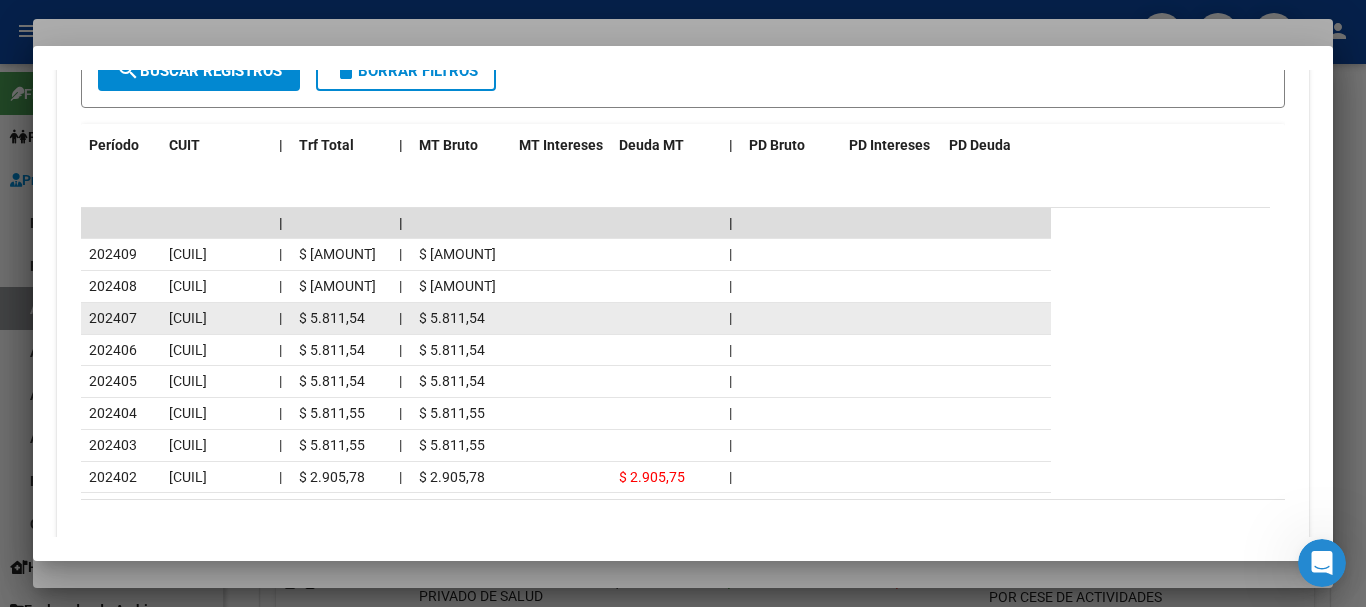 scroll, scrollTop: 1801, scrollLeft: 0, axis: vertical 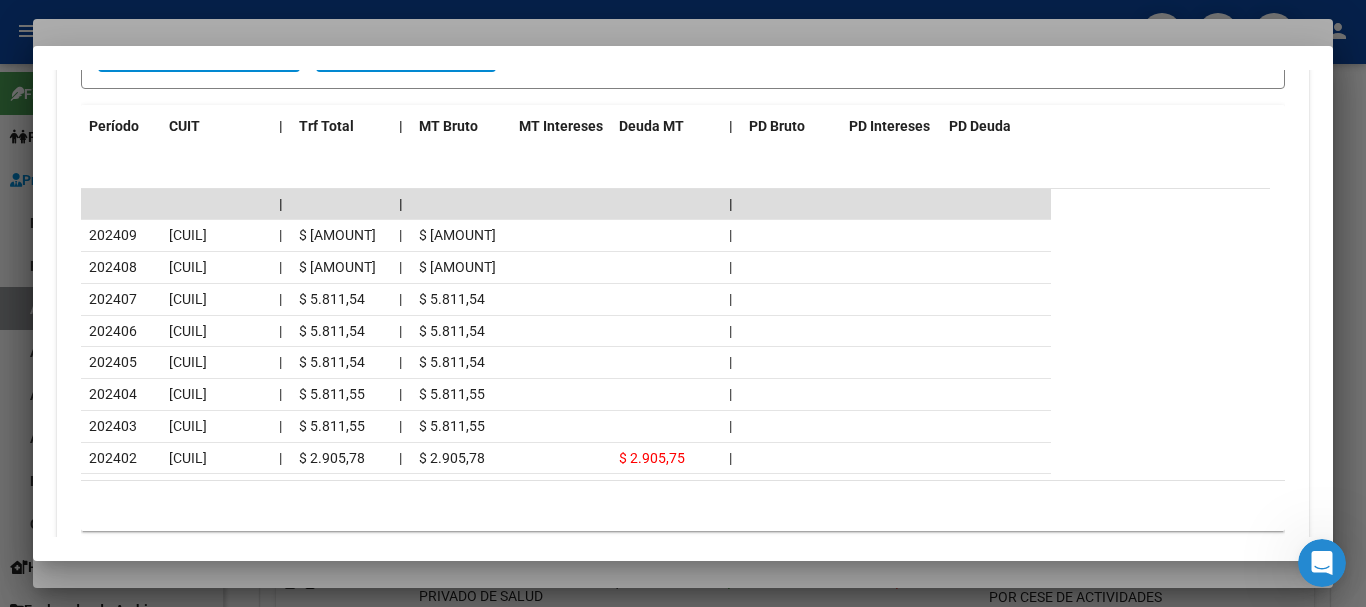 click at bounding box center [683, 303] 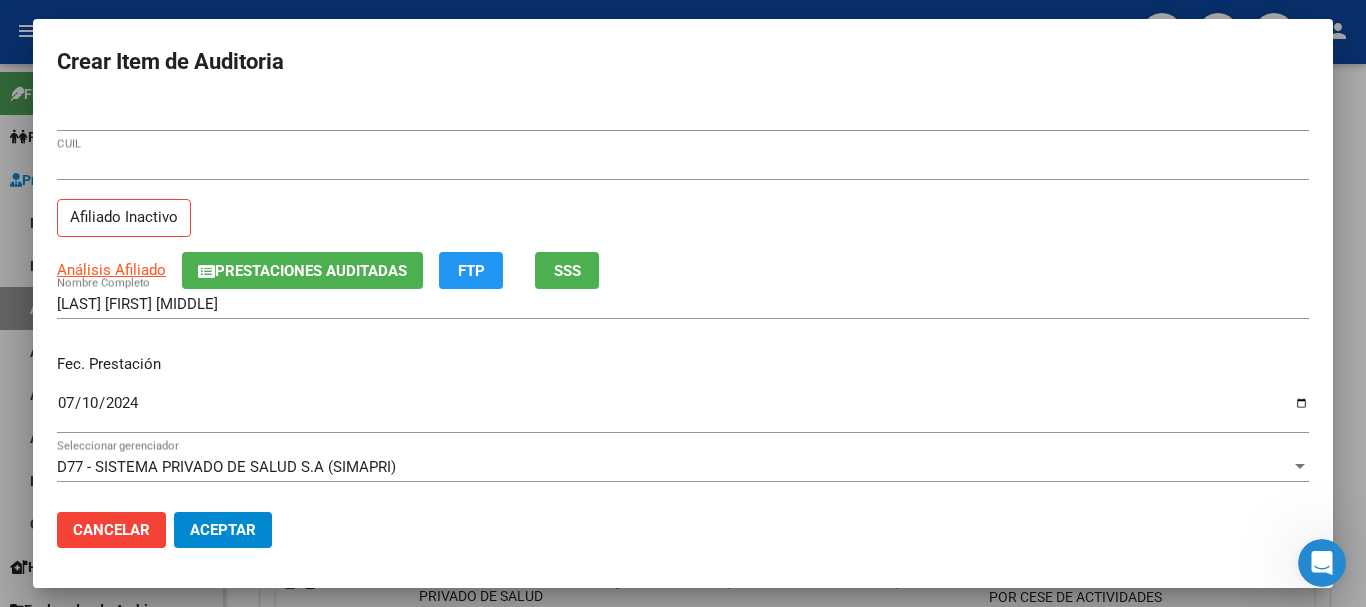 click on "[NUMBER]" at bounding box center (683, 116) 